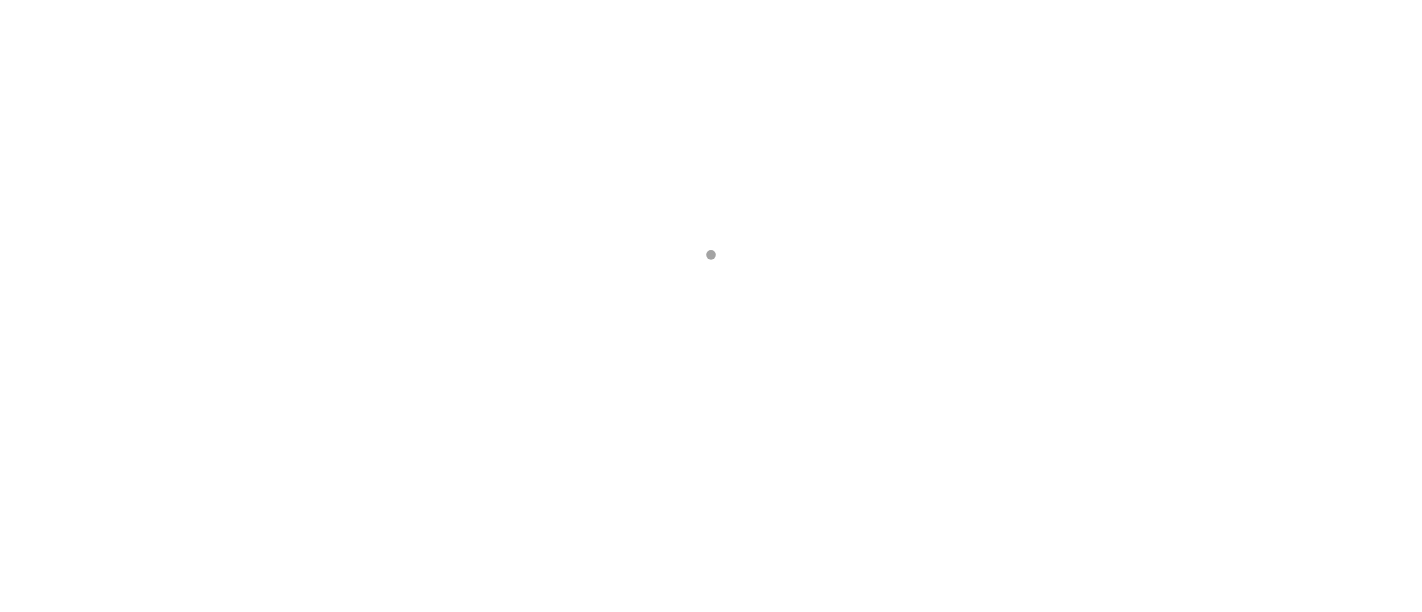 scroll, scrollTop: 0, scrollLeft: 0, axis: both 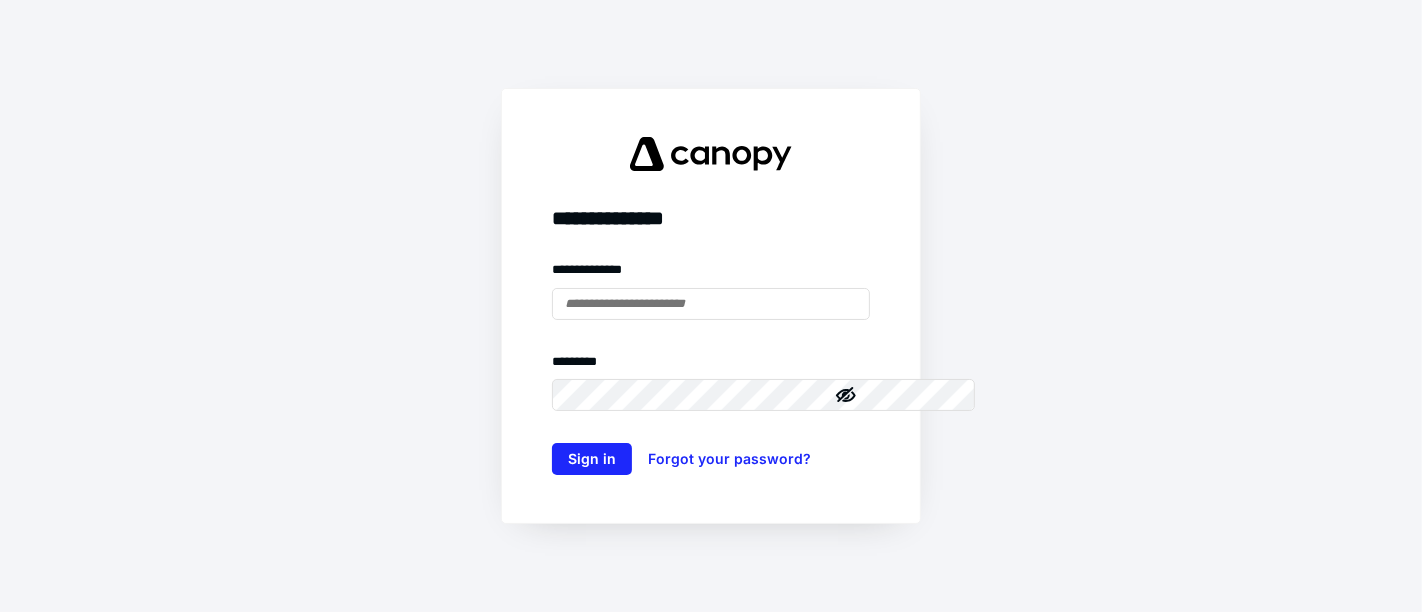 type on "**********" 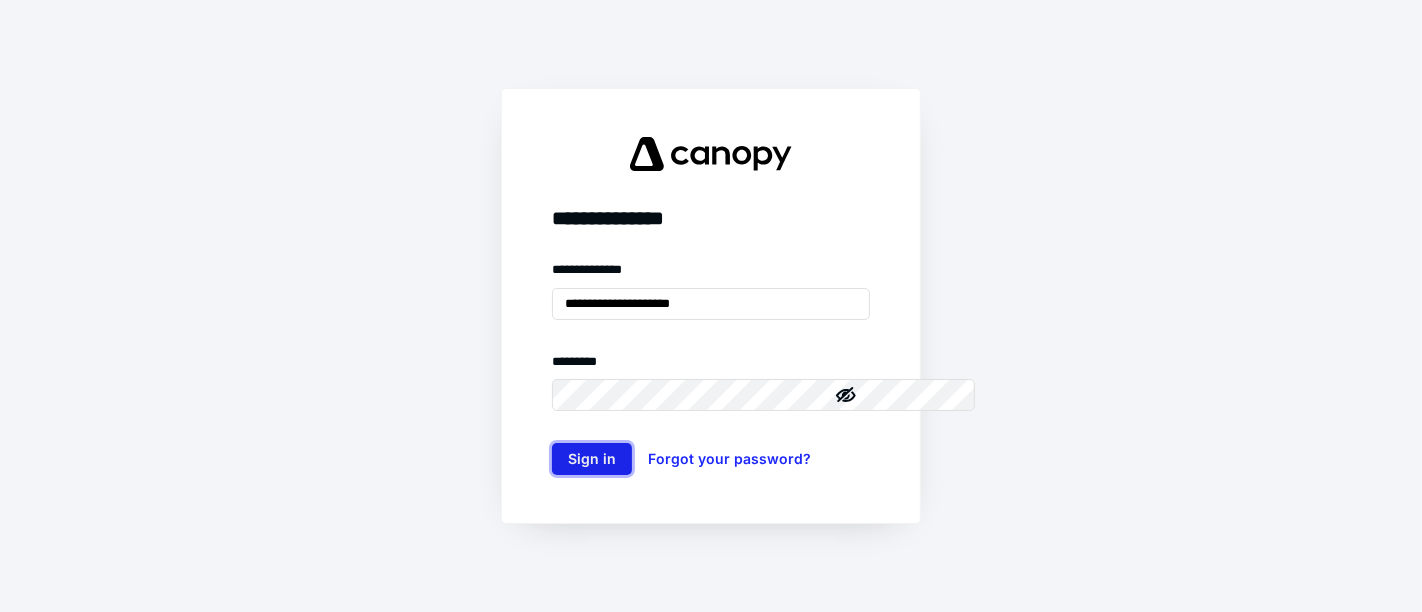 click on "Sign in" at bounding box center (592, 459) 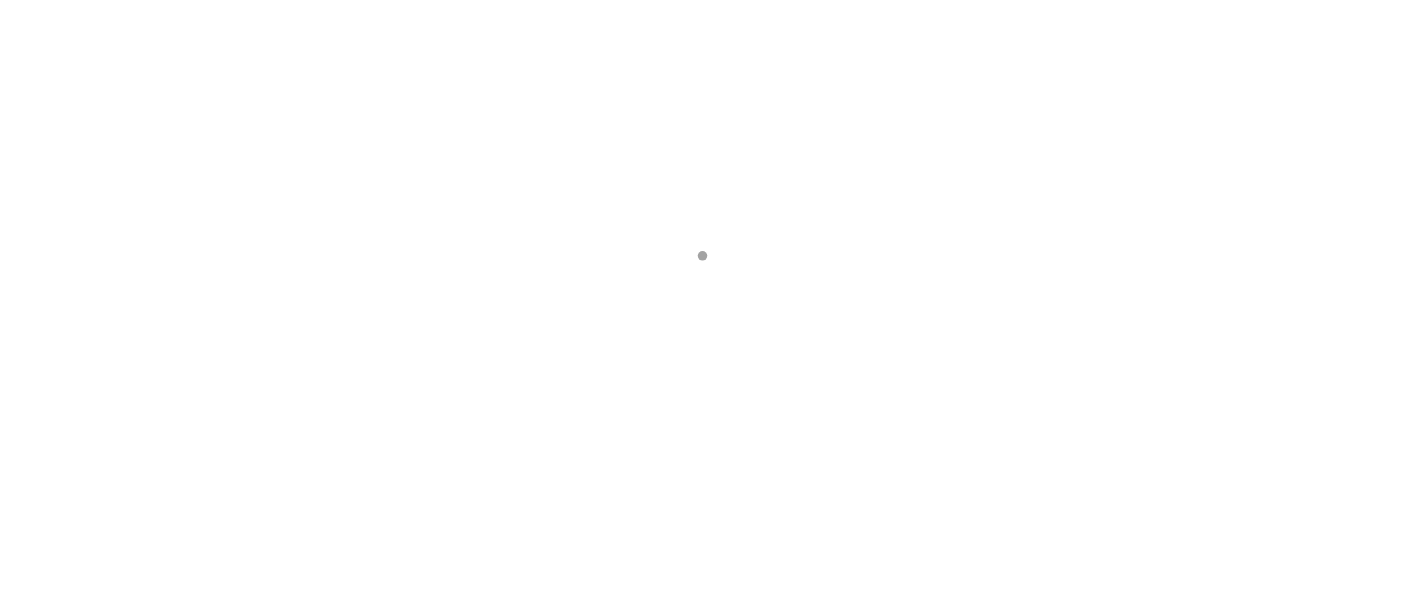 scroll, scrollTop: 0, scrollLeft: 0, axis: both 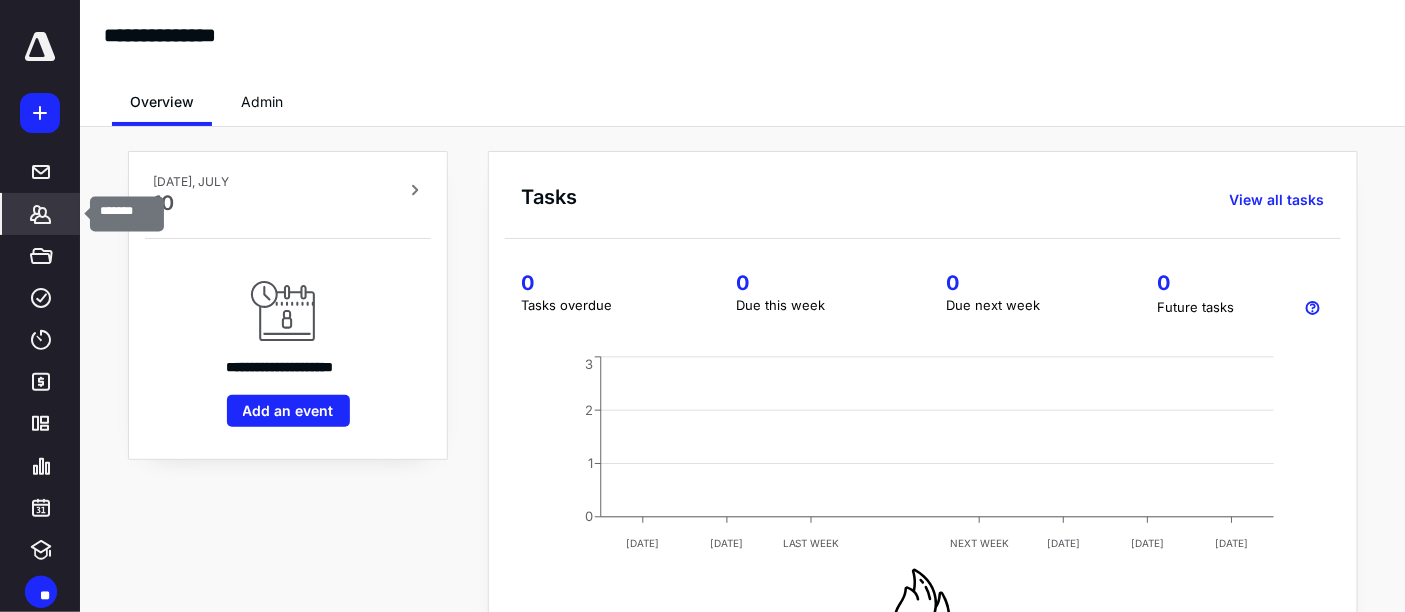 click 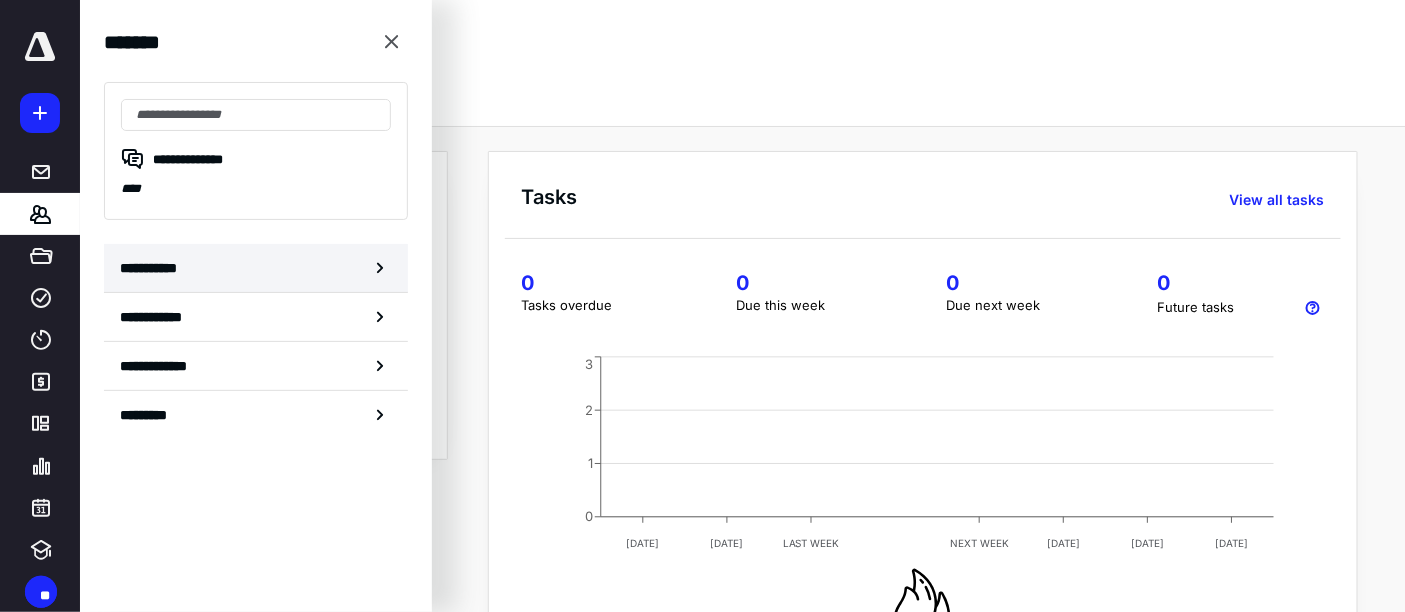 click on "**********" at bounding box center (152, 268) 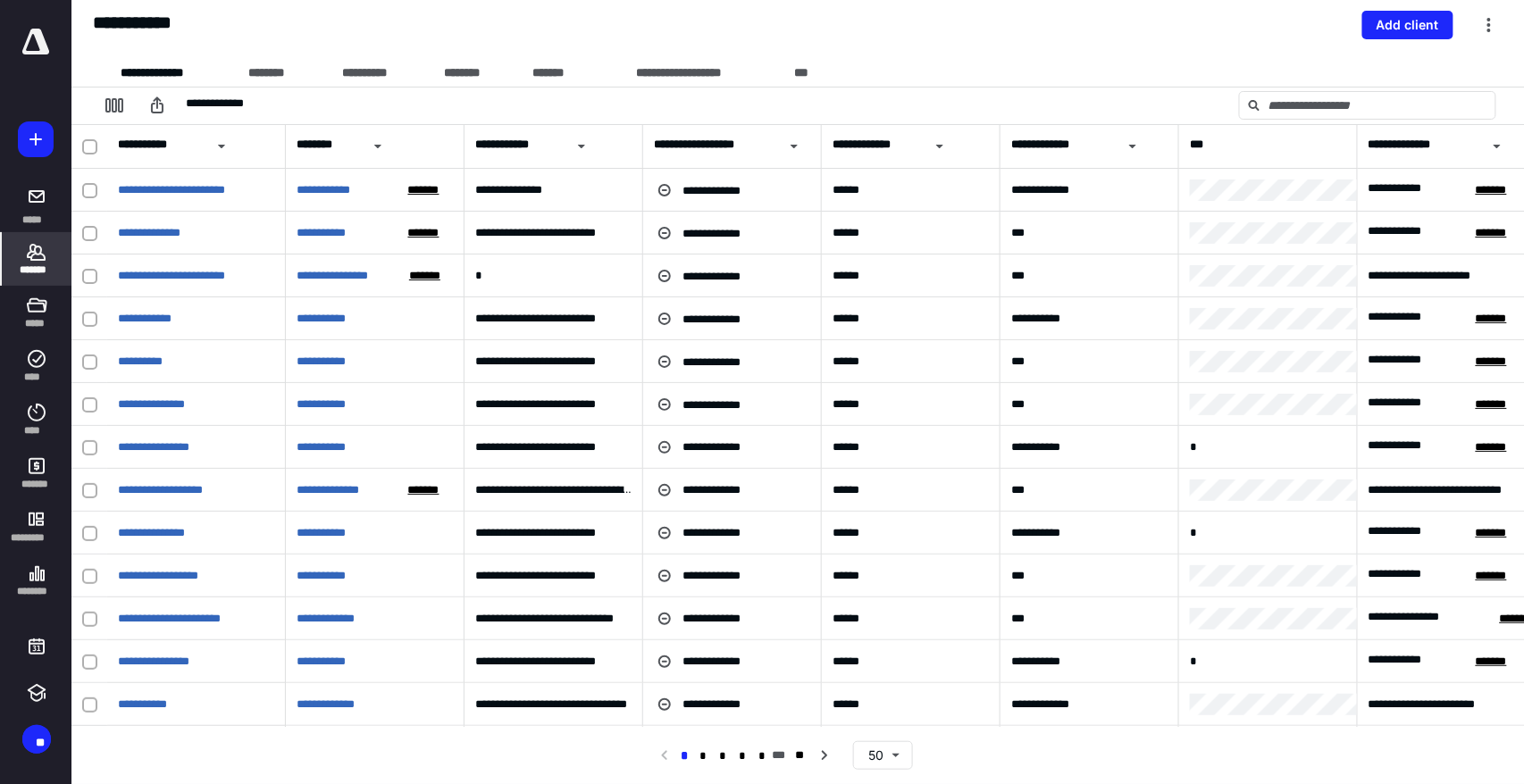 click 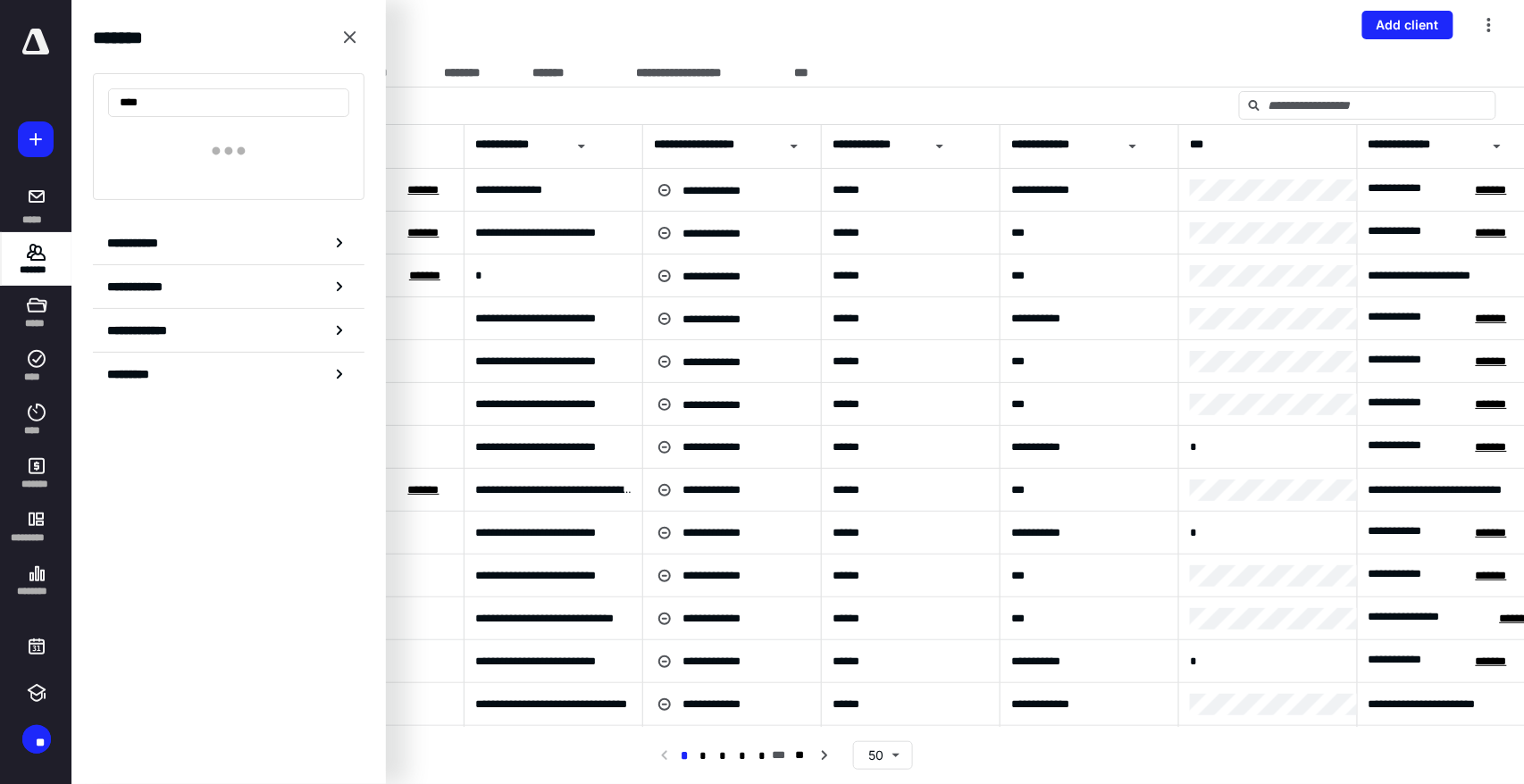 type on "****" 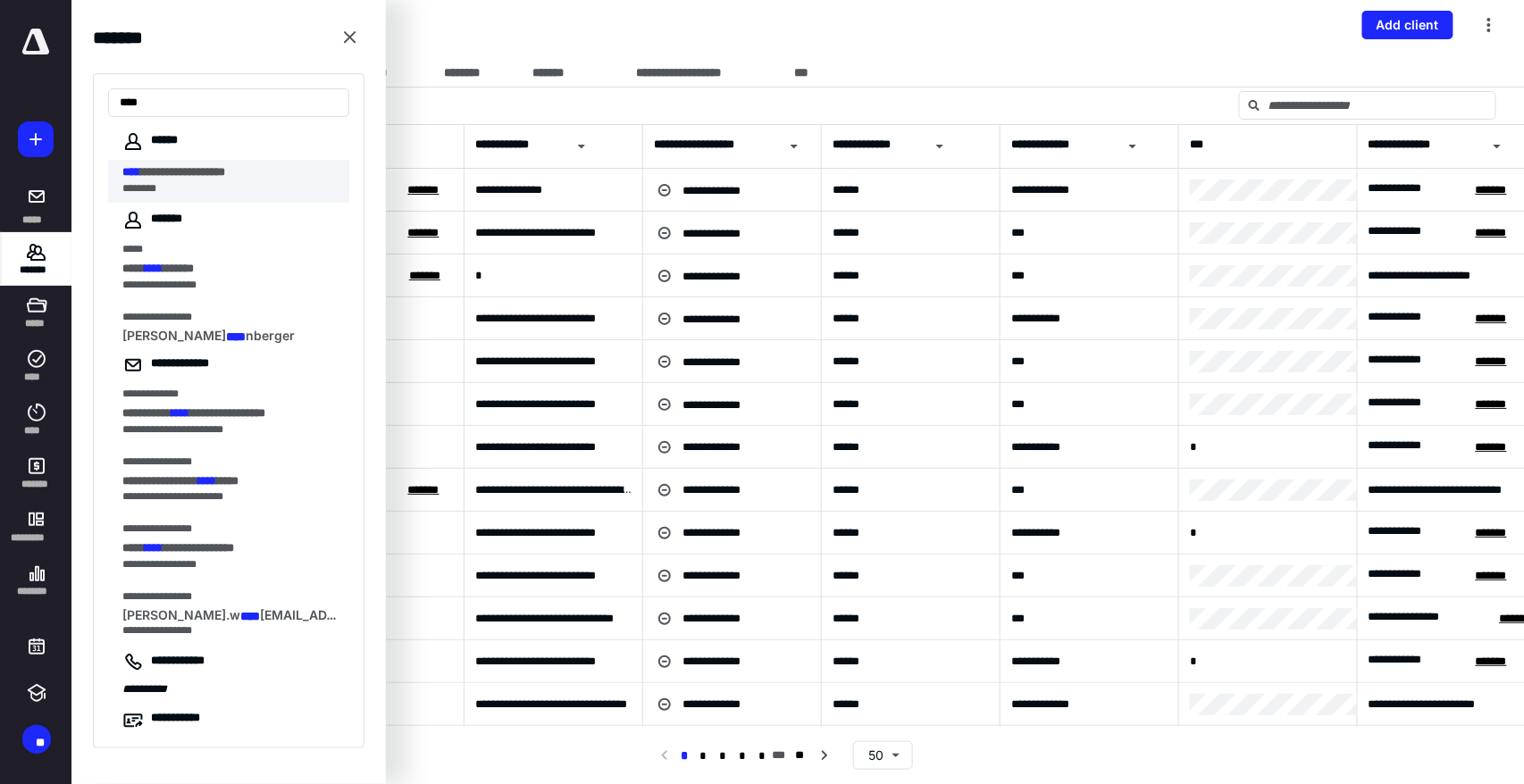click on "**********" at bounding box center [230, 172] 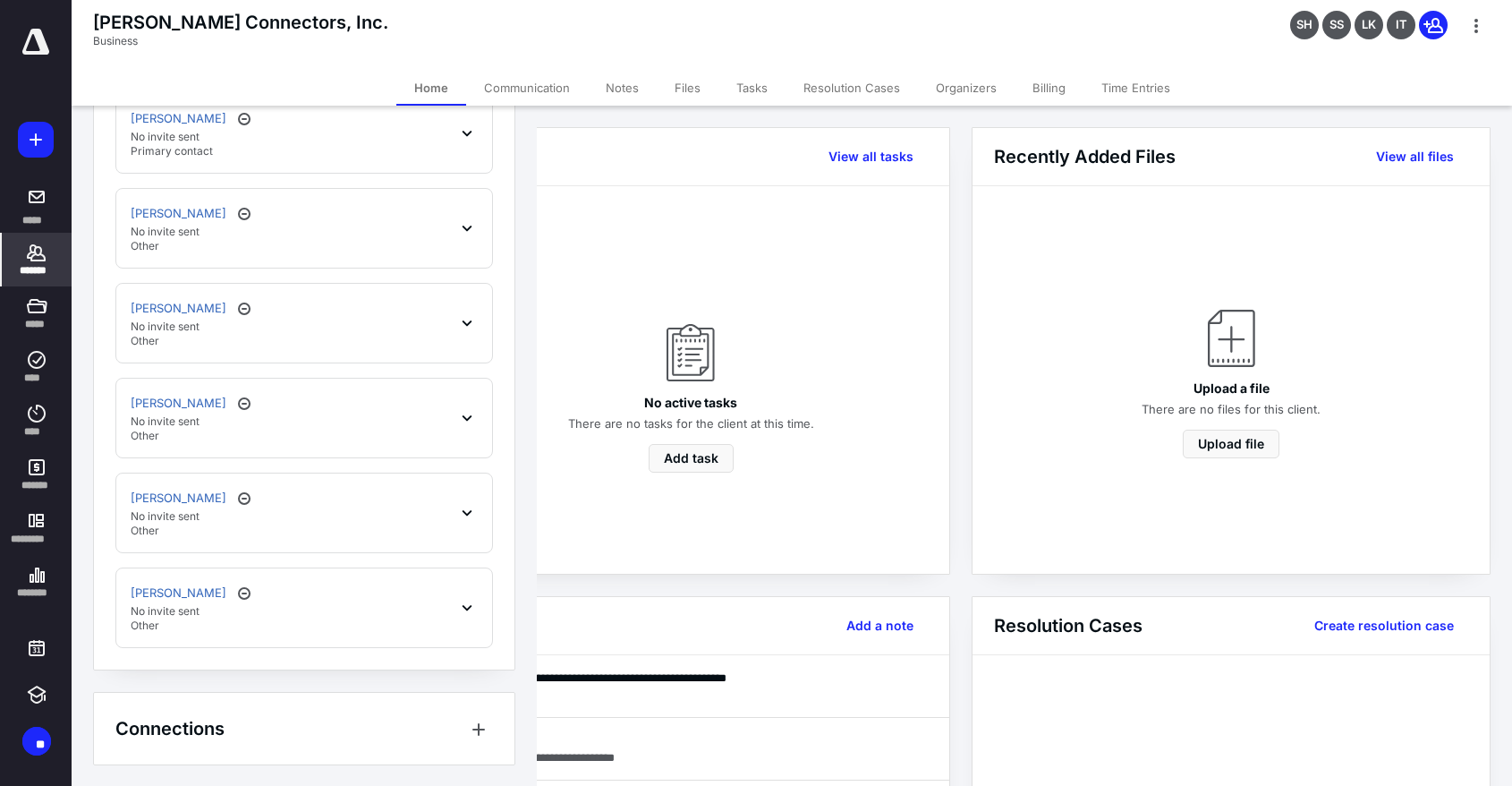 scroll, scrollTop: 1583, scrollLeft: 0, axis: vertical 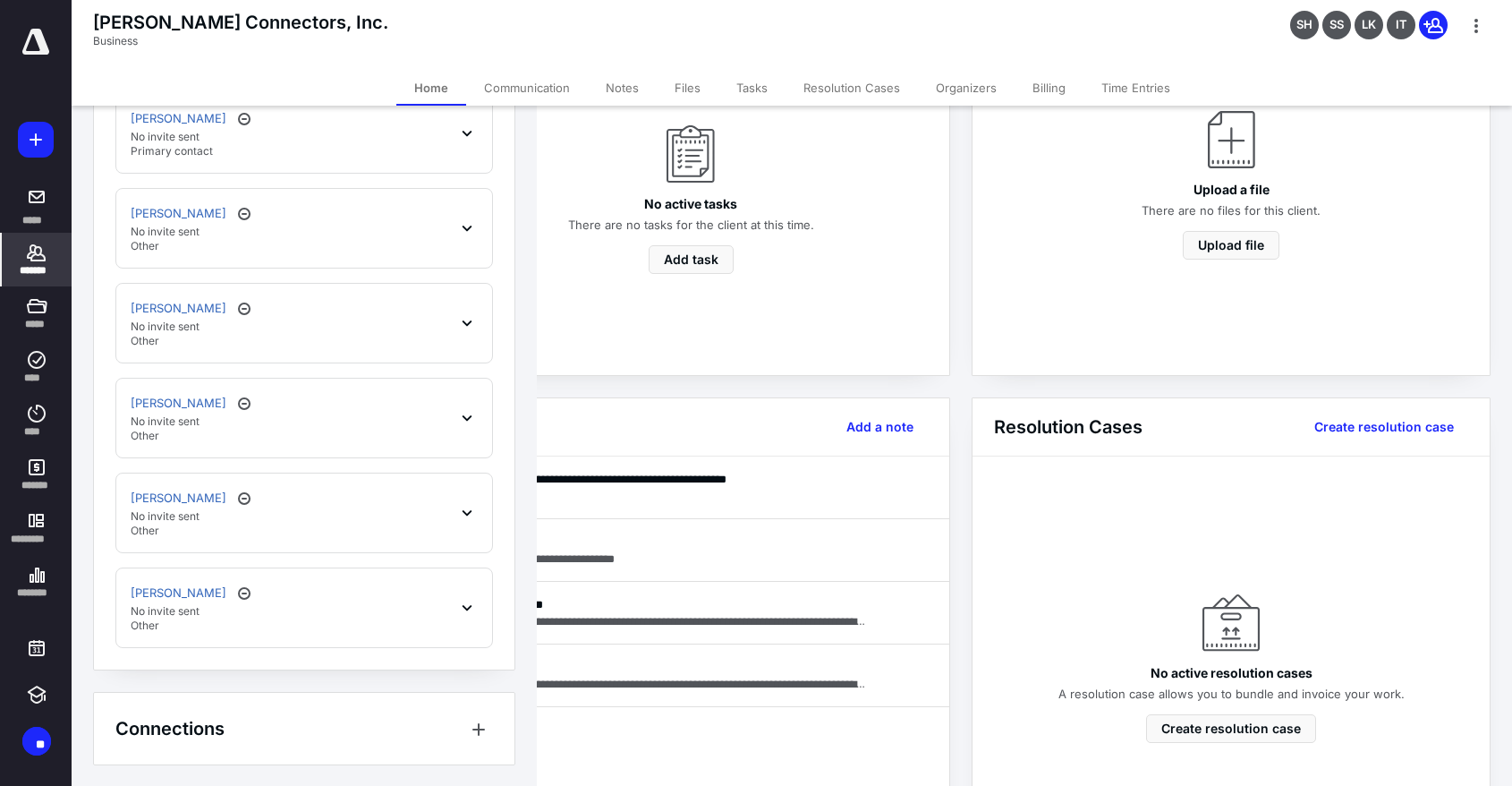 click 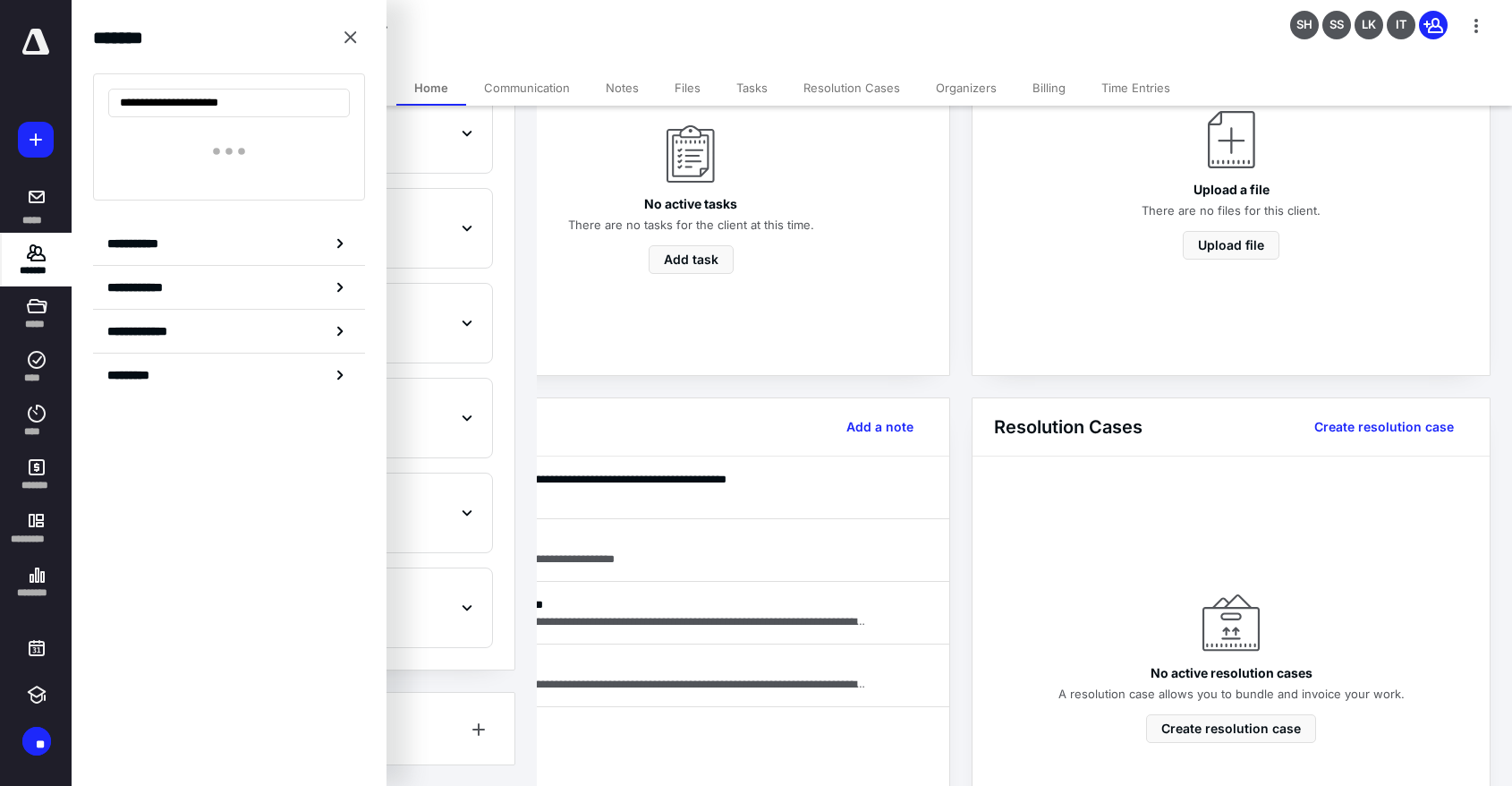 type on "**********" 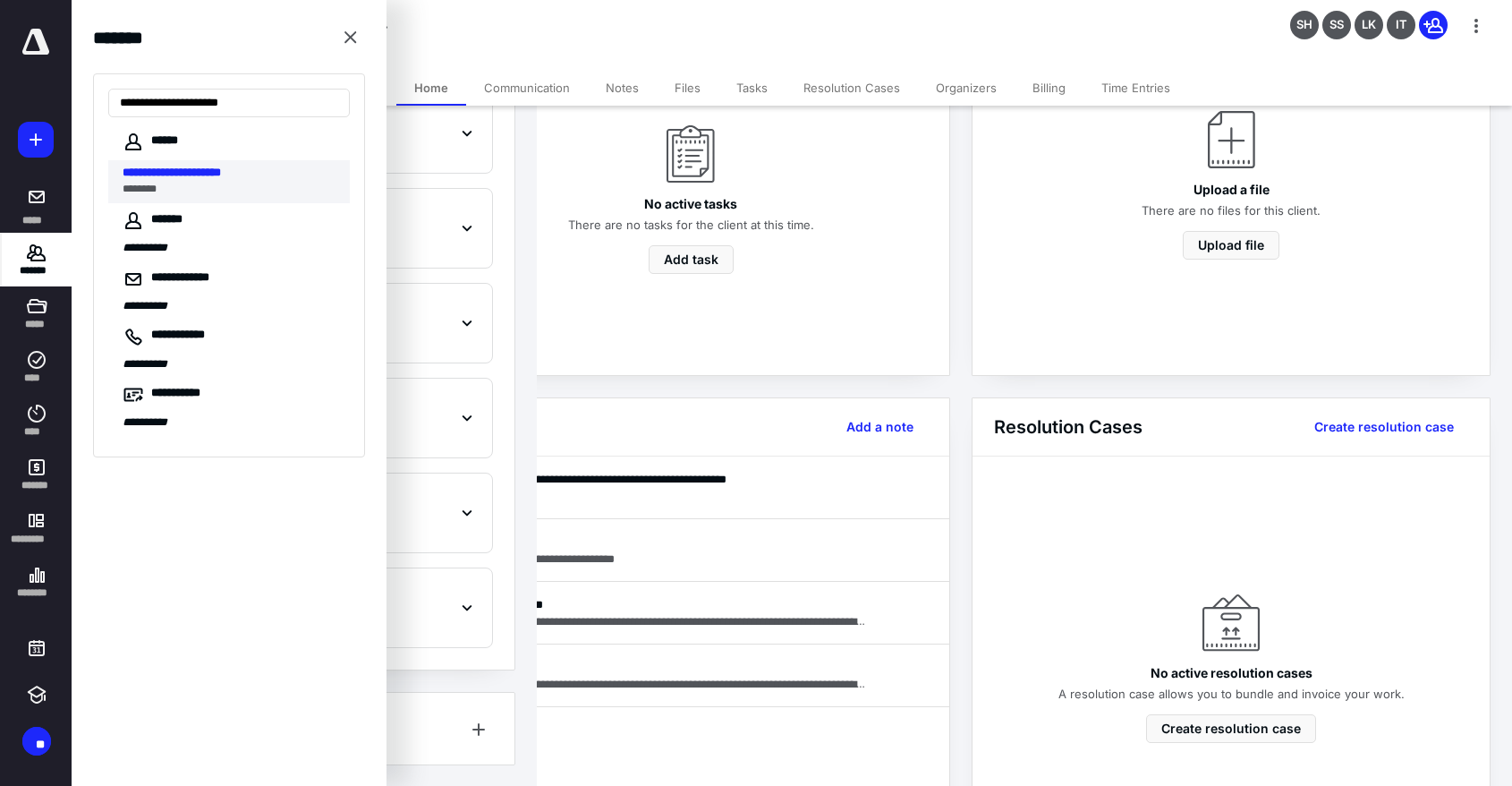 click on "**********" at bounding box center (172, 172) 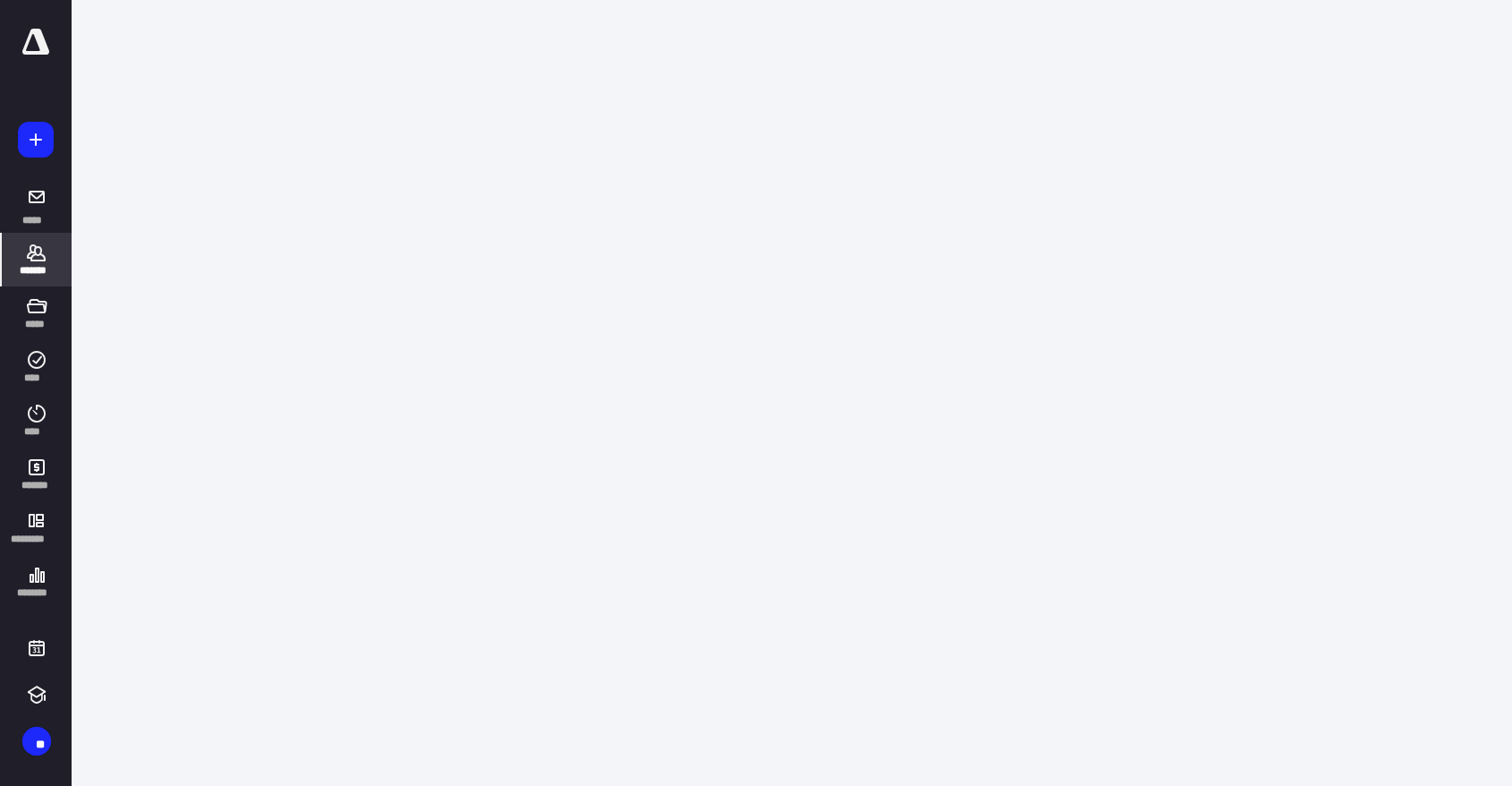 scroll, scrollTop: 0, scrollLeft: 0, axis: both 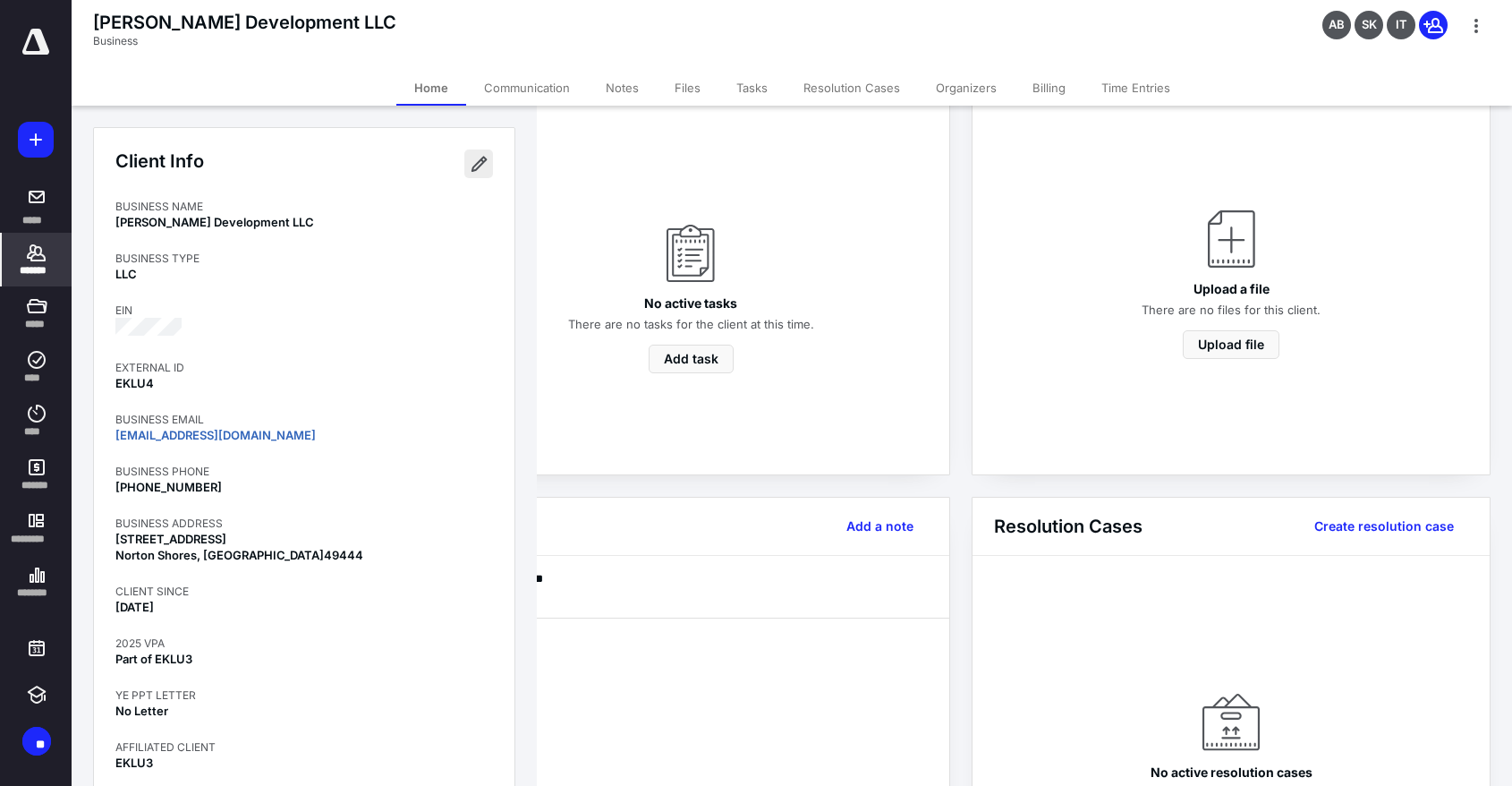 click at bounding box center (479, 164) 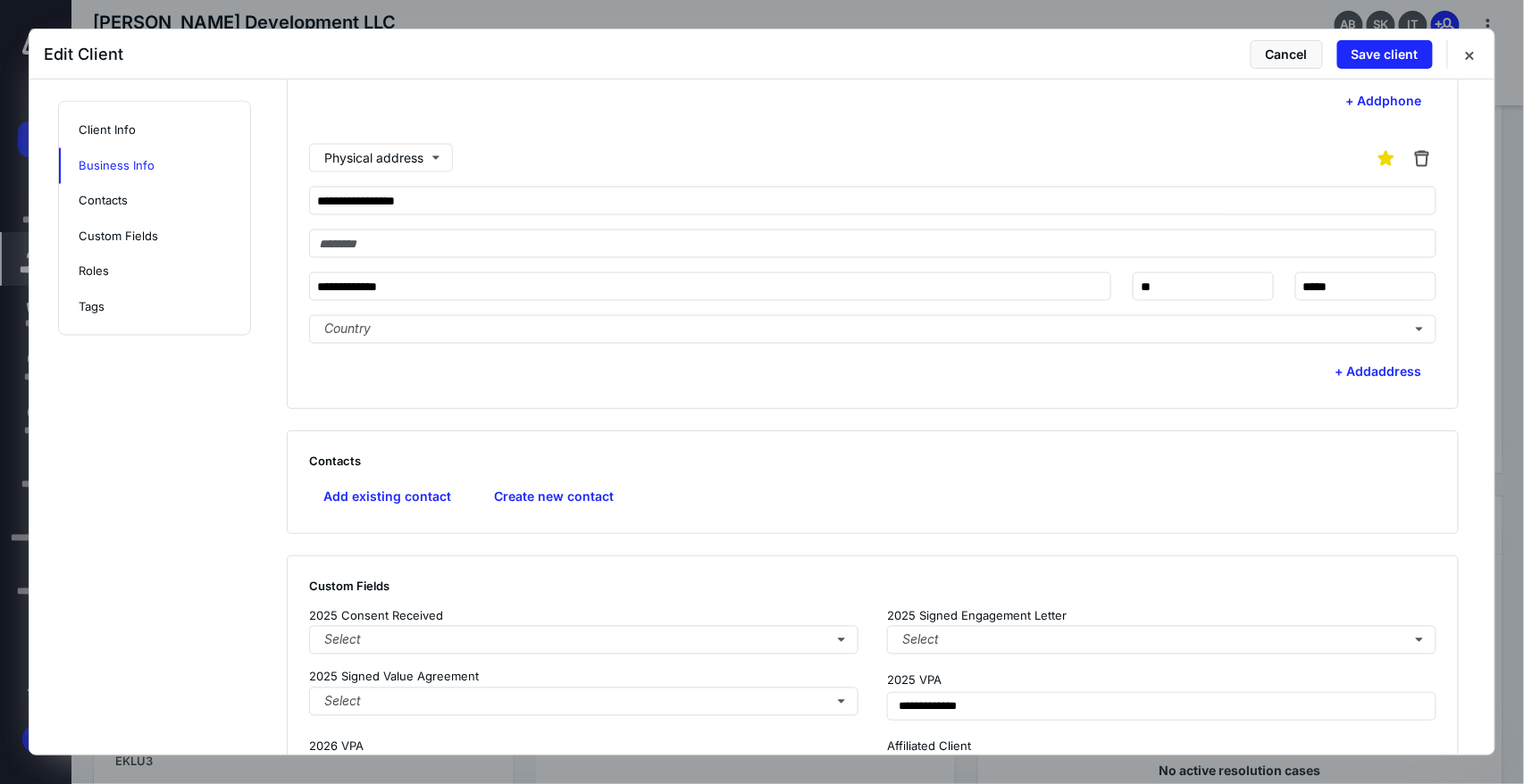 scroll, scrollTop: 1289, scrollLeft: 0, axis: vertical 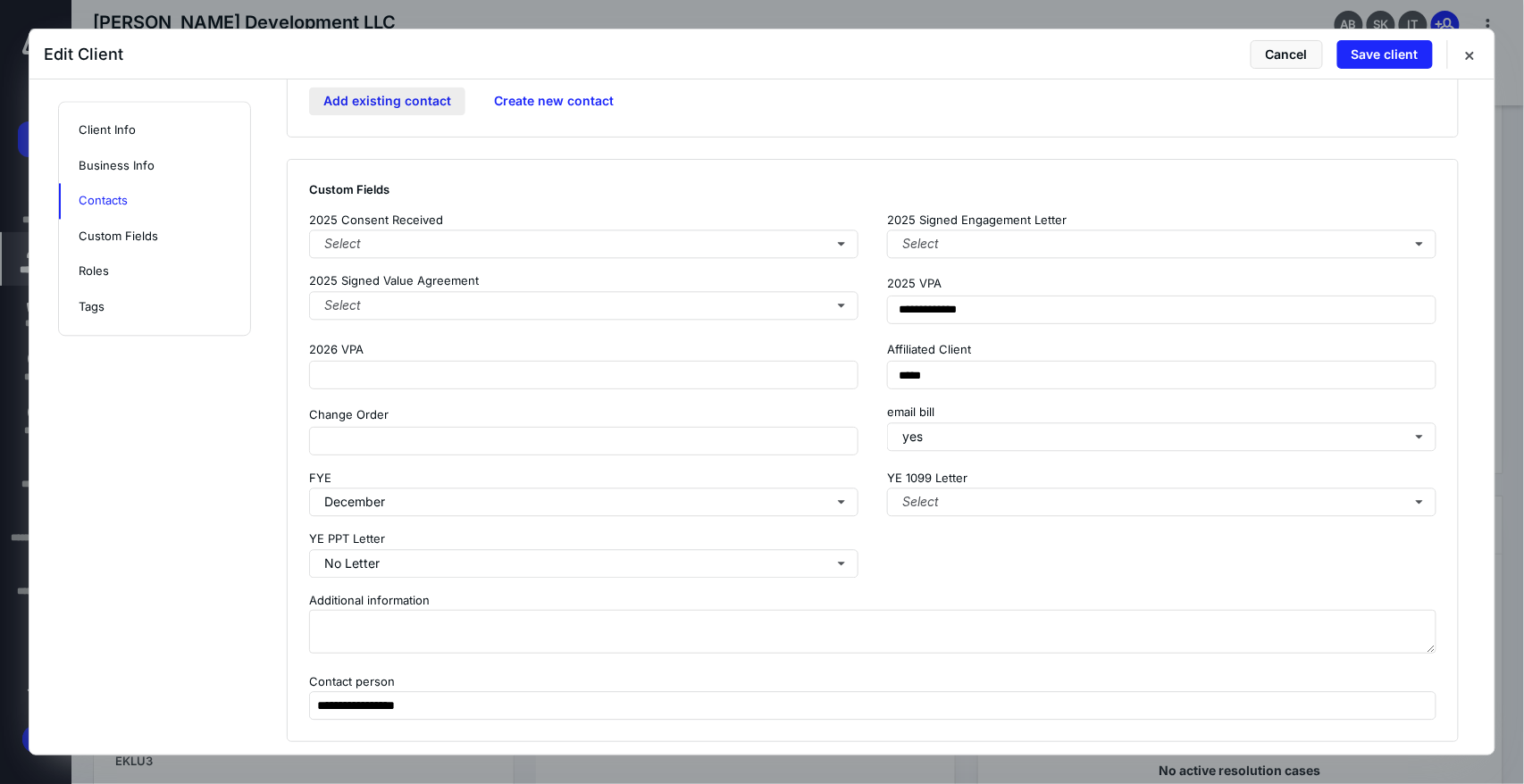 click on "Add existing contact" at bounding box center [387, 101] 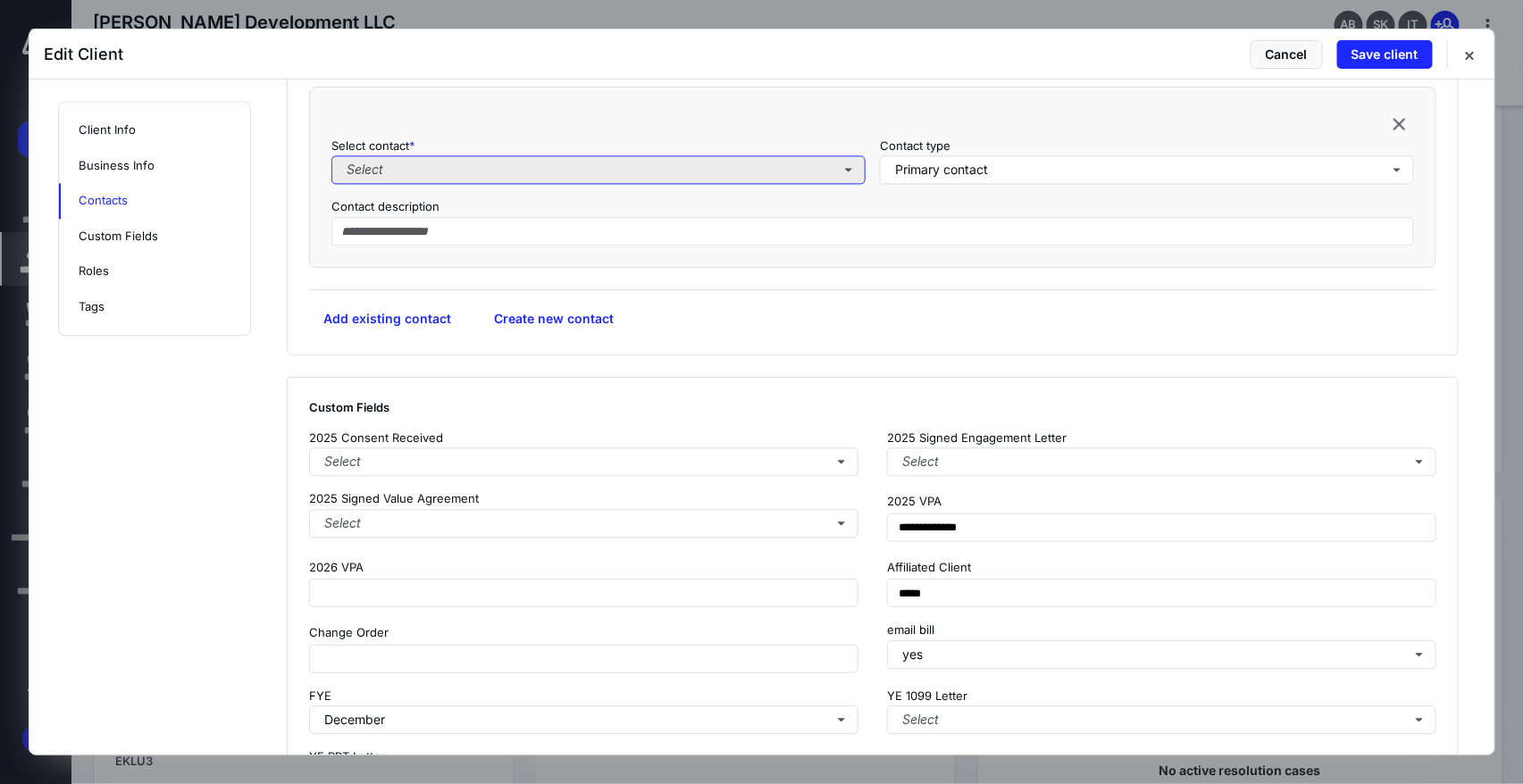 click on "Select" at bounding box center [599, 170] 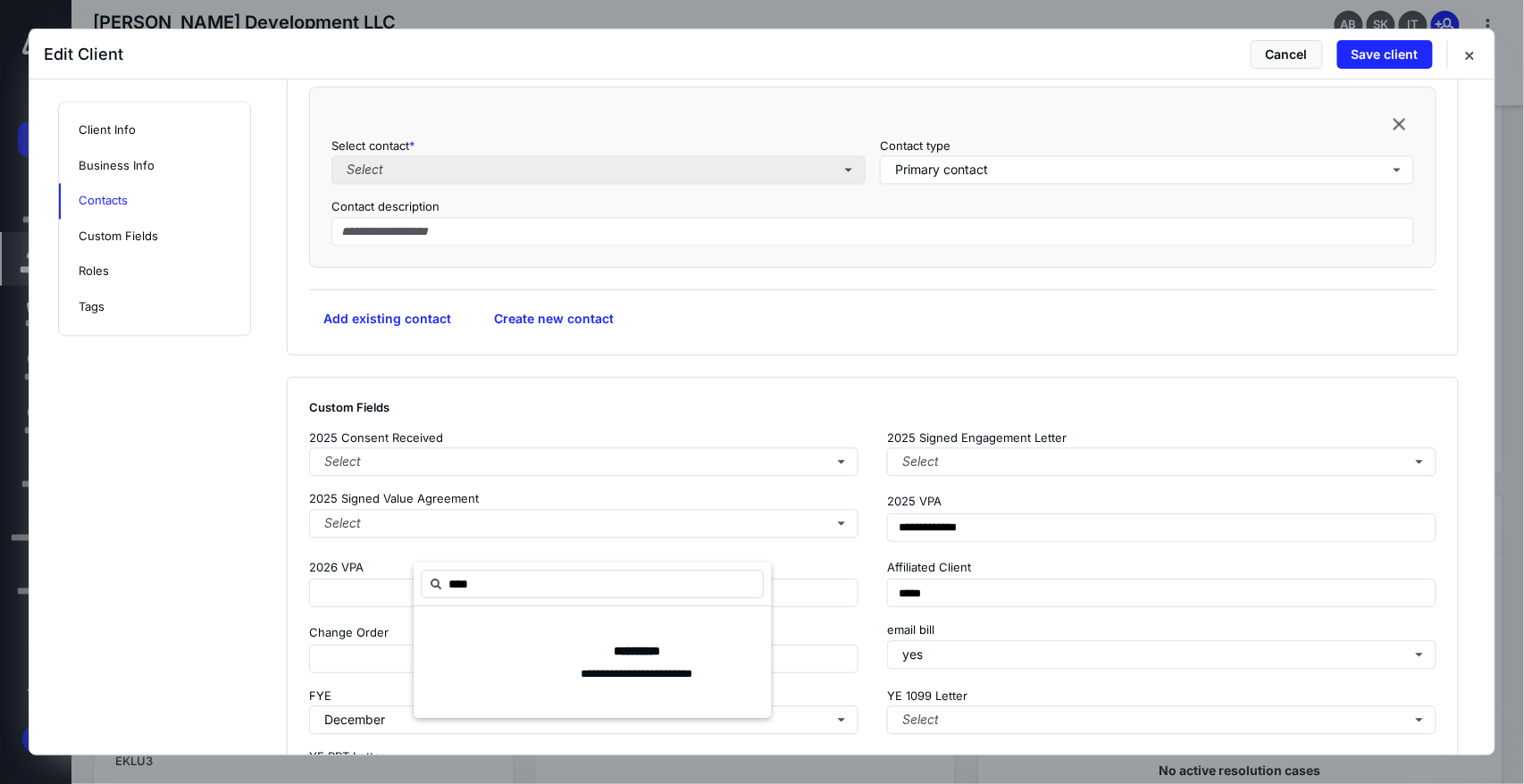 type on "*****" 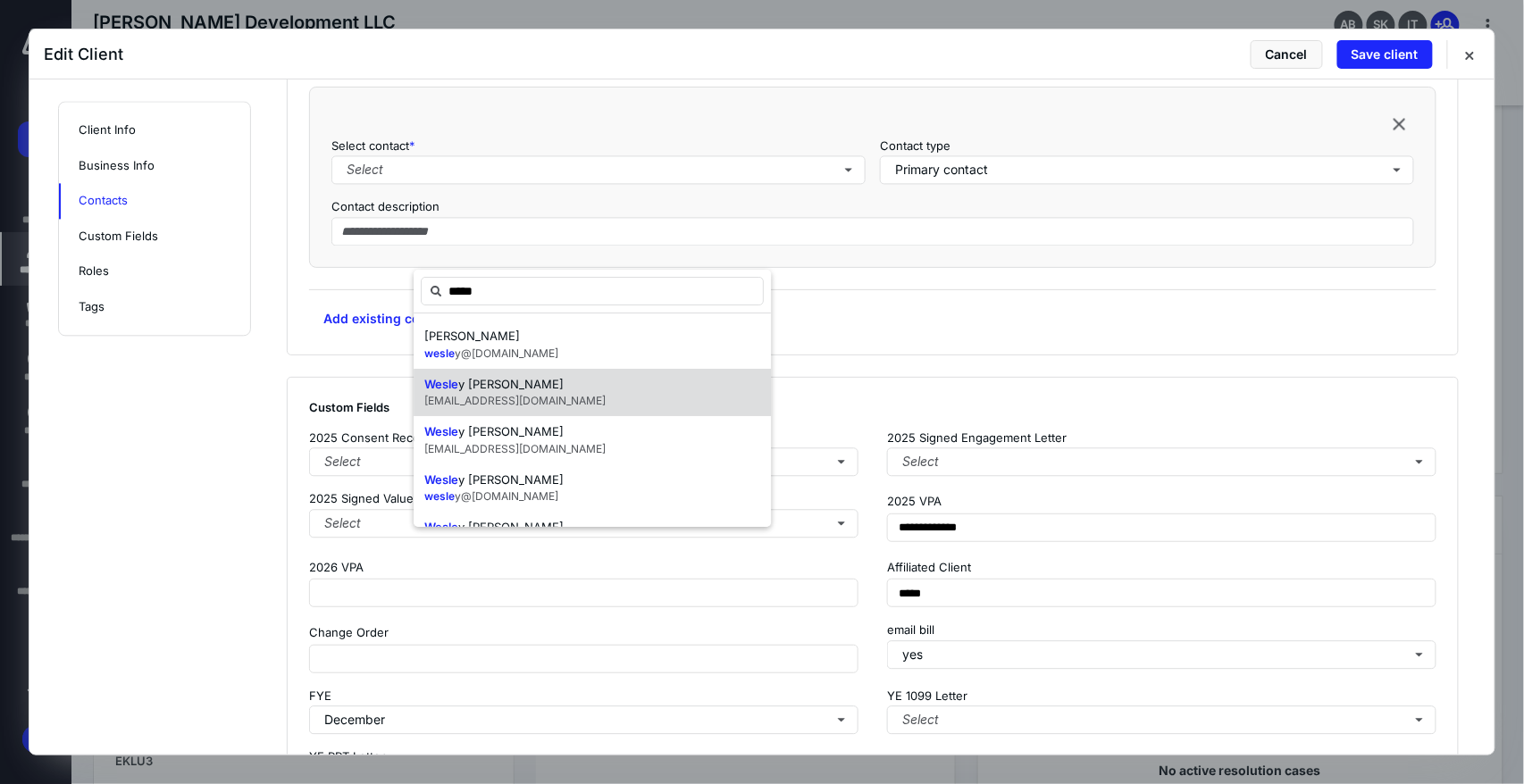 click on "wkeklund55@gmail.com" at bounding box center [515, 401] 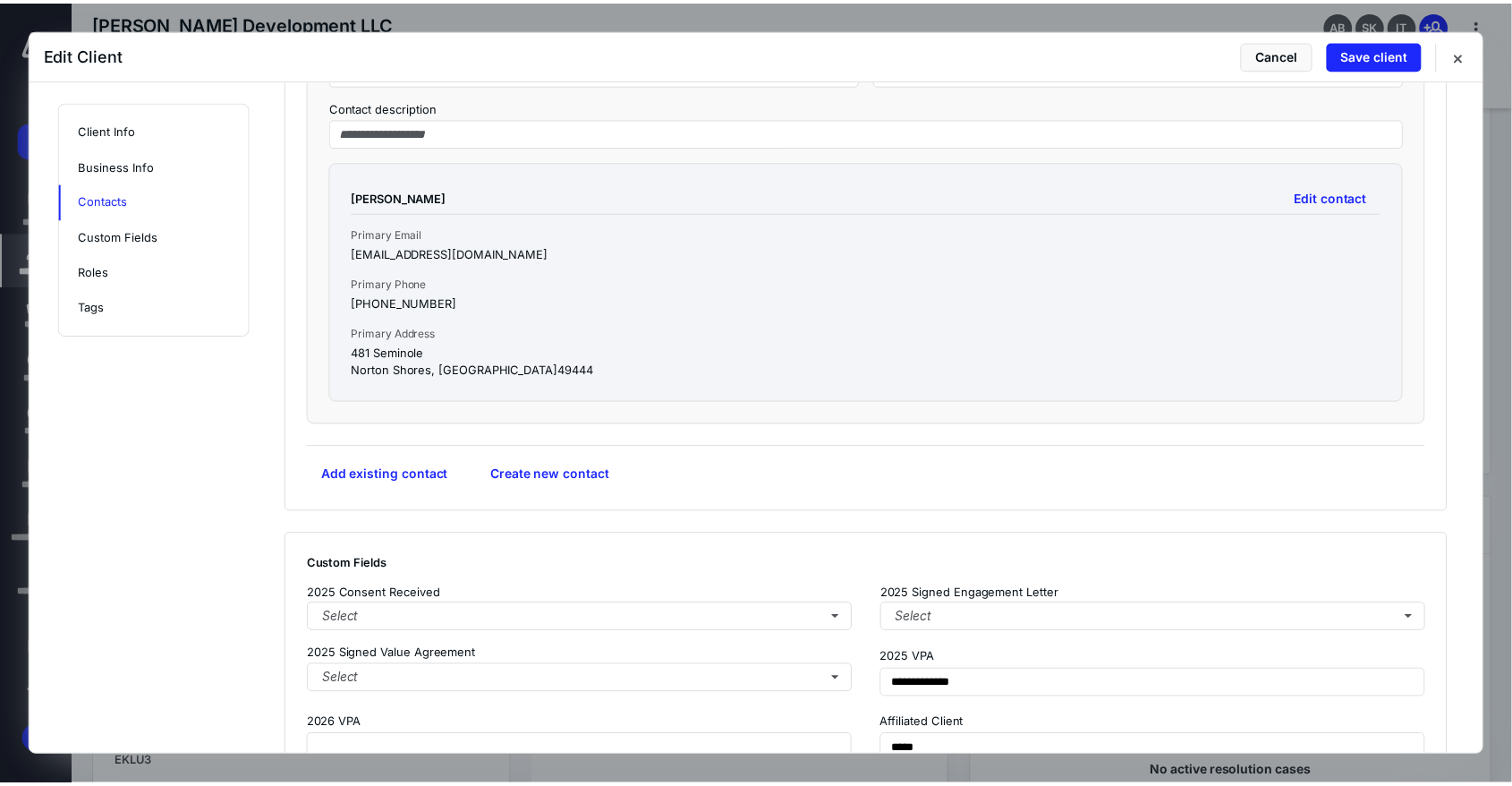 scroll, scrollTop: 1491, scrollLeft: 0, axis: vertical 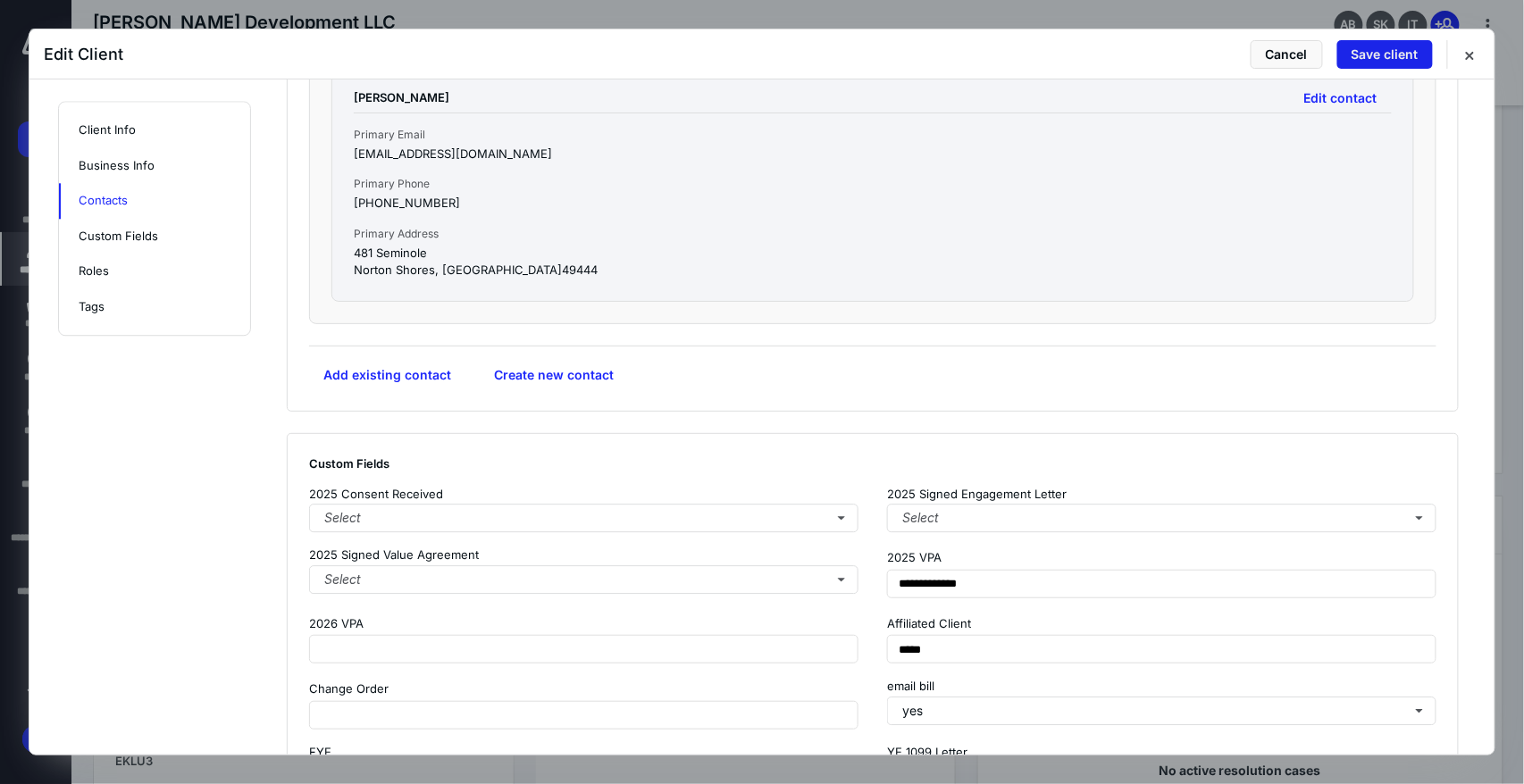 click on "Save client" at bounding box center [1385, 54] 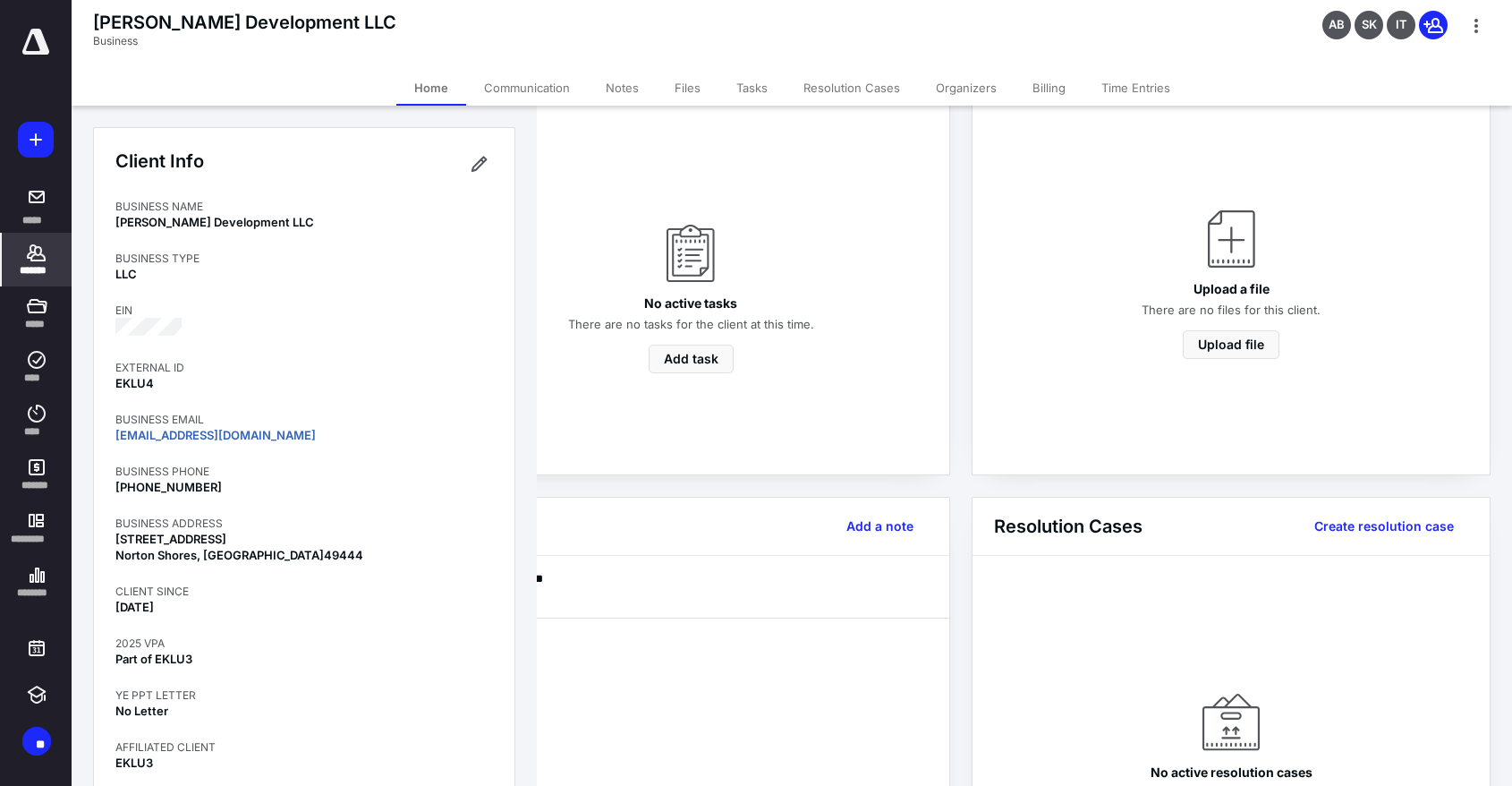 scroll, scrollTop: 497, scrollLeft: 0, axis: vertical 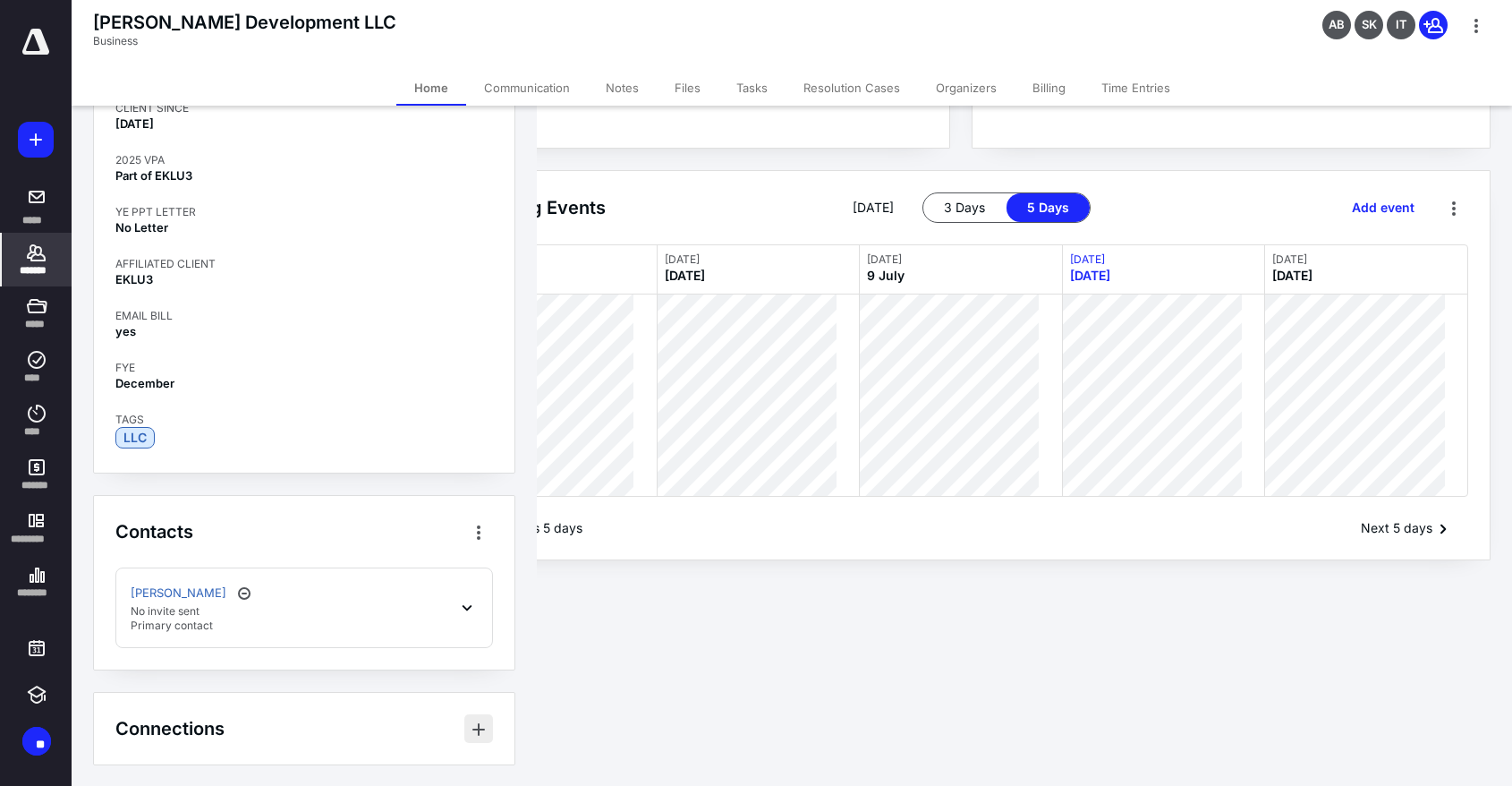 click at bounding box center [479, 729] 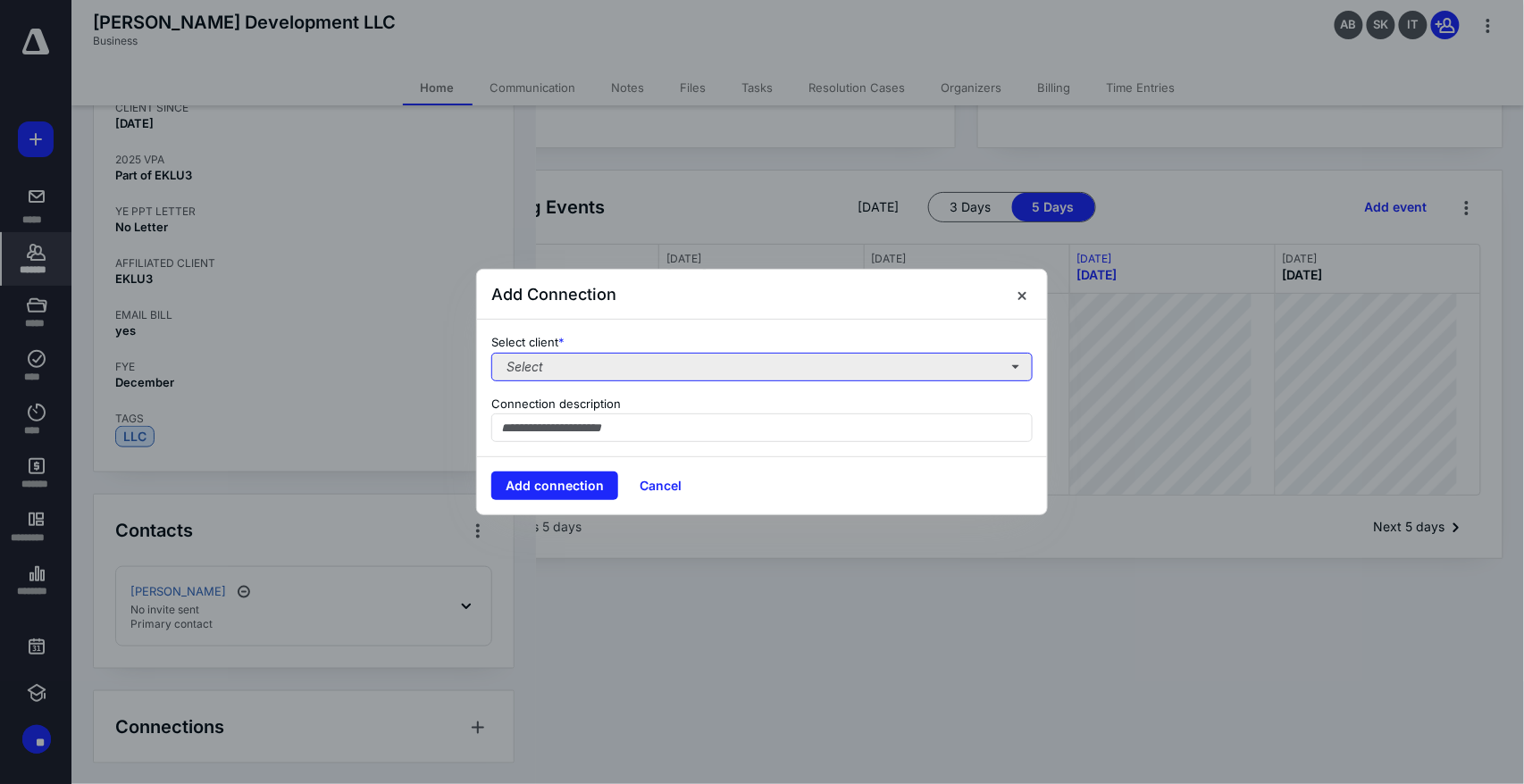 click on "Select" at bounding box center (762, 367) 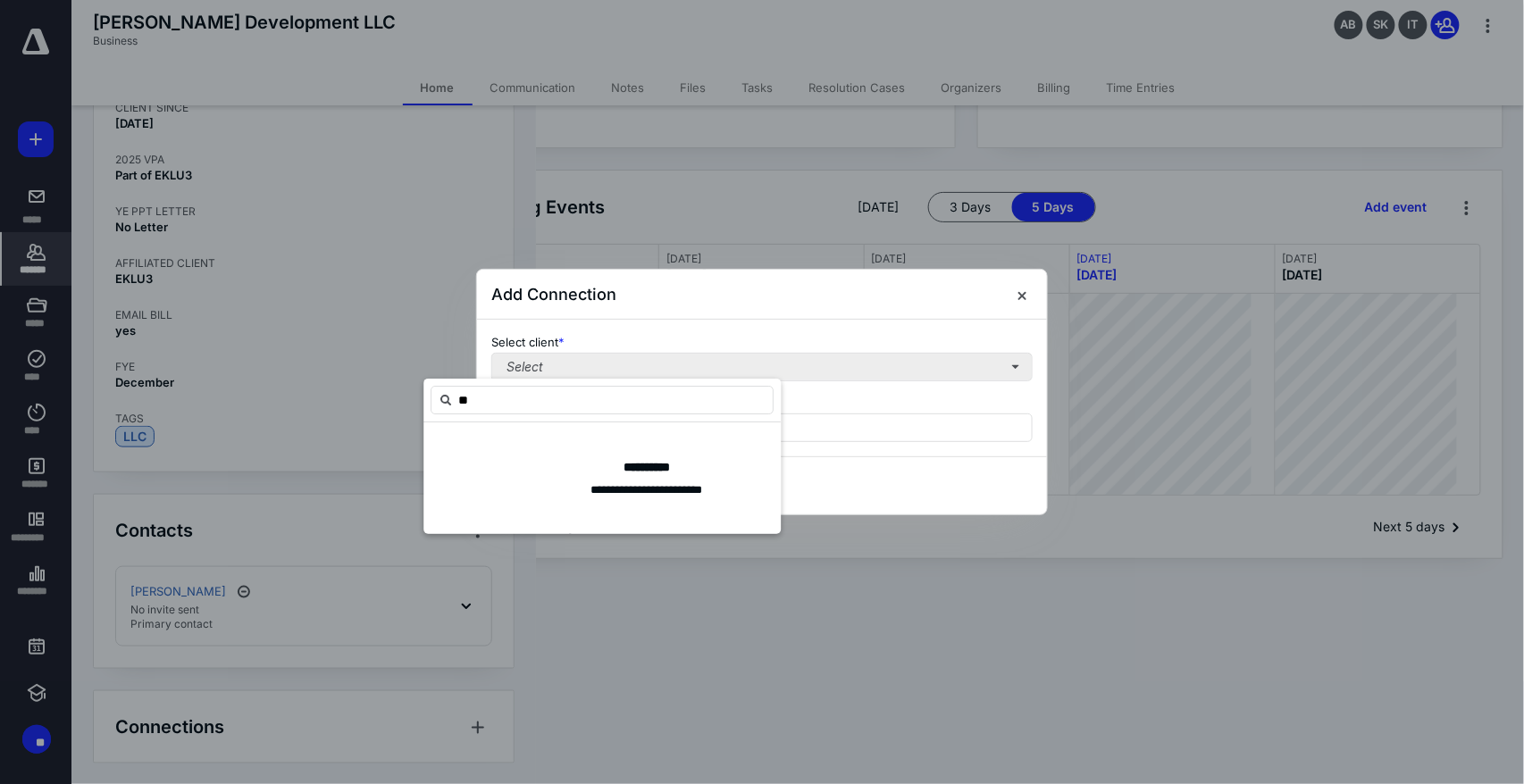 type on "***" 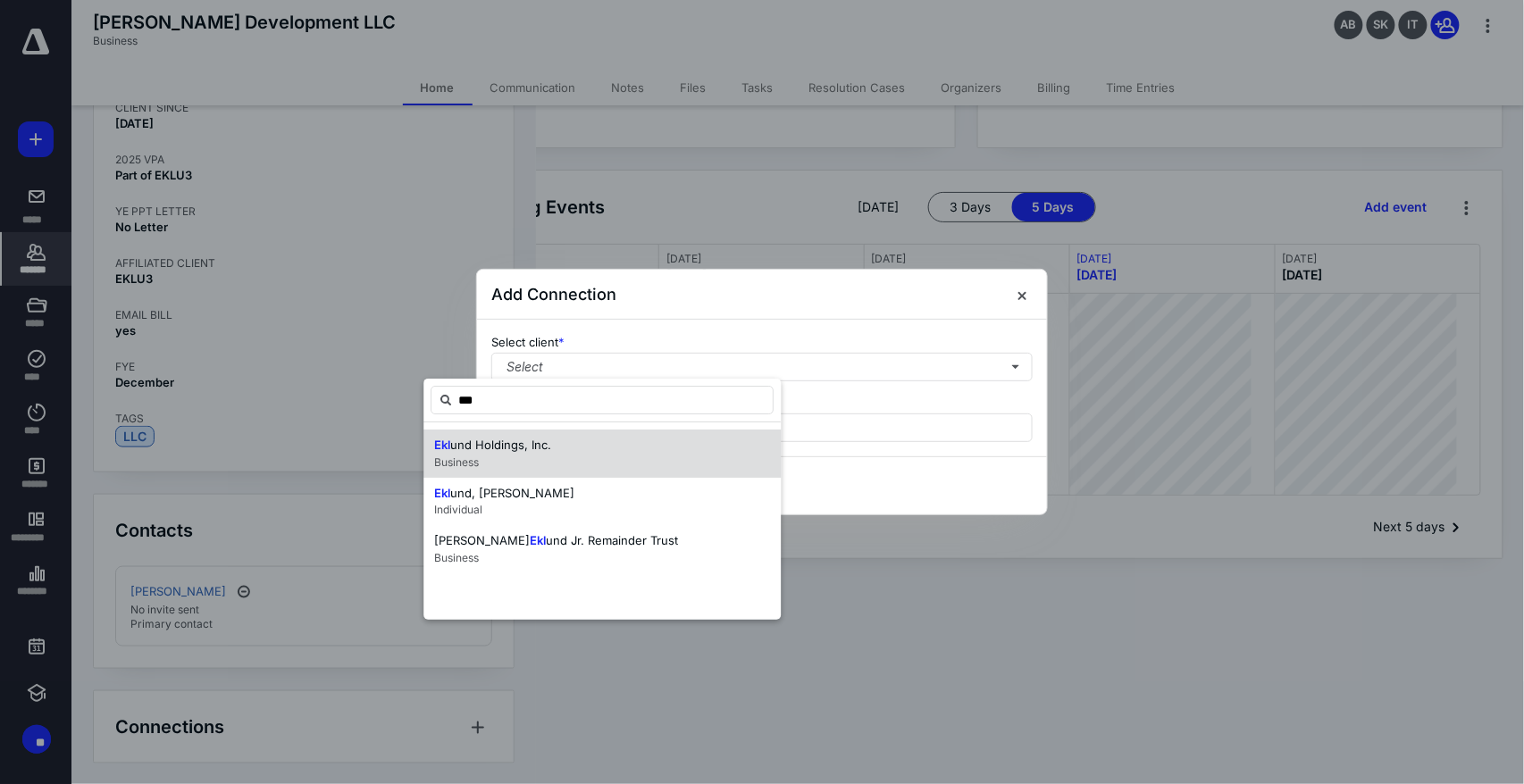 click on "und Holdings, Inc." at bounding box center [500, 445] 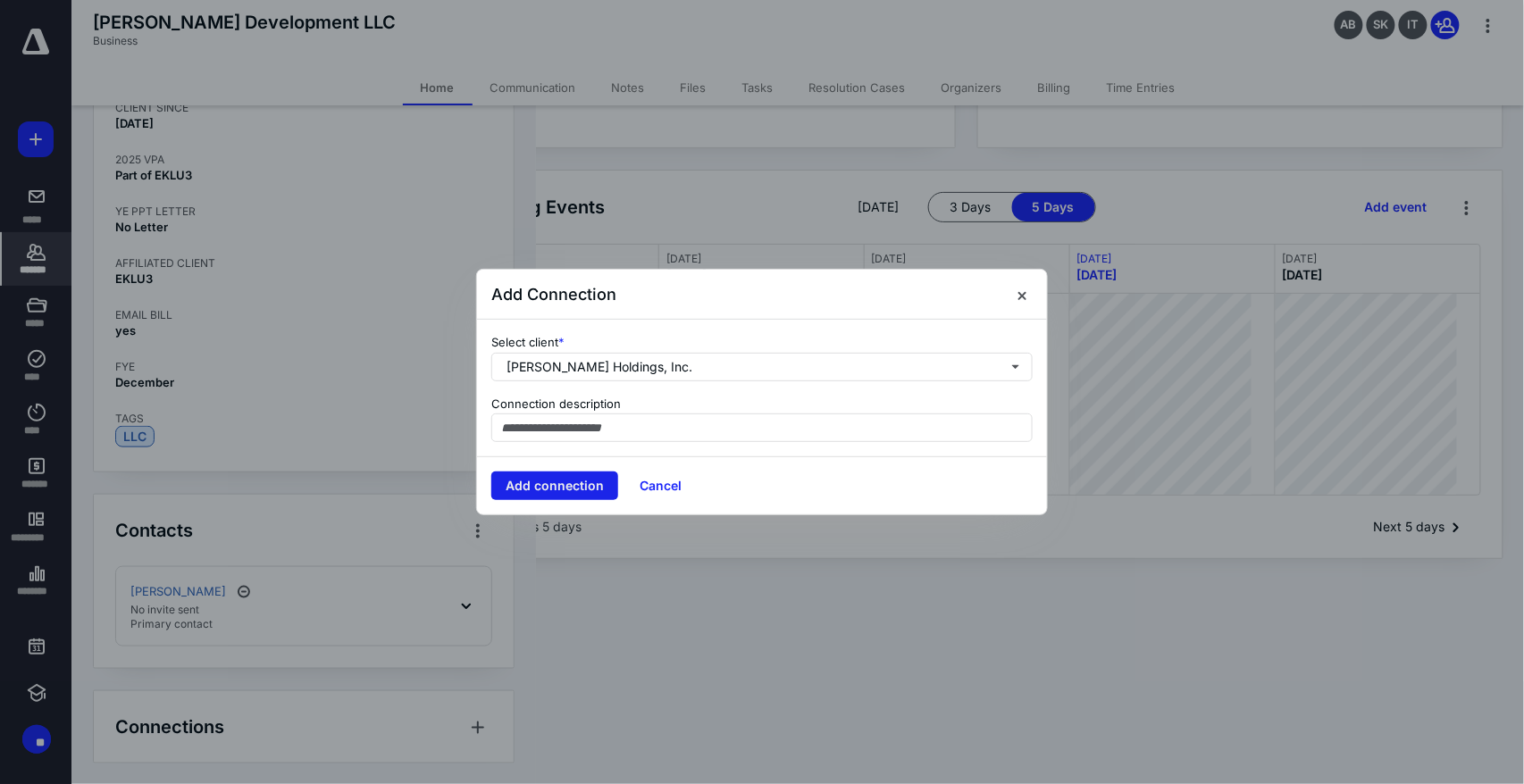 click on "Add connection" at bounding box center (555, 486) 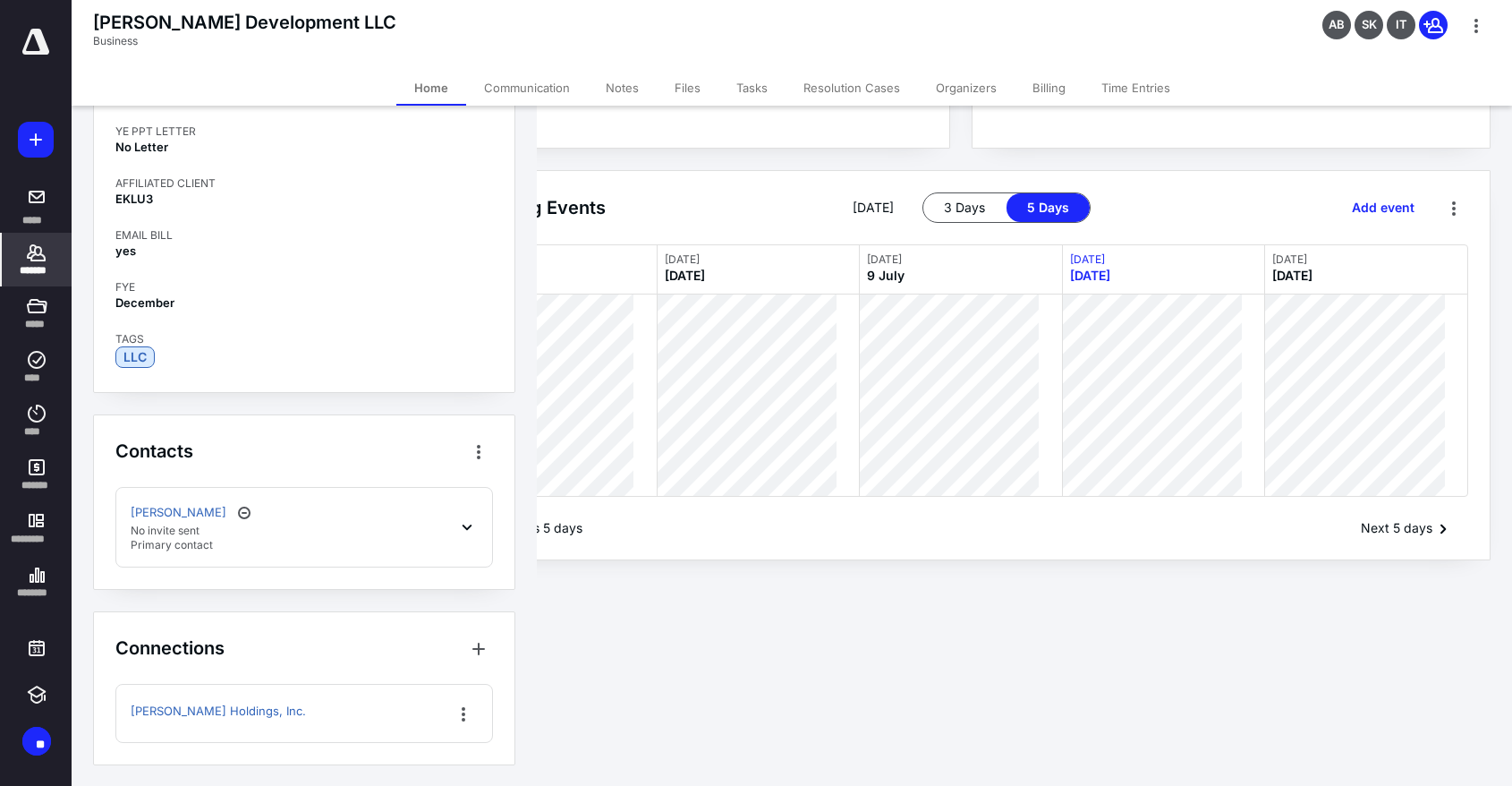 click 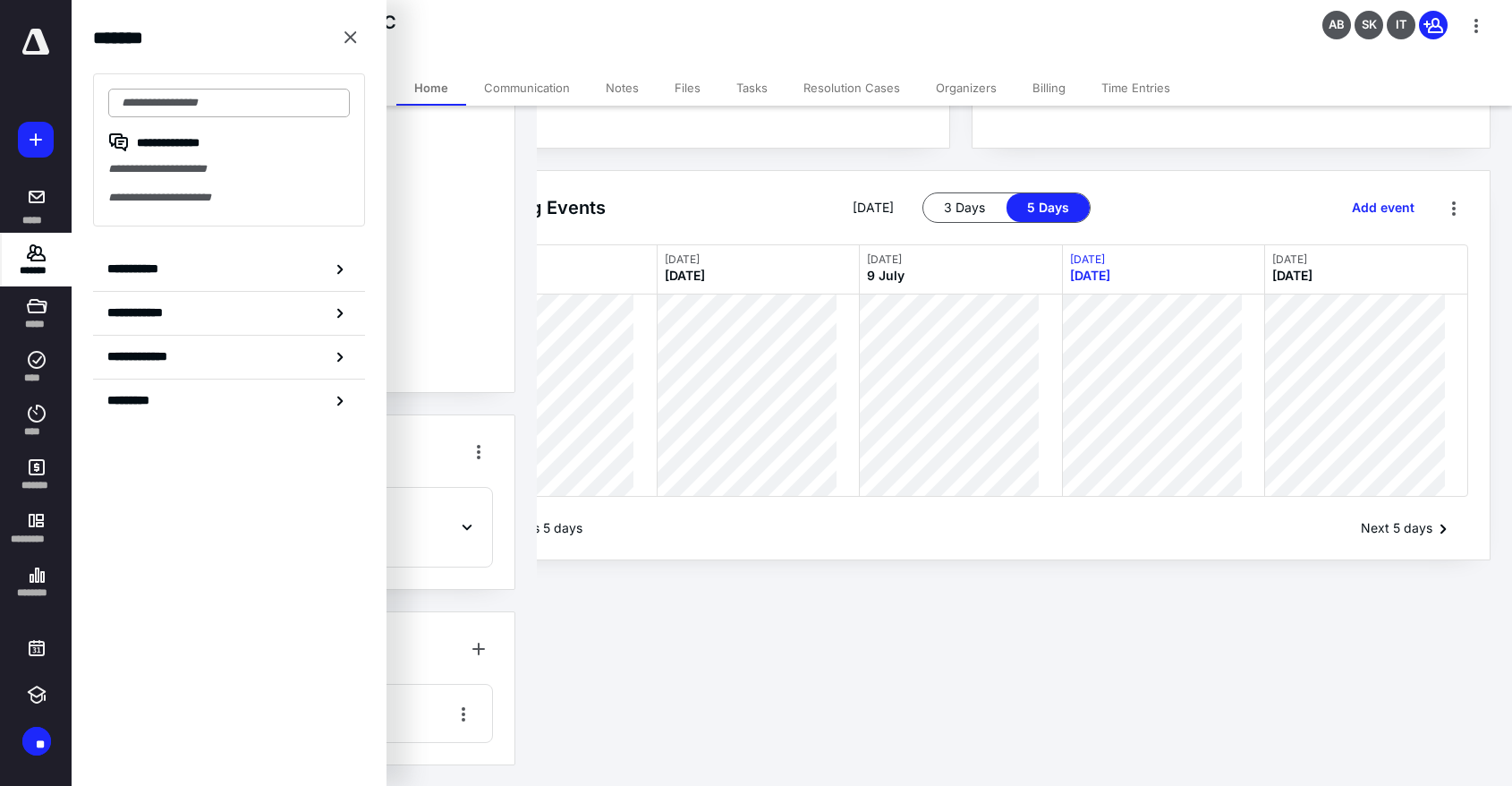 click at bounding box center [229, 103] 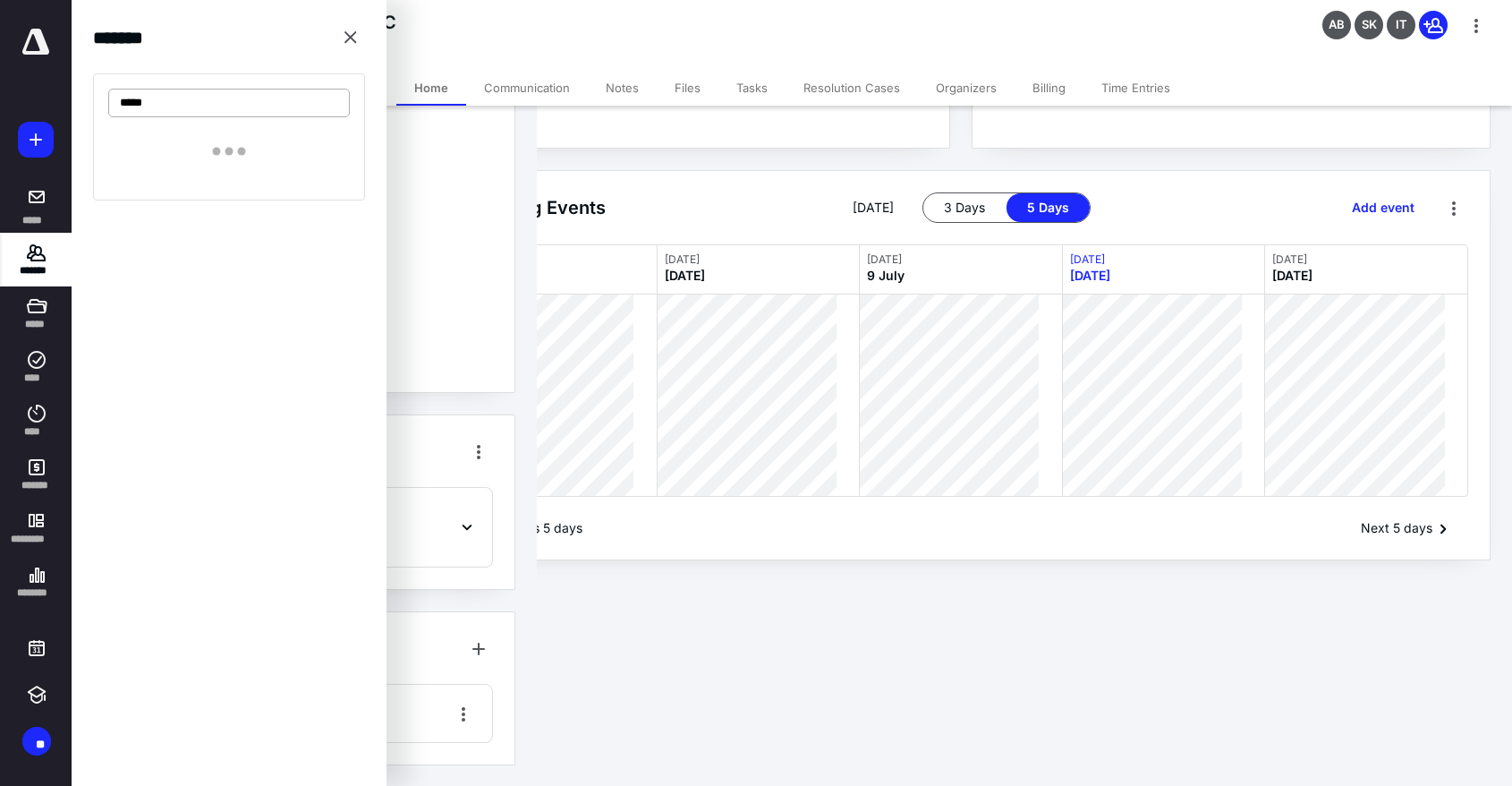 type on "*****" 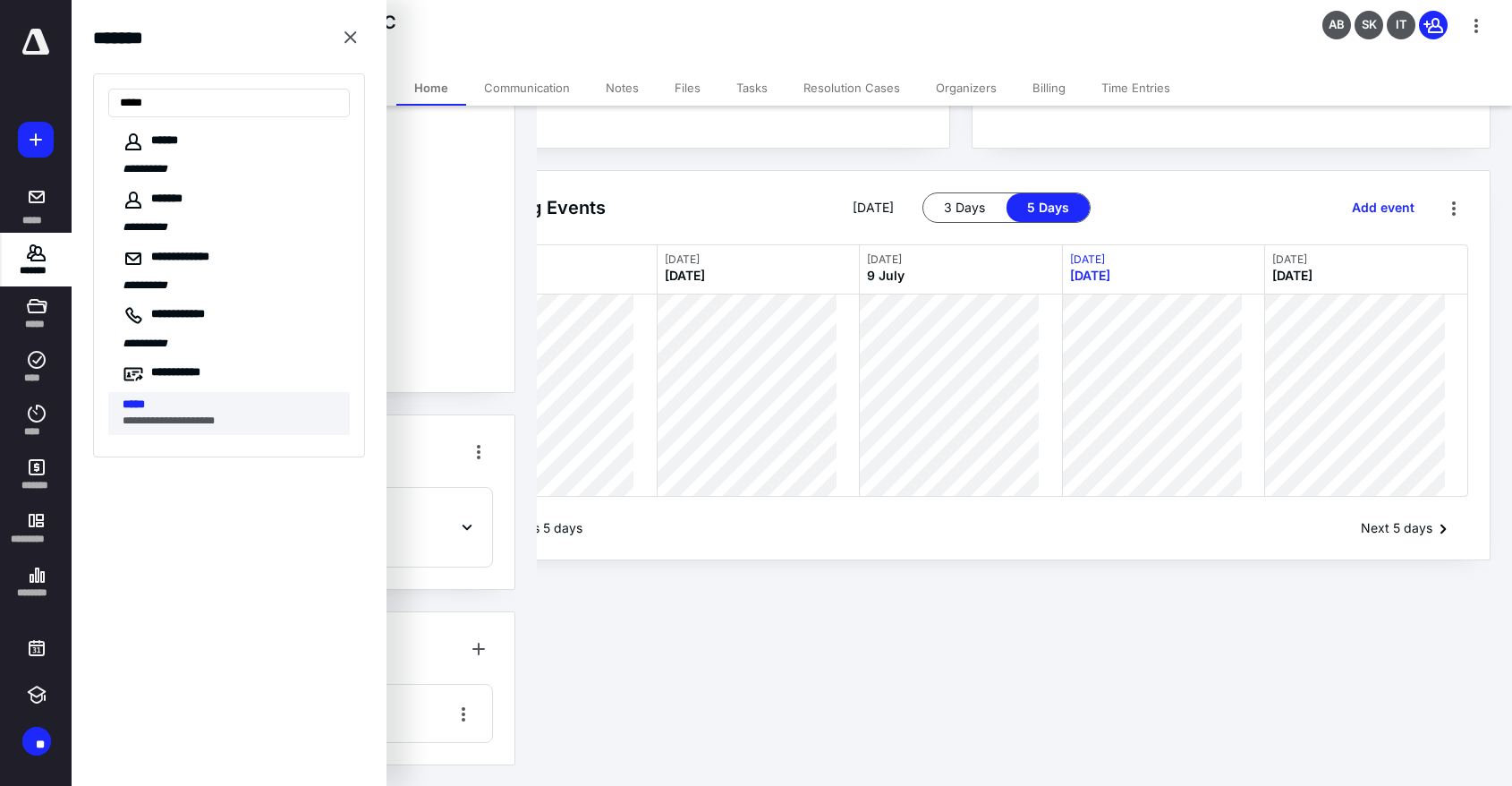 click on "*****" at bounding box center (133, 404) 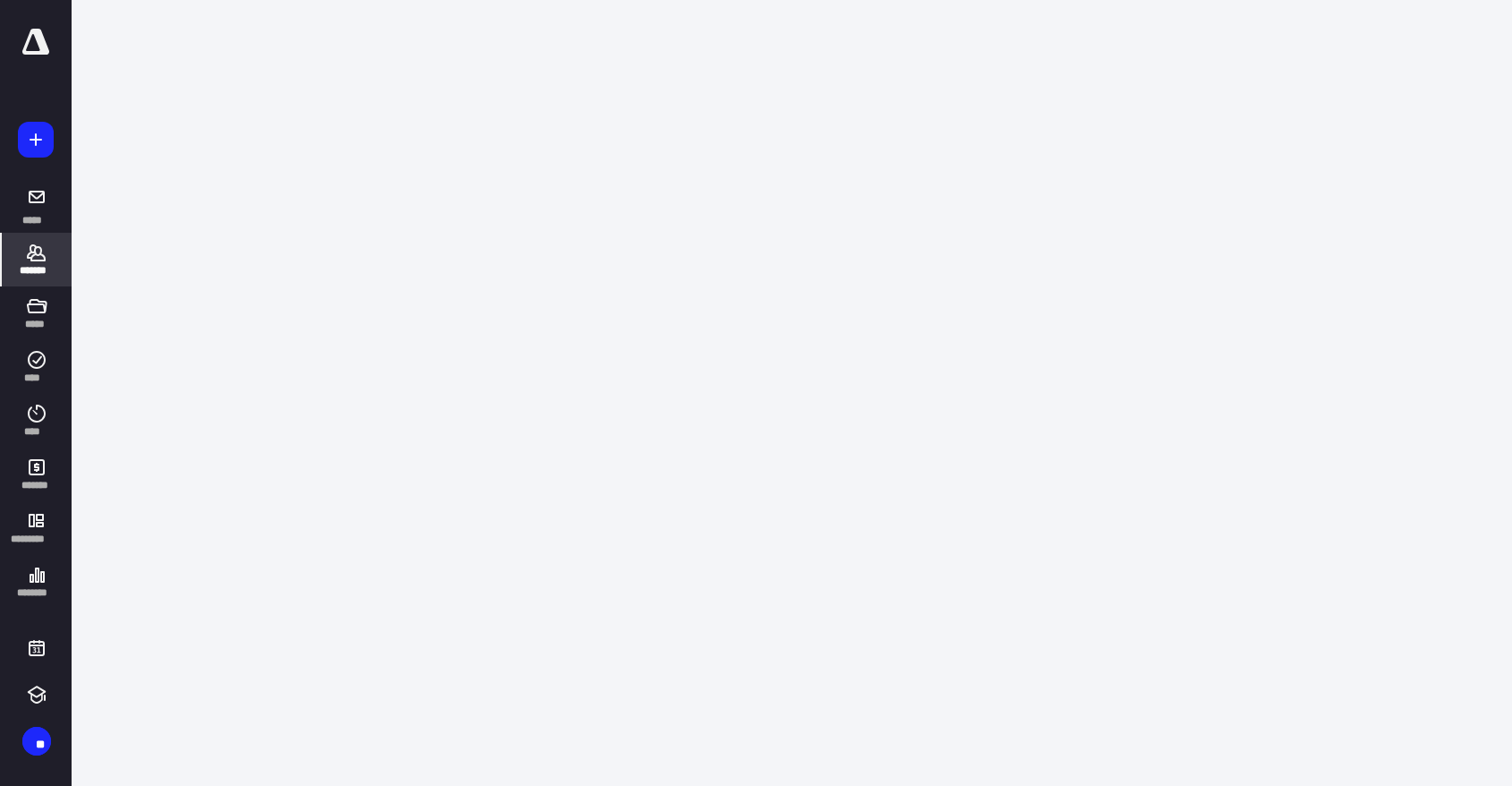 scroll, scrollTop: 0, scrollLeft: 0, axis: both 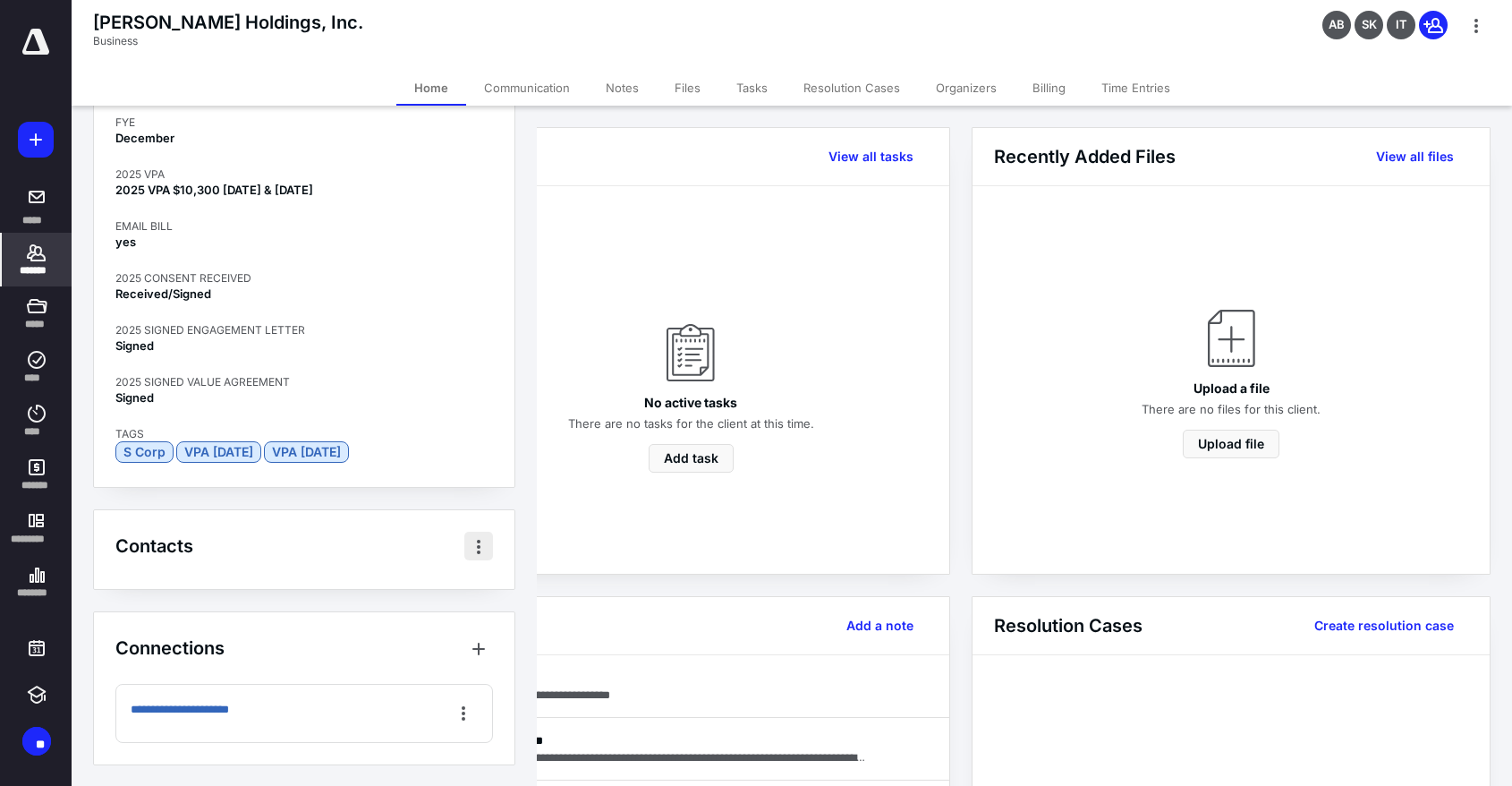 click at bounding box center (479, 546) 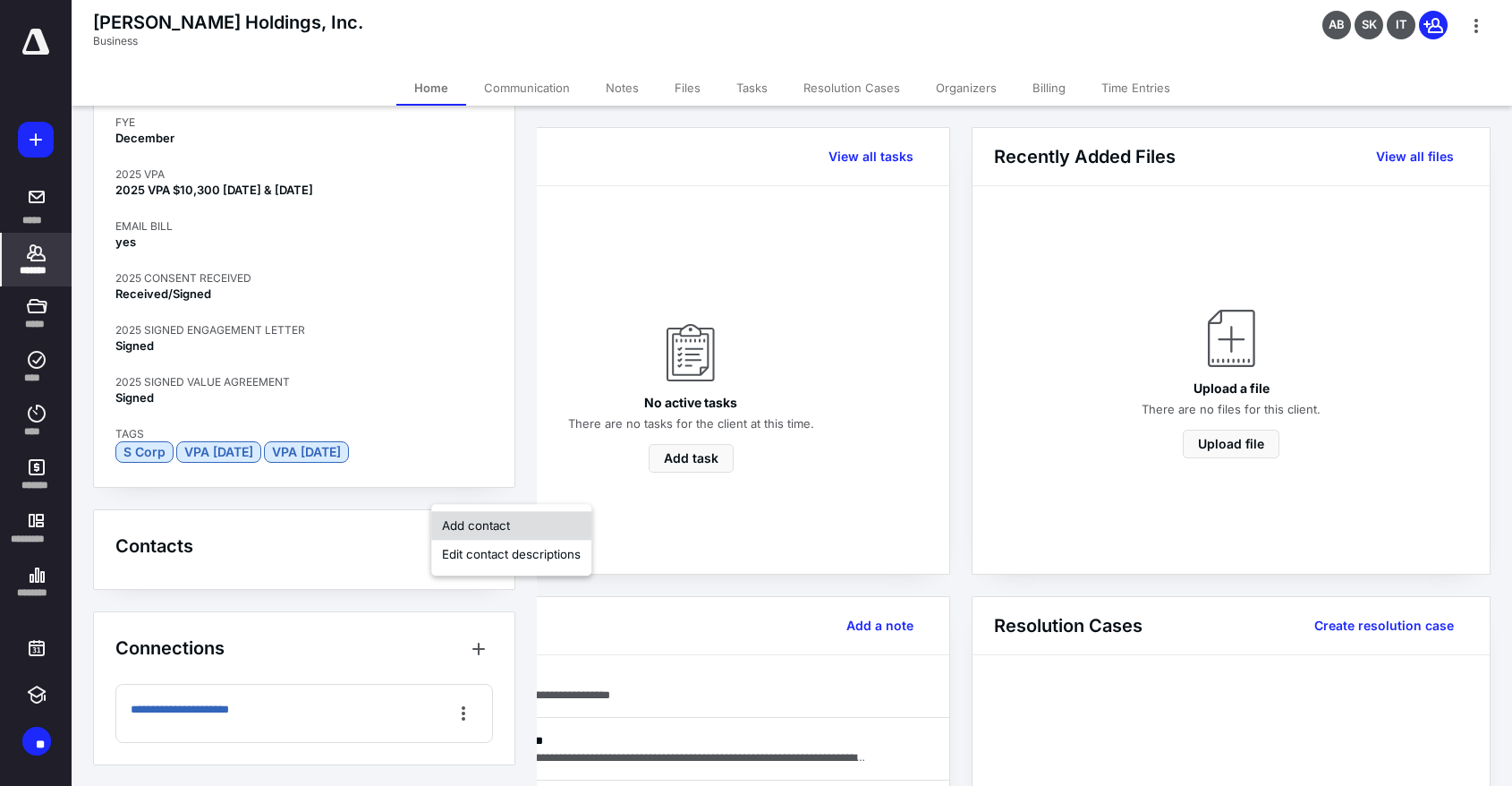 click on "Add contact" at bounding box center [511, 525] 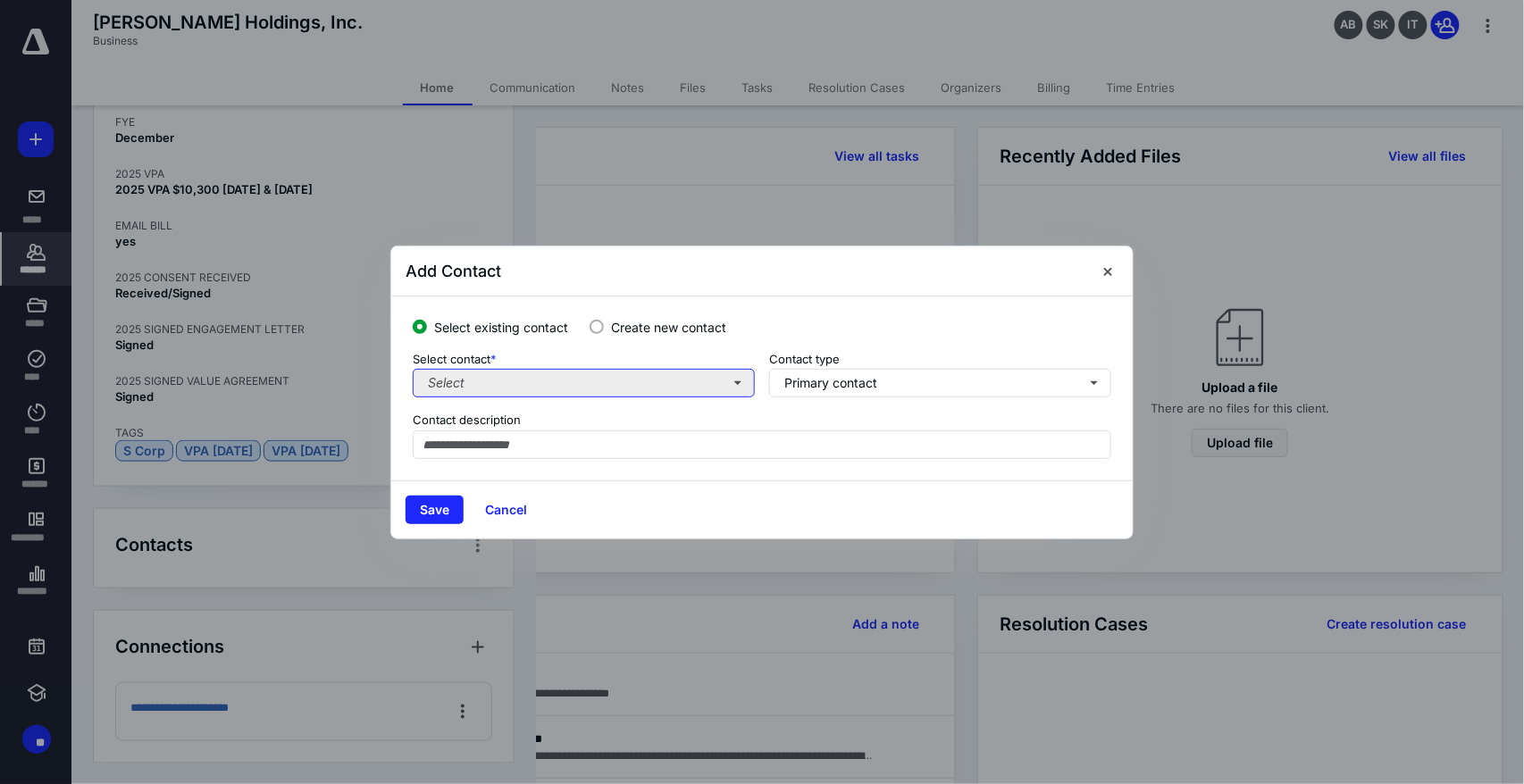 click on "Select" at bounding box center (583, 383) 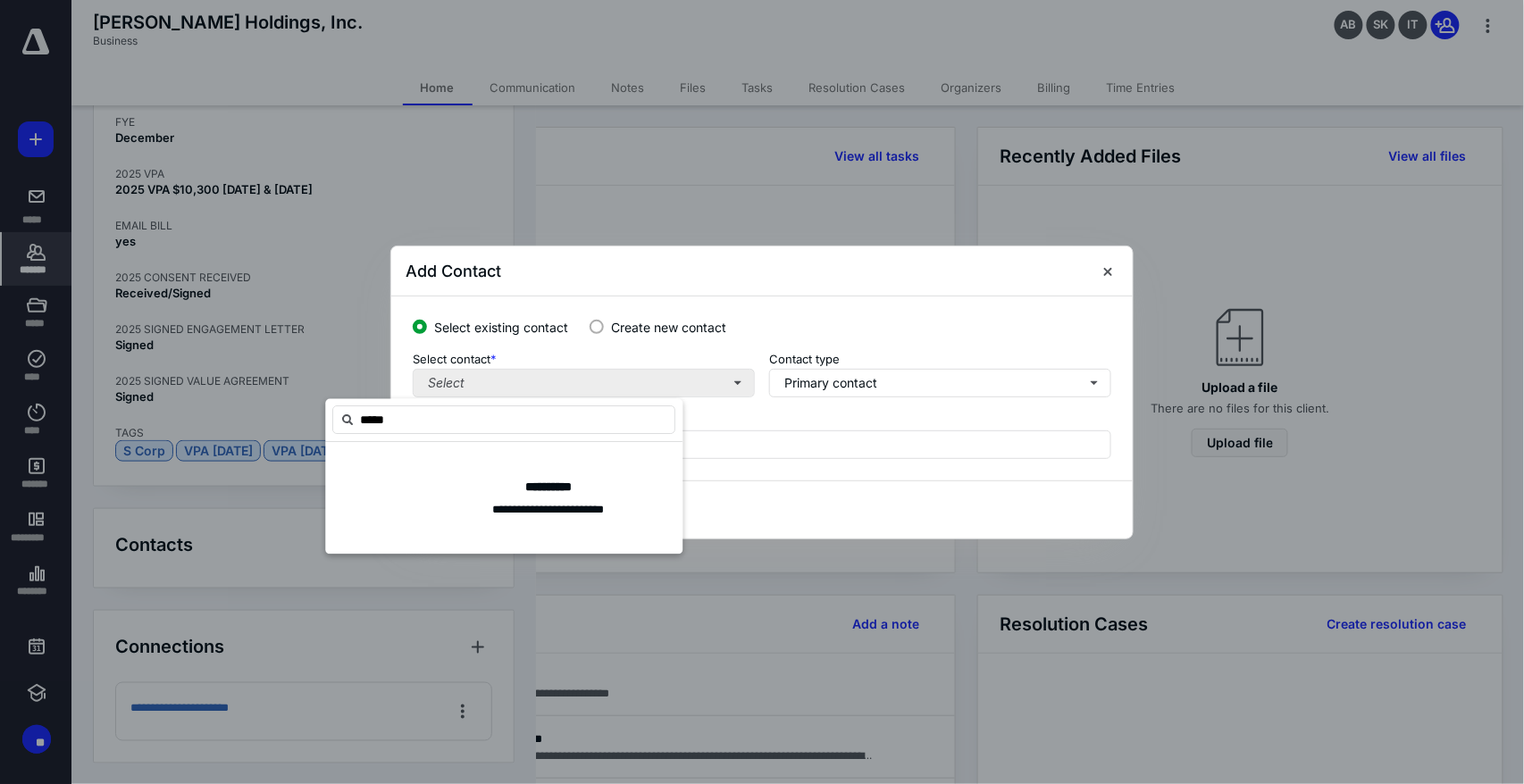 type on "******" 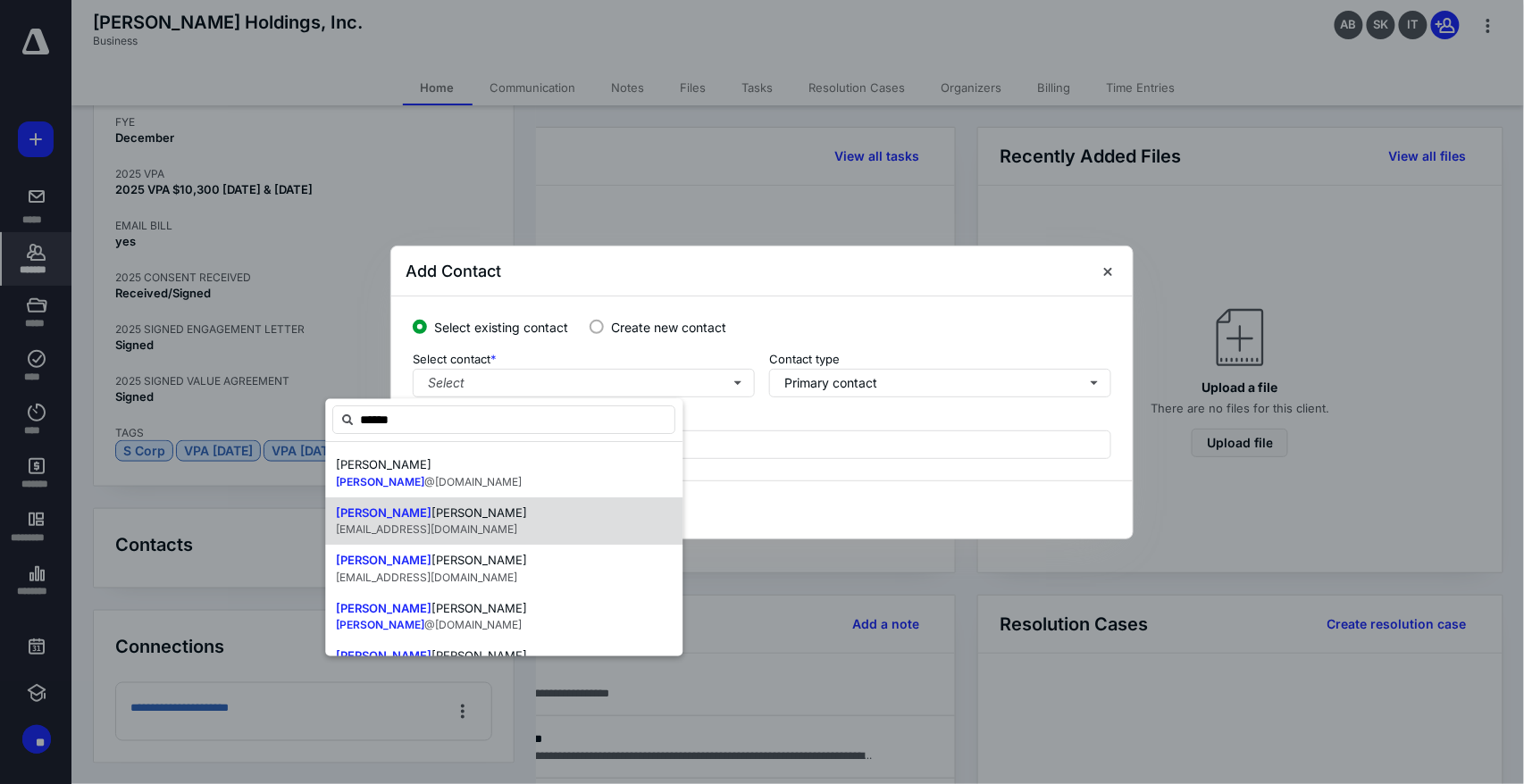 click on "K. Eklund" at bounding box center (479, 513) 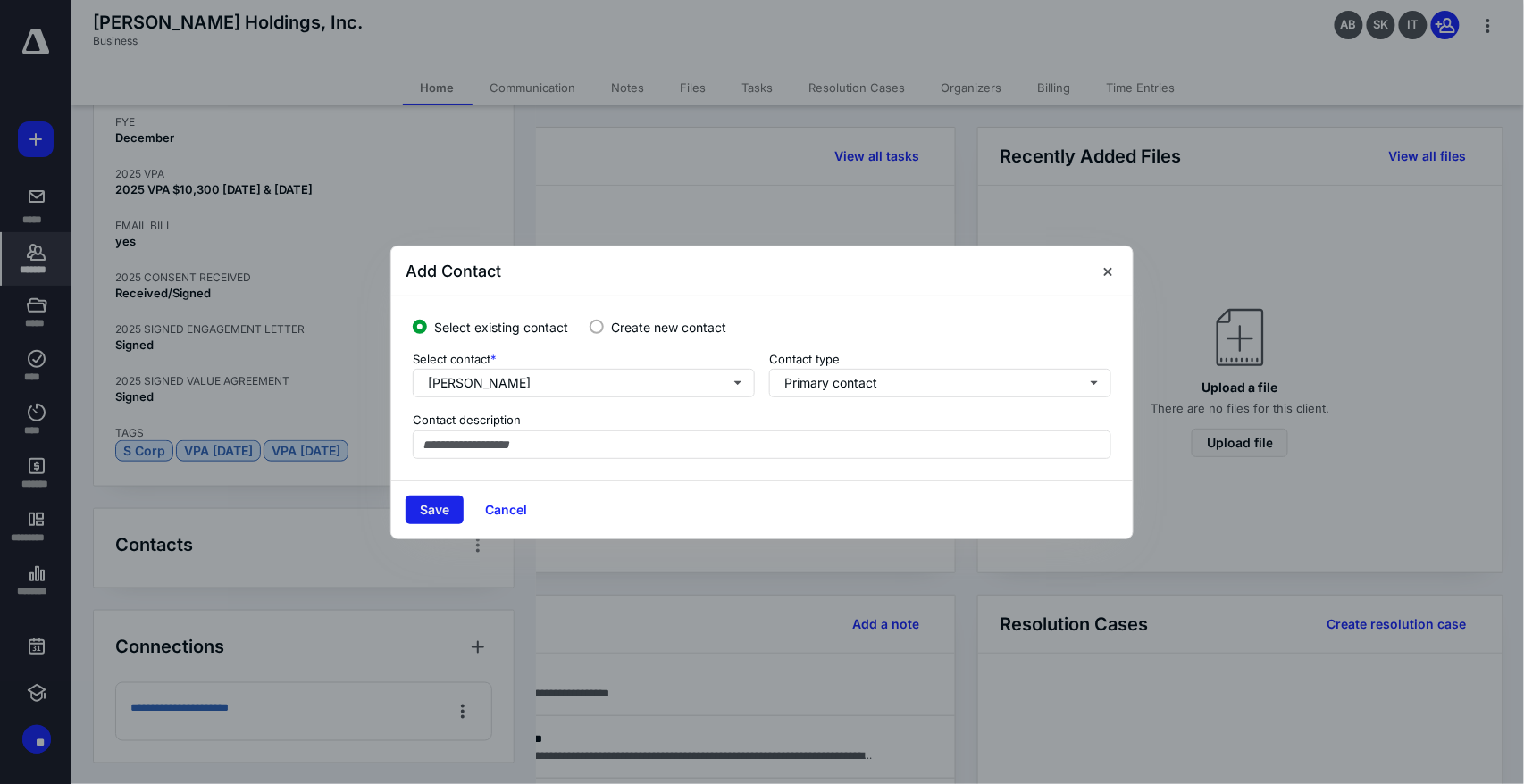 click on "Save" at bounding box center [434, 510] 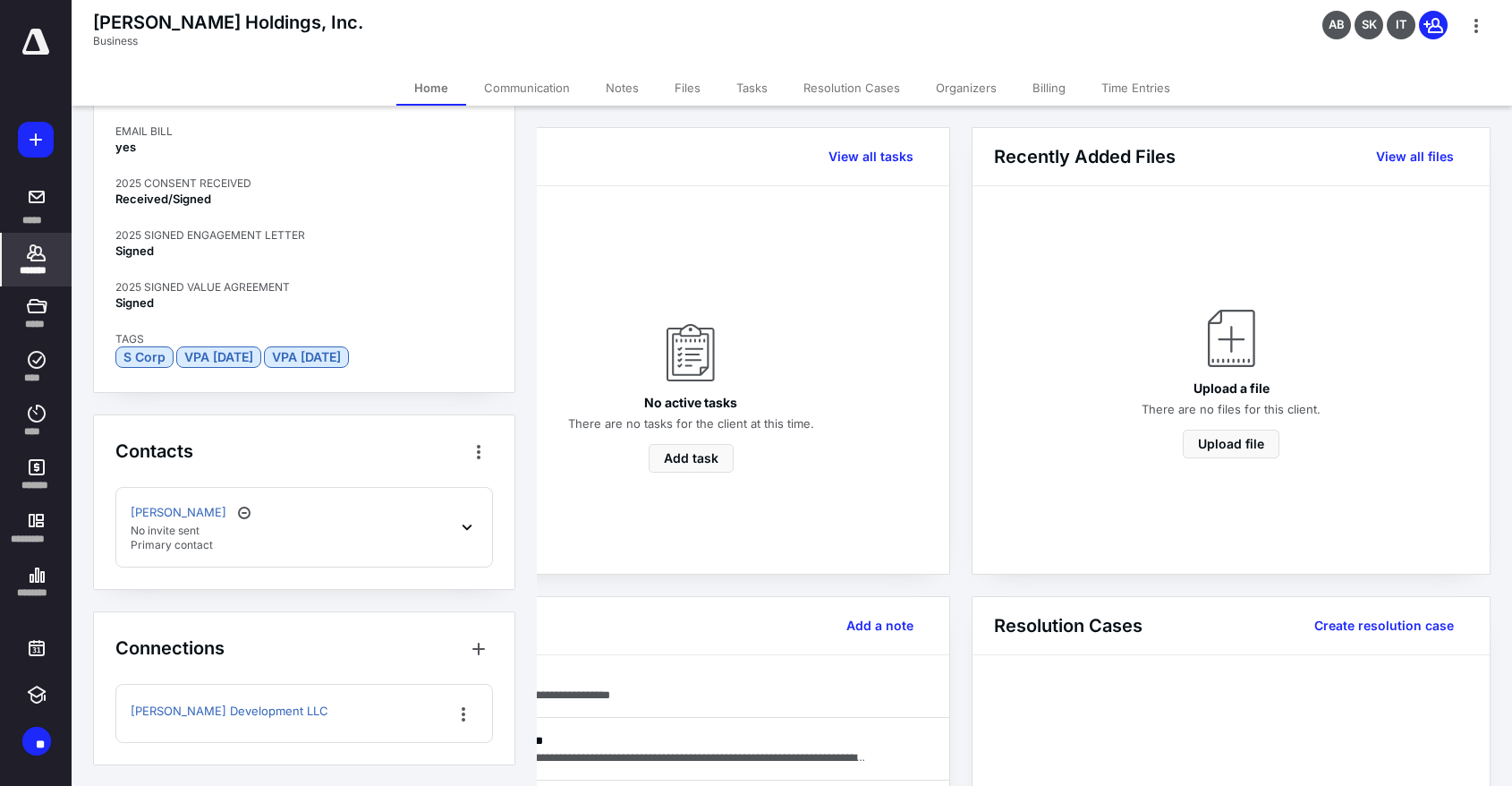 scroll, scrollTop: 932, scrollLeft: 0, axis: vertical 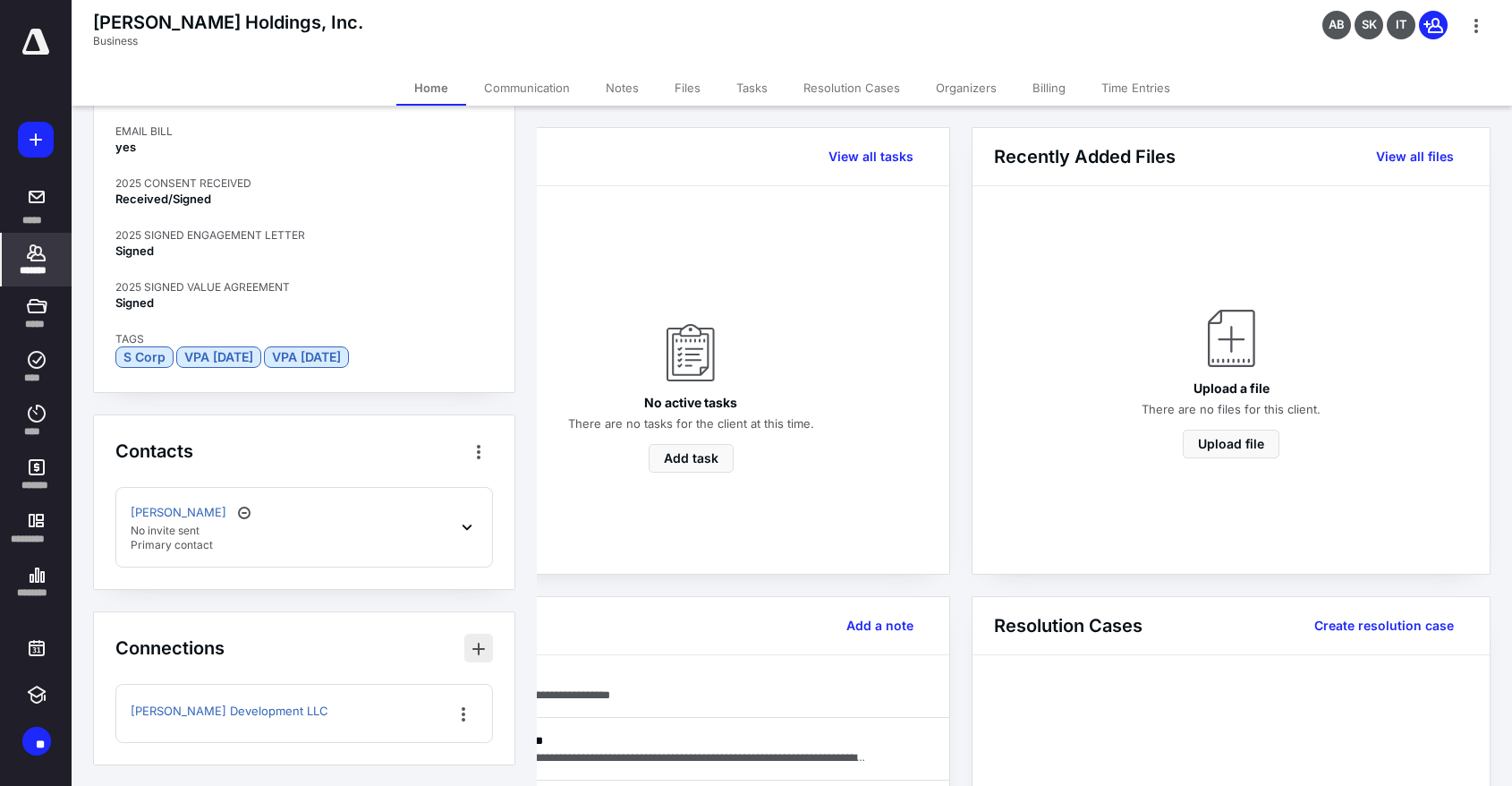 click at bounding box center (479, 648) 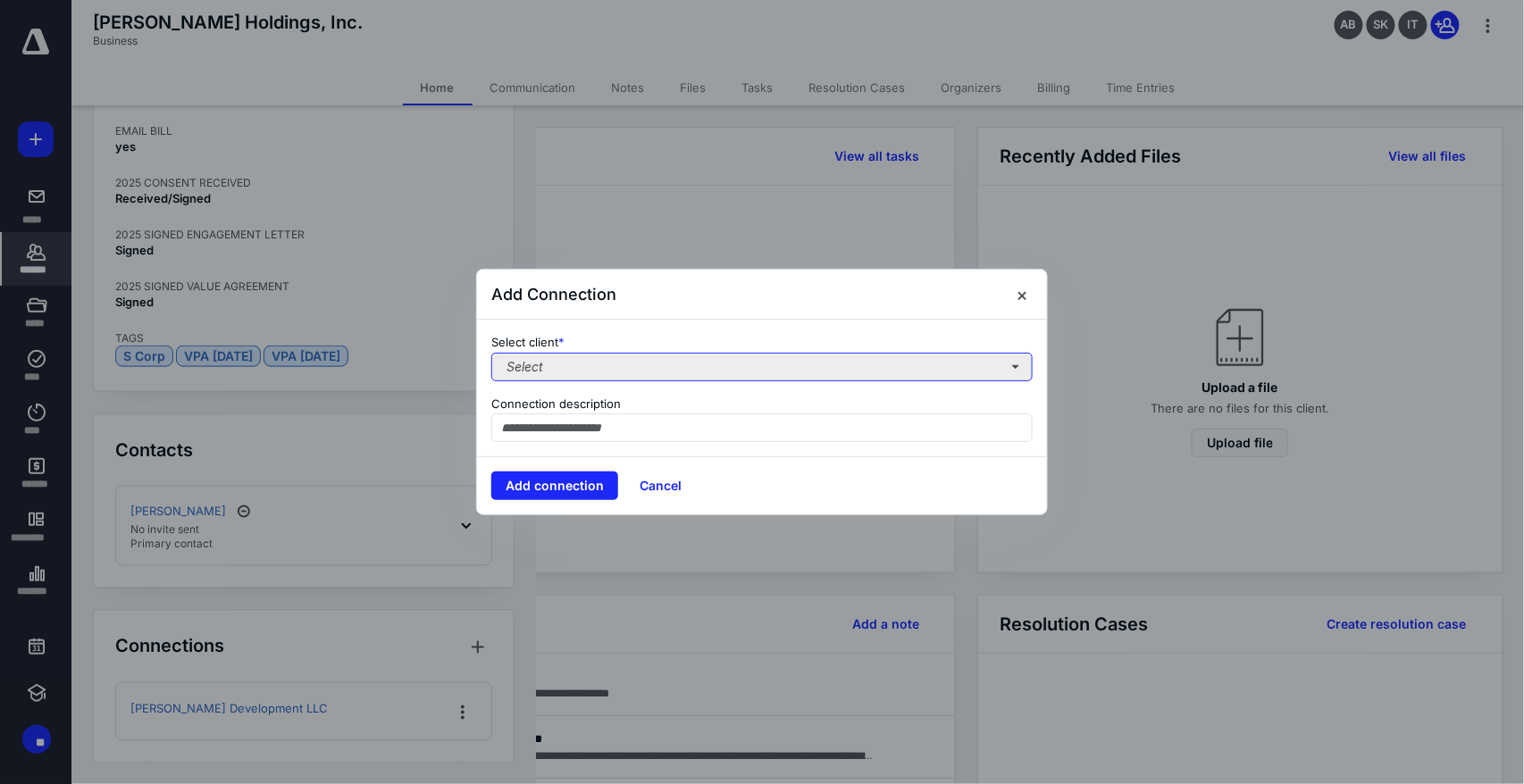 click on "Select" at bounding box center (762, 367) 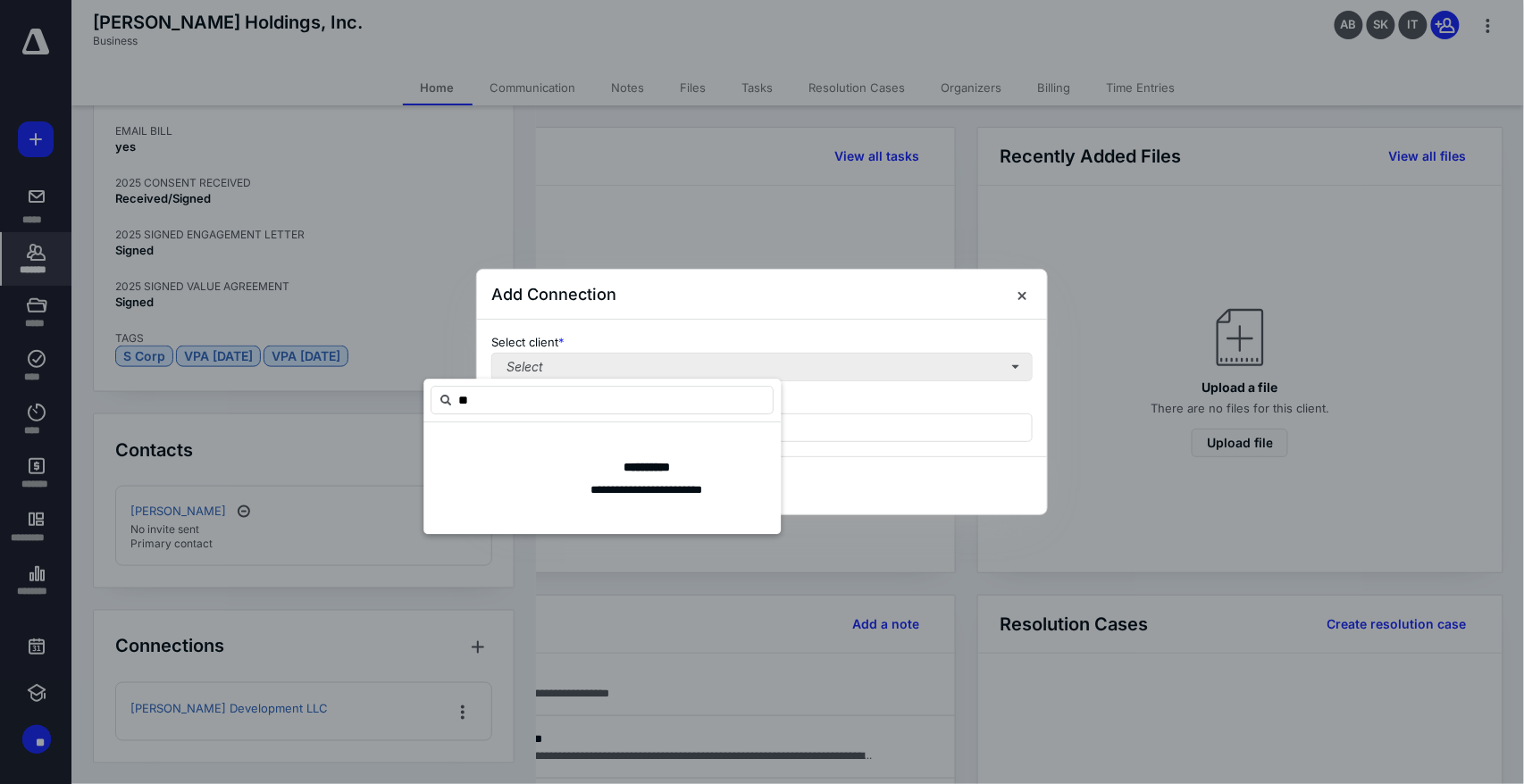 type on "*" 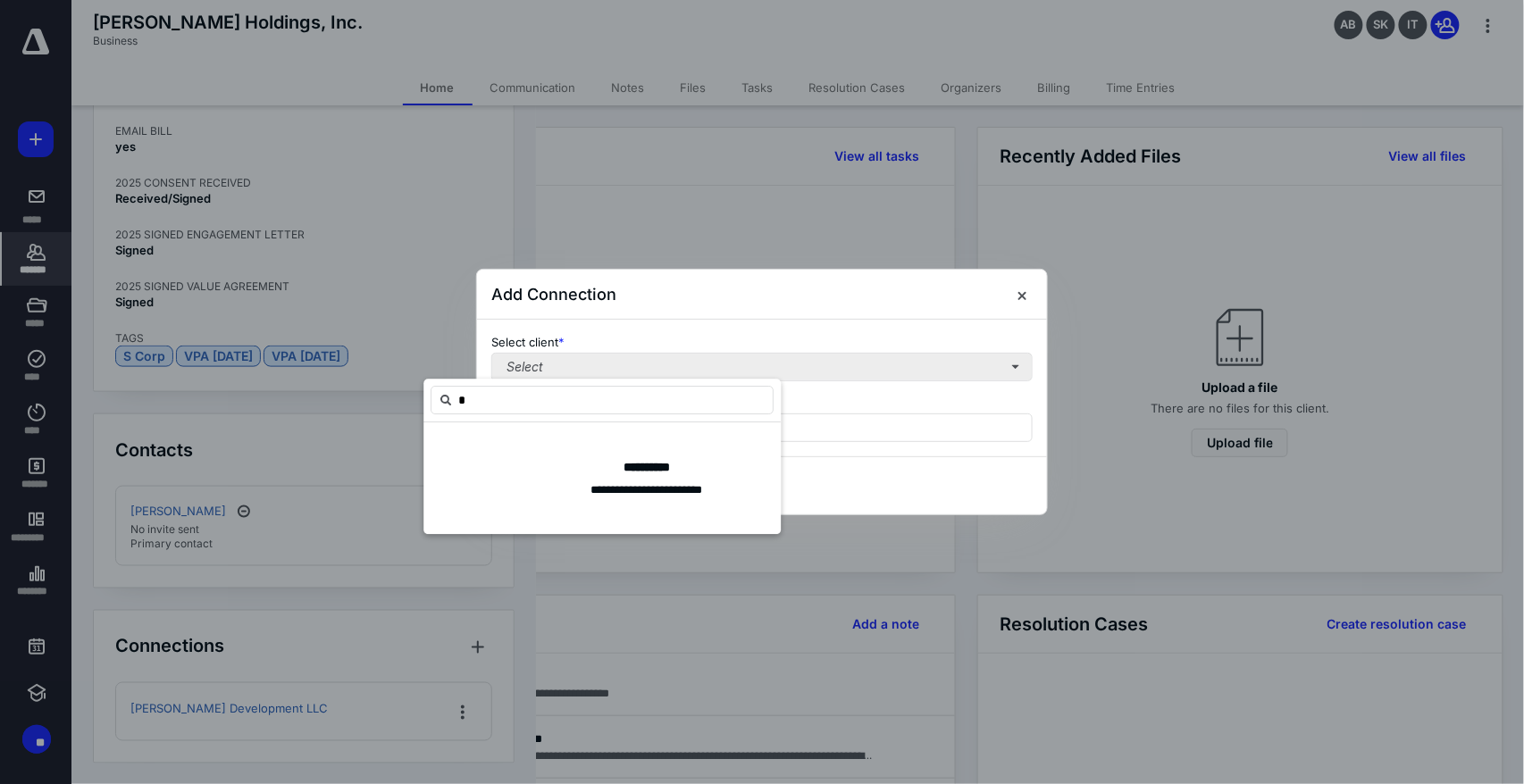 type 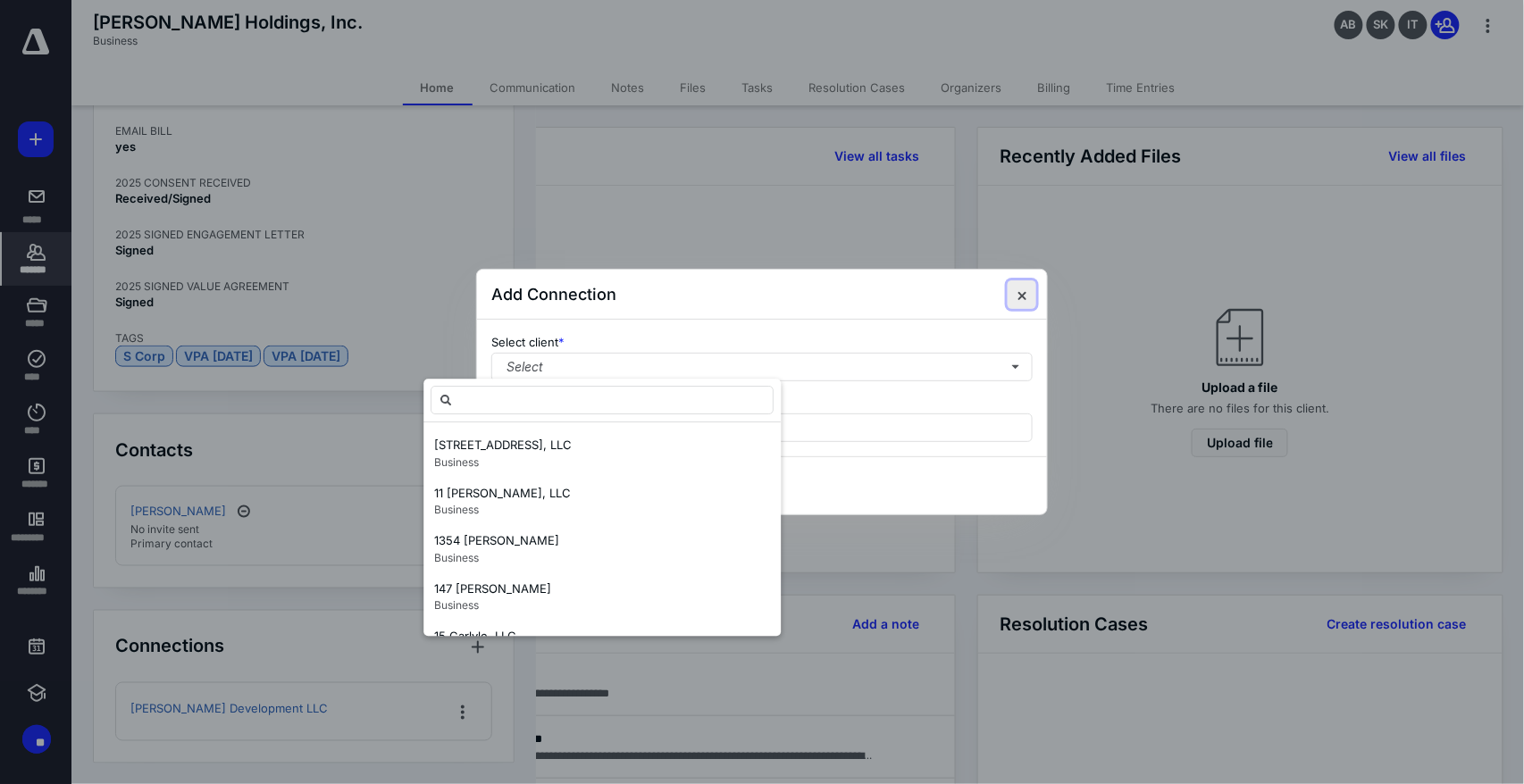 click at bounding box center [1022, 295] 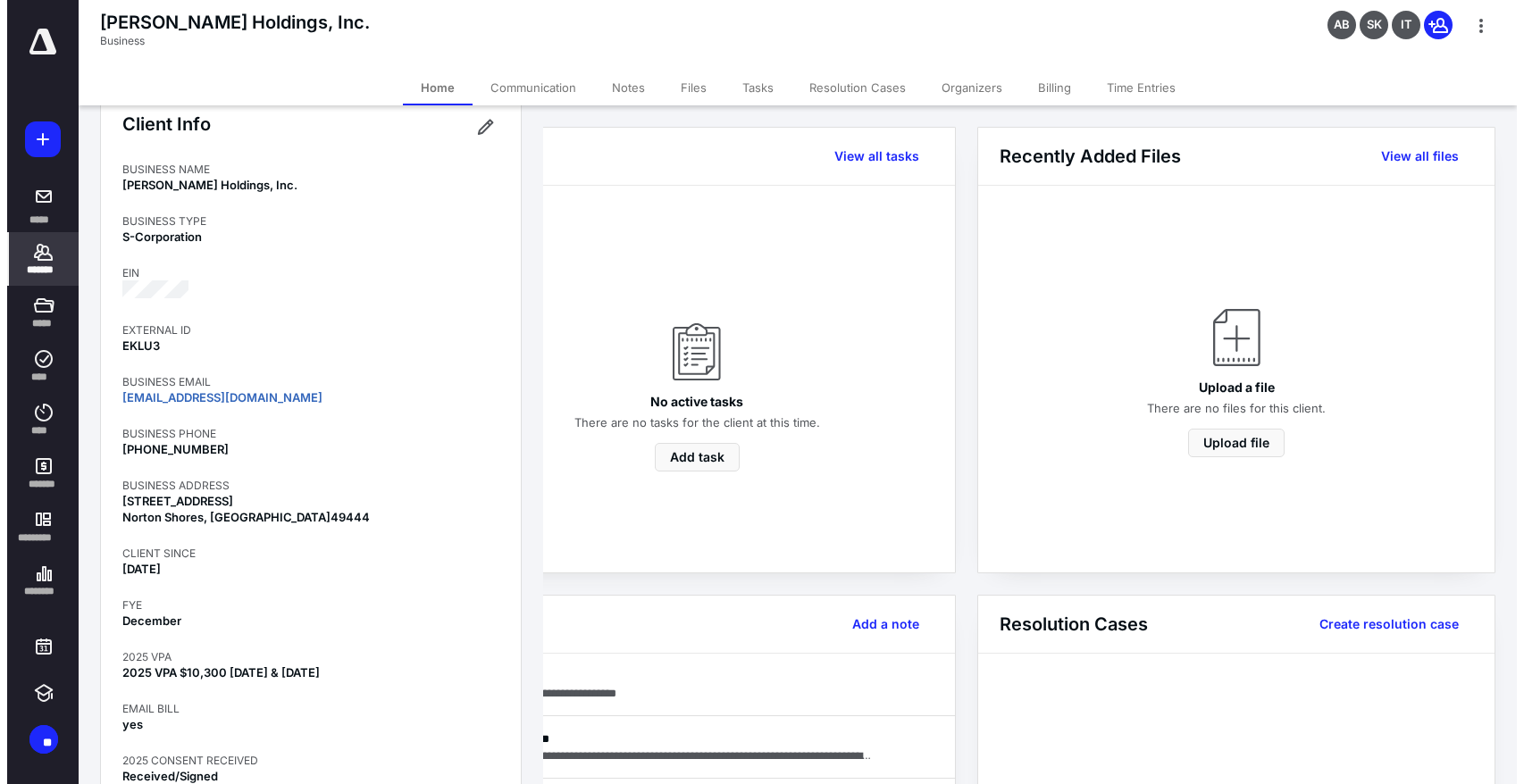 scroll, scrollTop: 0, scrollLeft: 0, axis: both 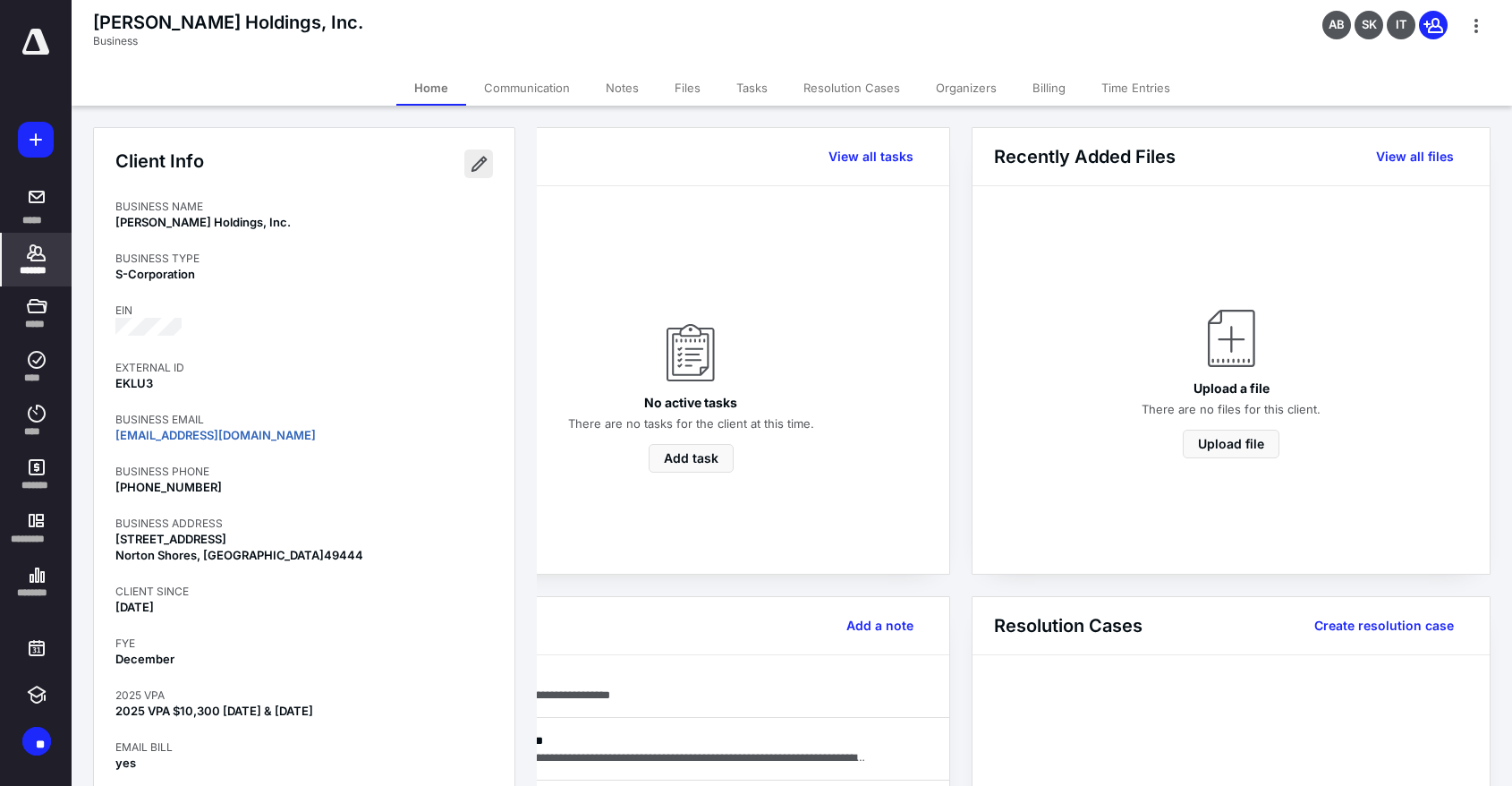 click at bounding box center (479, 164) 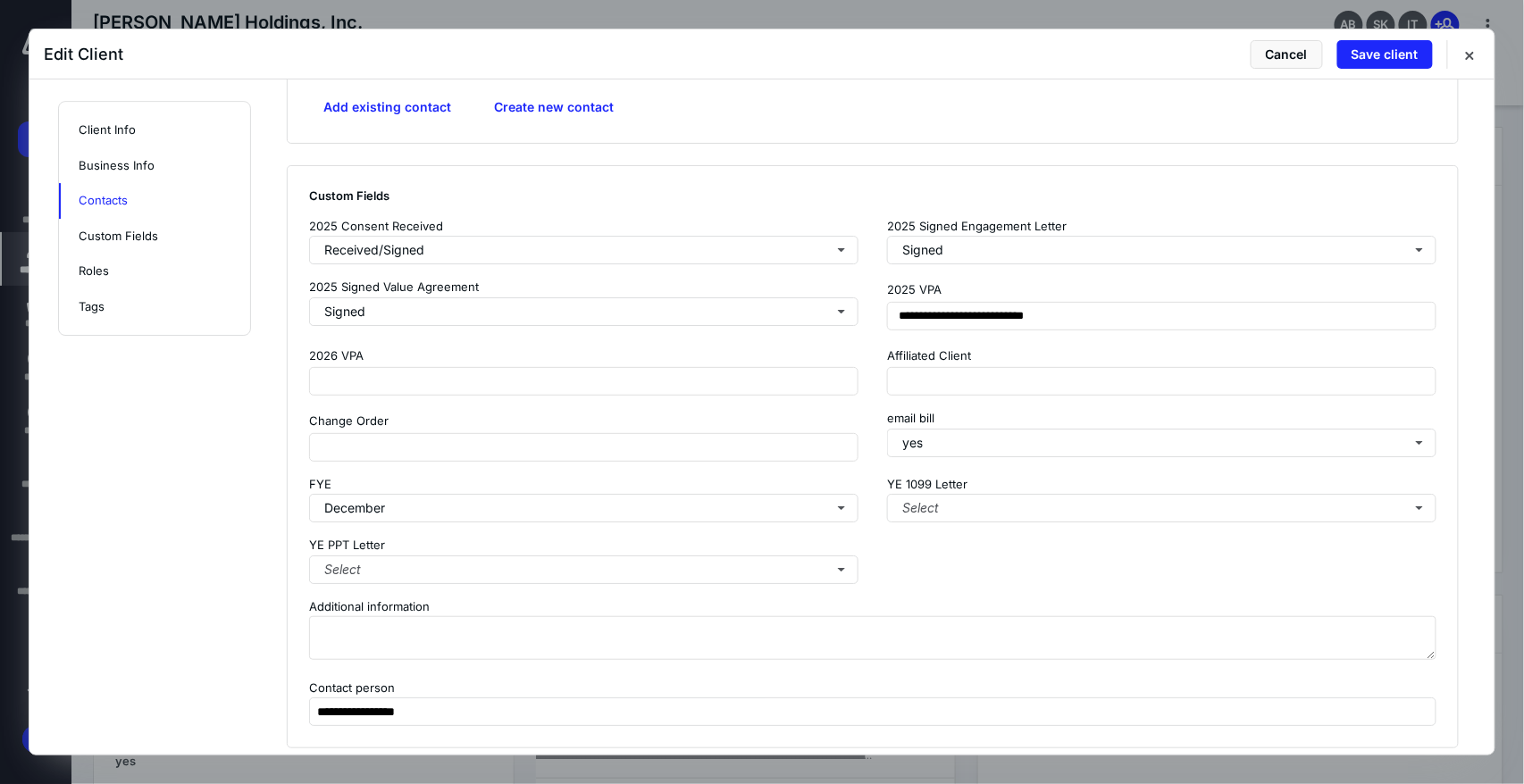 scroll, scrollTop: 2182, scrollLeft: 0, axis: vertical 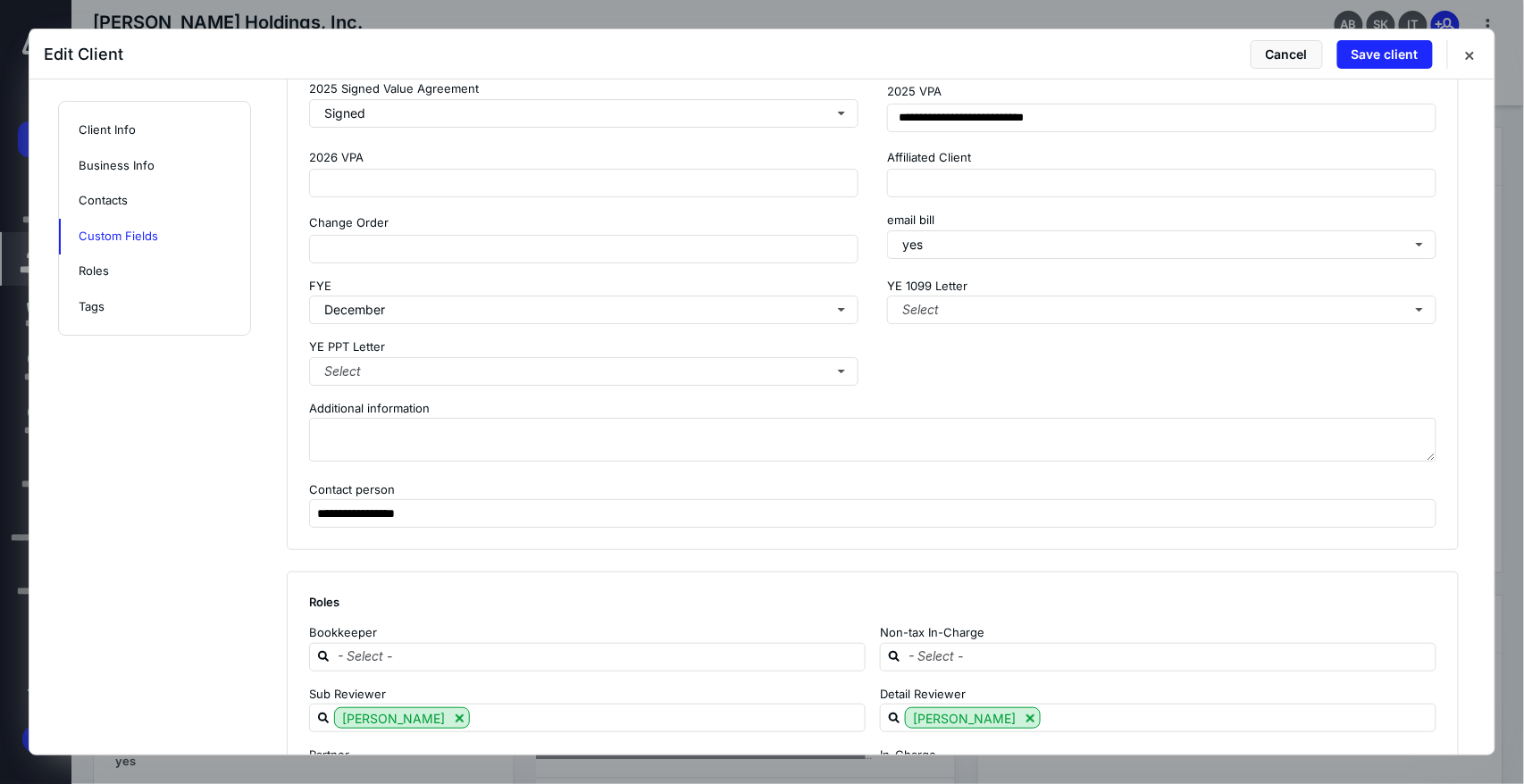 click on "Create new contact" at bounding box center (554, -91) 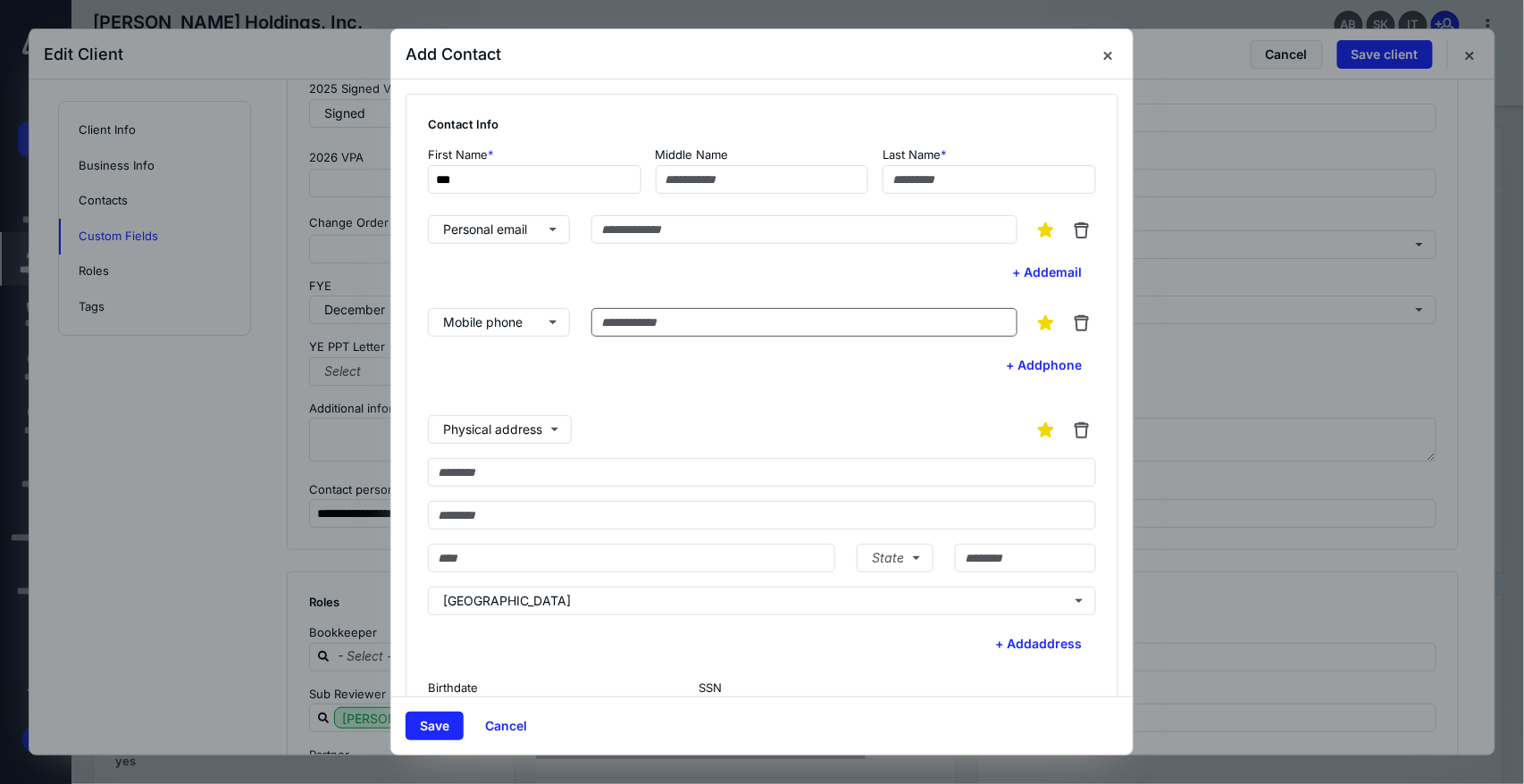 type on "***" 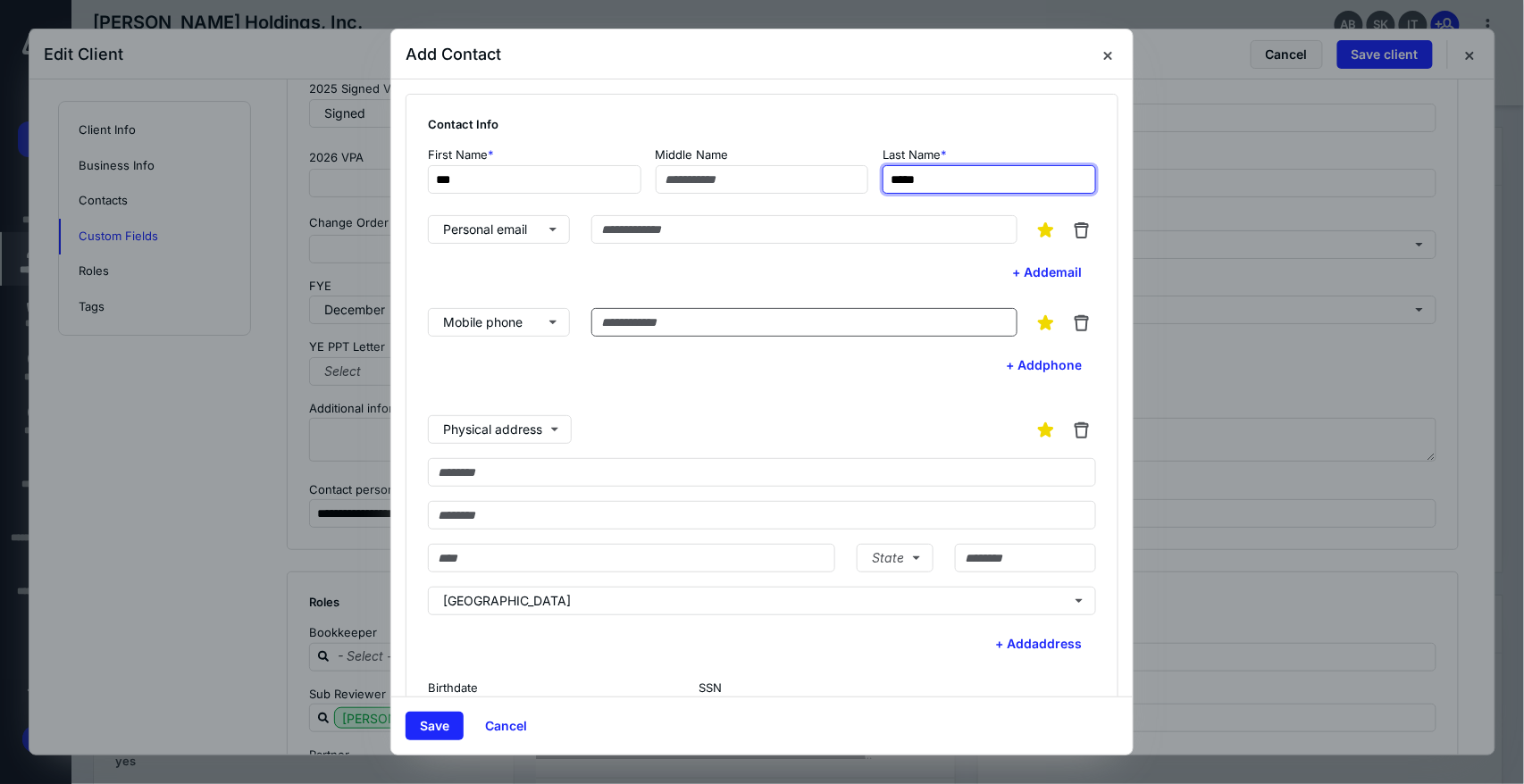 type on "*****" 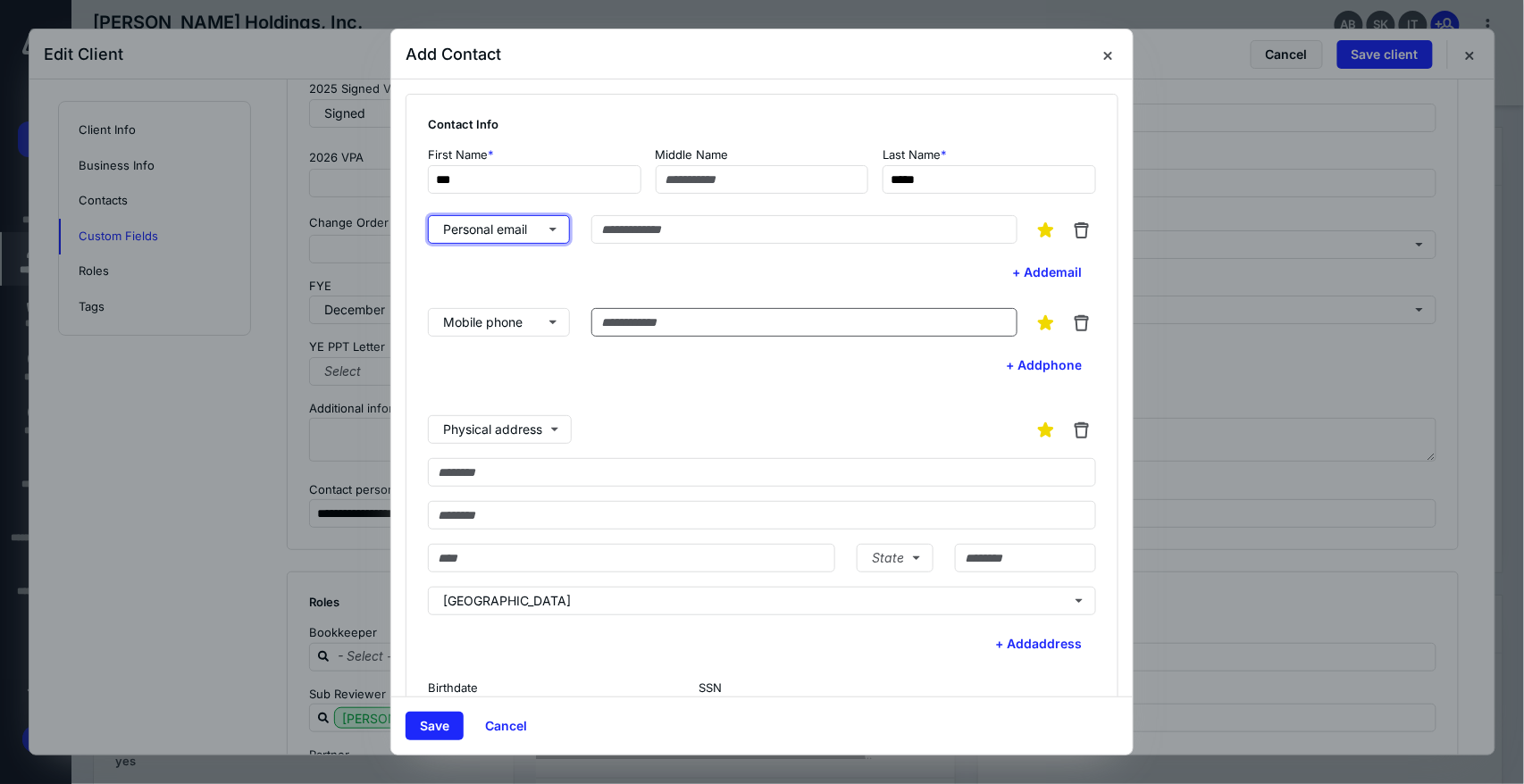 type 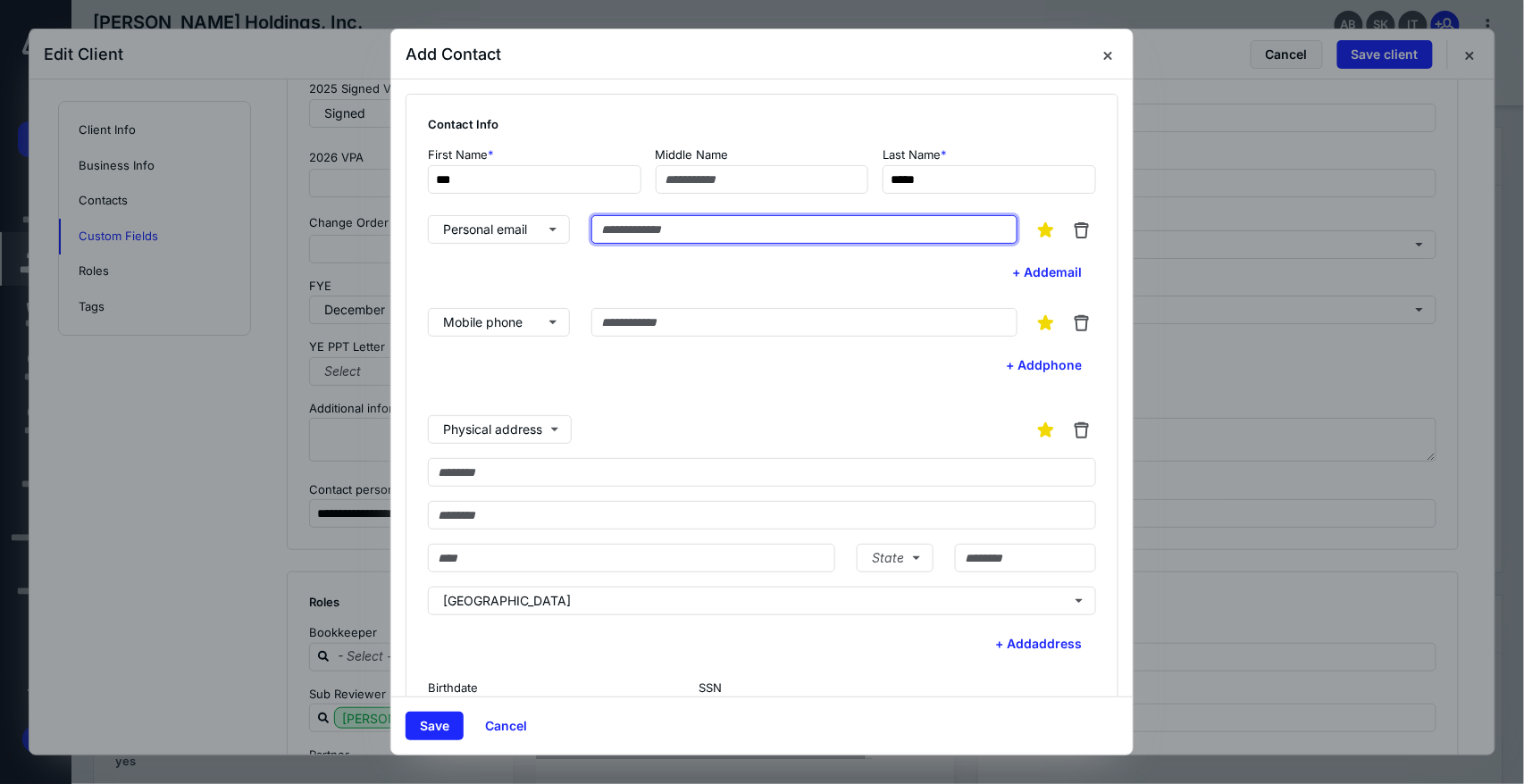 click at bounding box center (804, 229) 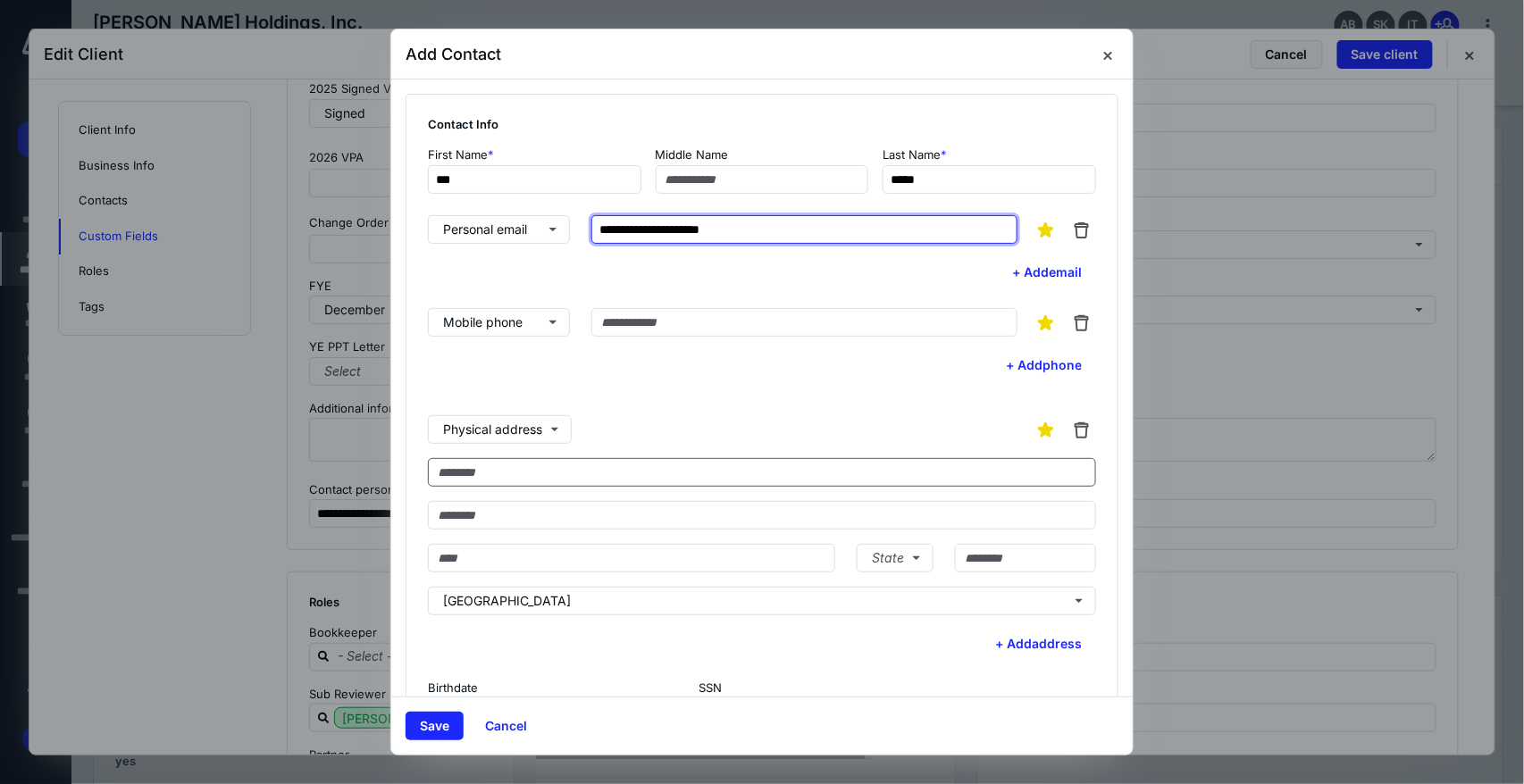 type on "**********" 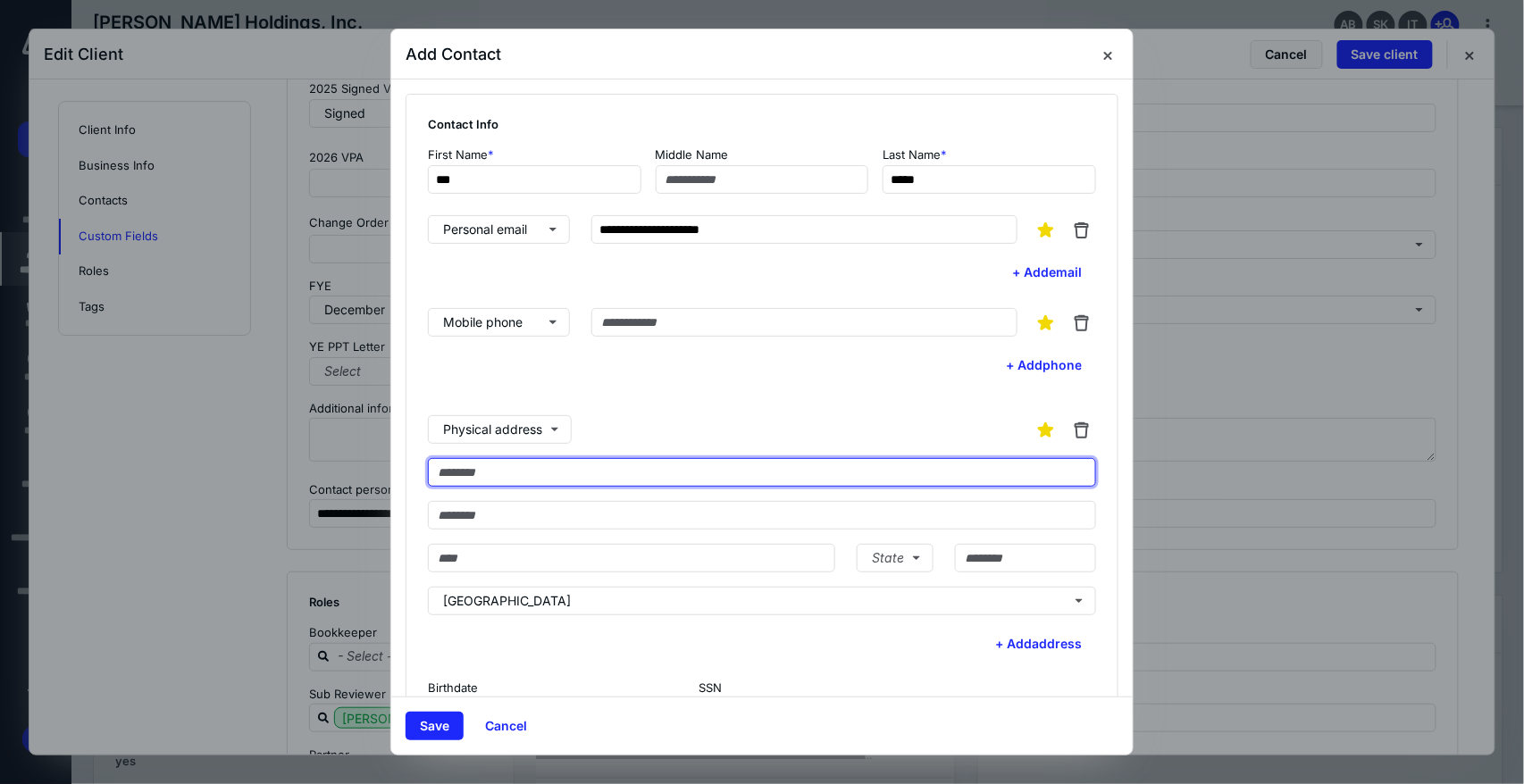 click at bounding box center [762, 472] 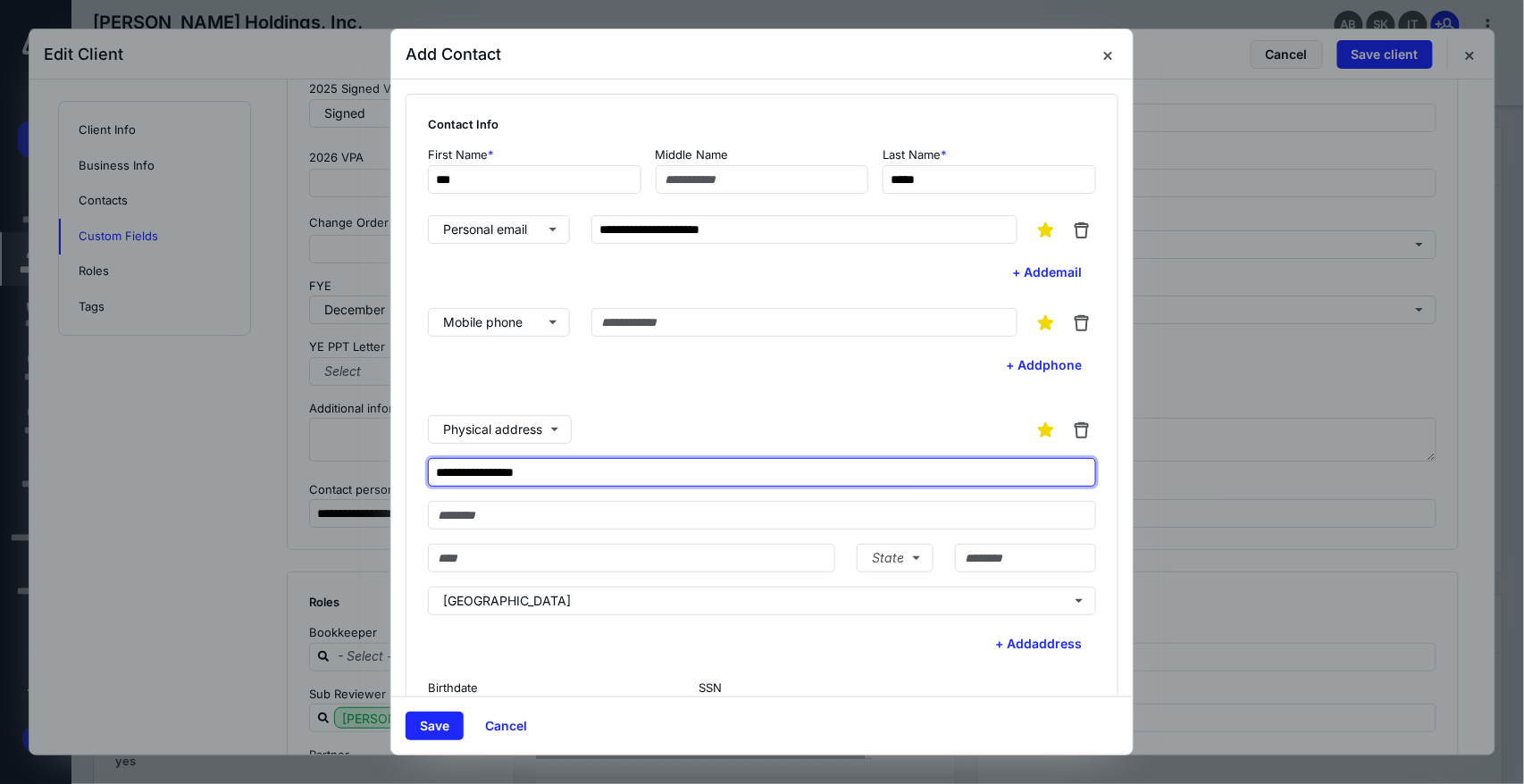 type on "**********" 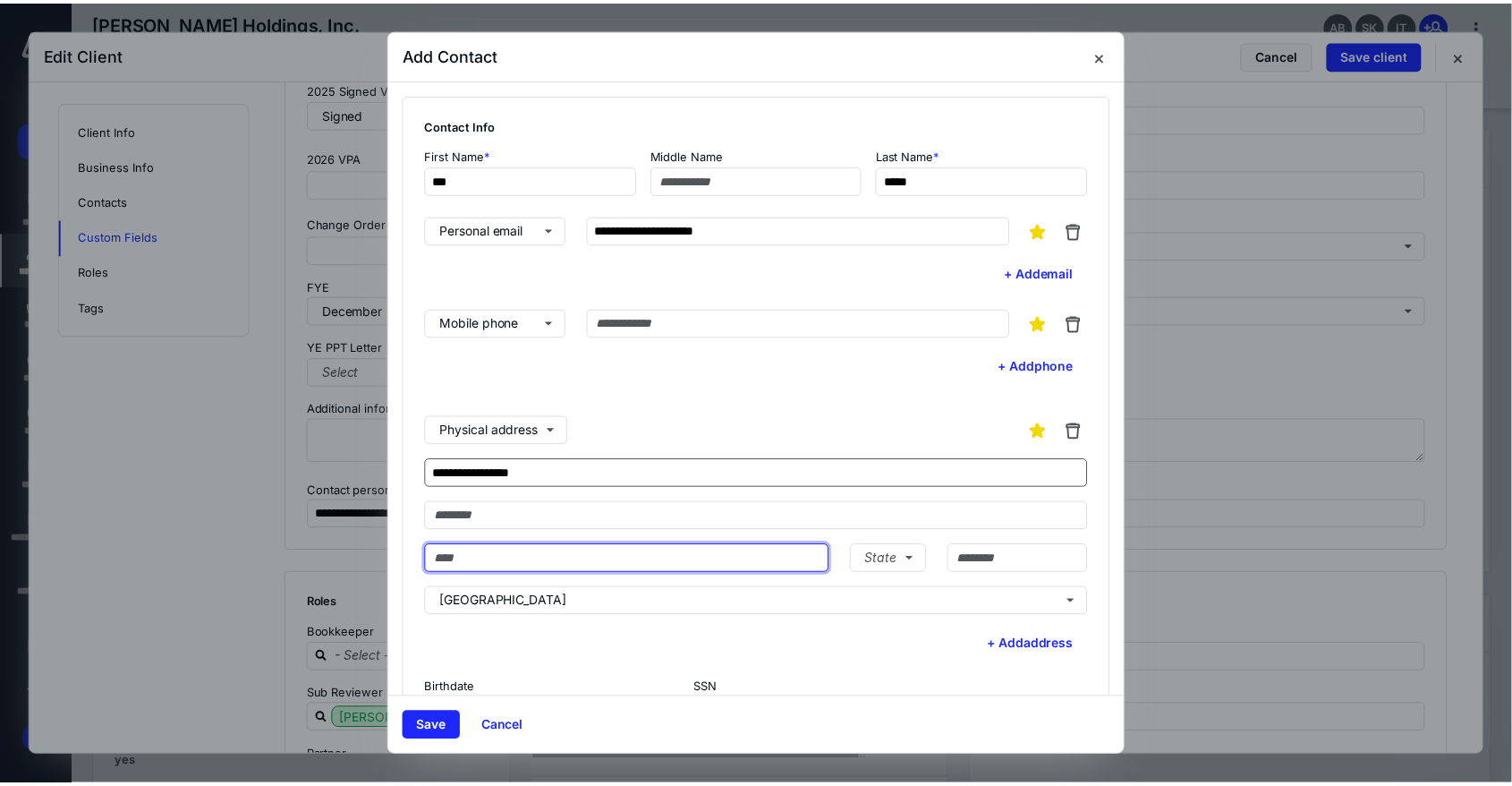 scroll, scrollTop: 310, scrollLeft: 0, axis: vertical 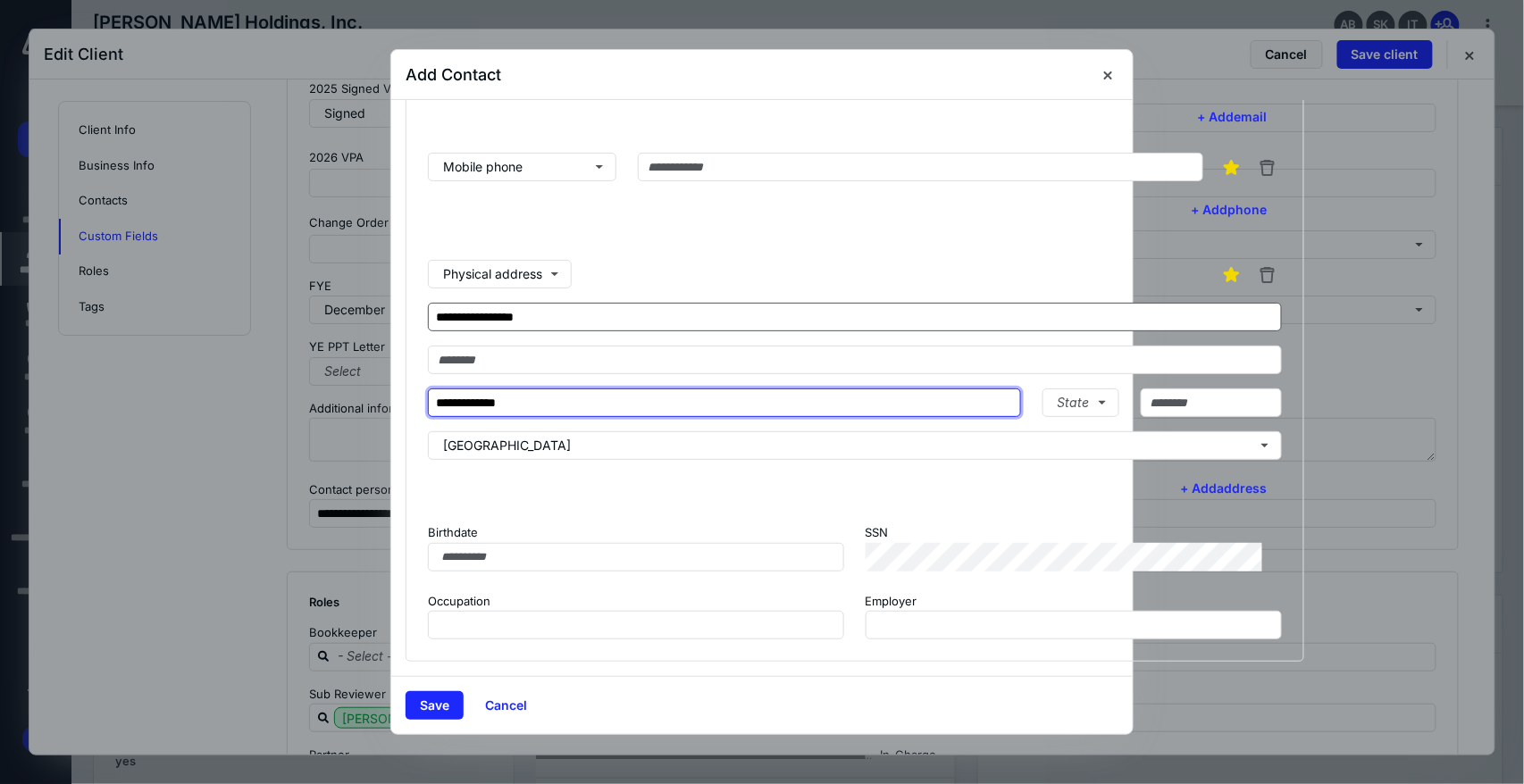 type on "**********" 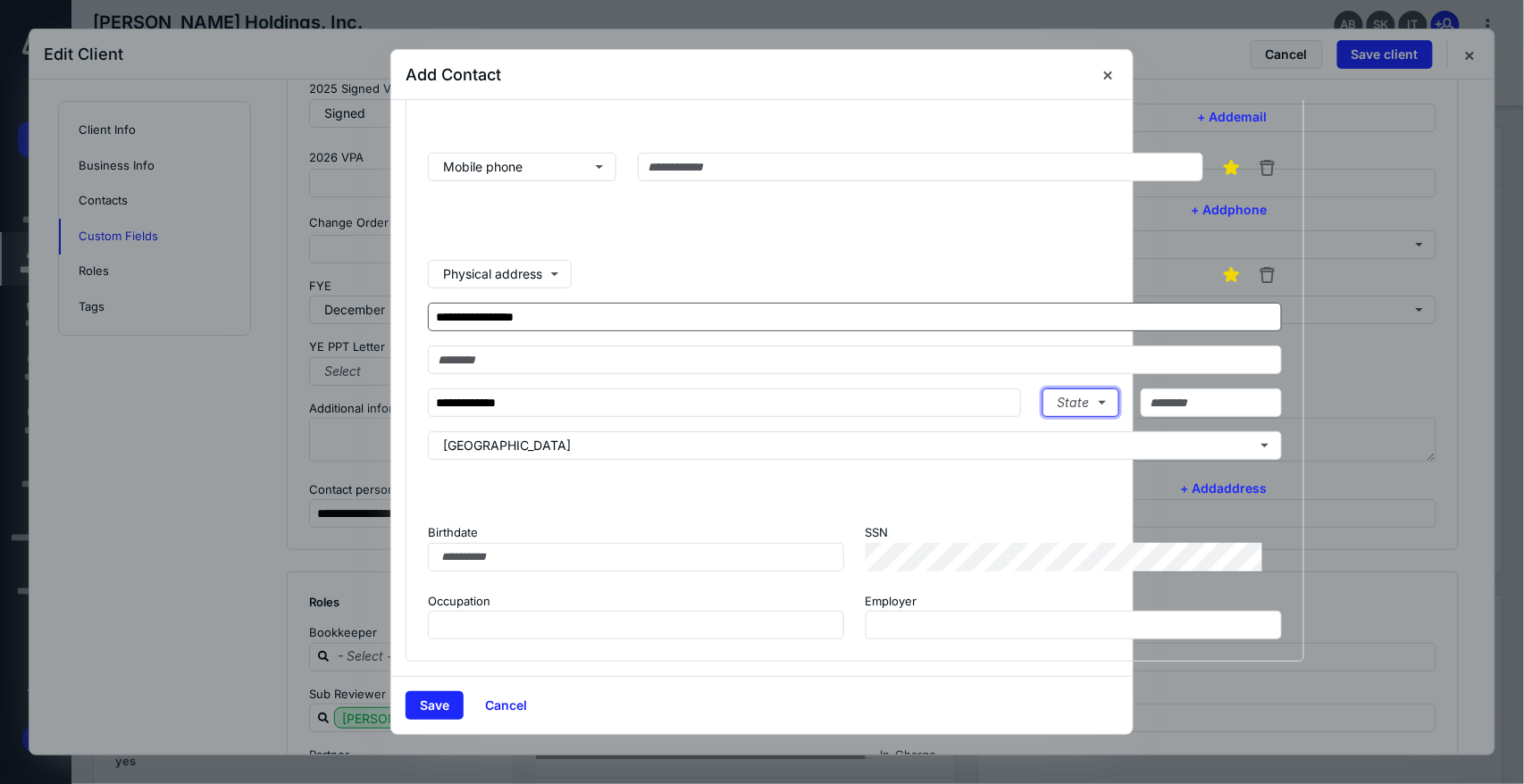 type 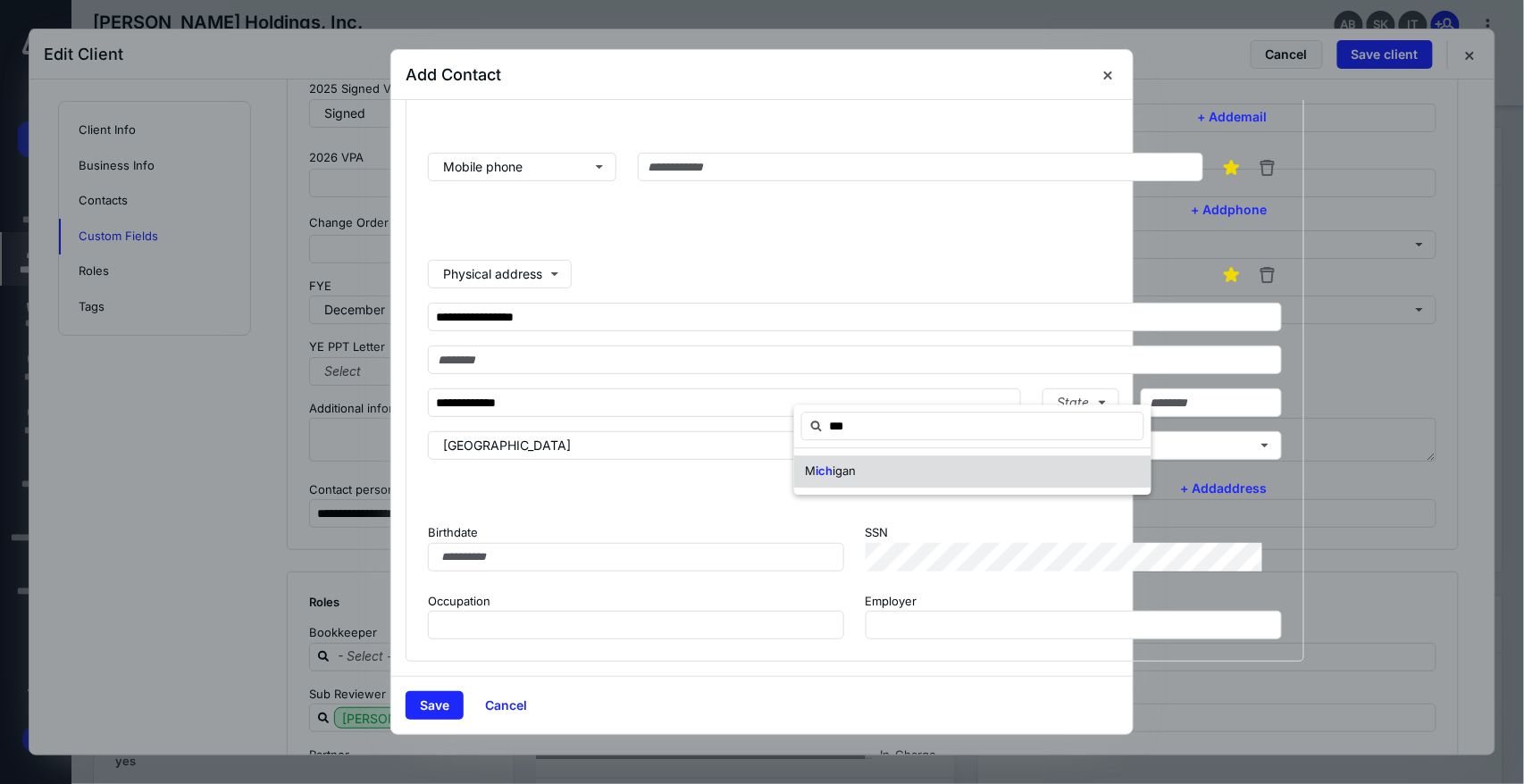 click on "M ich igan" at bounding box center [973, 471] 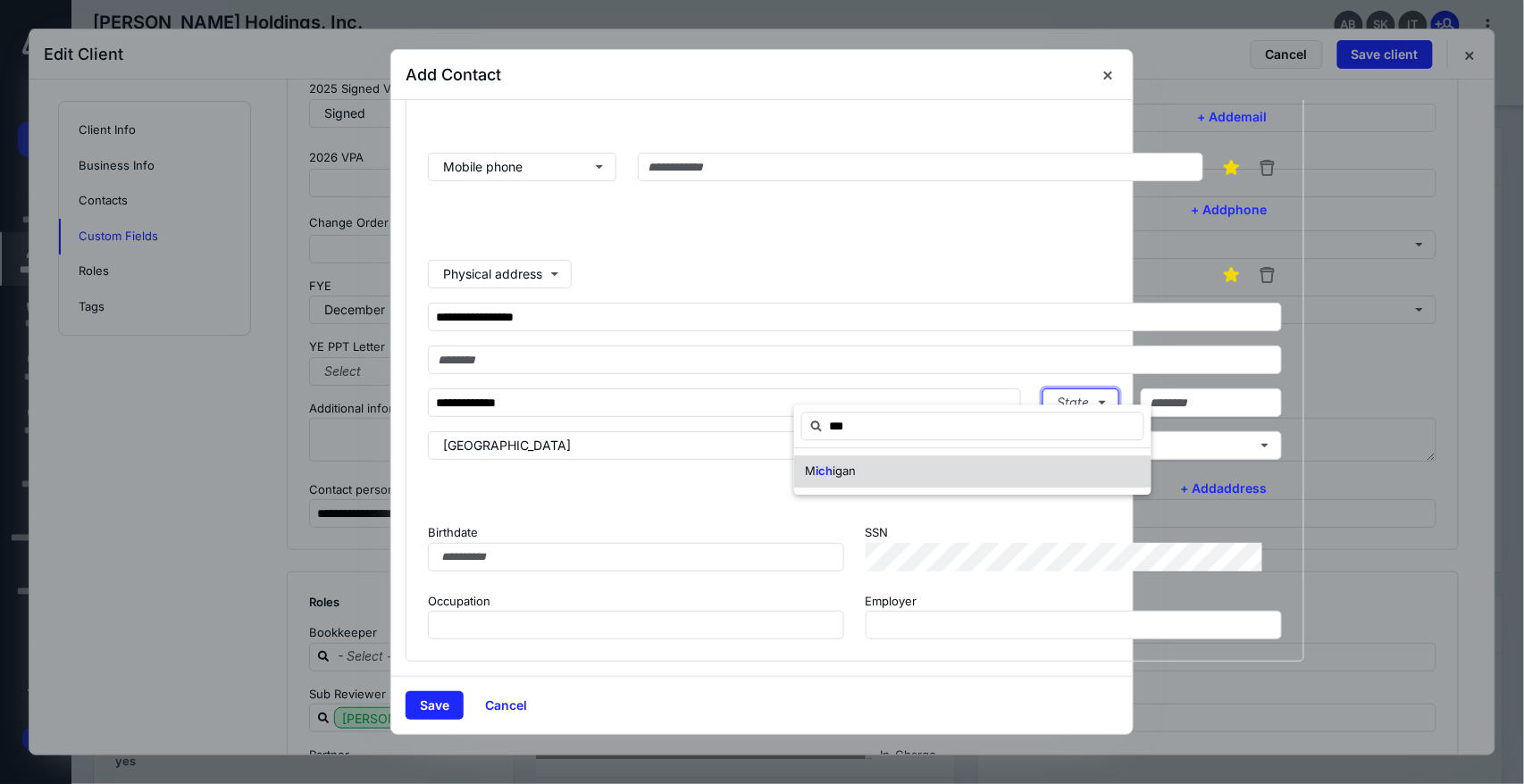 type 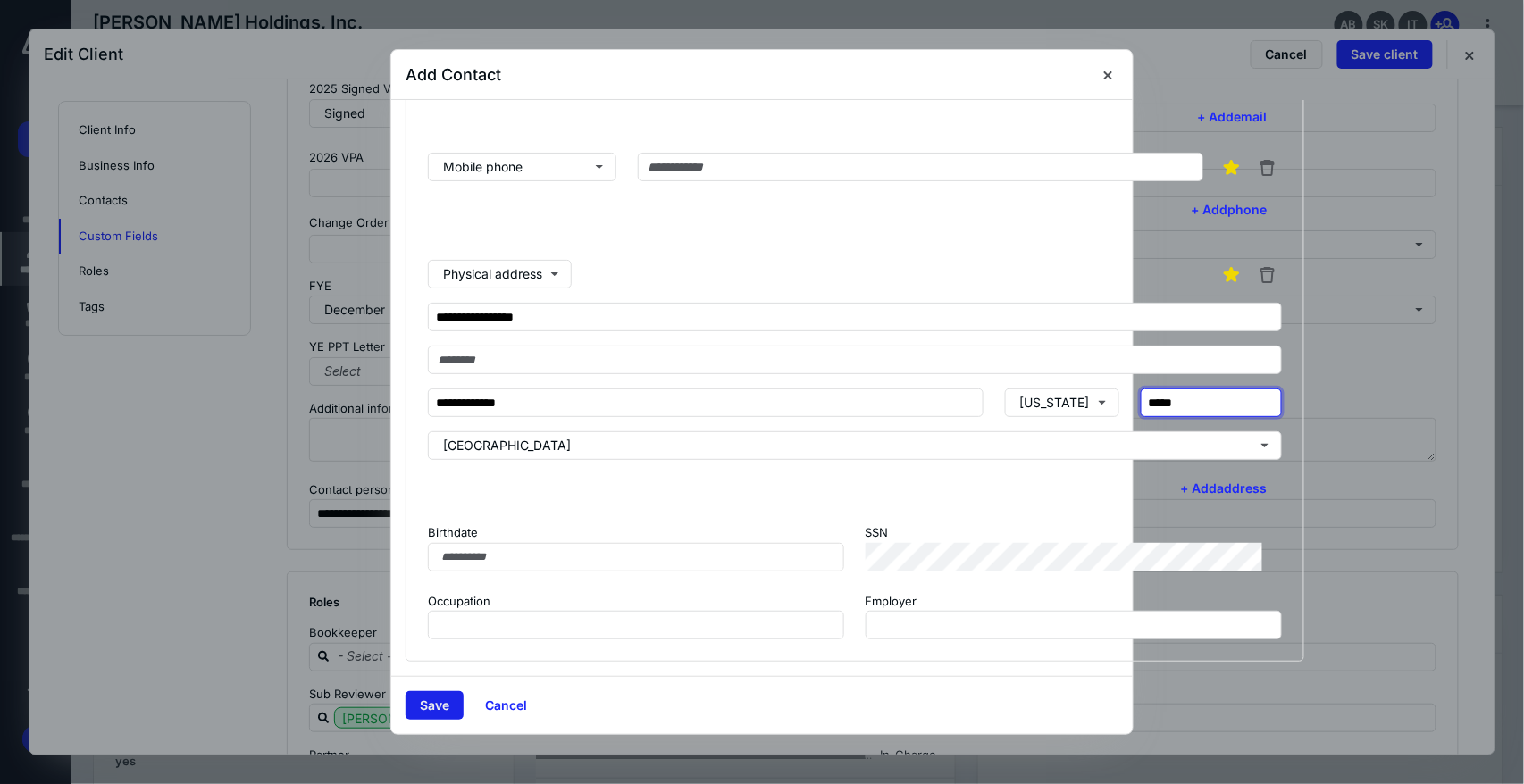 type on "*****" 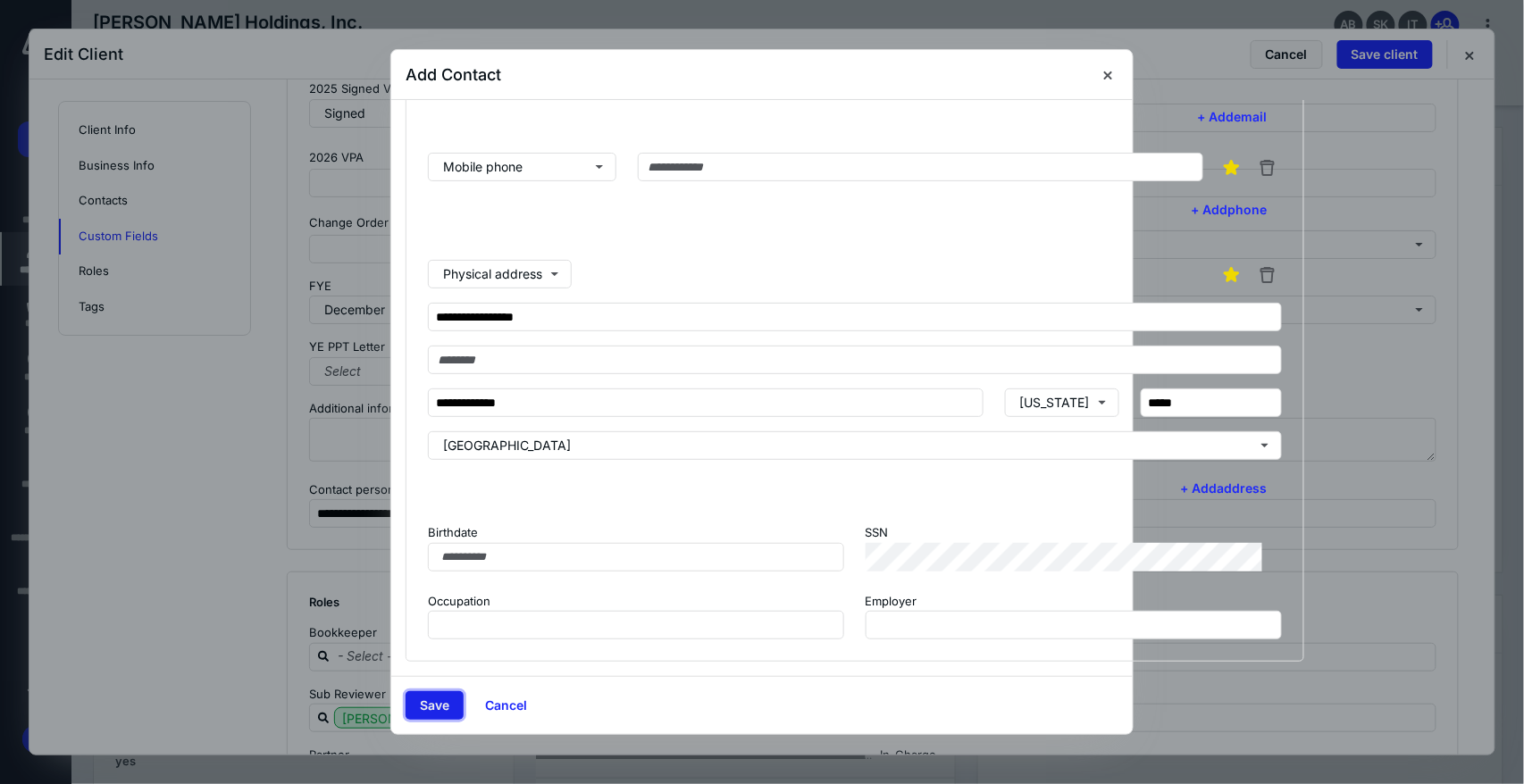 click on "Save" at bounding box center (434, 705) 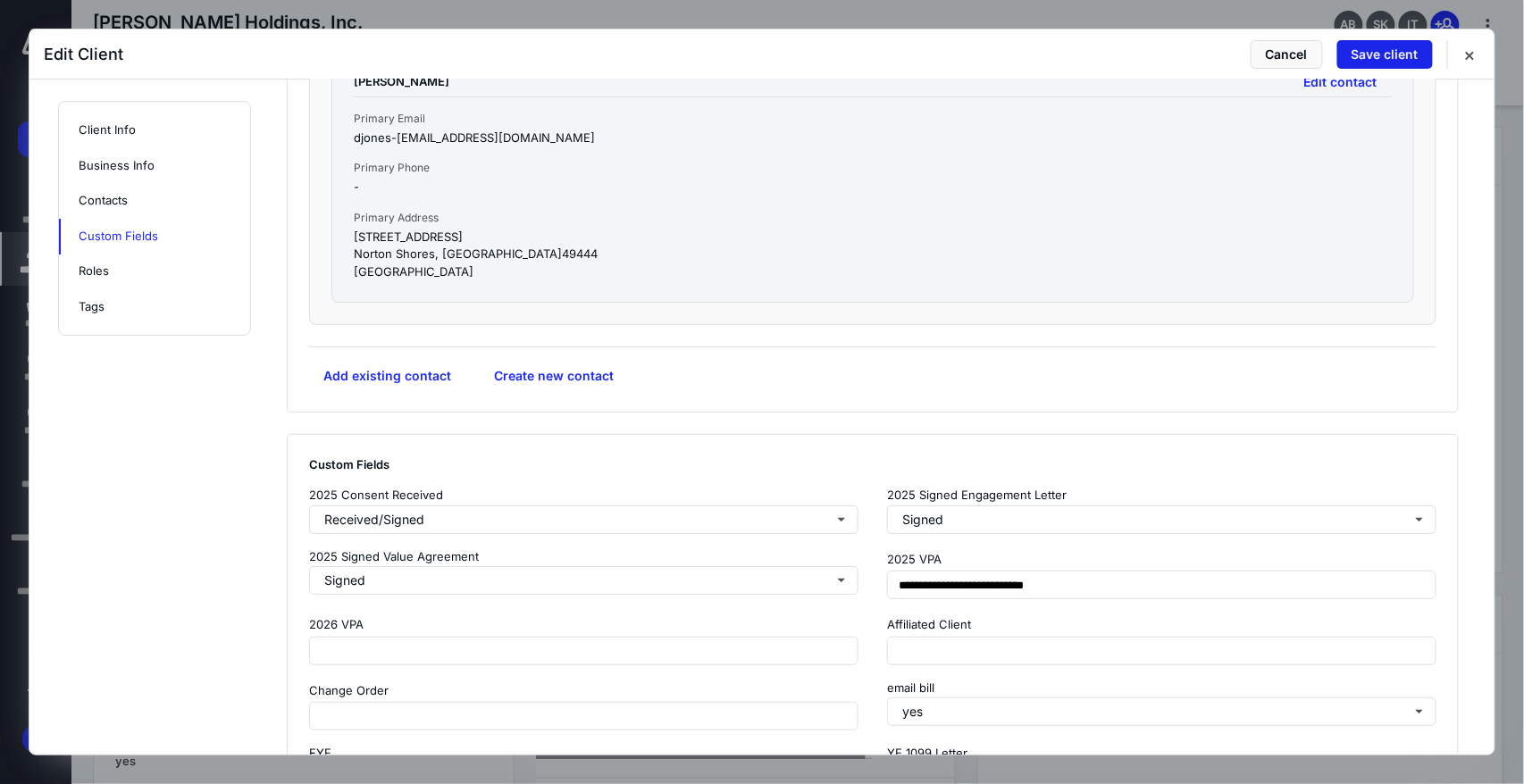 click on "Save client" at bounding box center (1385, 54) 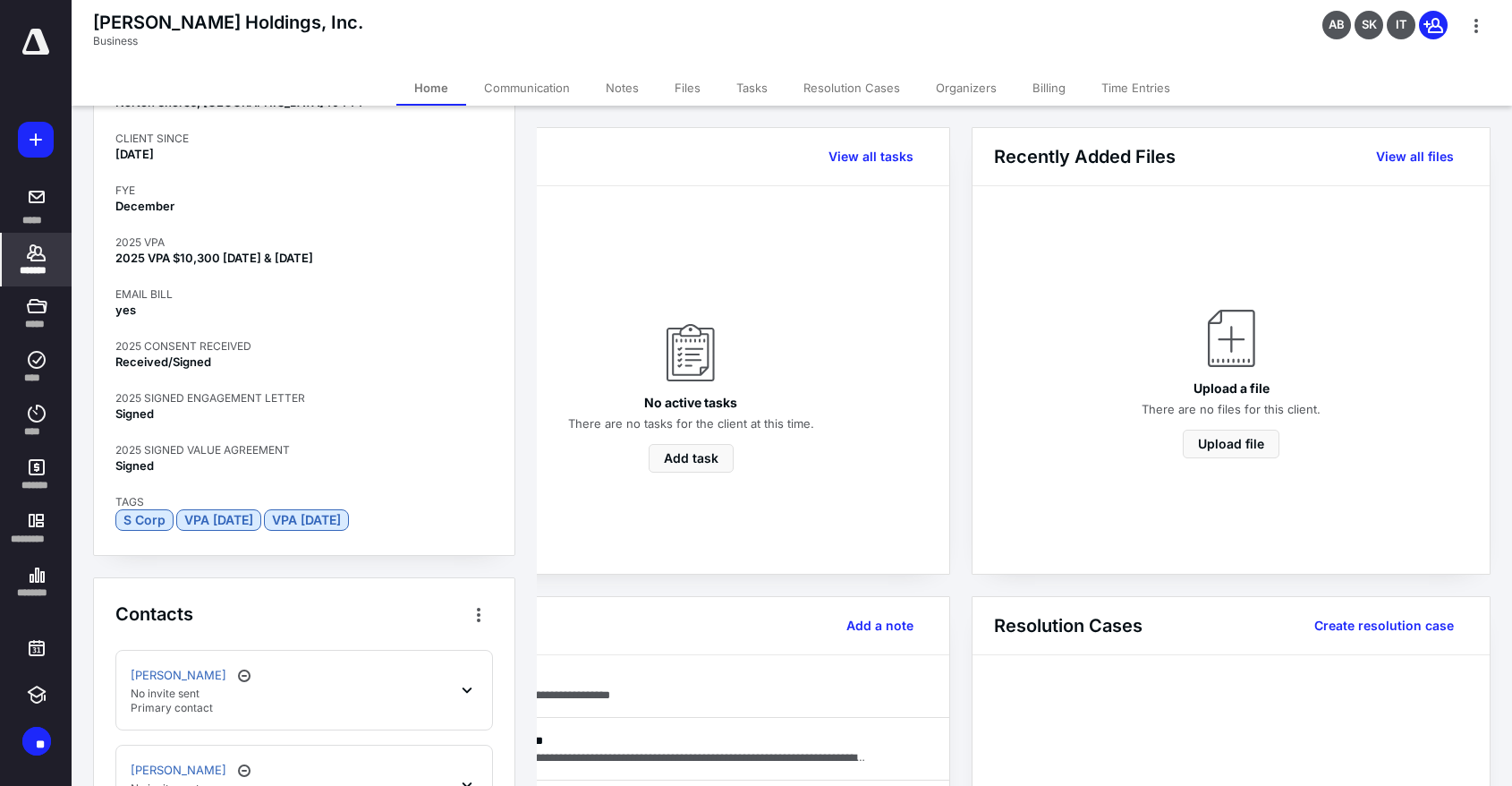 scroll, scrollTop: 0, scrollLeft: 0, axis: both 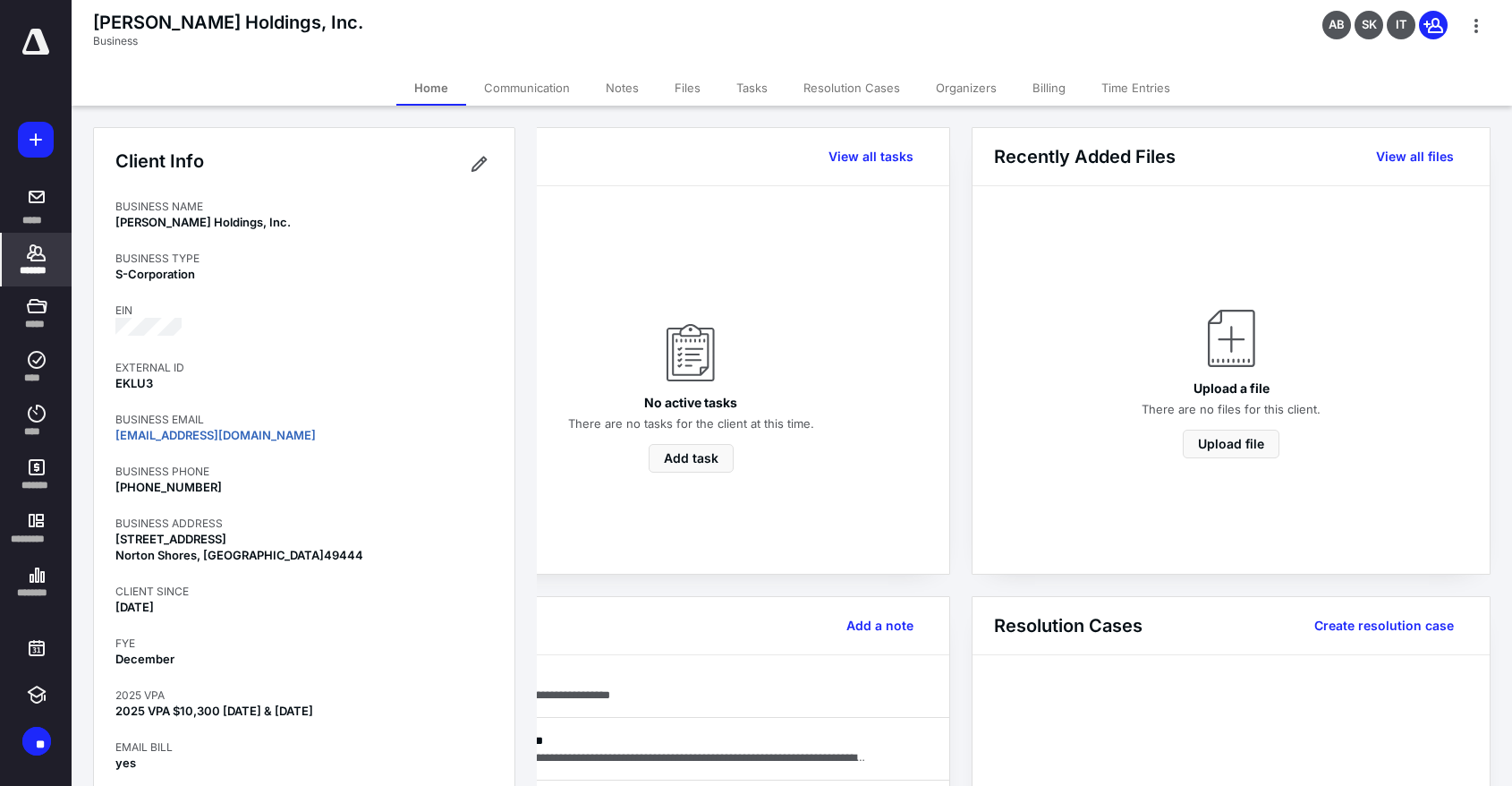 click on "*******" at bounding box center [37, 260] 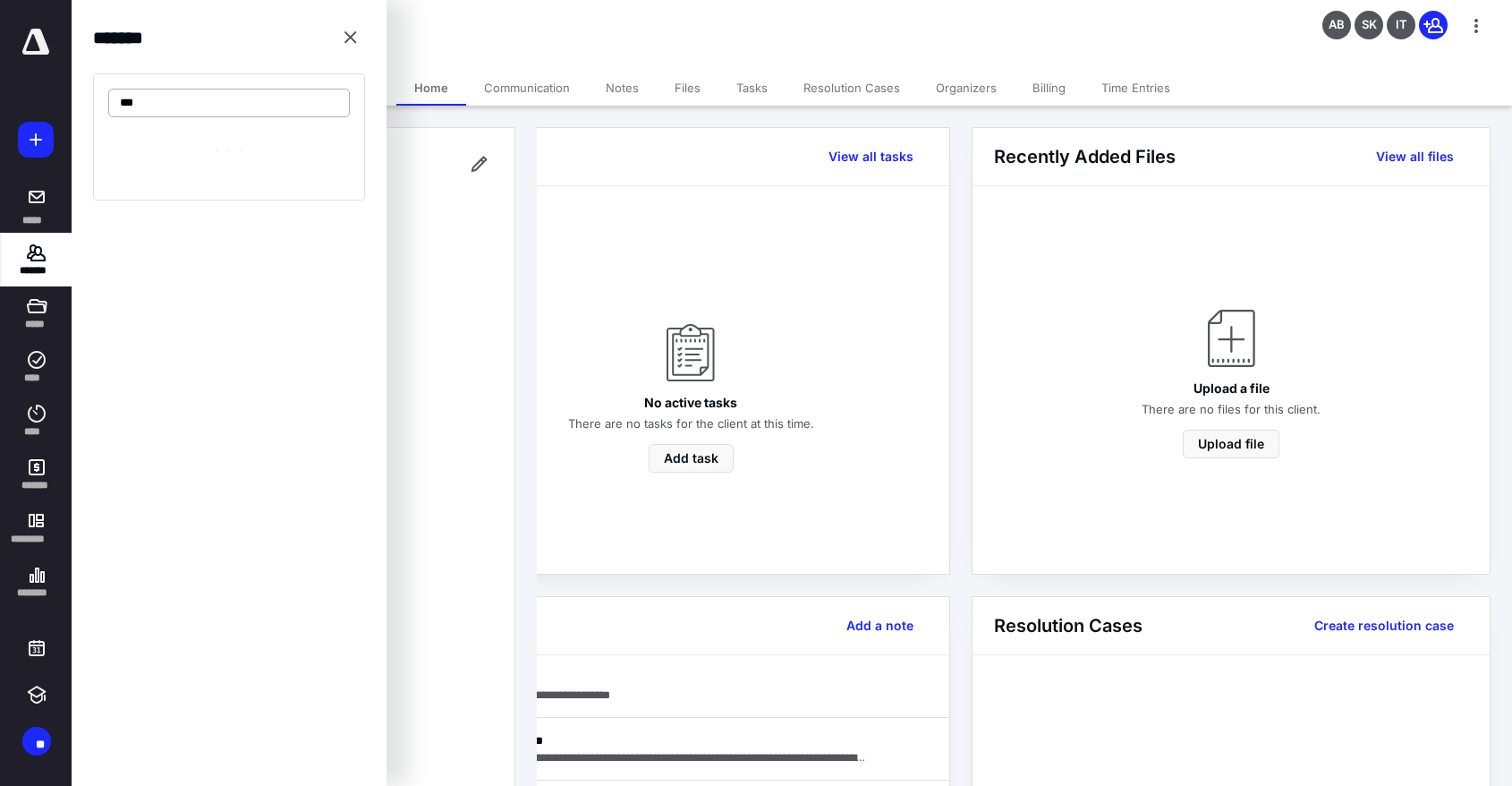 type on "****" 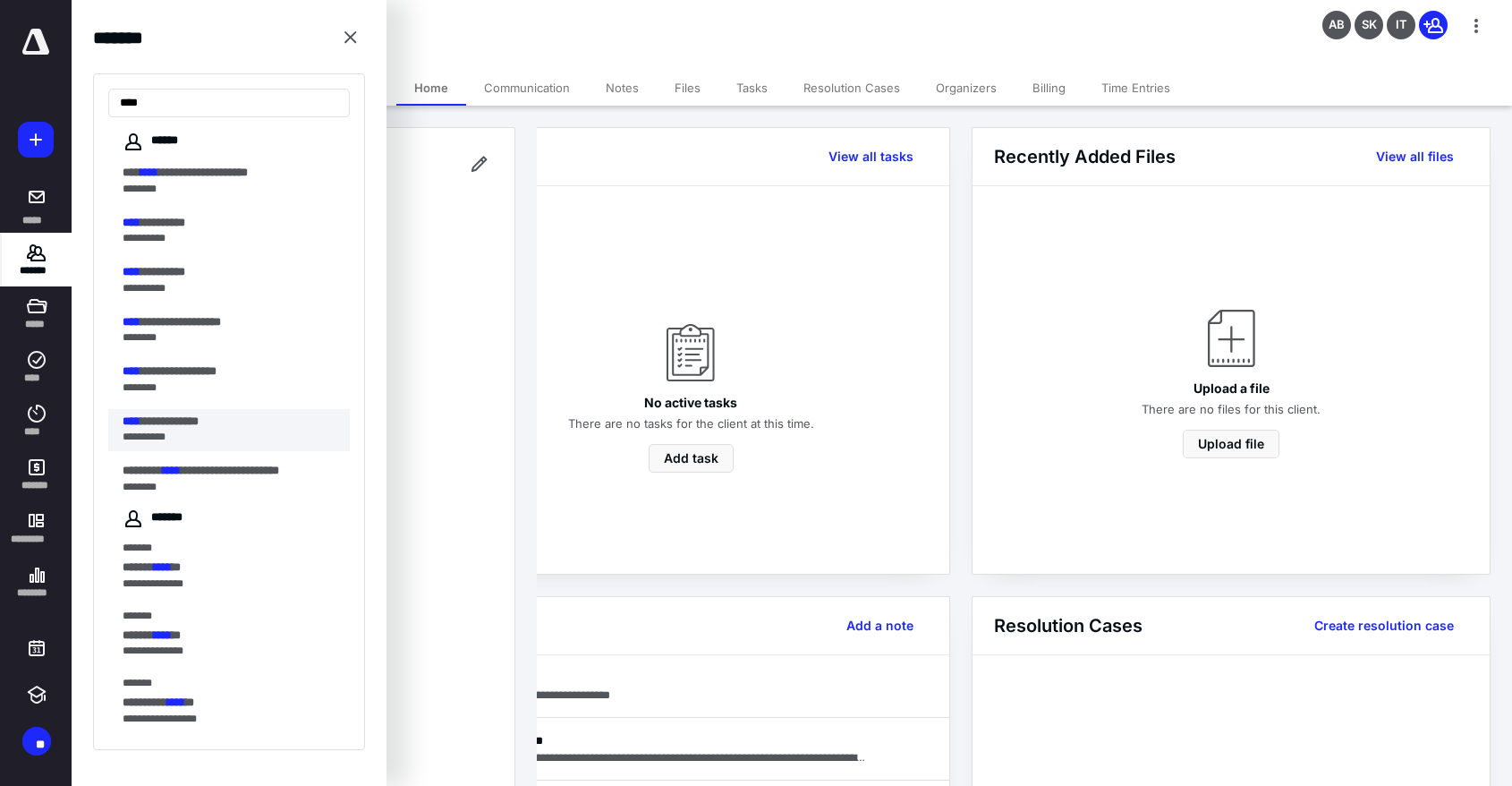click on "**********" at bounding box center [169, 421] 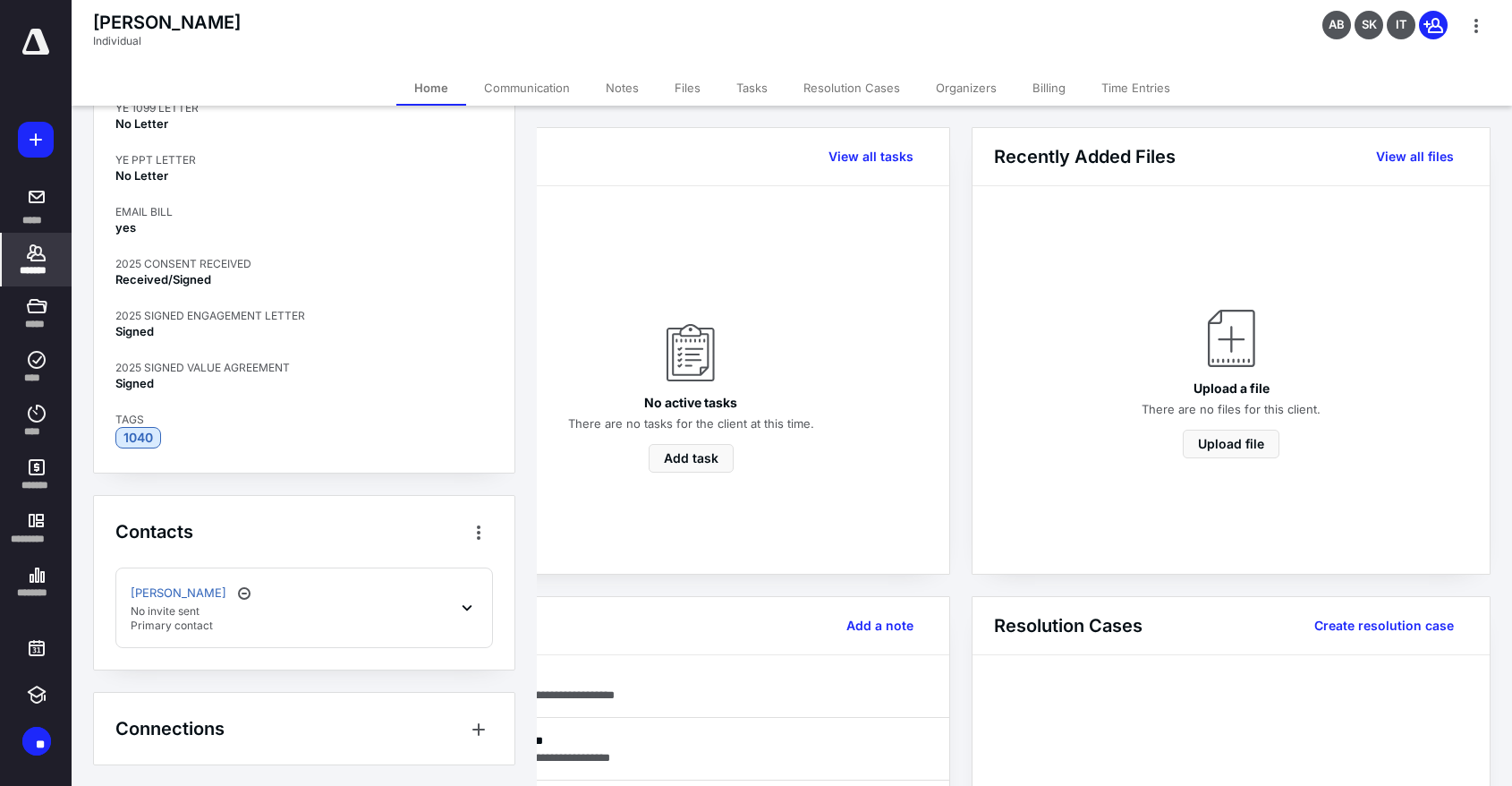 scroll, scrollTop: 551, scrollLeft: 0, axis: vertical 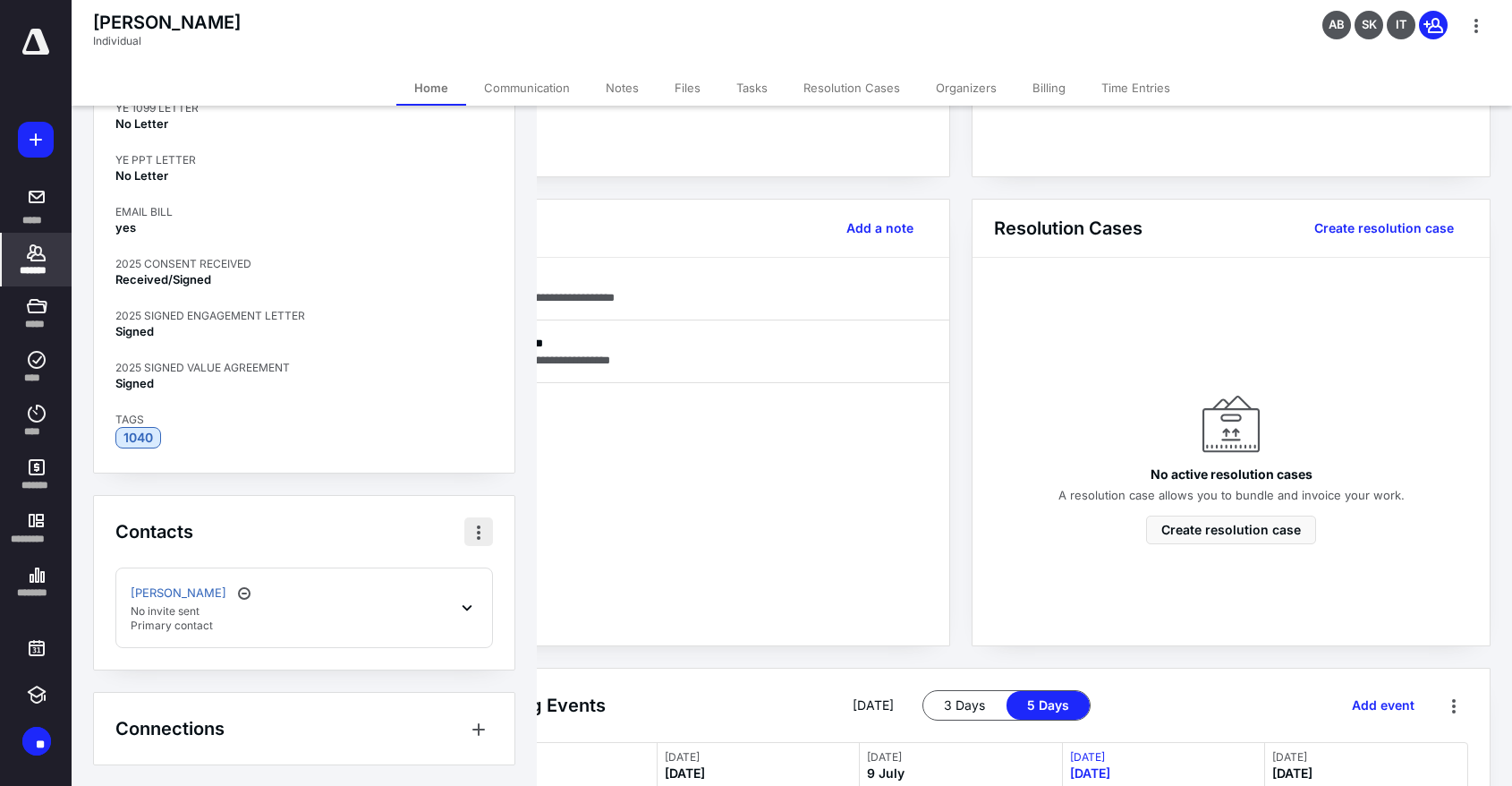 click at bounding box center [479, 532] 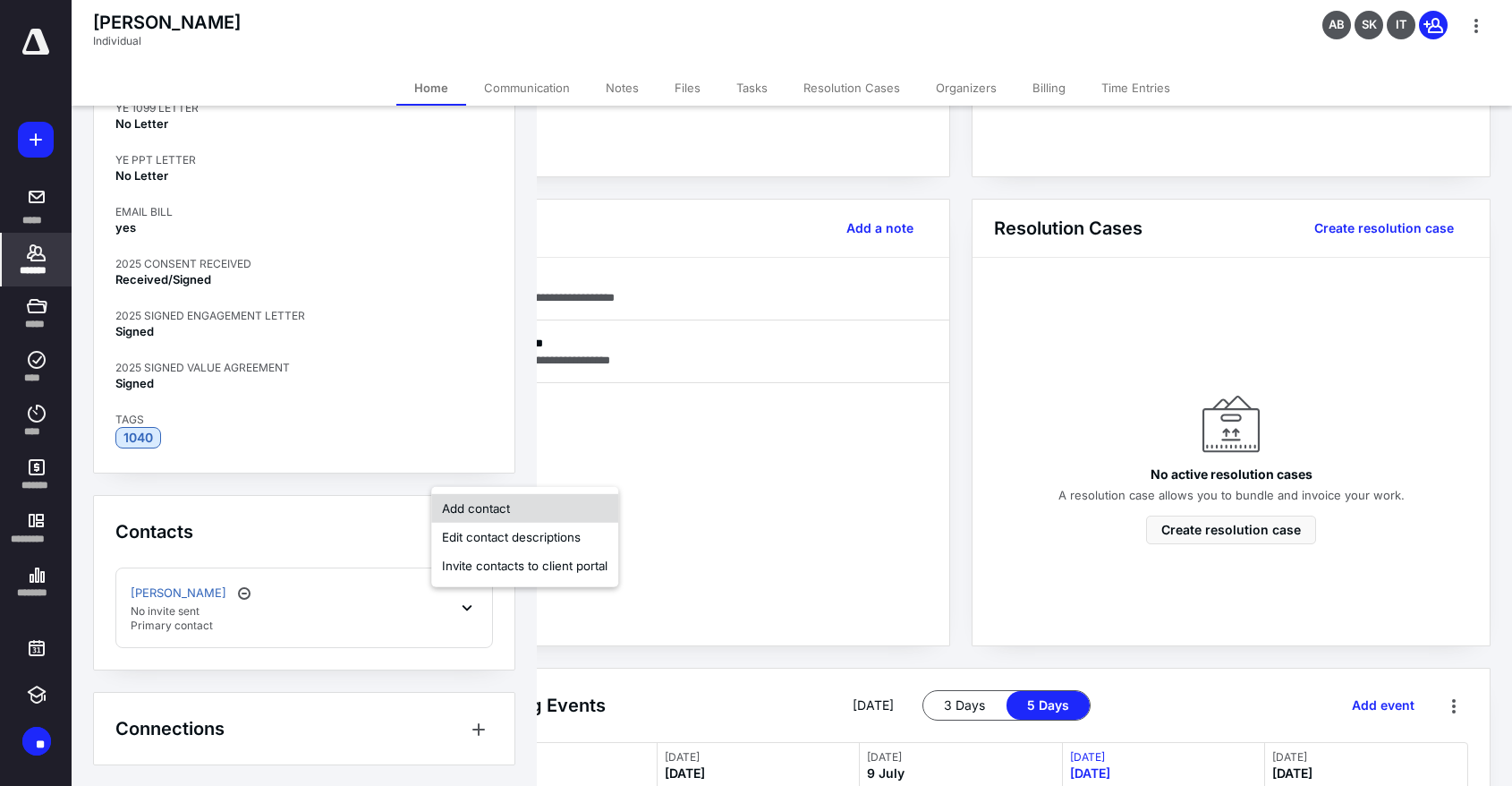 click on "Add contact" at bounding box center (524, 508) 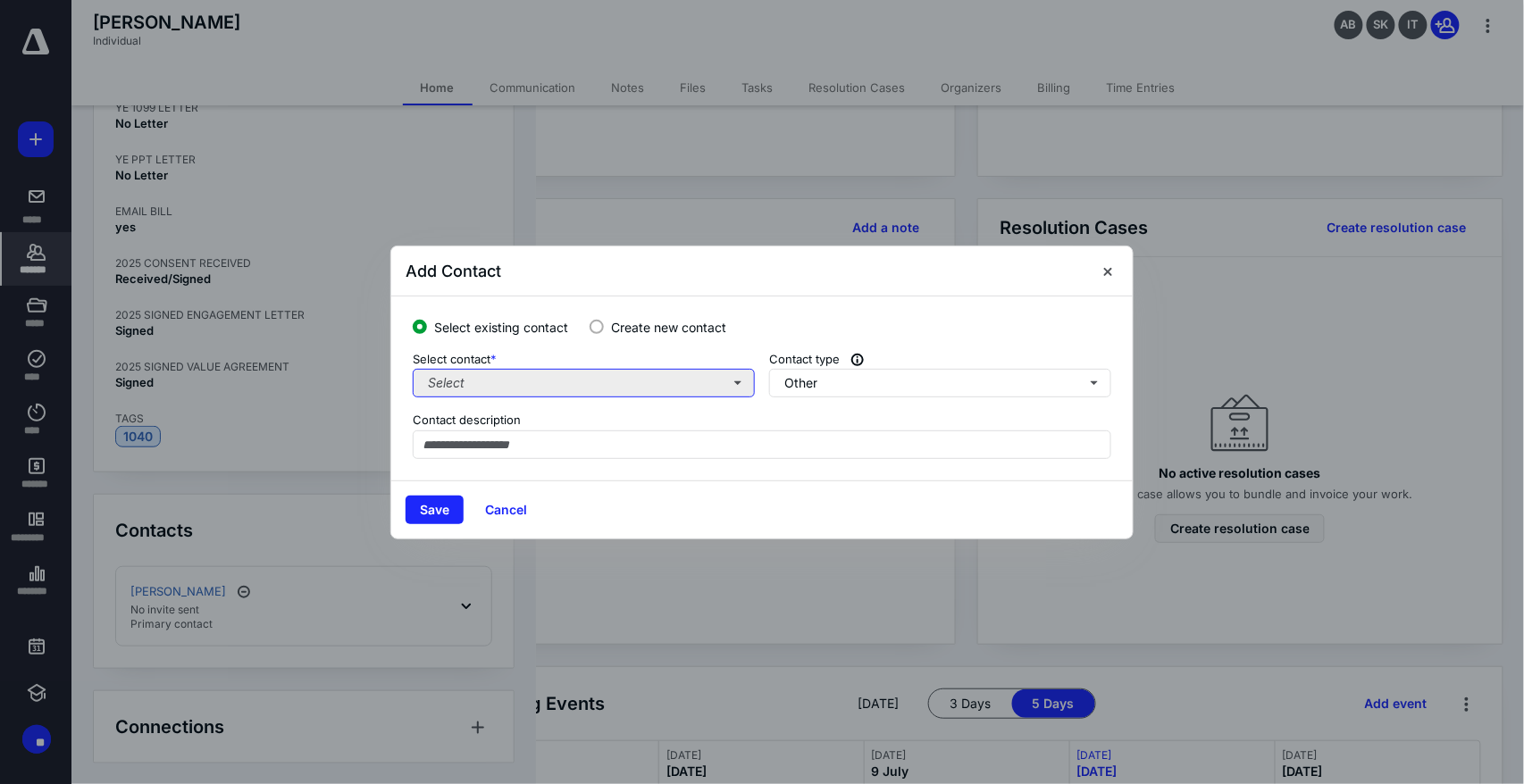 click on "Select" at bounding box center [583, 383] 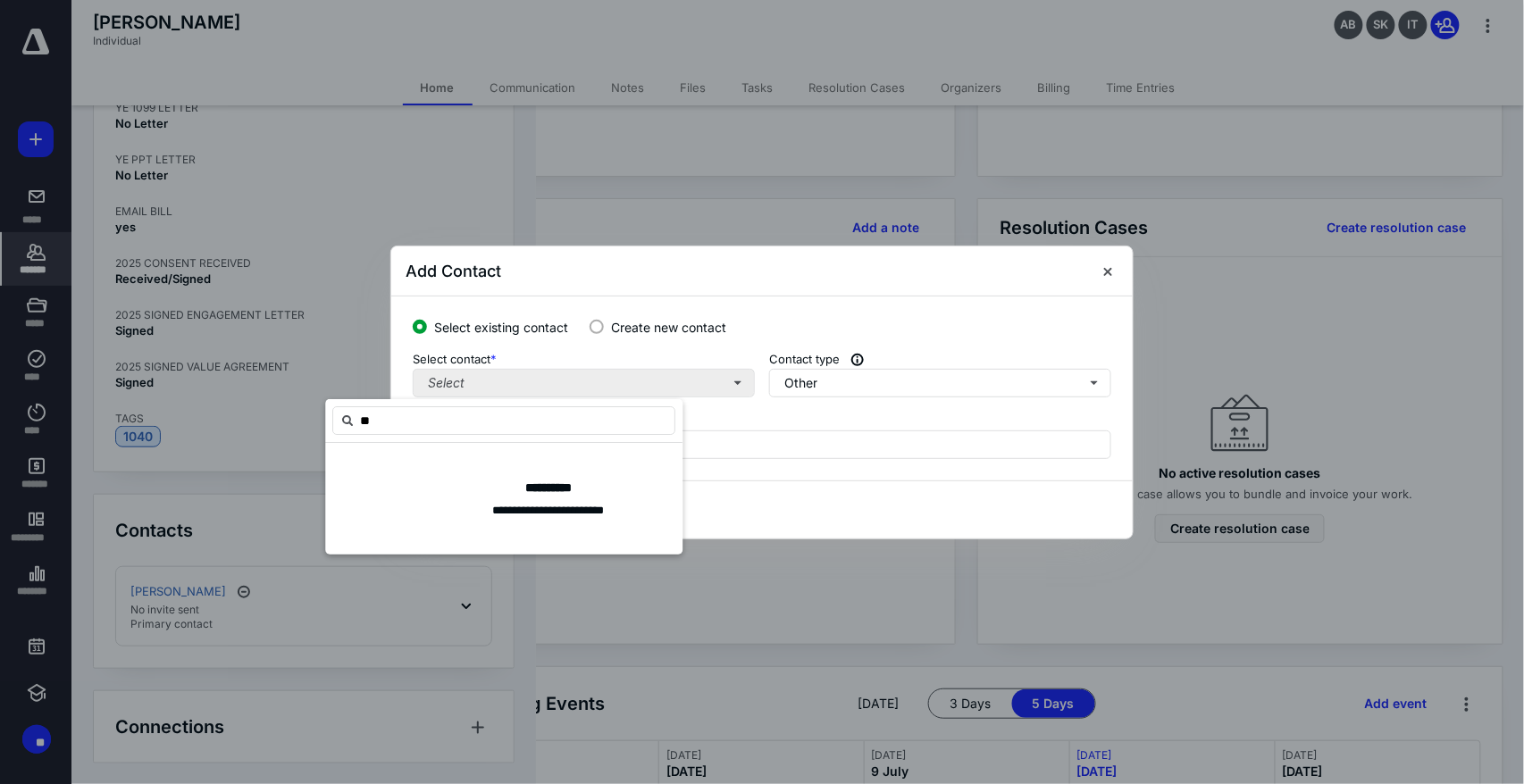 type on "*" 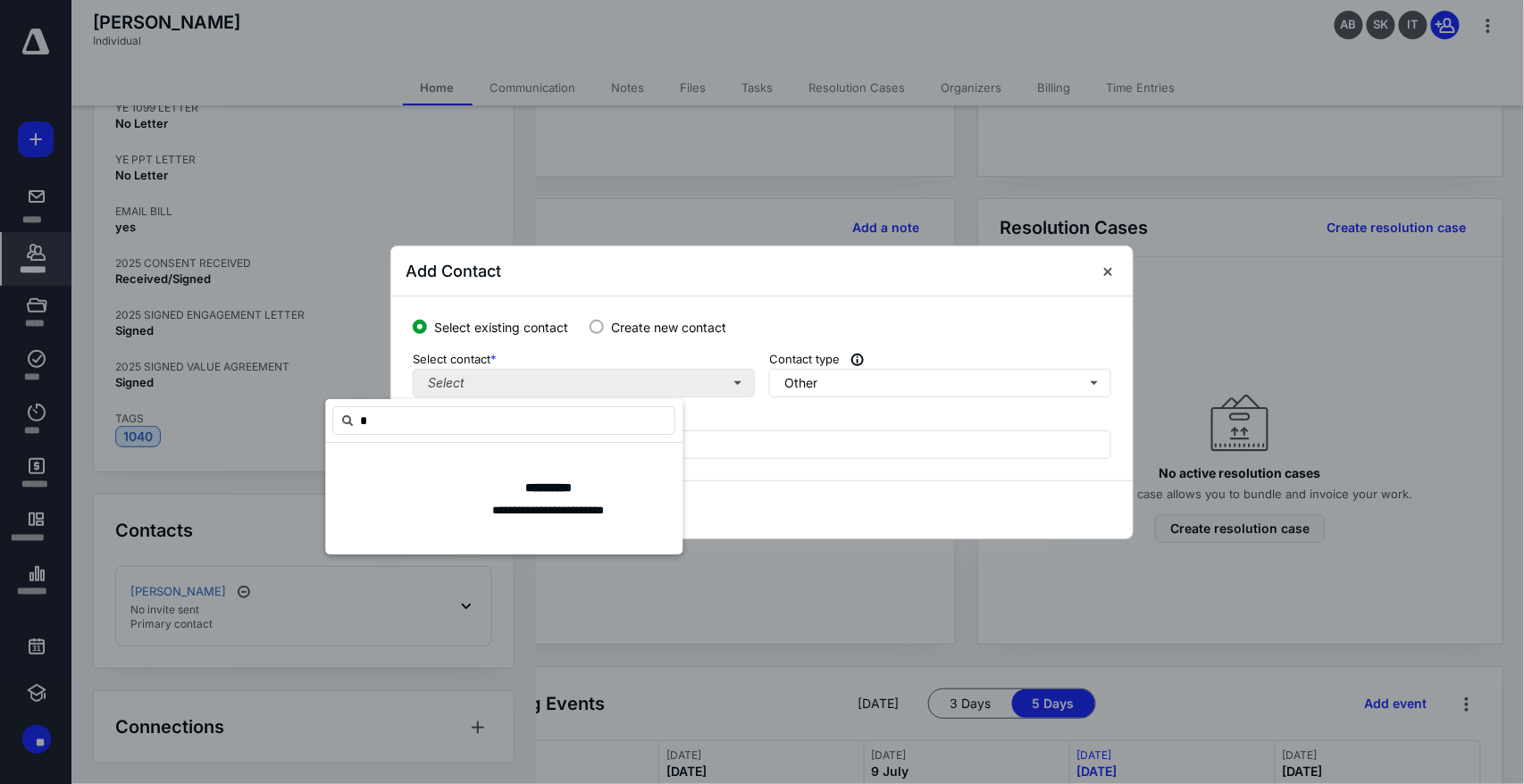 type 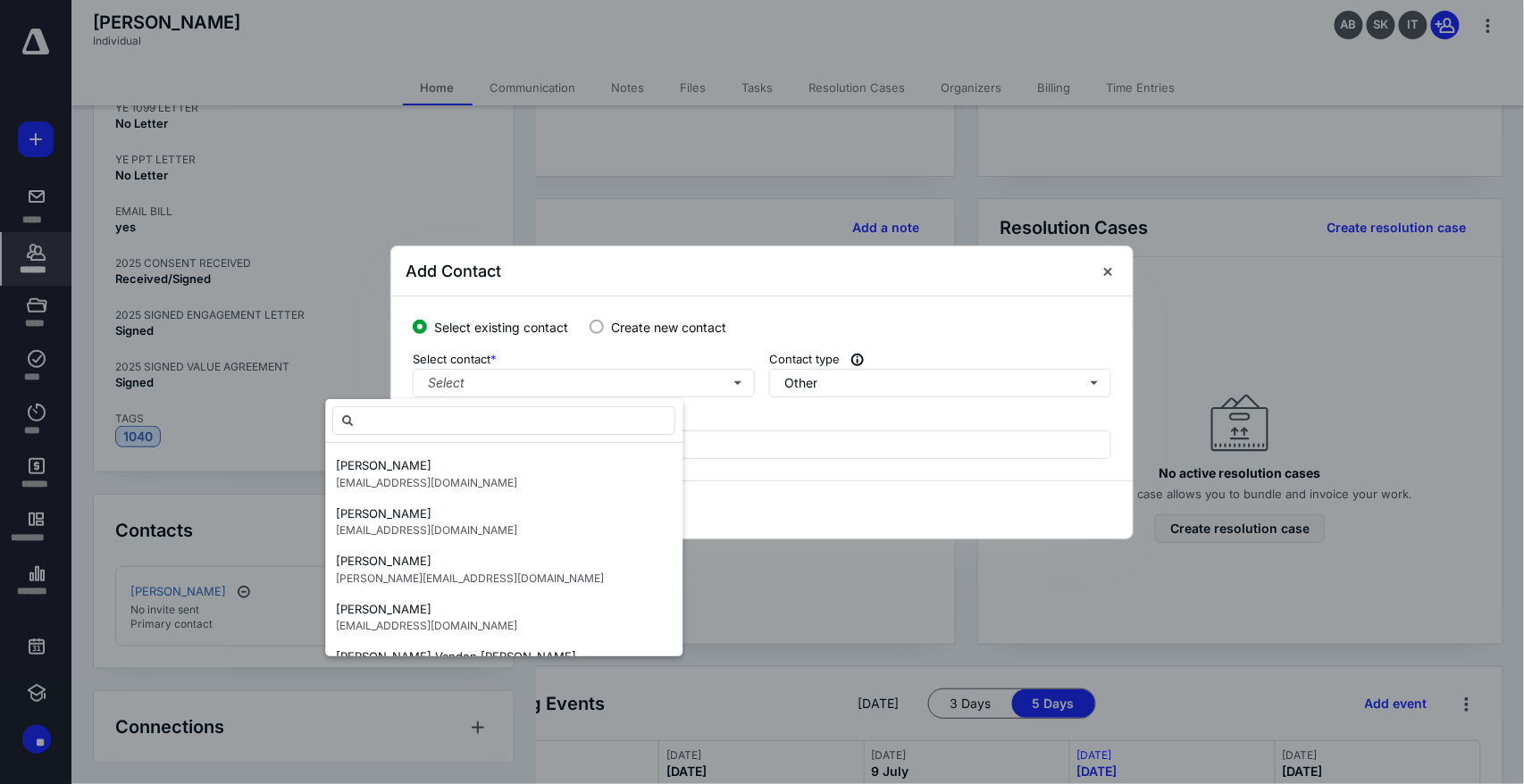 click at bounding box center (597, 327) 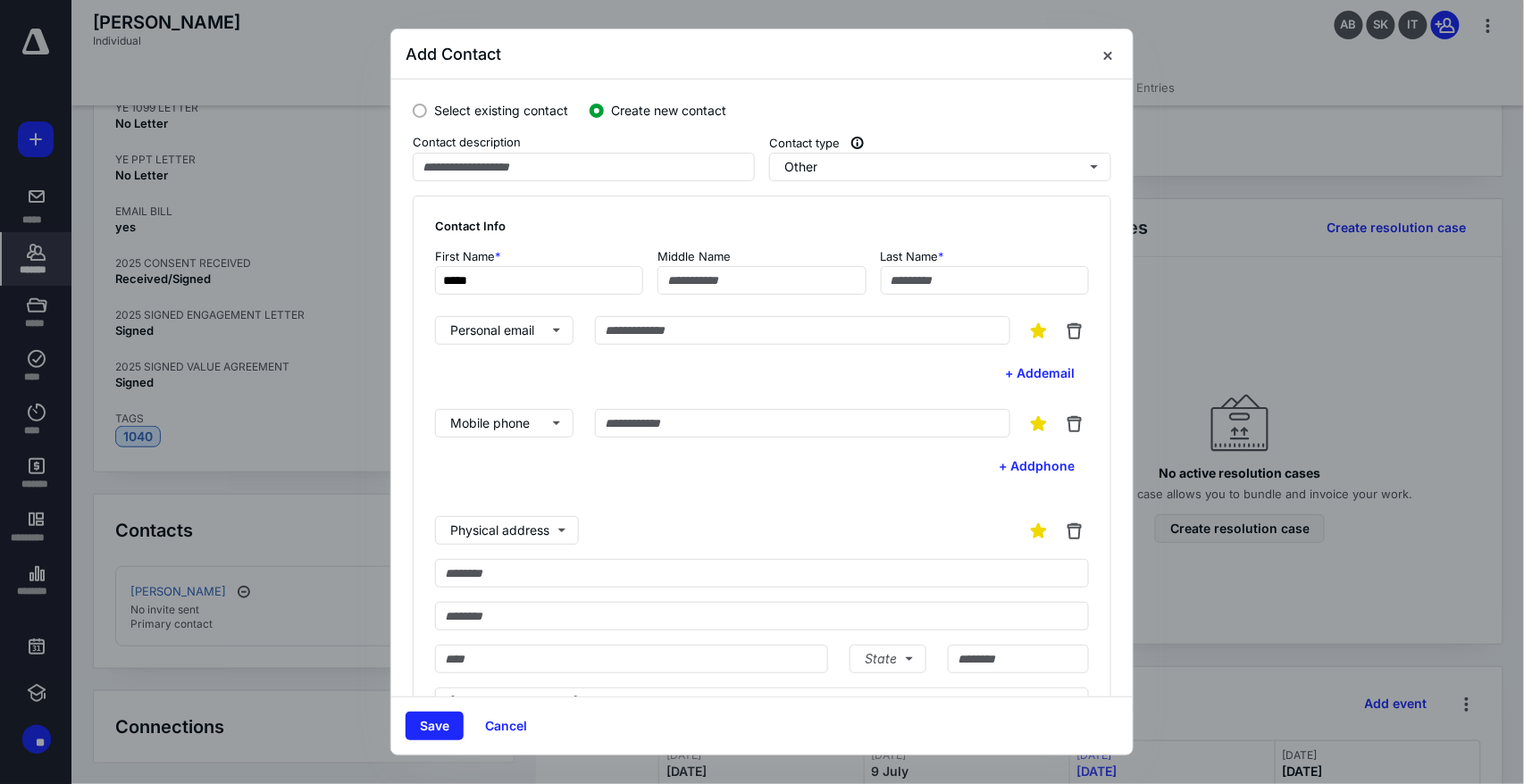 type on "*****" 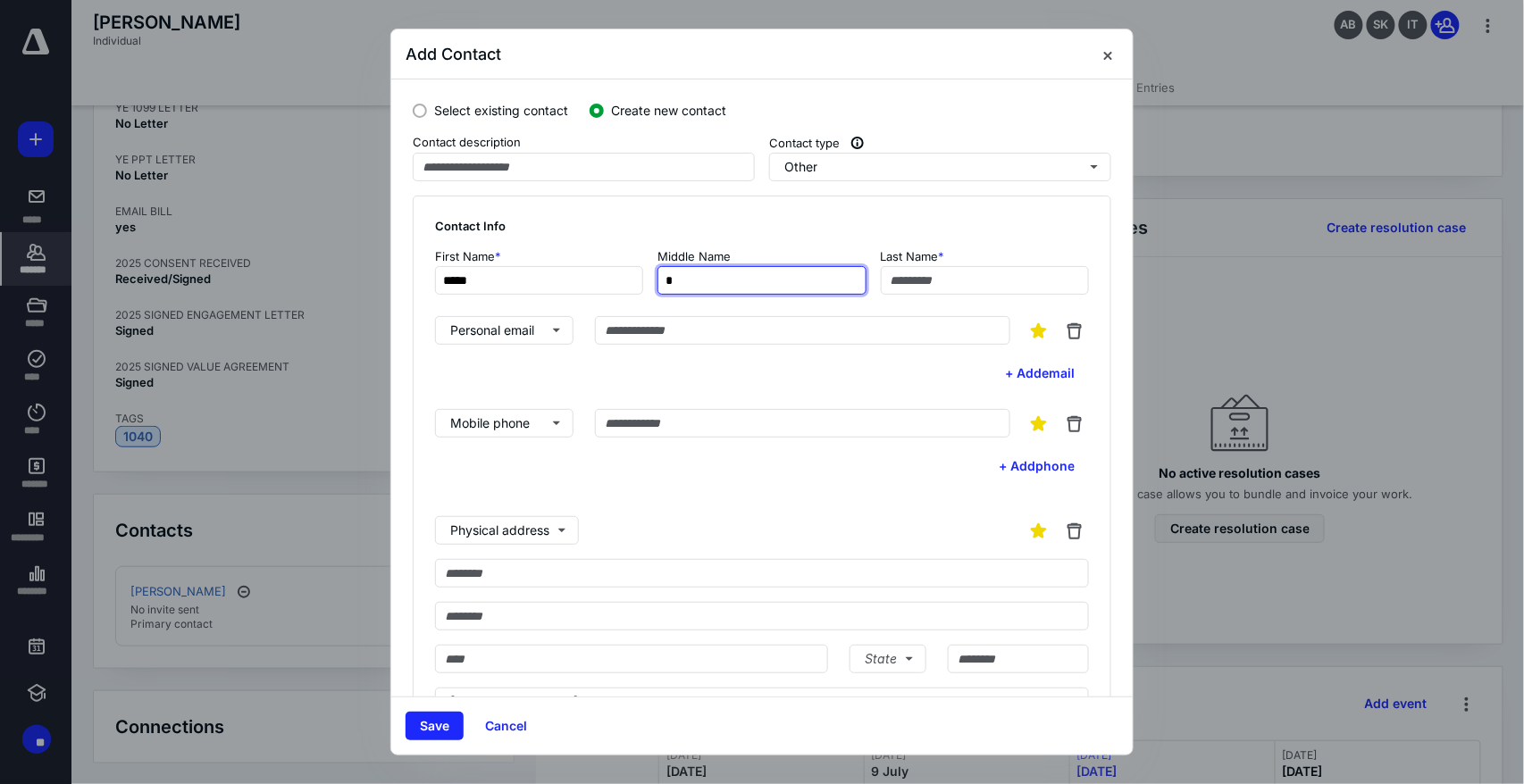 type on "*" 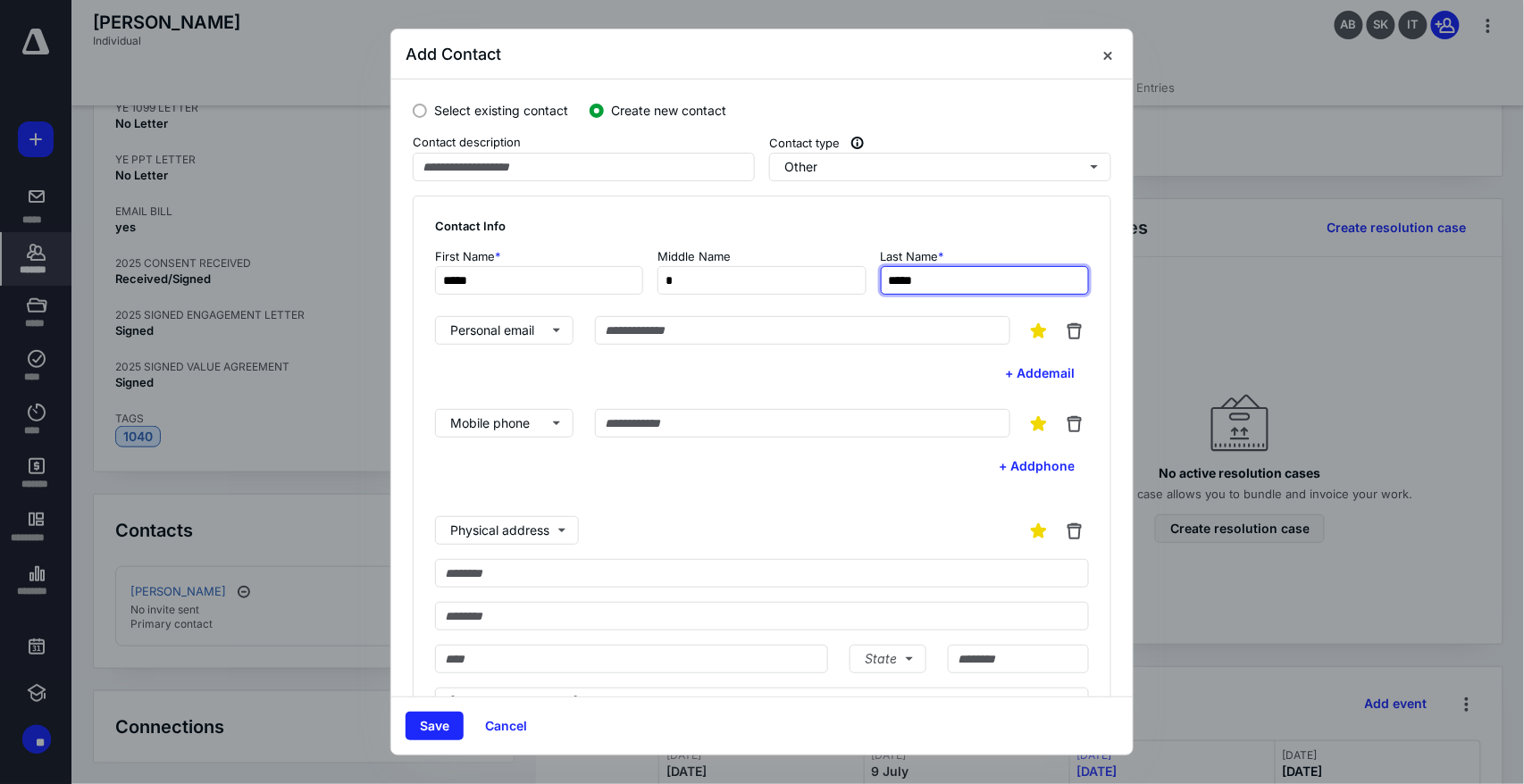 type on "*****" 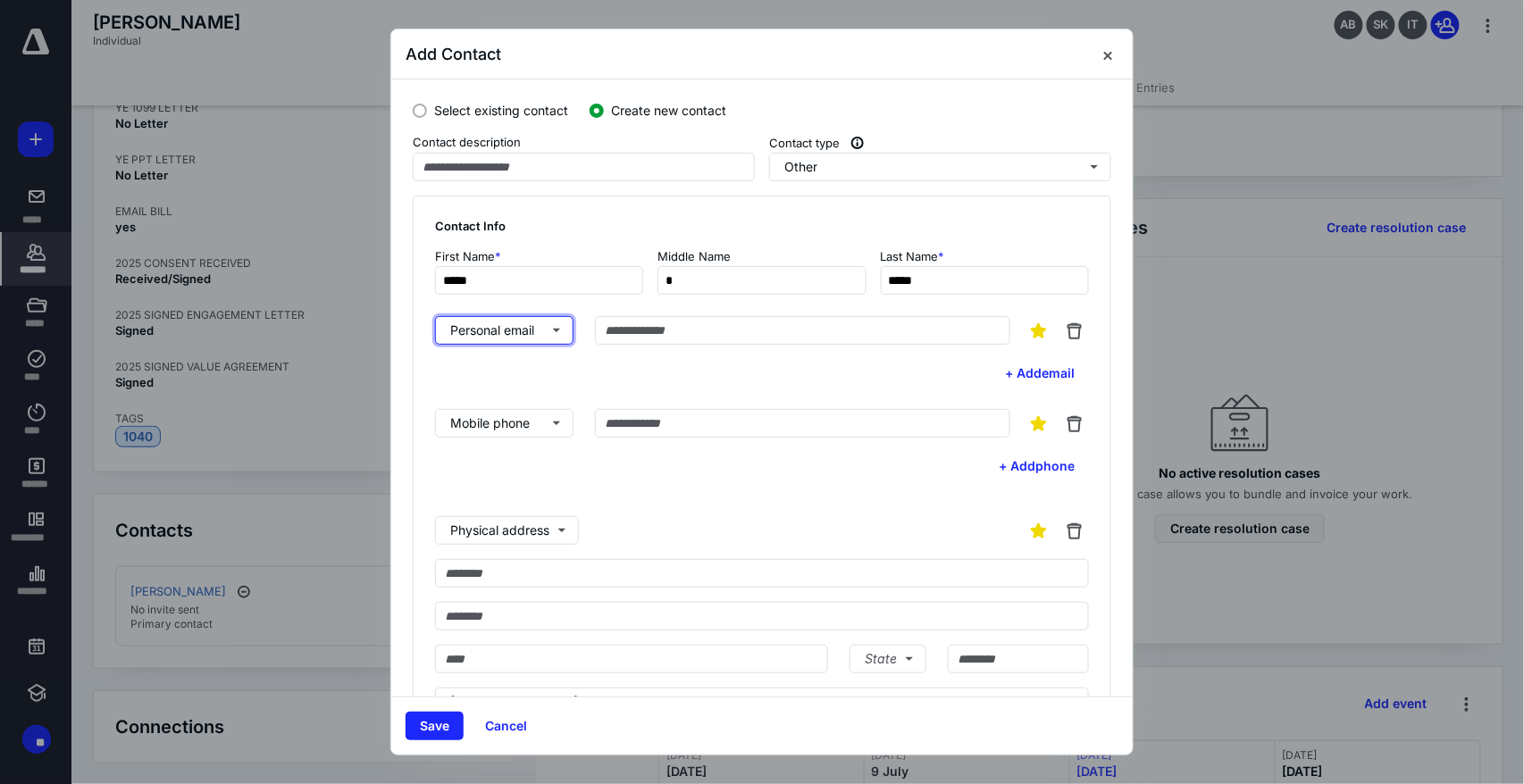 type 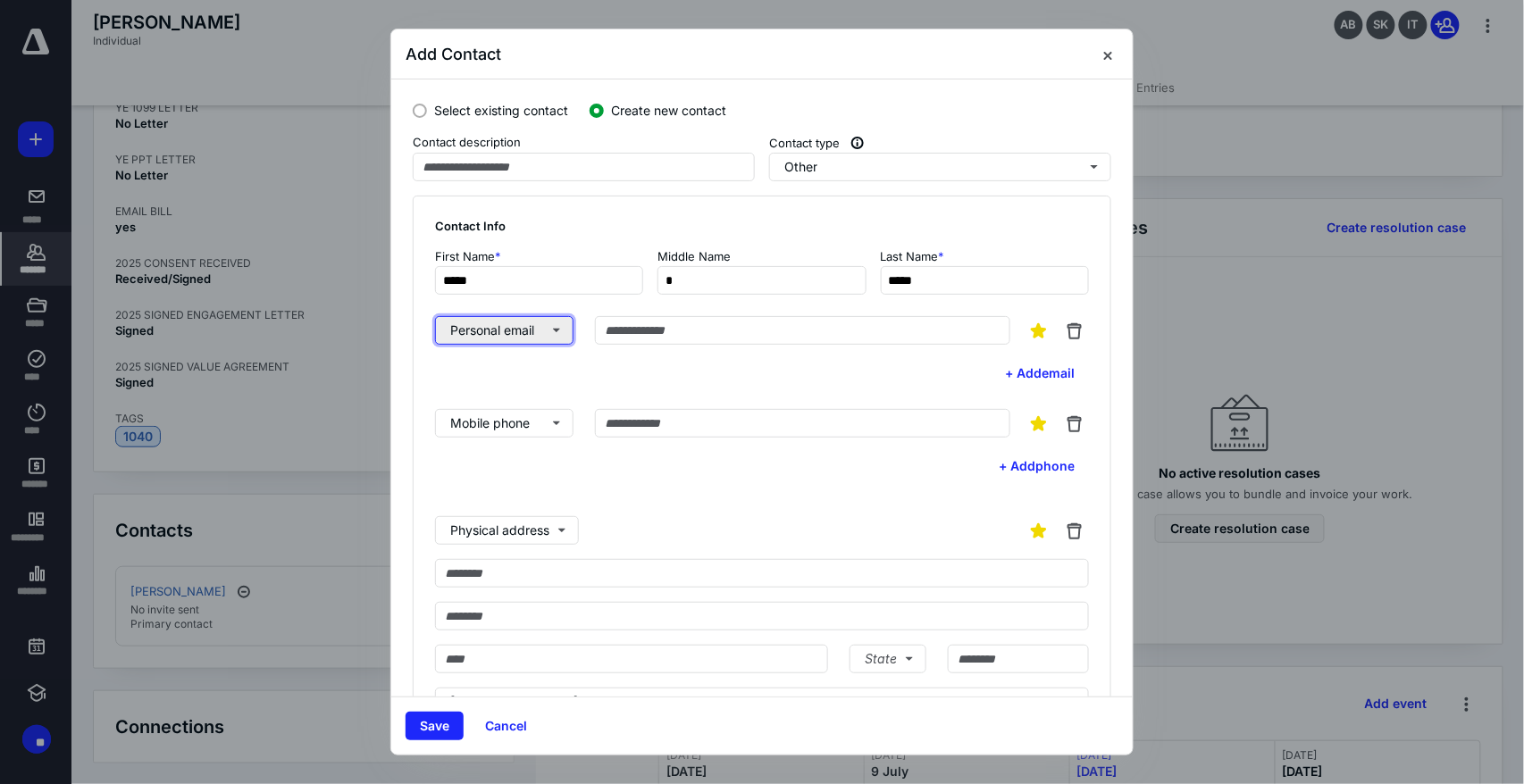 click on "Personal email" at bounding box center [504, 330] 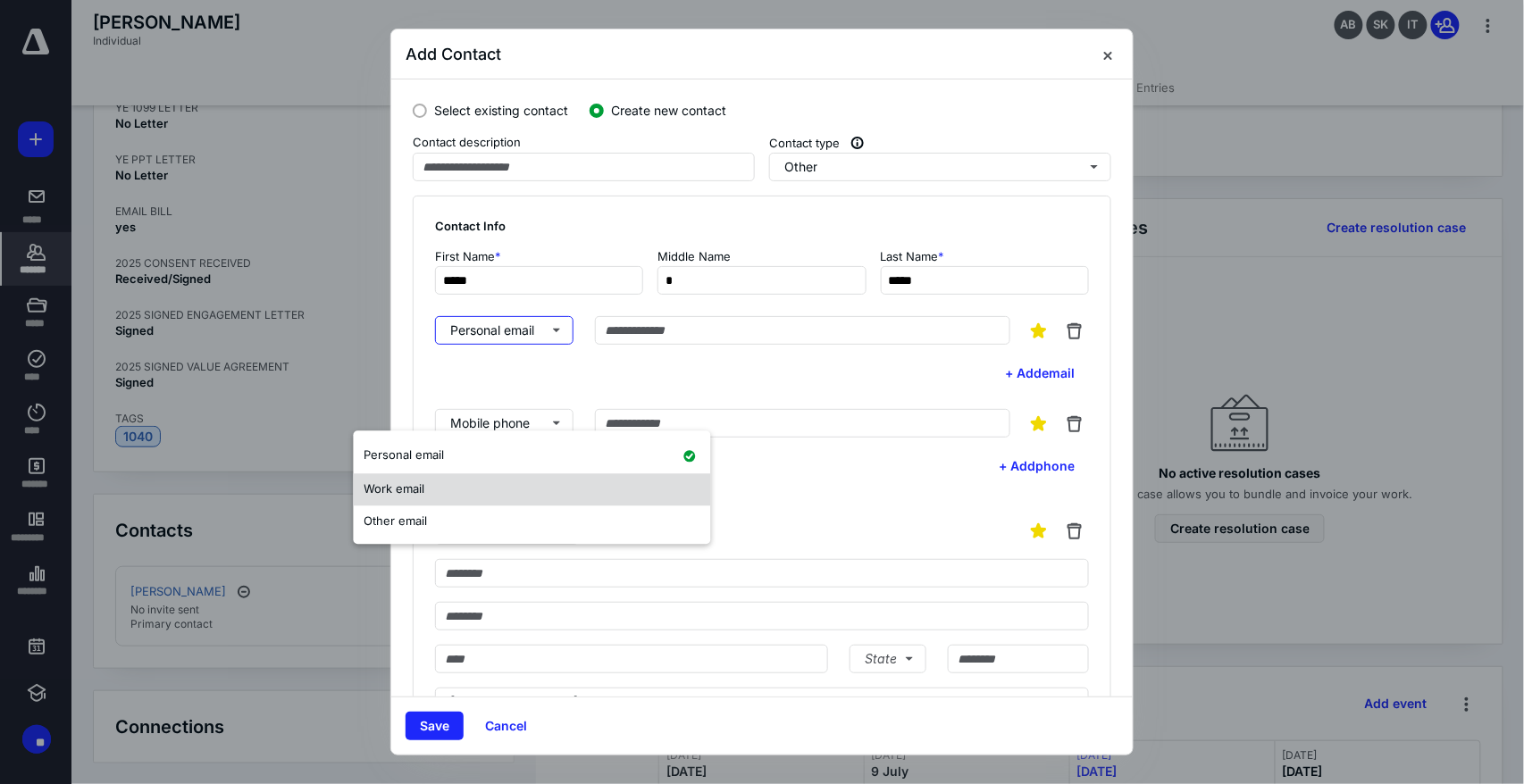 click on "Work email" at bounding box center [395, 489] 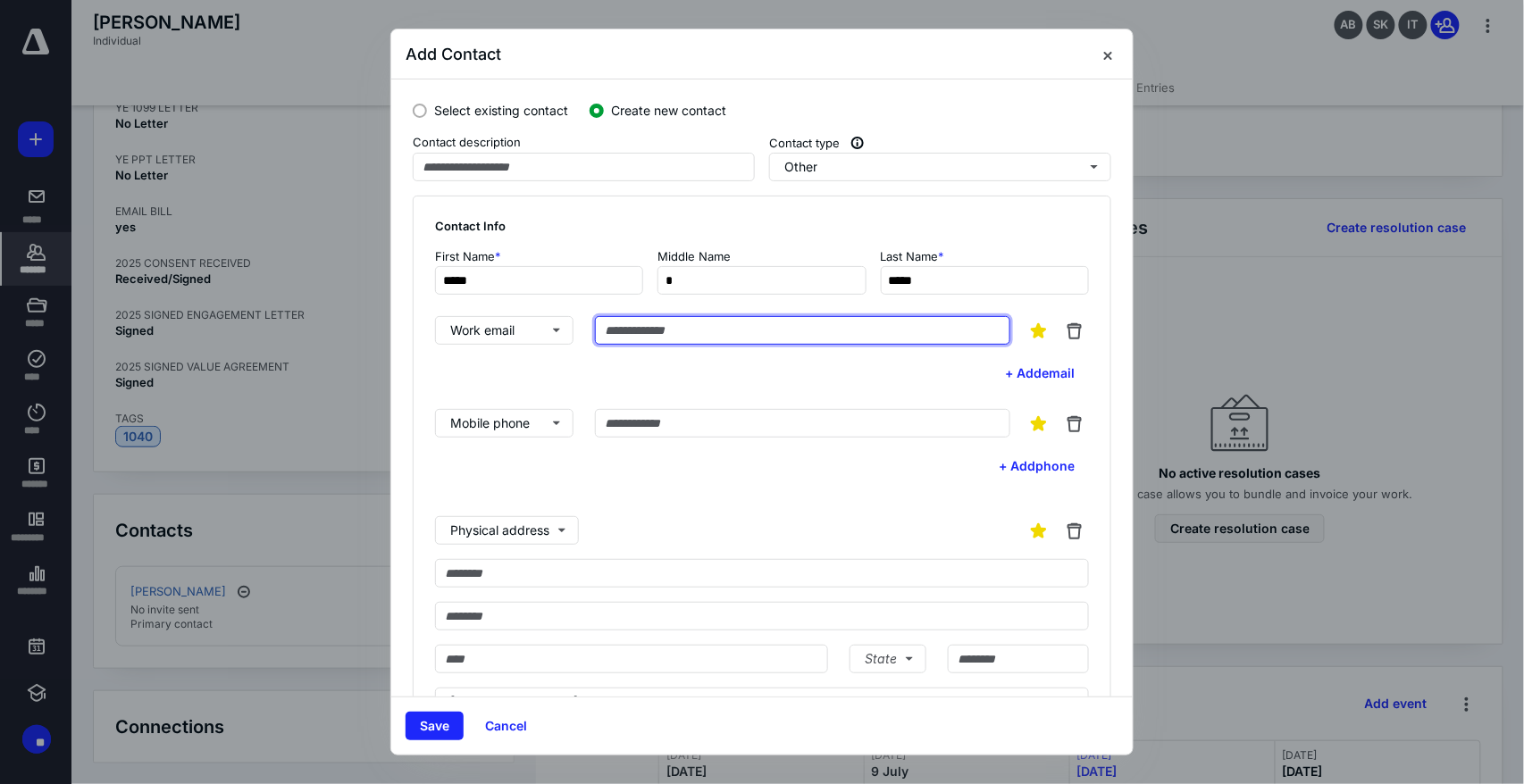click at bounding box center (802, 330) 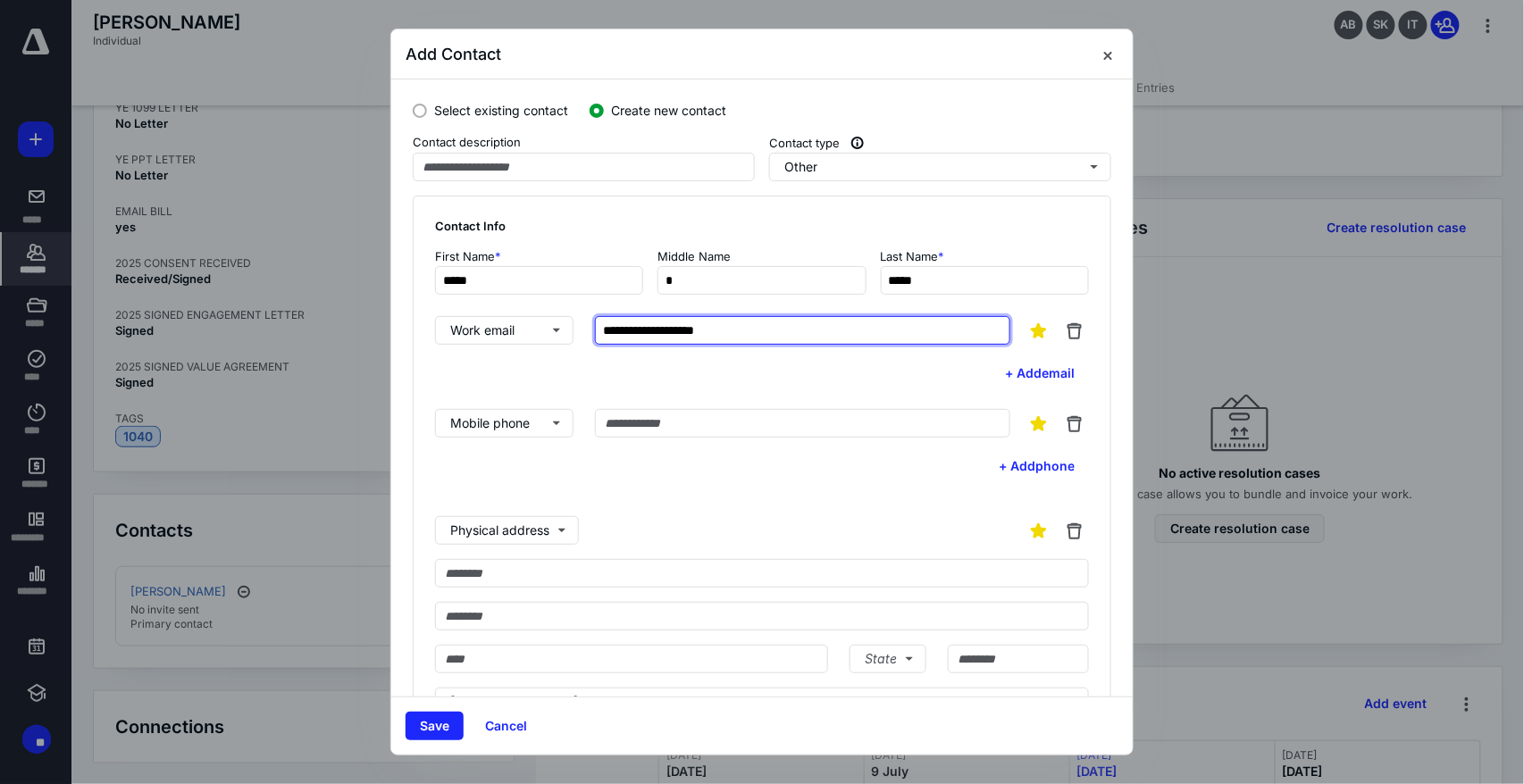type on "**********" 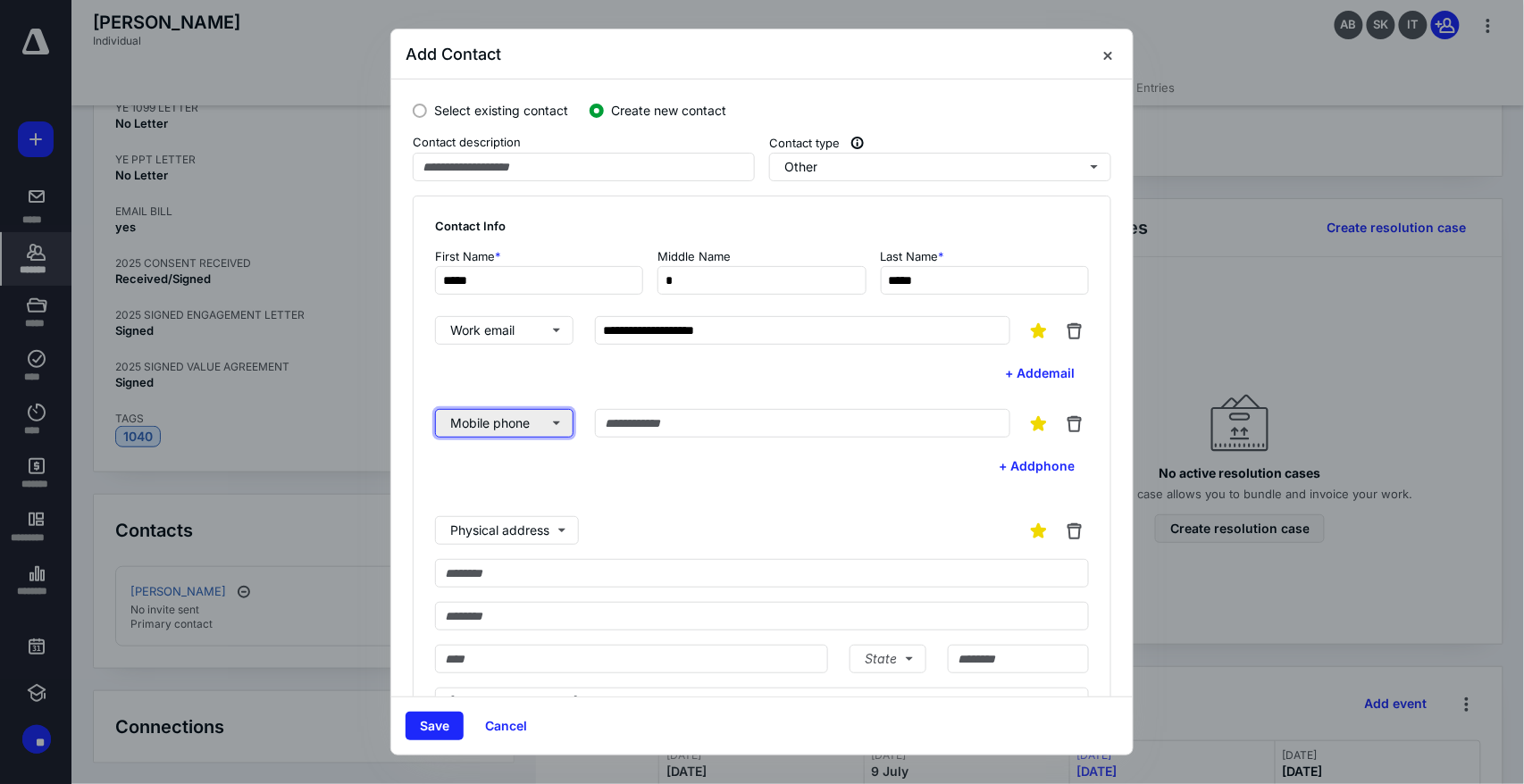 click on "Mobile phone" at bounding box center [504, 423] 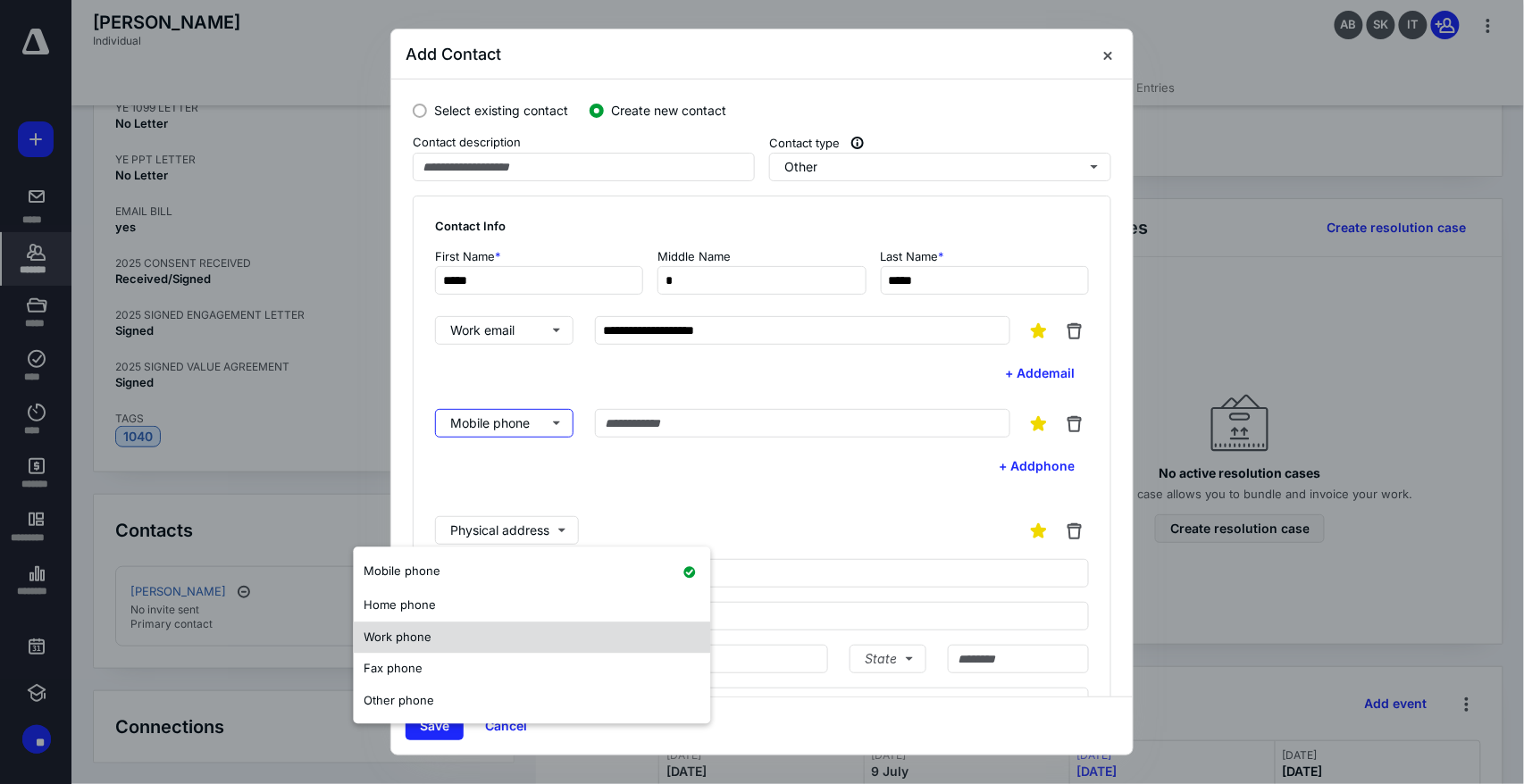 click on "Work phone" at bounding box center (532, 638) 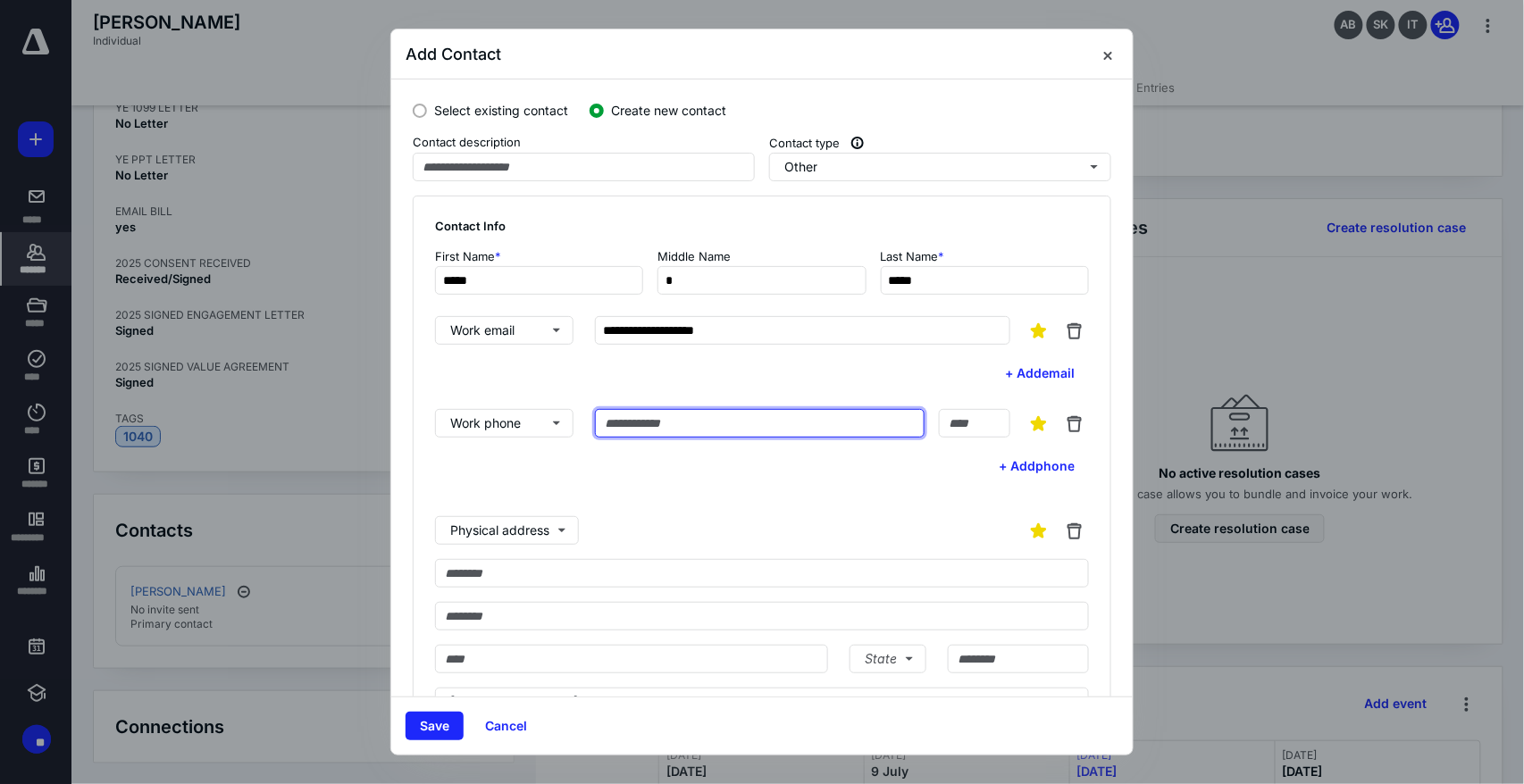 click at bounding box center (759, 423) 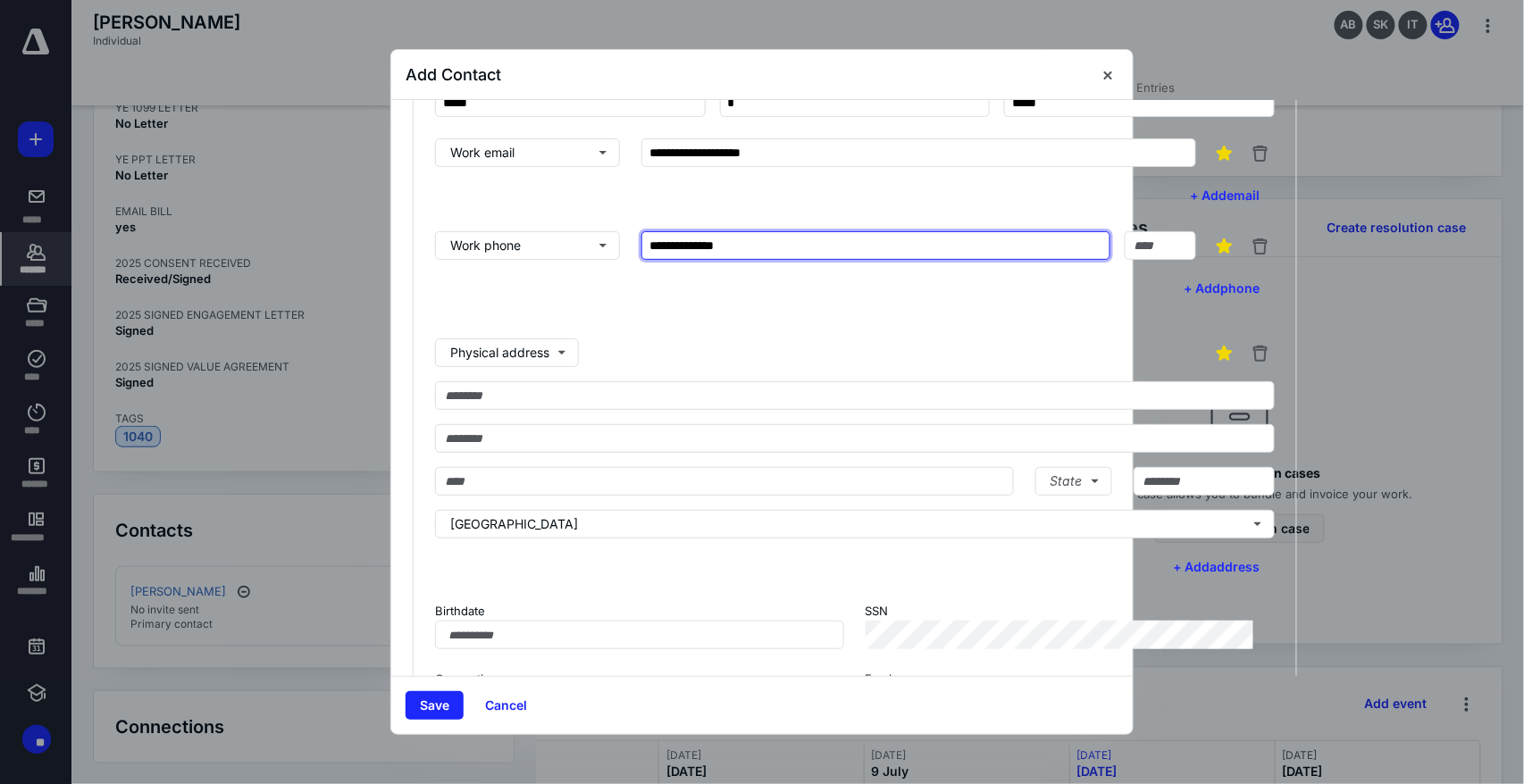 scroll, scrollTop: 297, scrollLeft: 0, axis: vertical 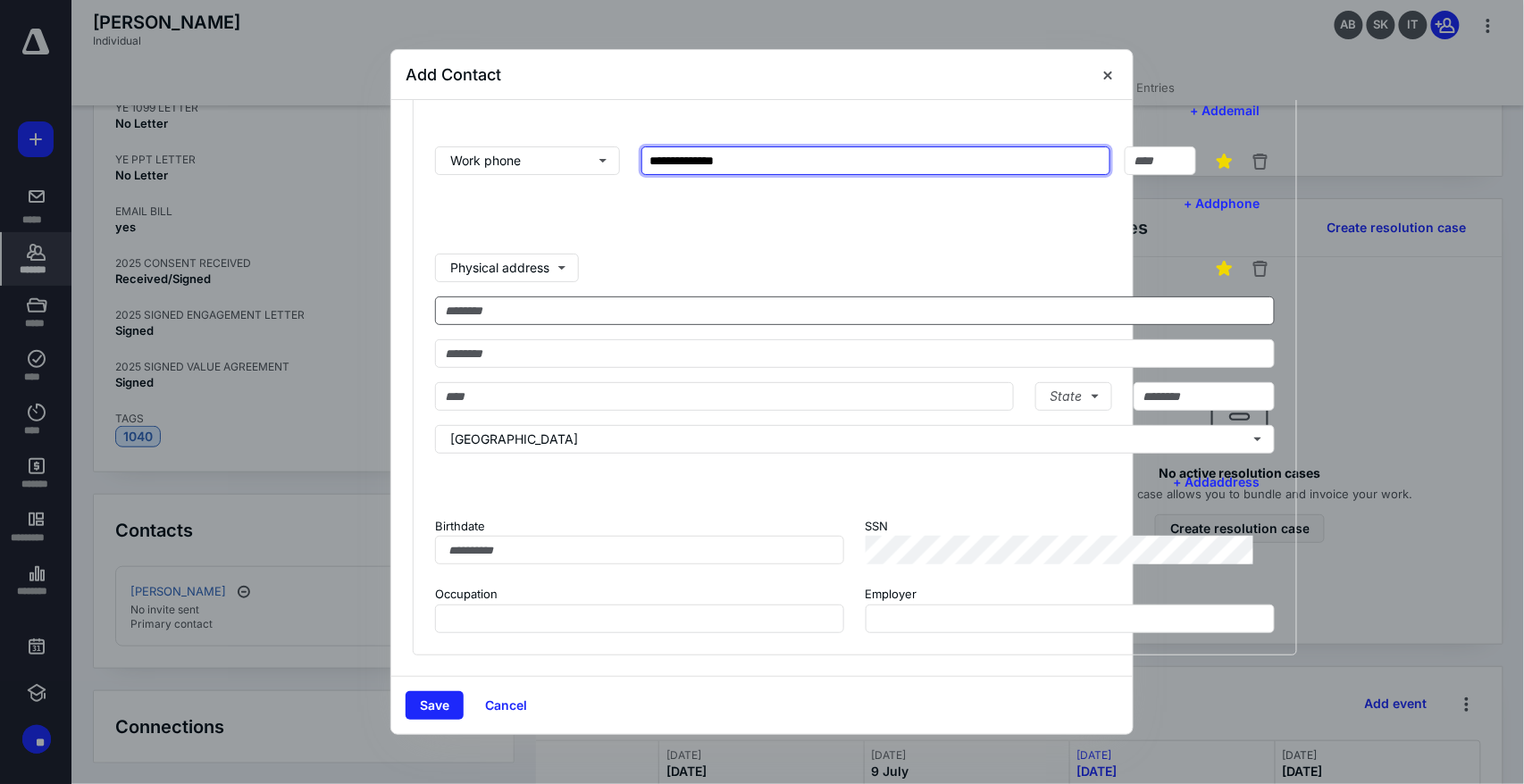 type on "**********" 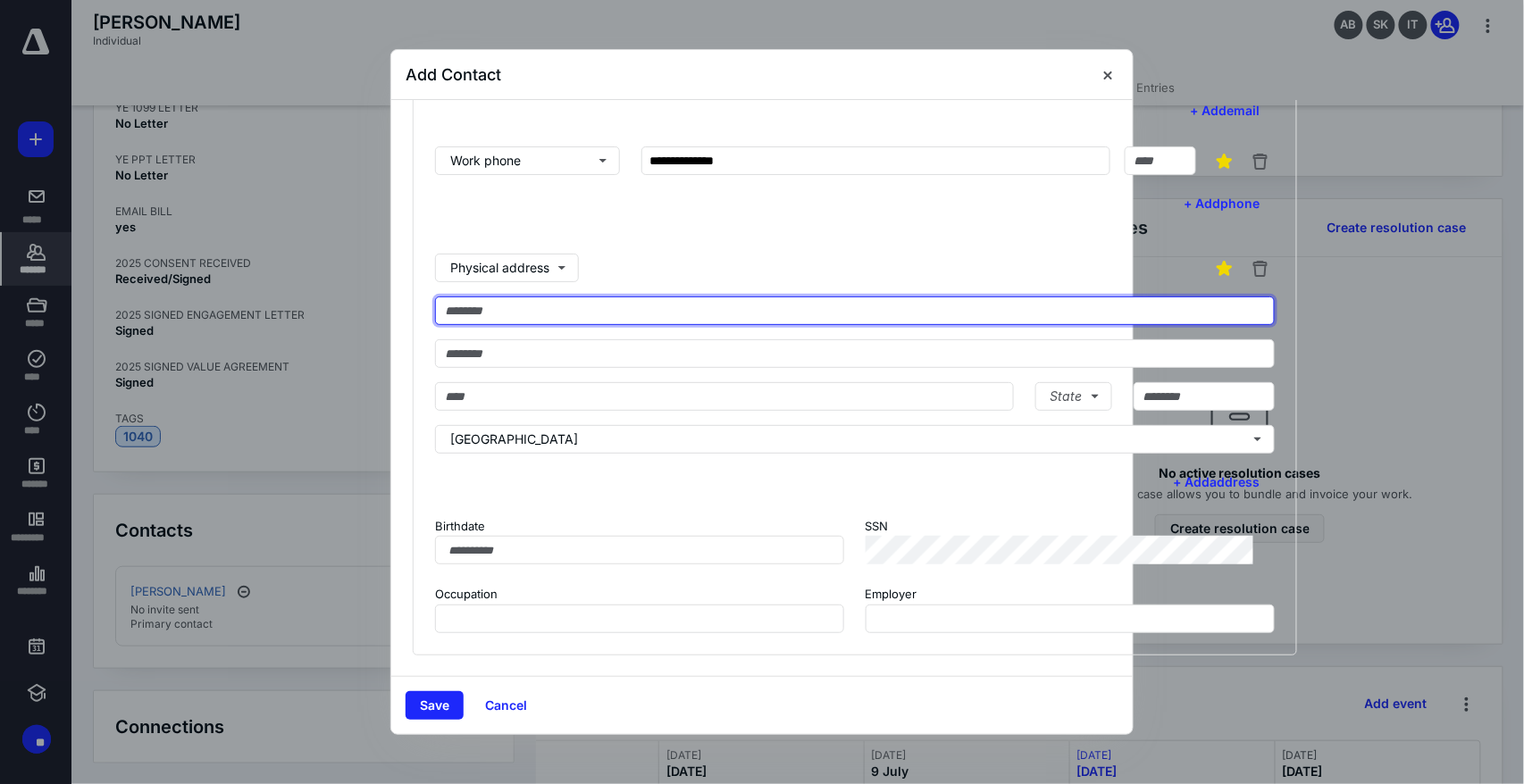 click at bounding box center (855, 311) 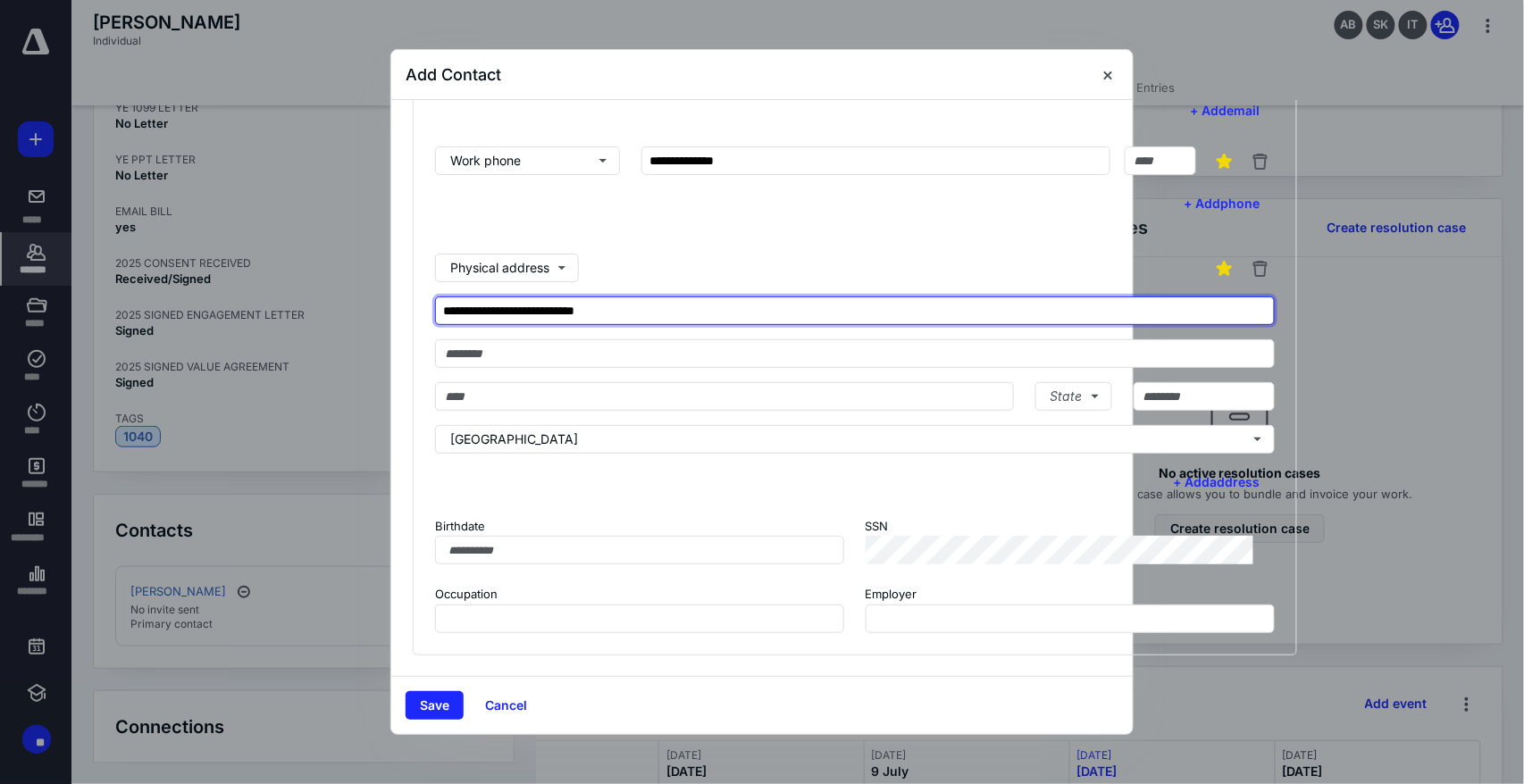 type on "**********" 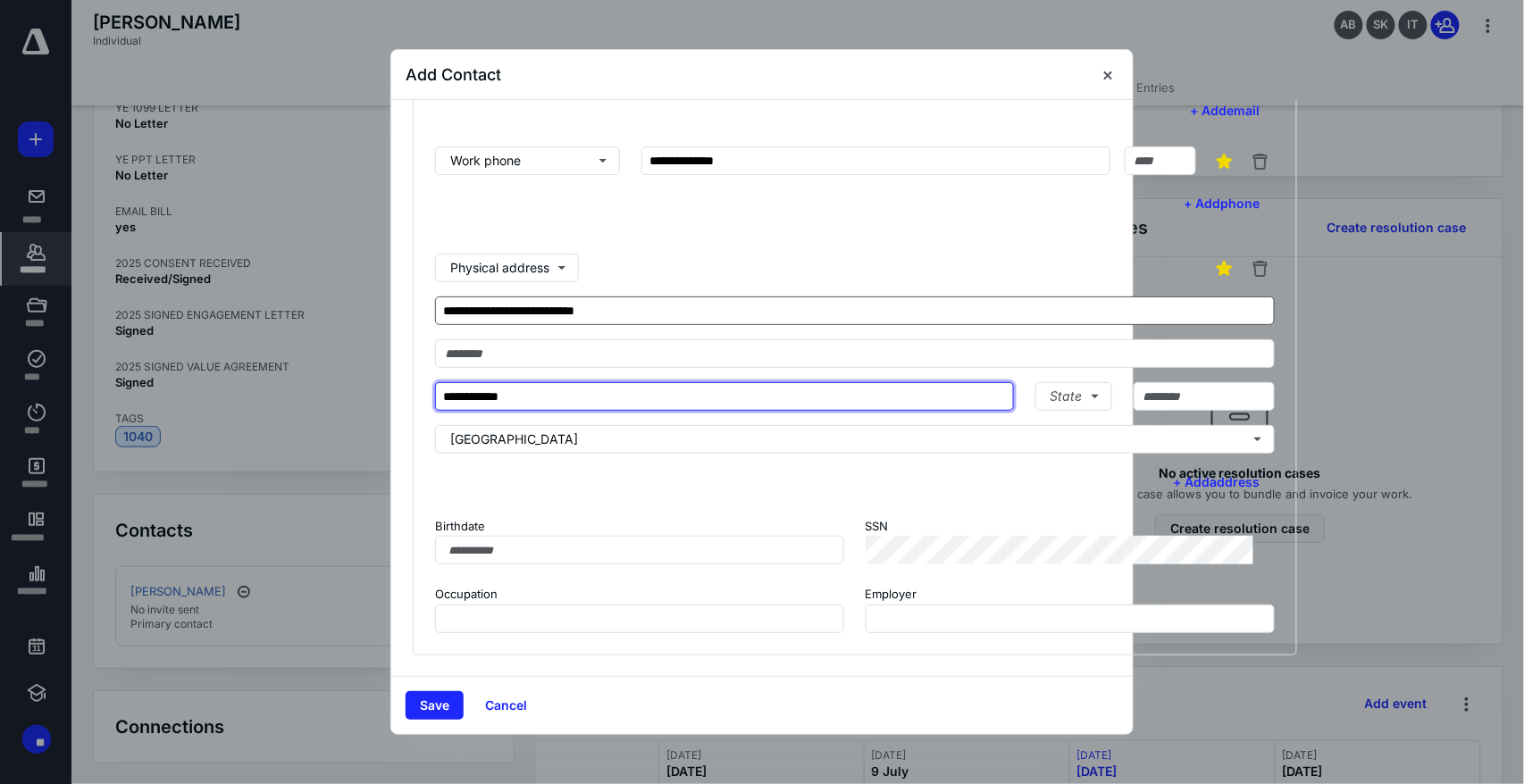 type on "**********" 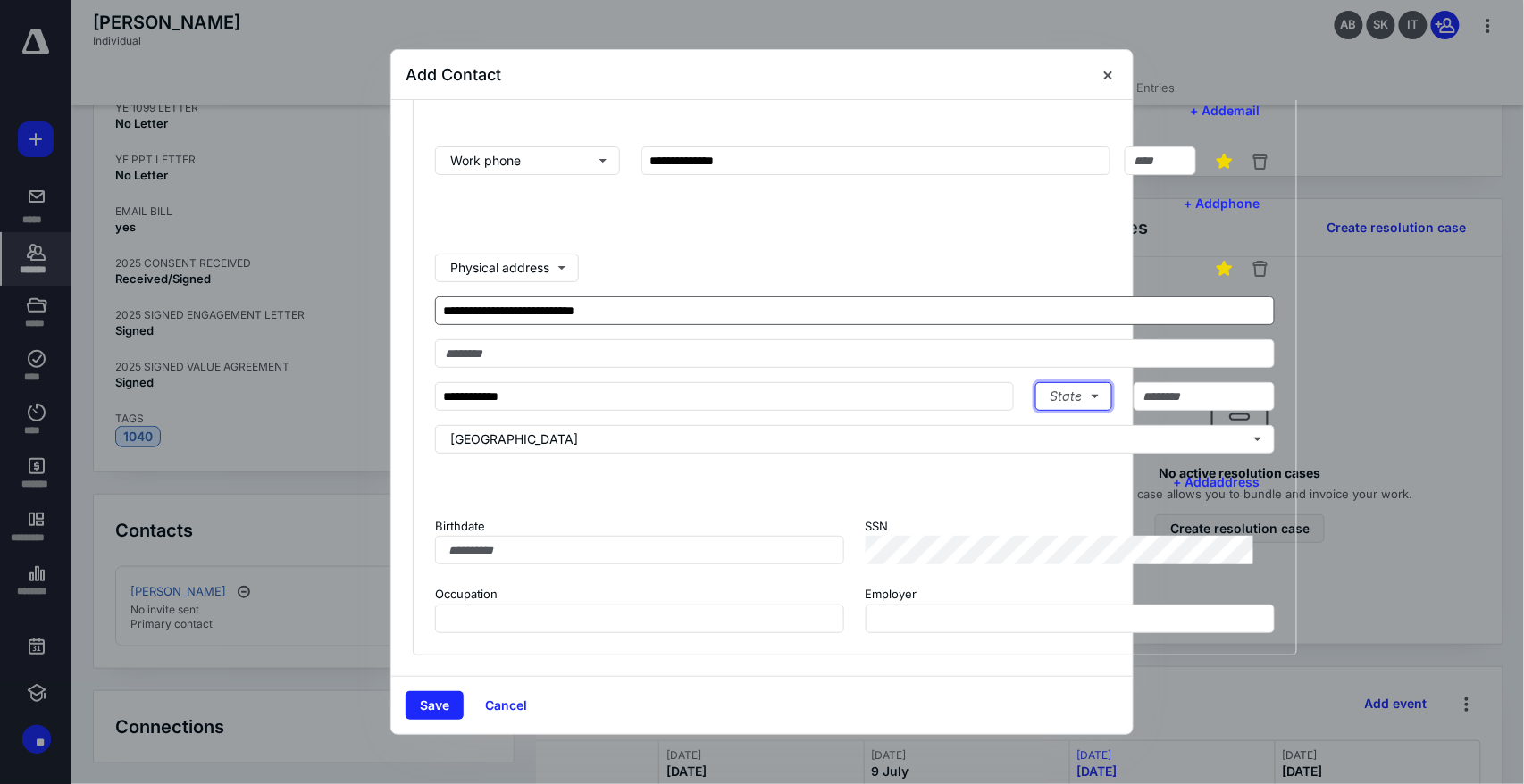 type 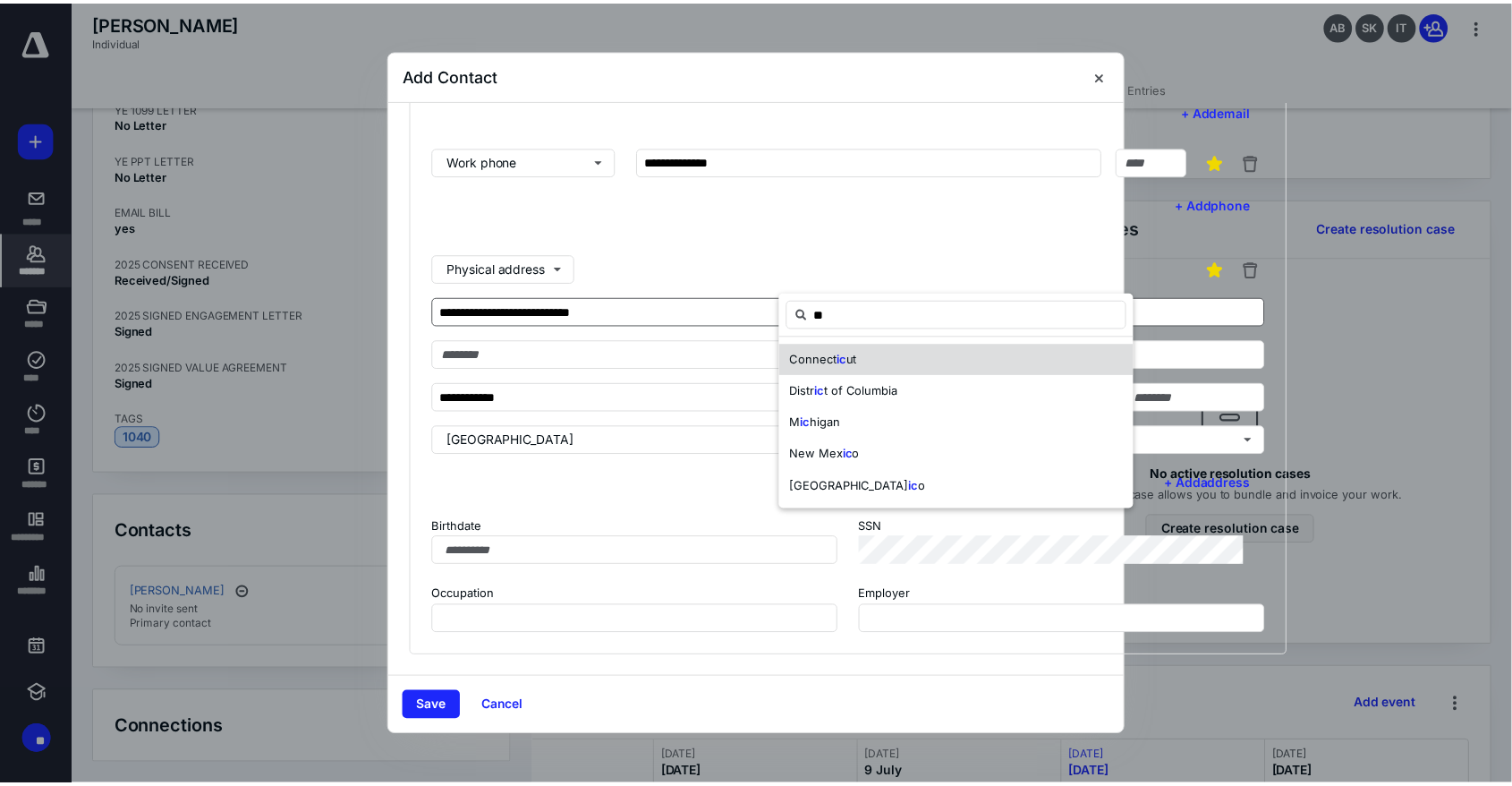 scroll, scrollTop: 64, scrollLeft: 0, axis: vertical 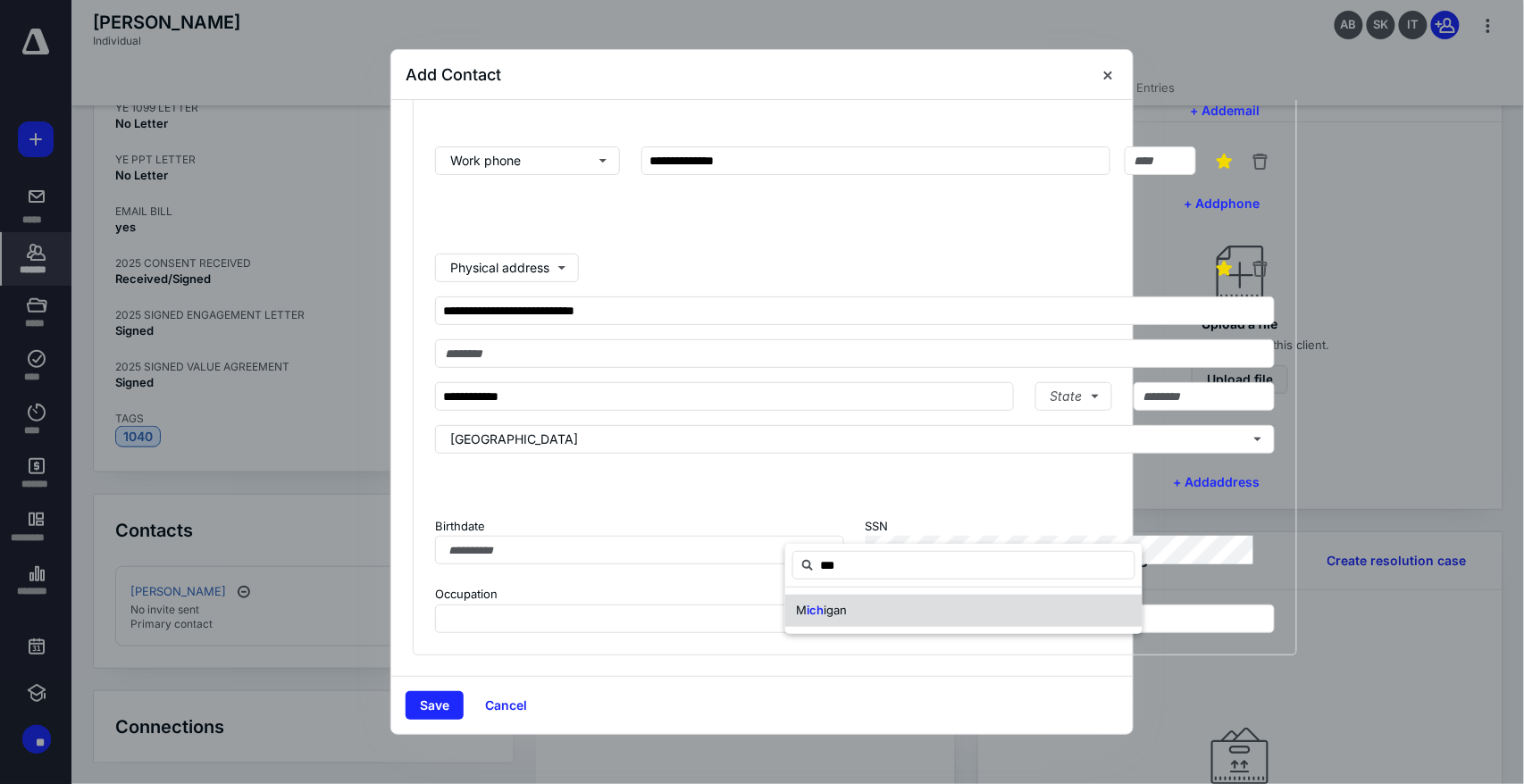 click on "igan" at bounding box center (835, 610) 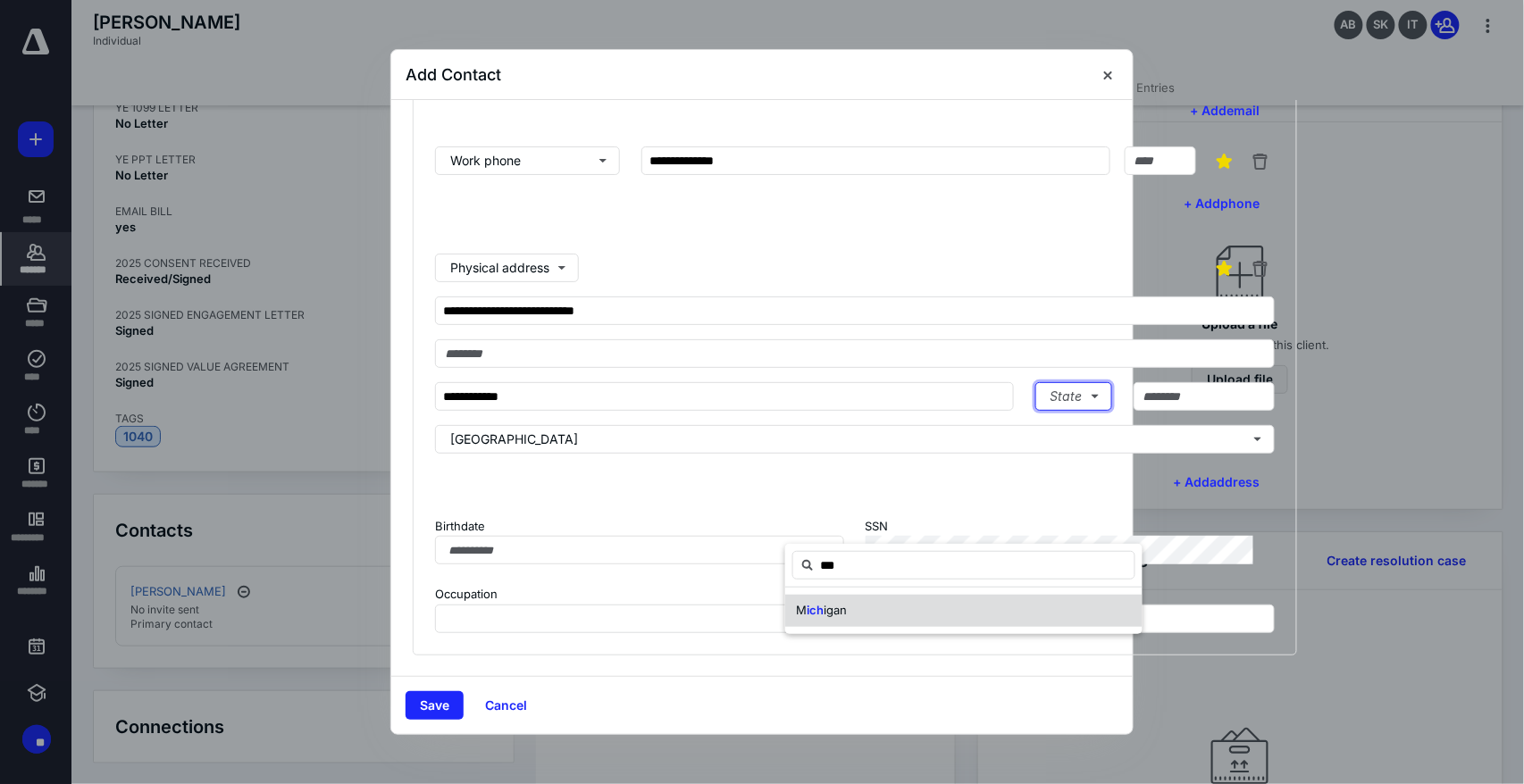 type 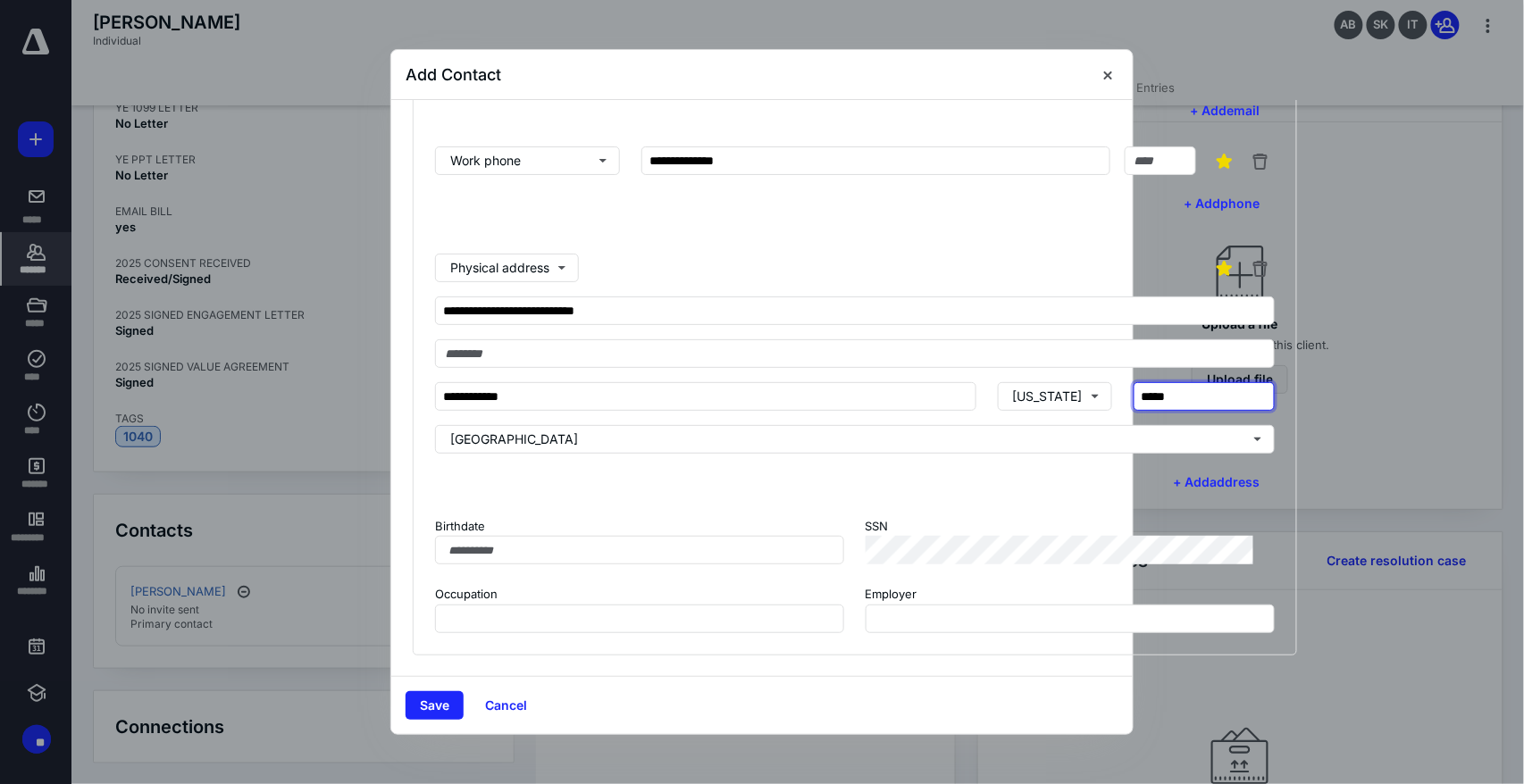 type on "*****" 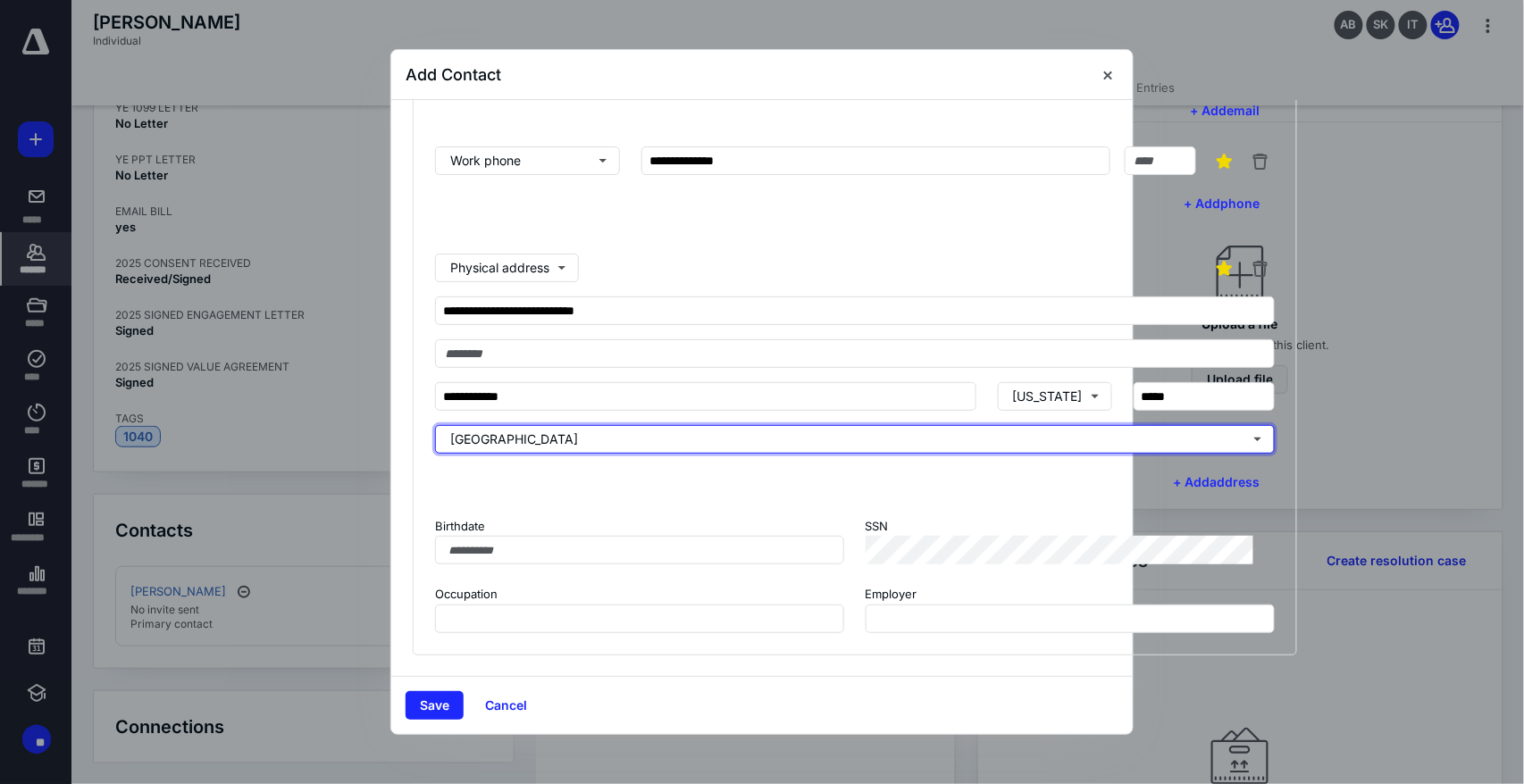 type 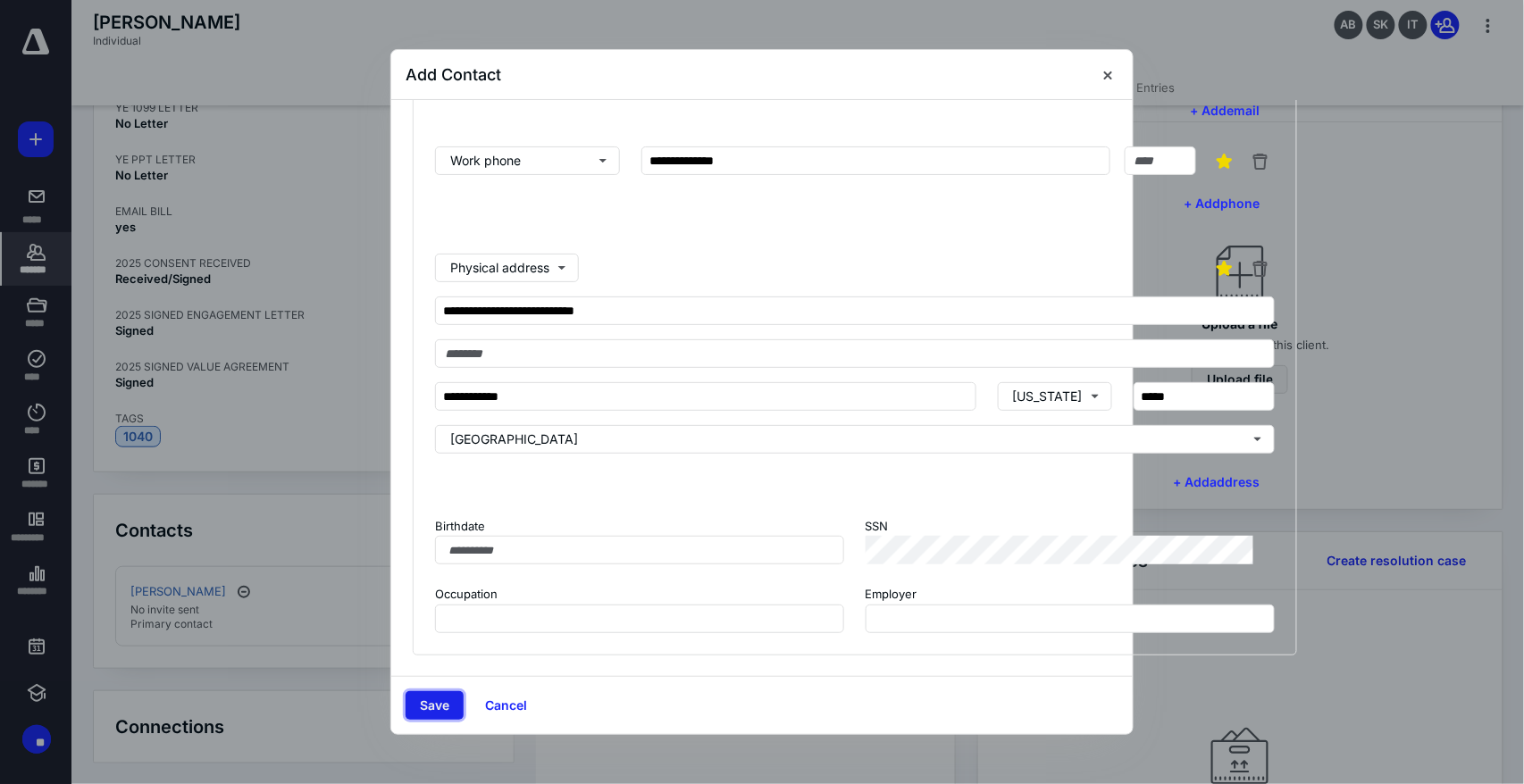 click on "Save" at bounding box center (434, 705) 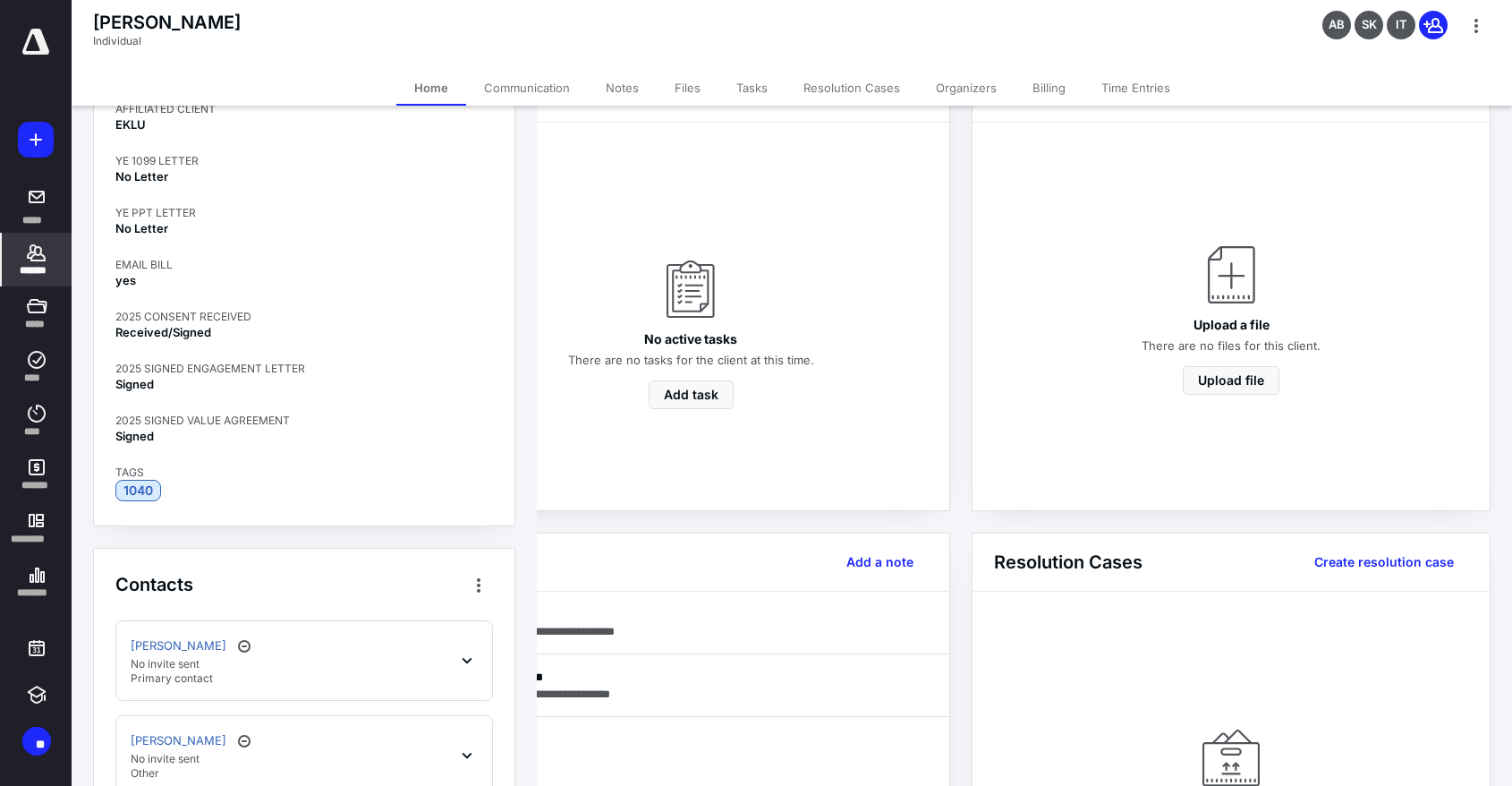 scroll, scrollTop: 0, scrollLeft: 0, axis: both 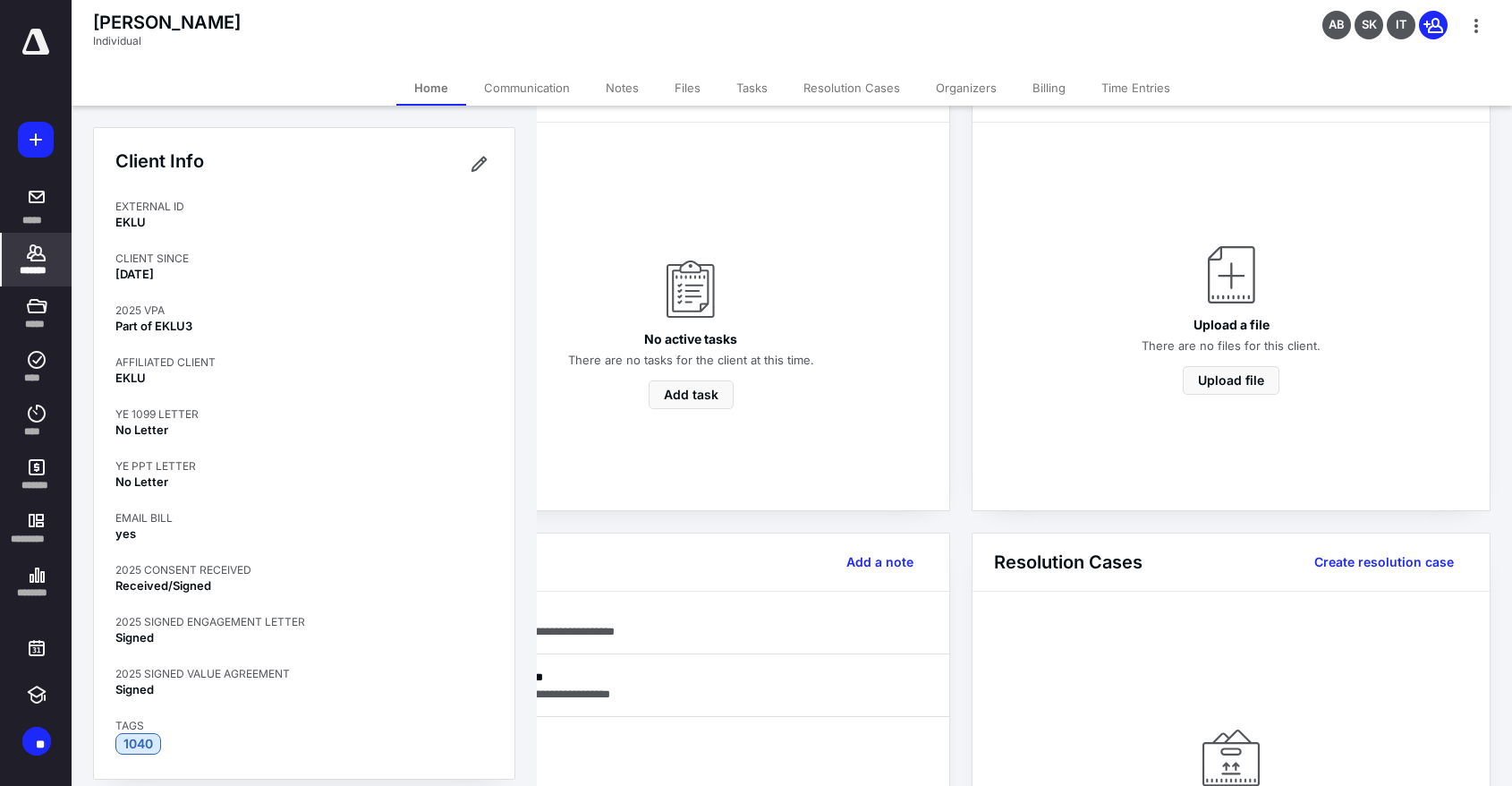 click 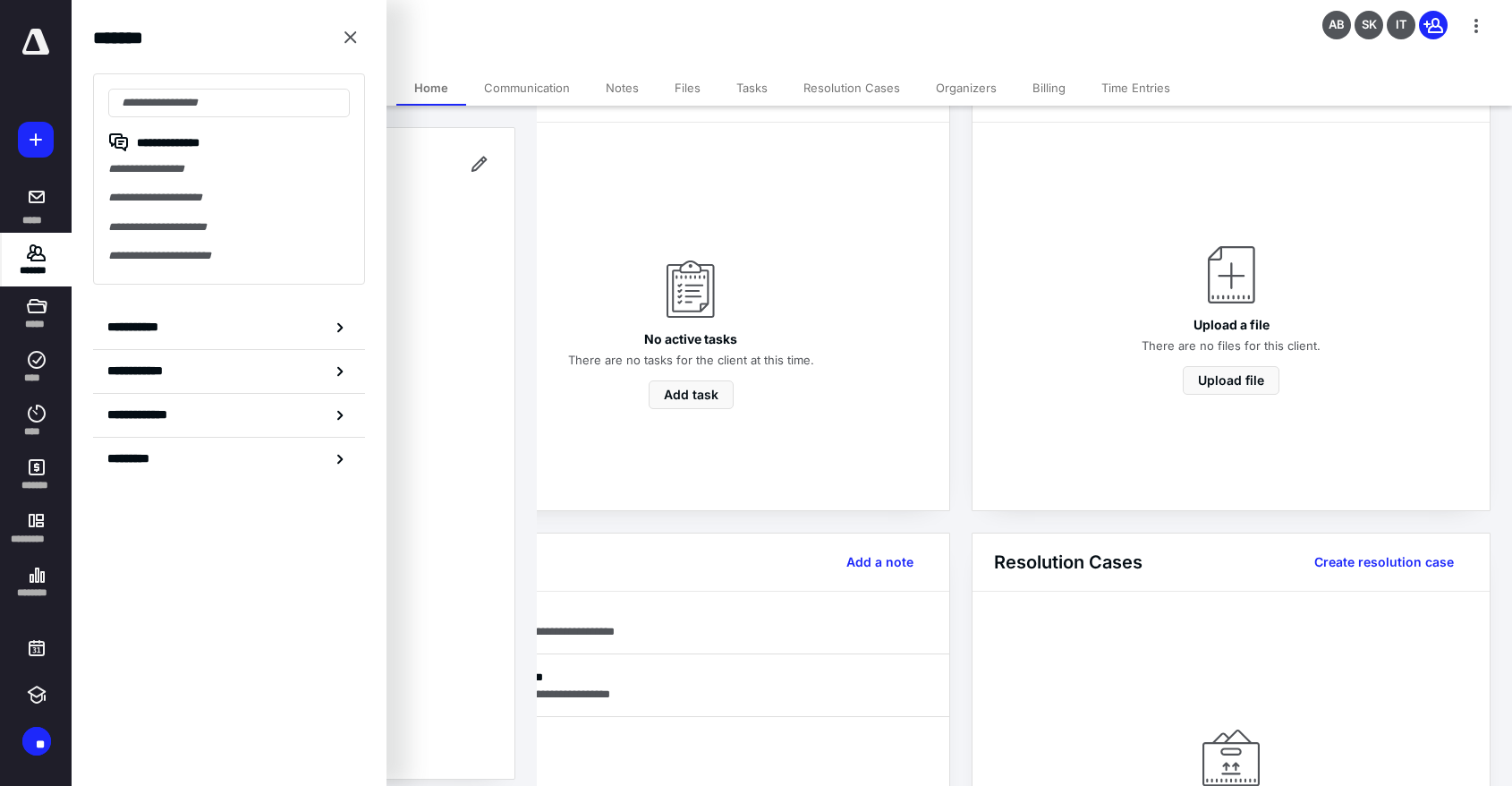 type on "********" 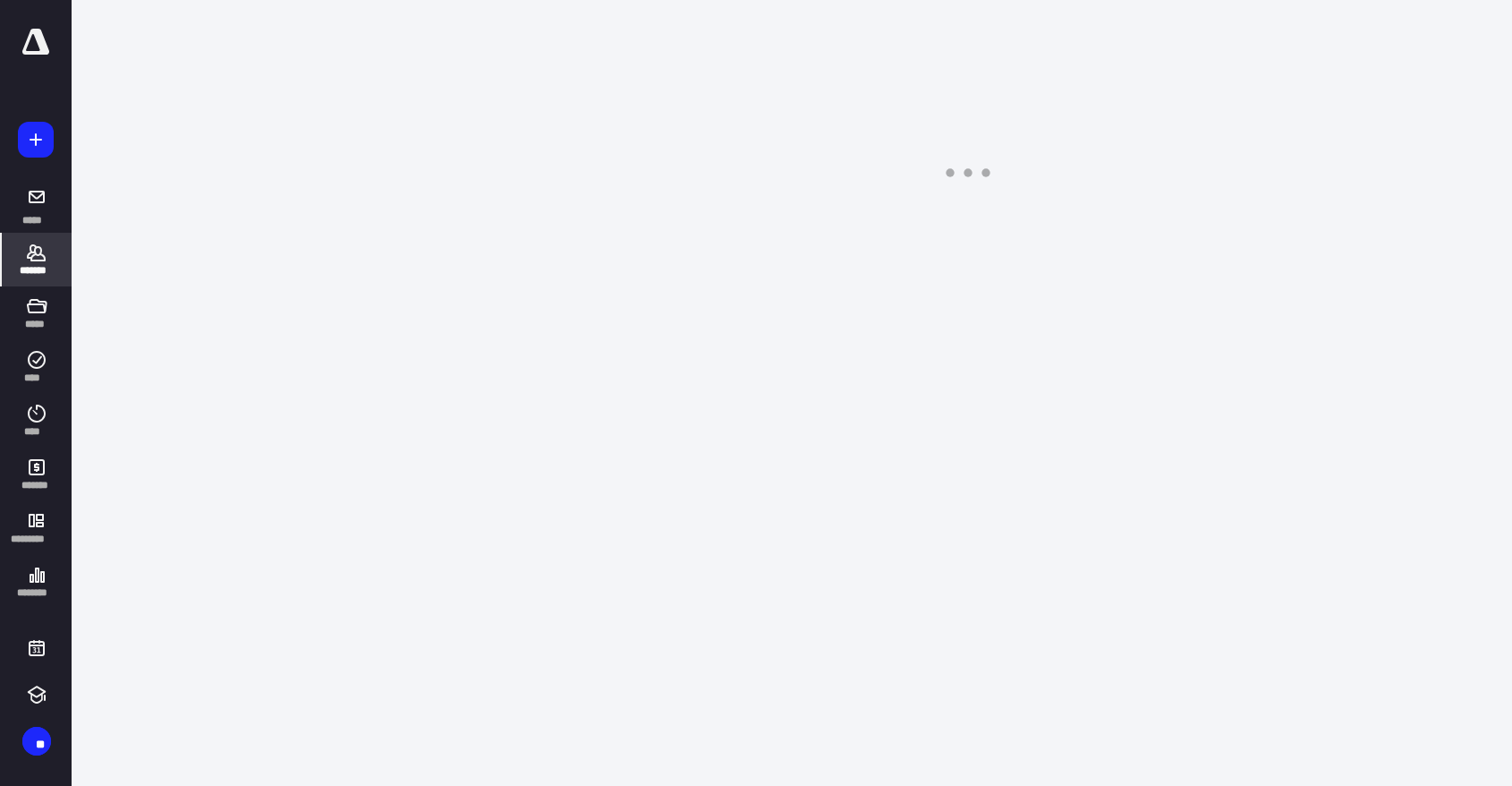 scroll, scrollTop: 0, scrollLeft: 0, axis: both 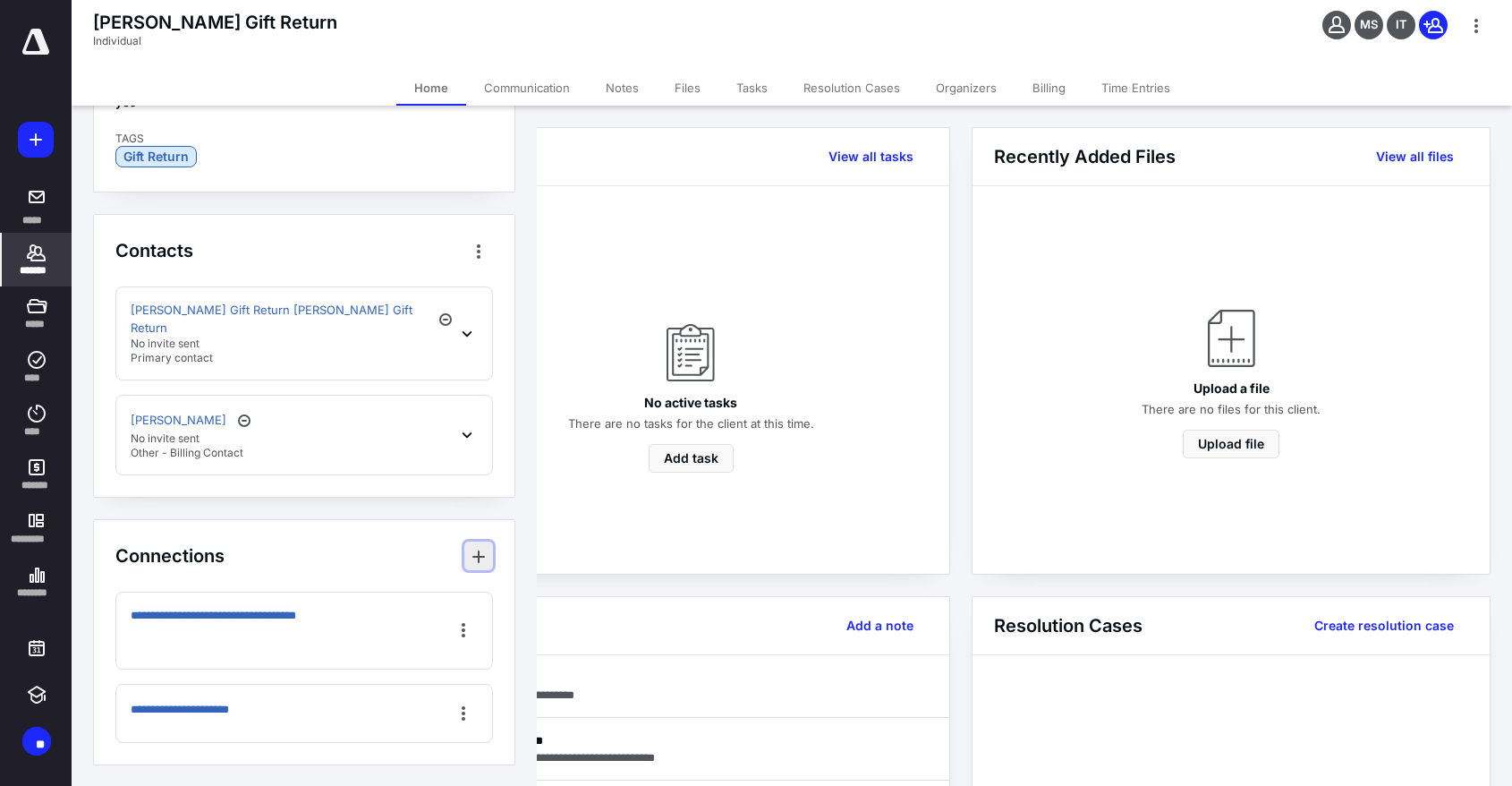 click at bounding box center [479, 556] 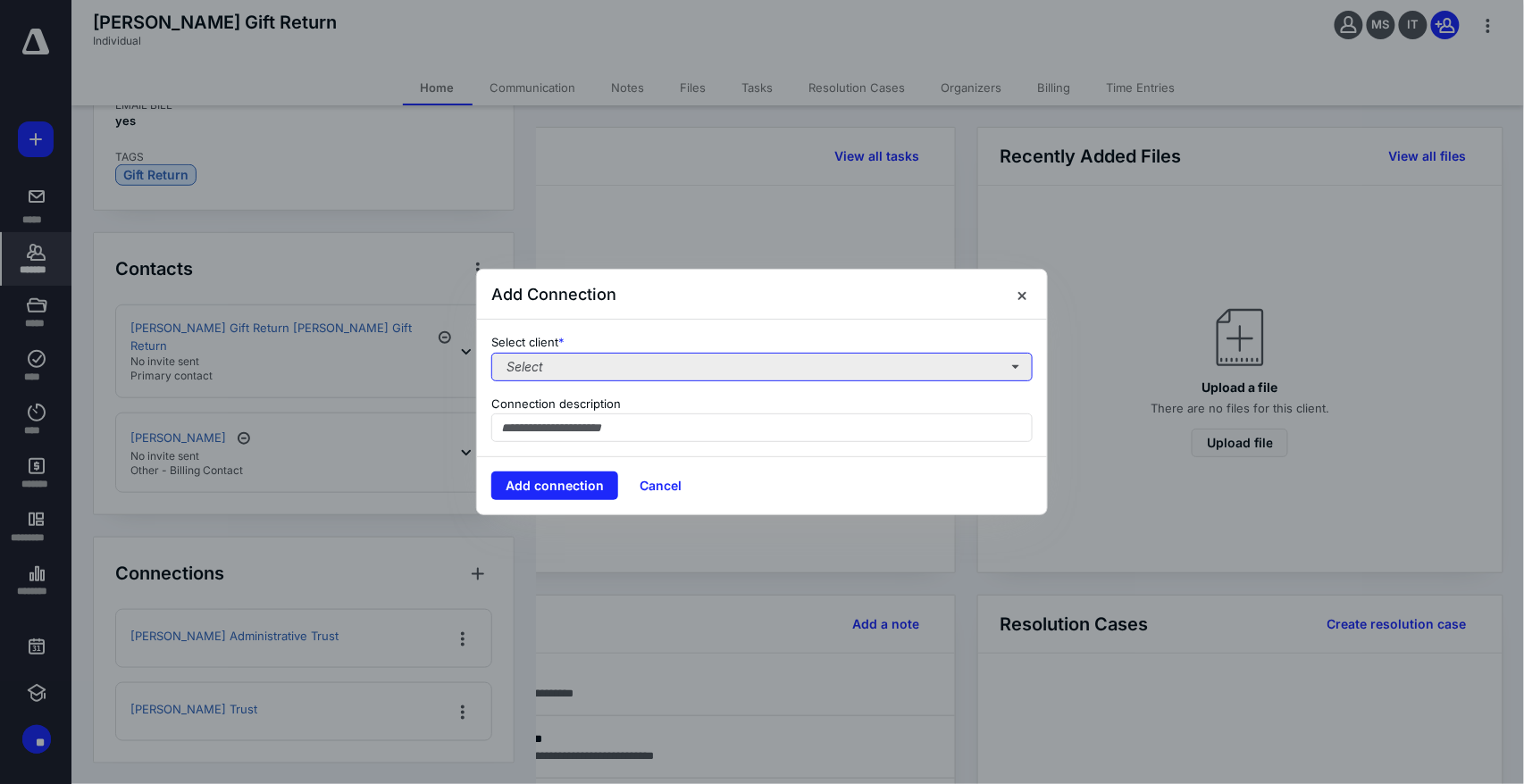 click on "Select" at bounding box center (762, 367) 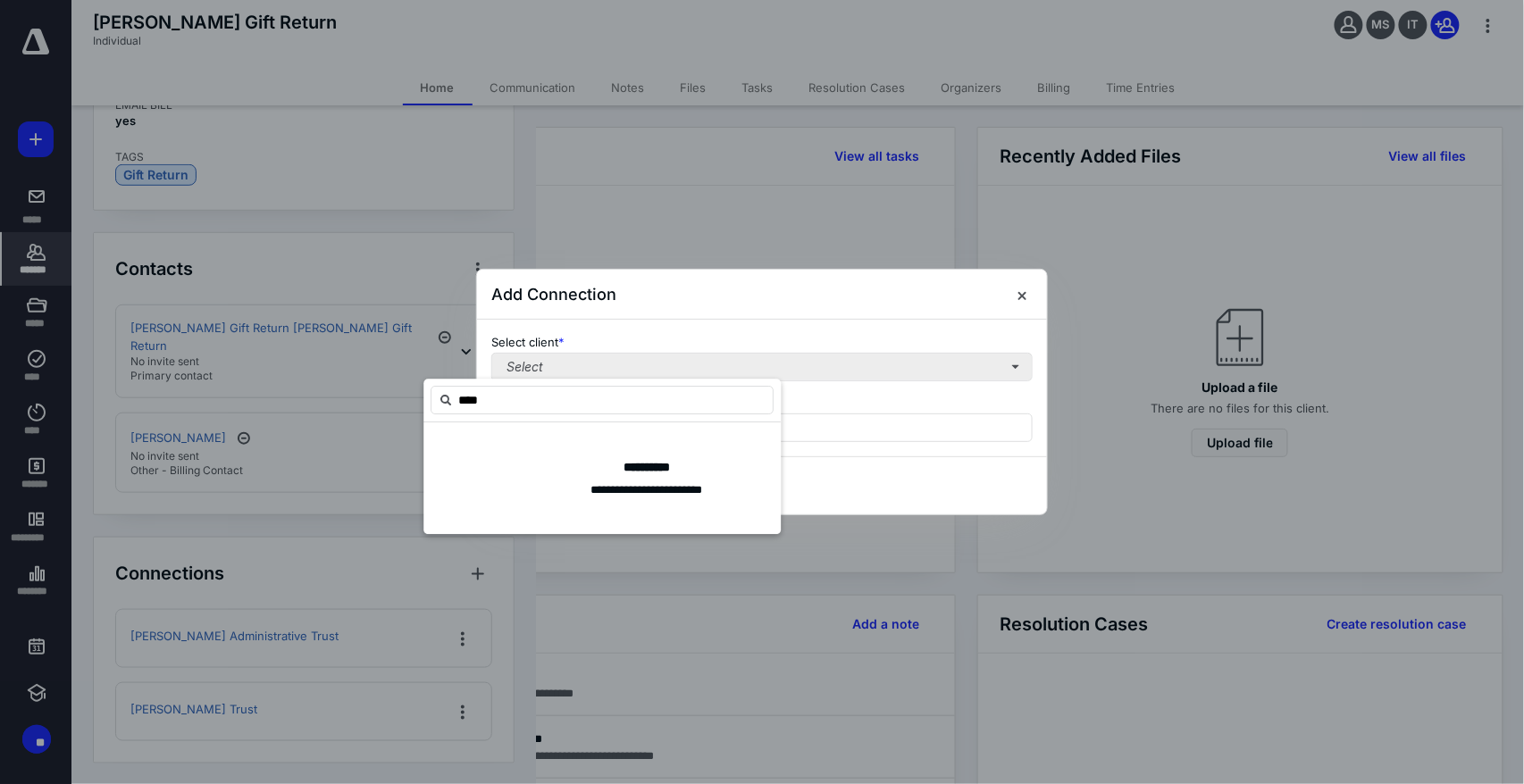 type on "*****" 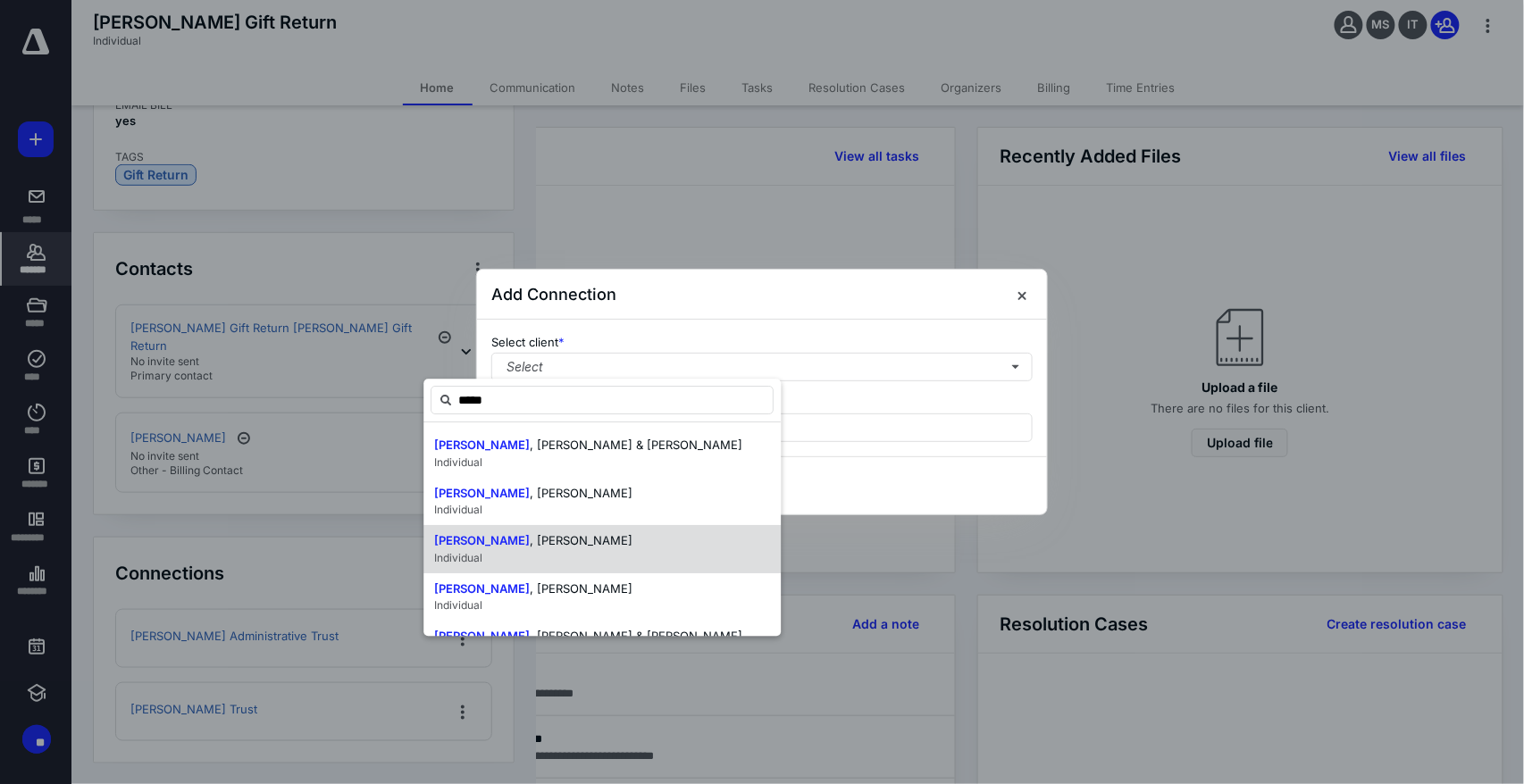 scroll, scrollTop: 49, scrollLeft: 0, axis: vertical 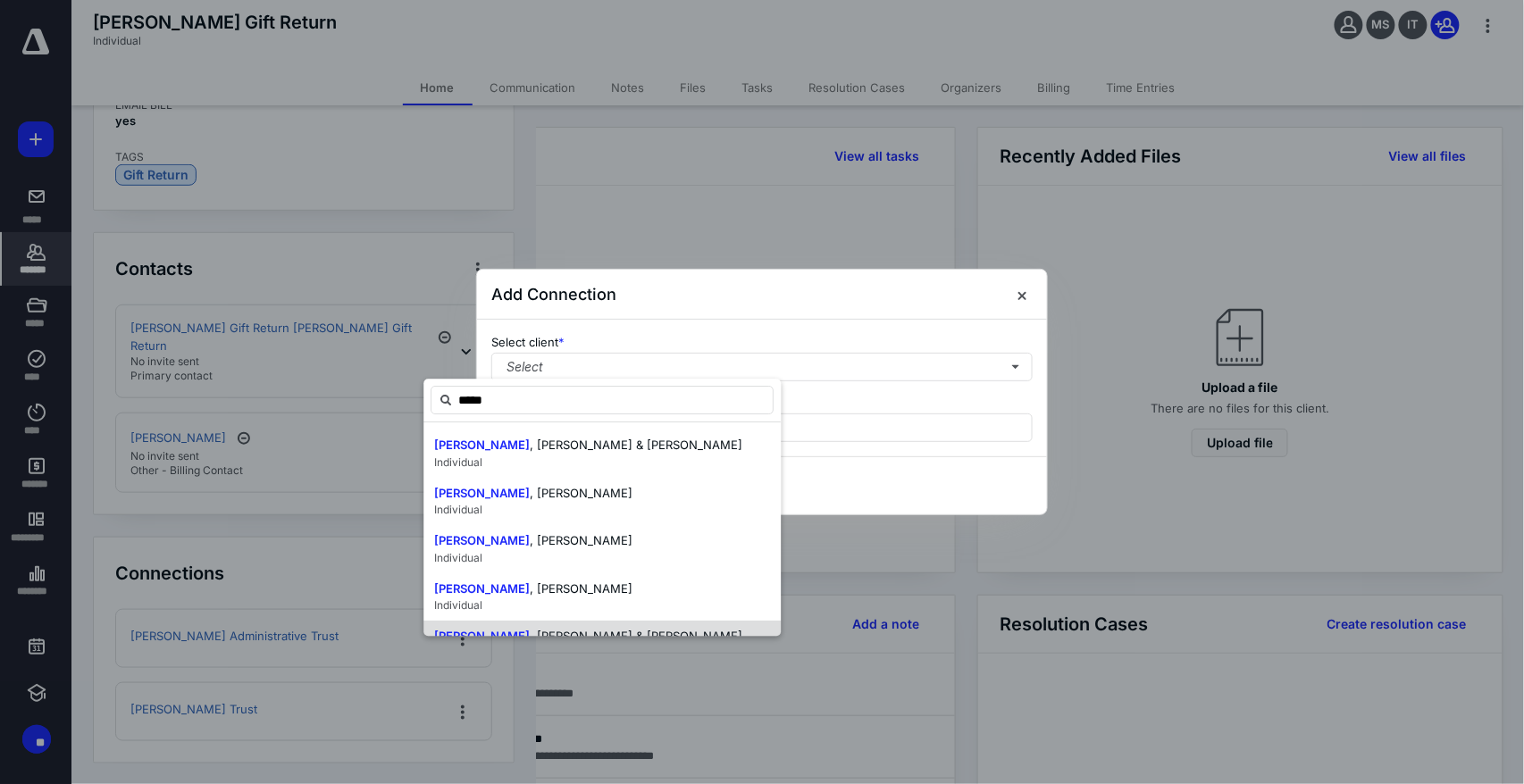 click on "Myler , William C. & Dolores M." at bounding box center (588, 637) 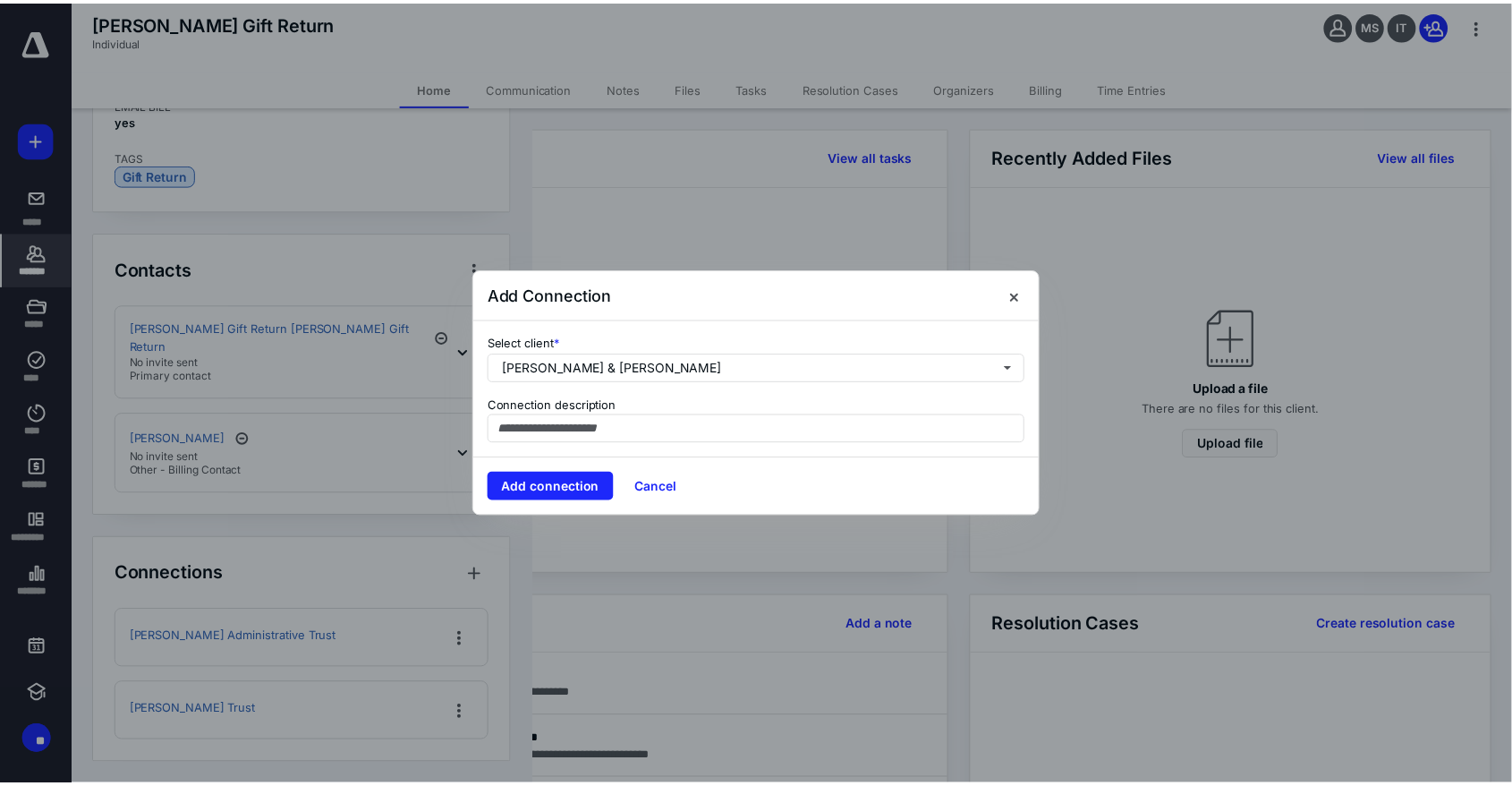 scroll, scrollTop: 0, scrollLeft: 0, axis: both 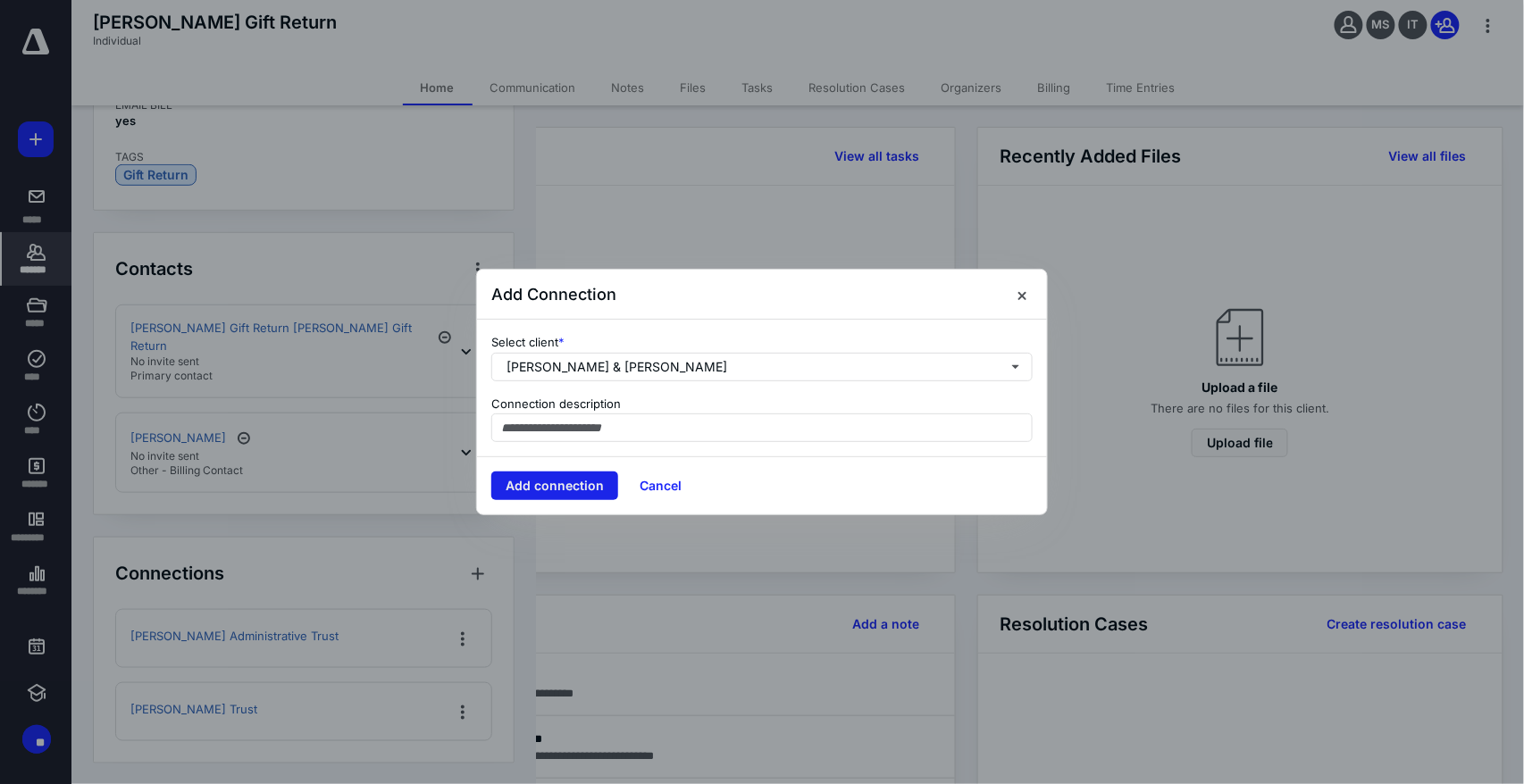 click on "Add connection" at bounding box center [555, 486] 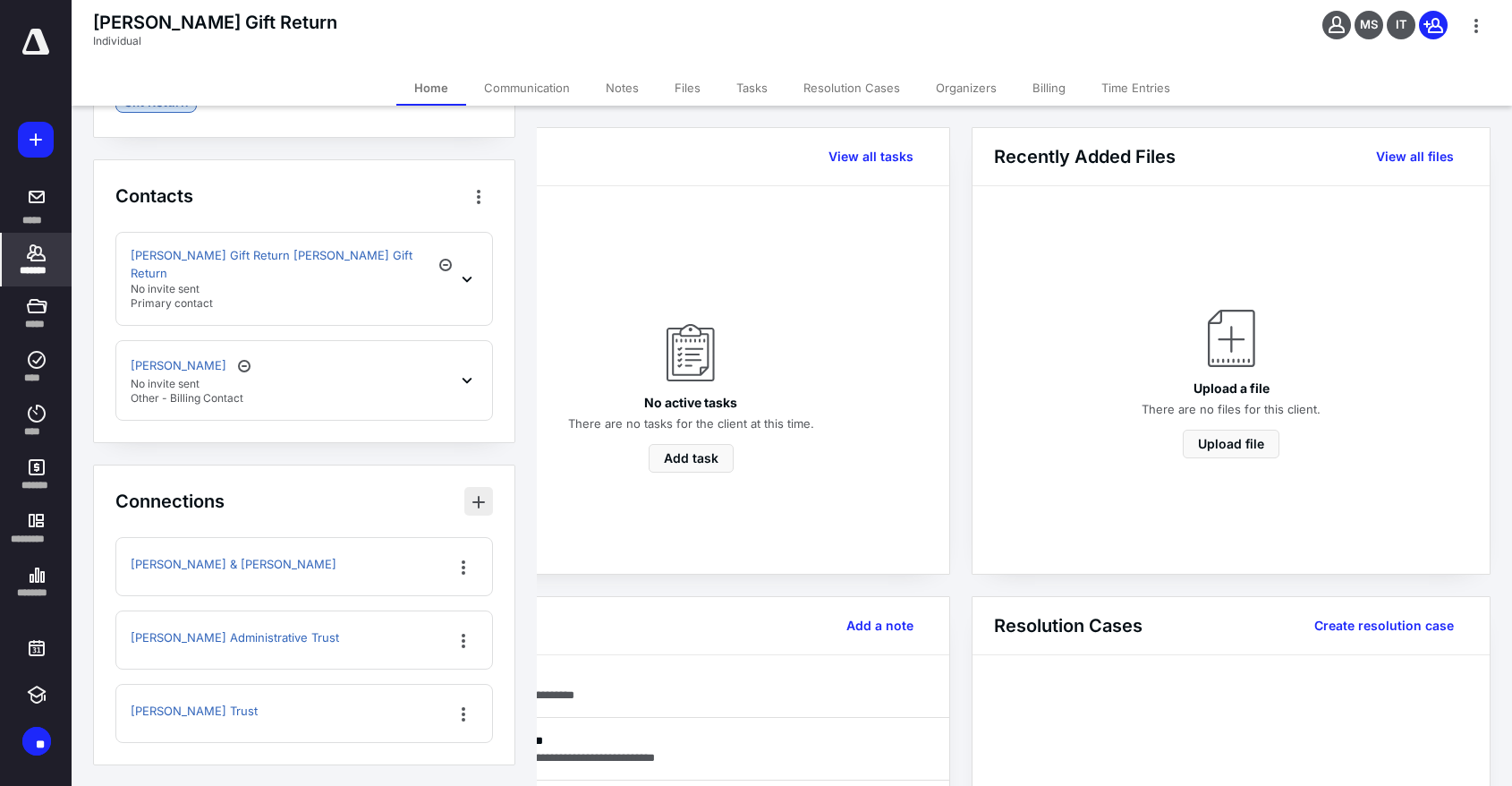 click at bounding box center (479, 501) 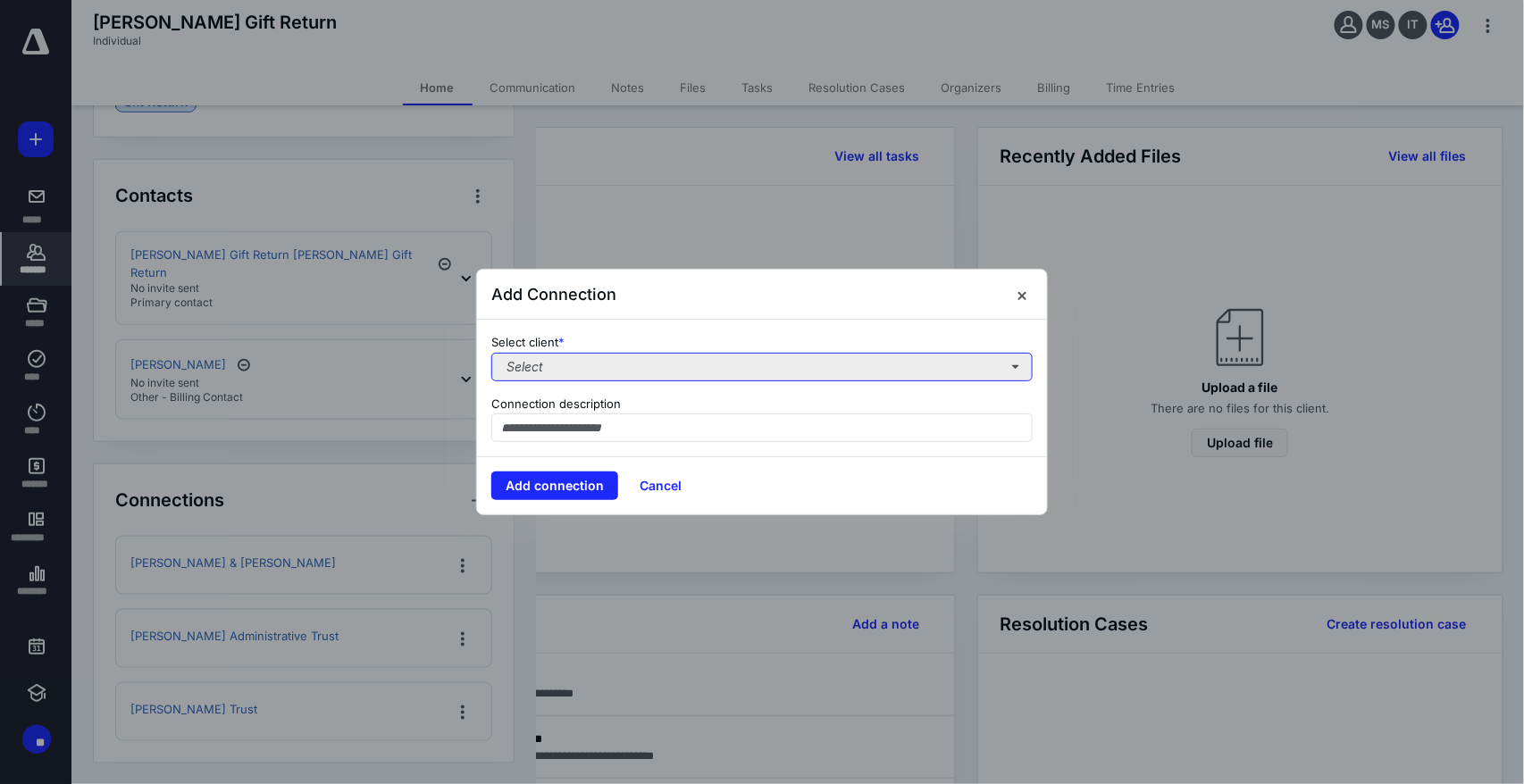 click on "Select" at bounding box center (762, 367) 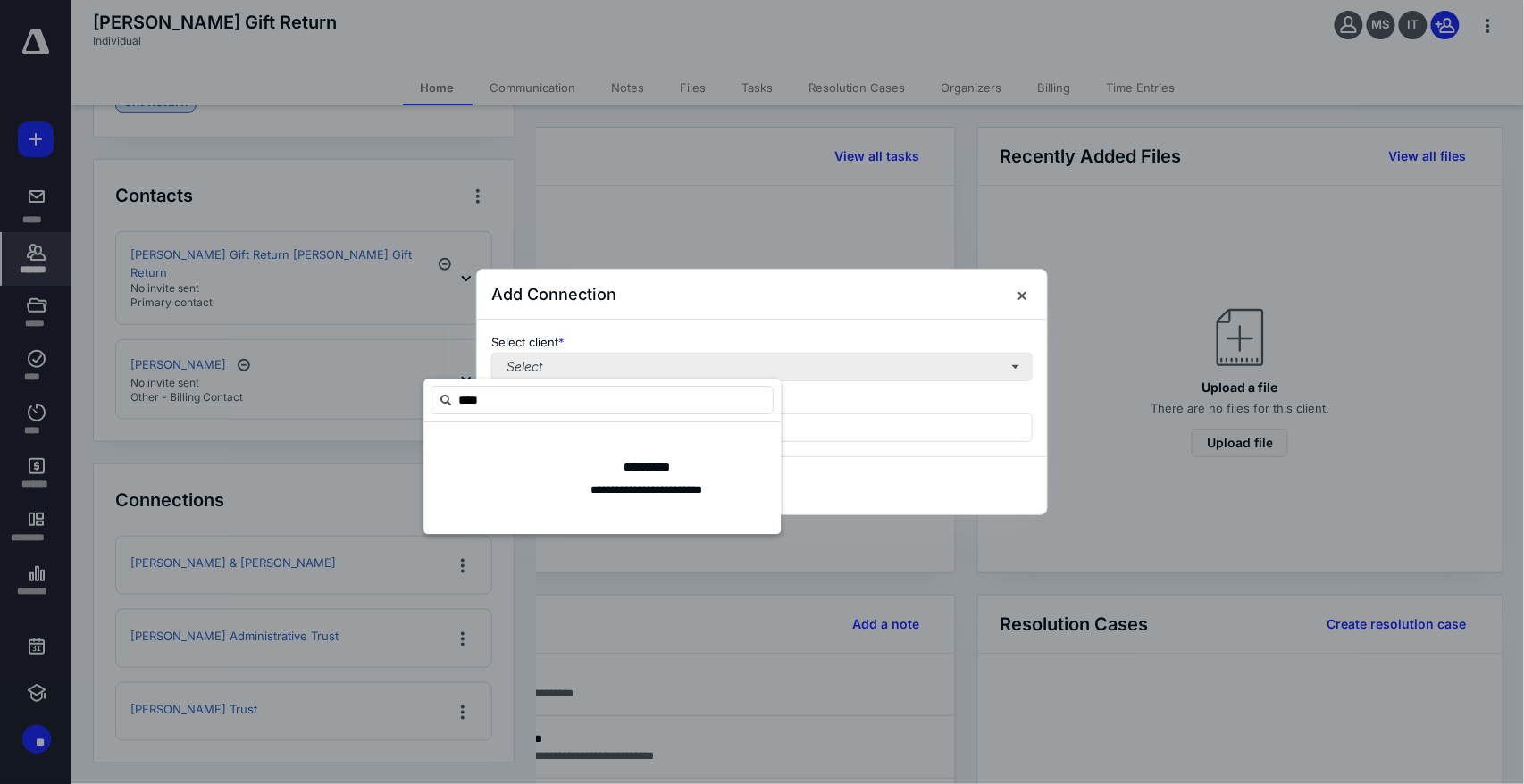 type on "*****" 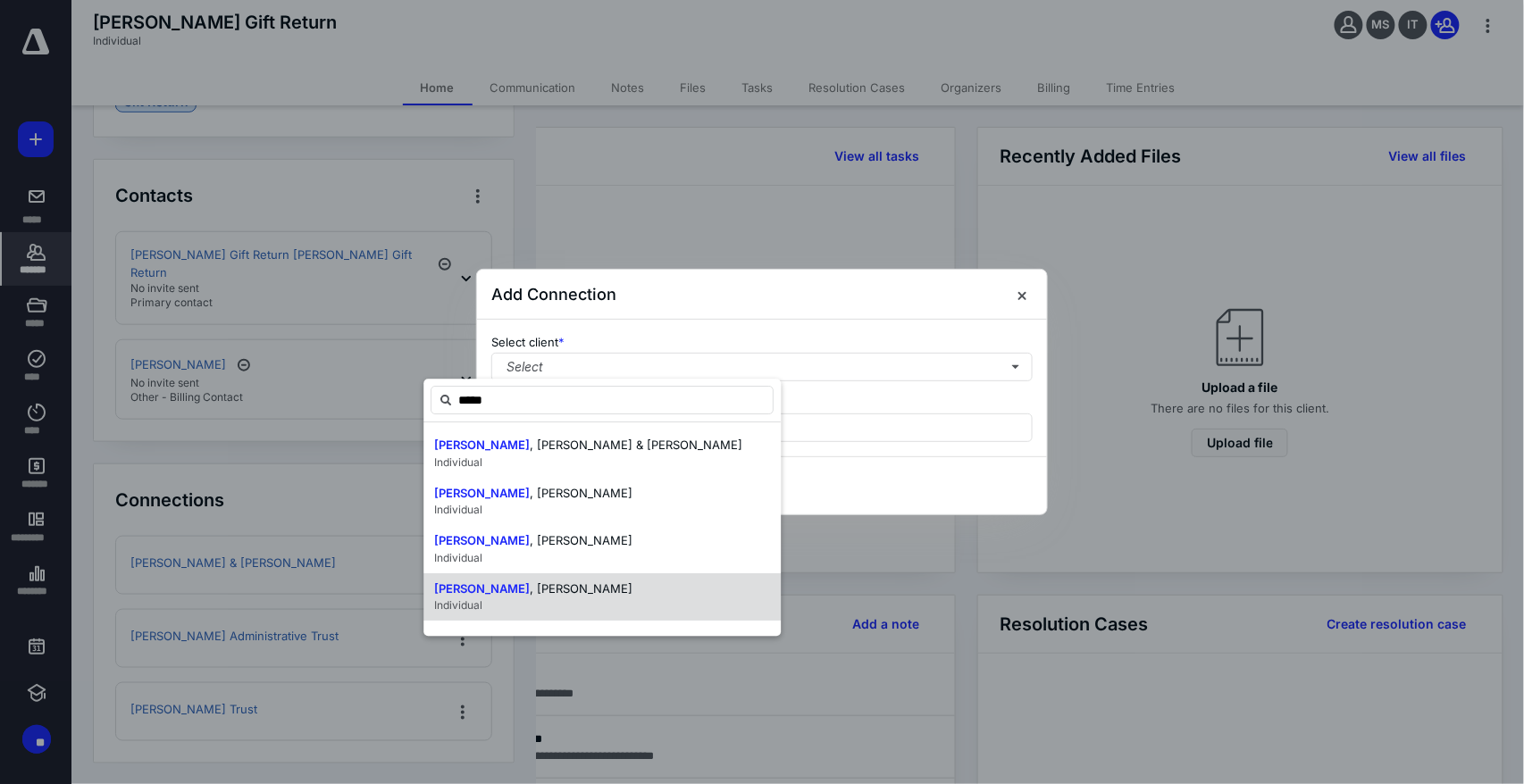 click on "Myler , William C. Individual" at bounding box center [647, 597] 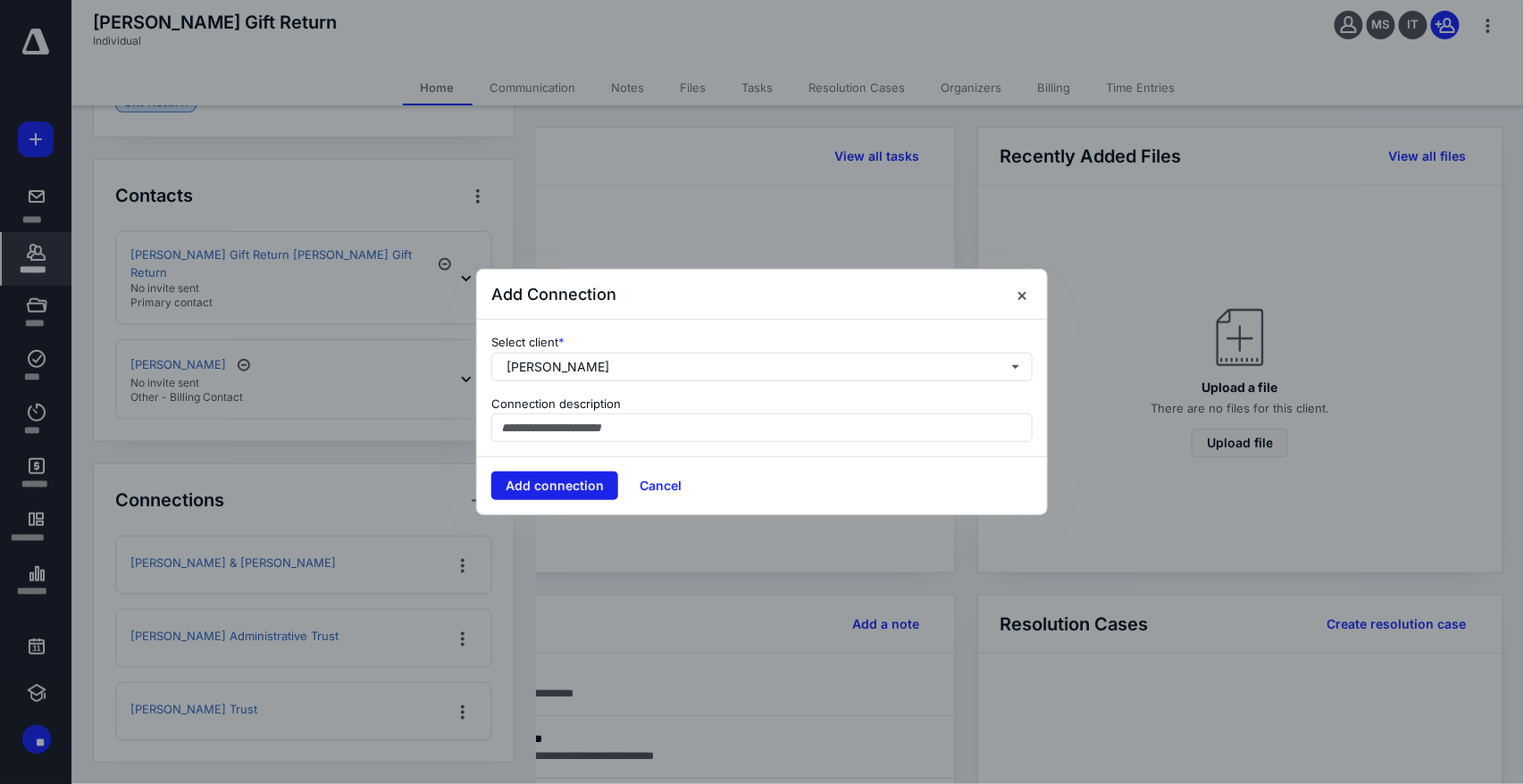 click on "Add connection" at bounding box center [555, 486] 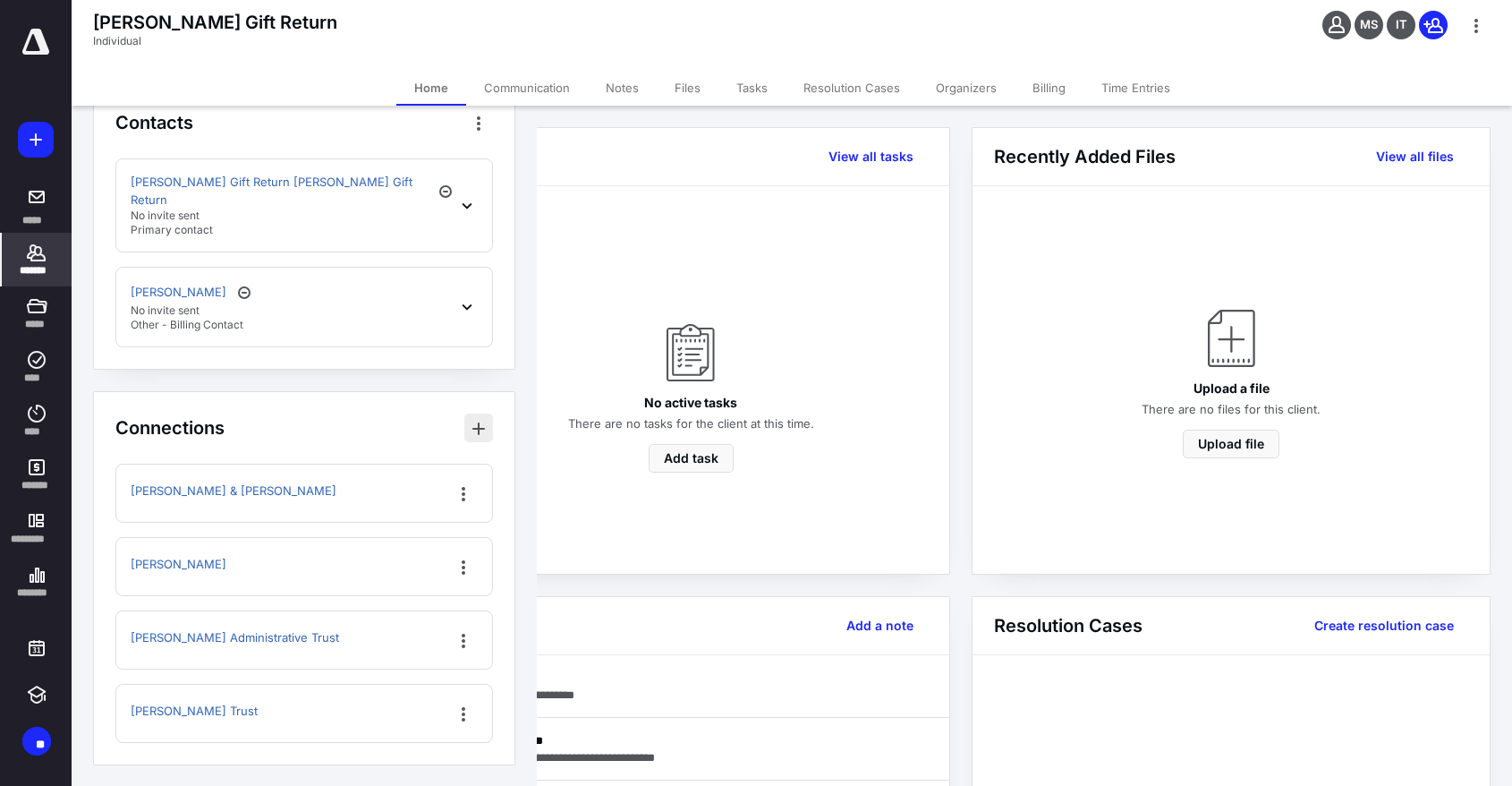 click at bounding box center [479, 428] 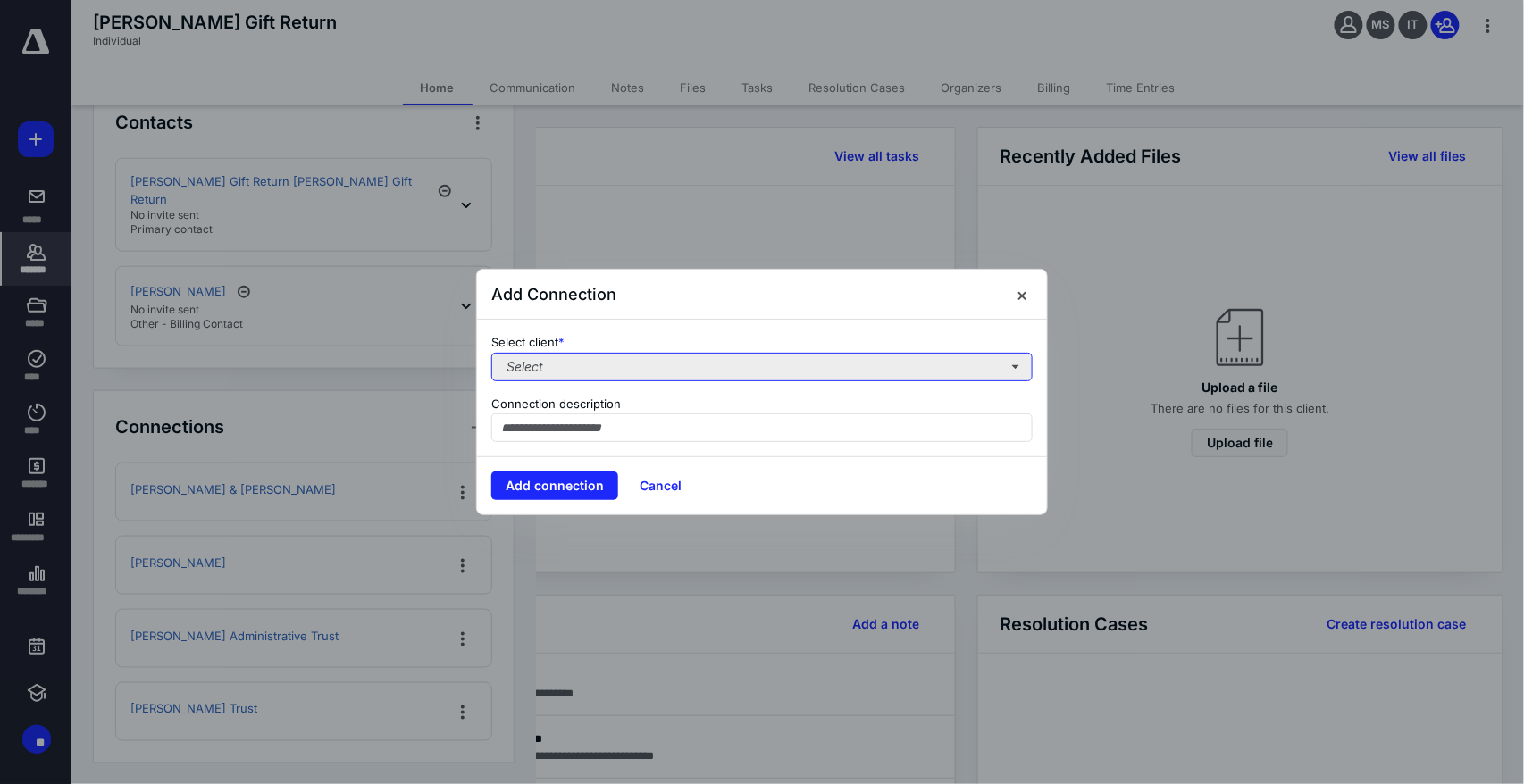 click on "Select" at bounding box center [762, 367] 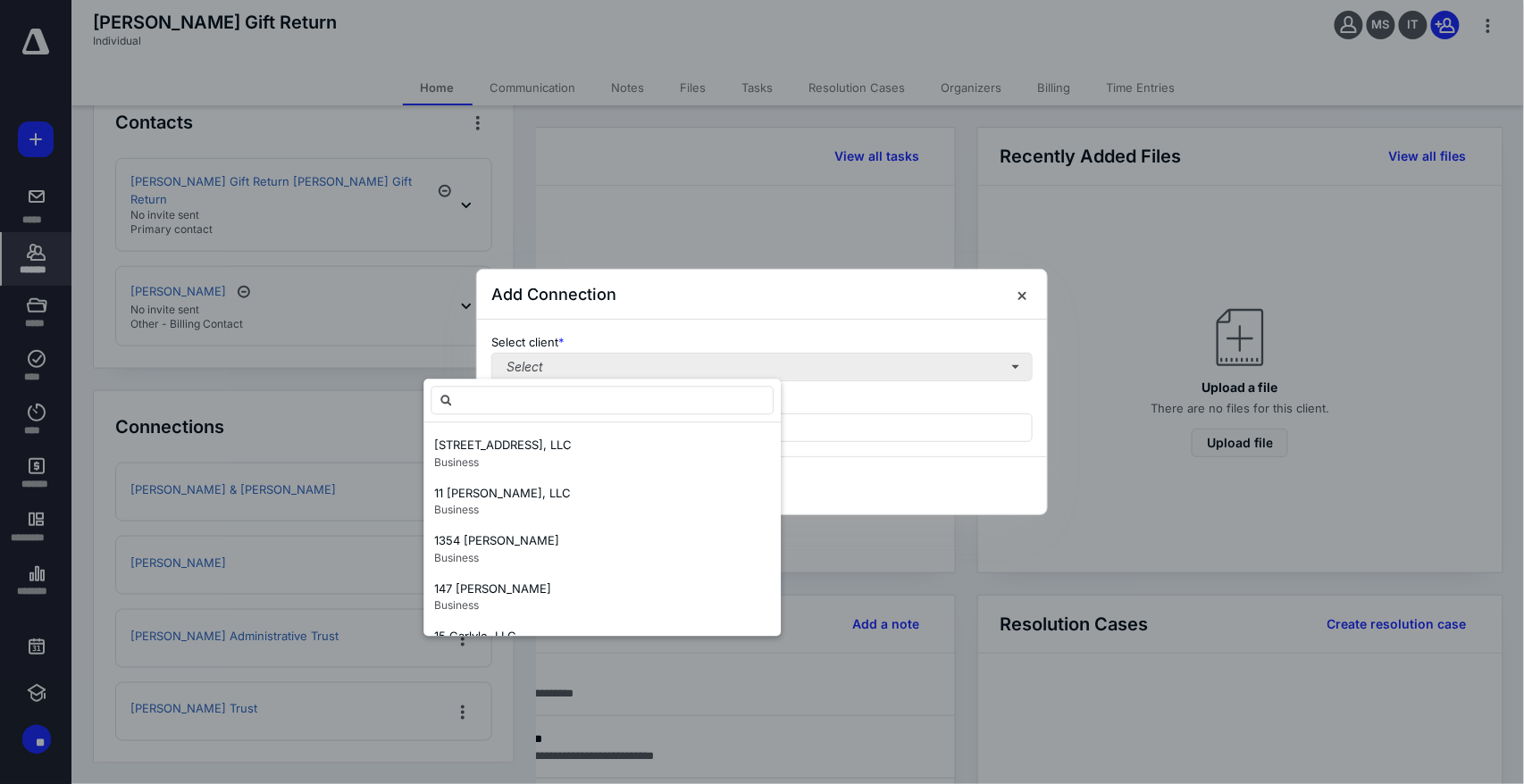 type on "*" 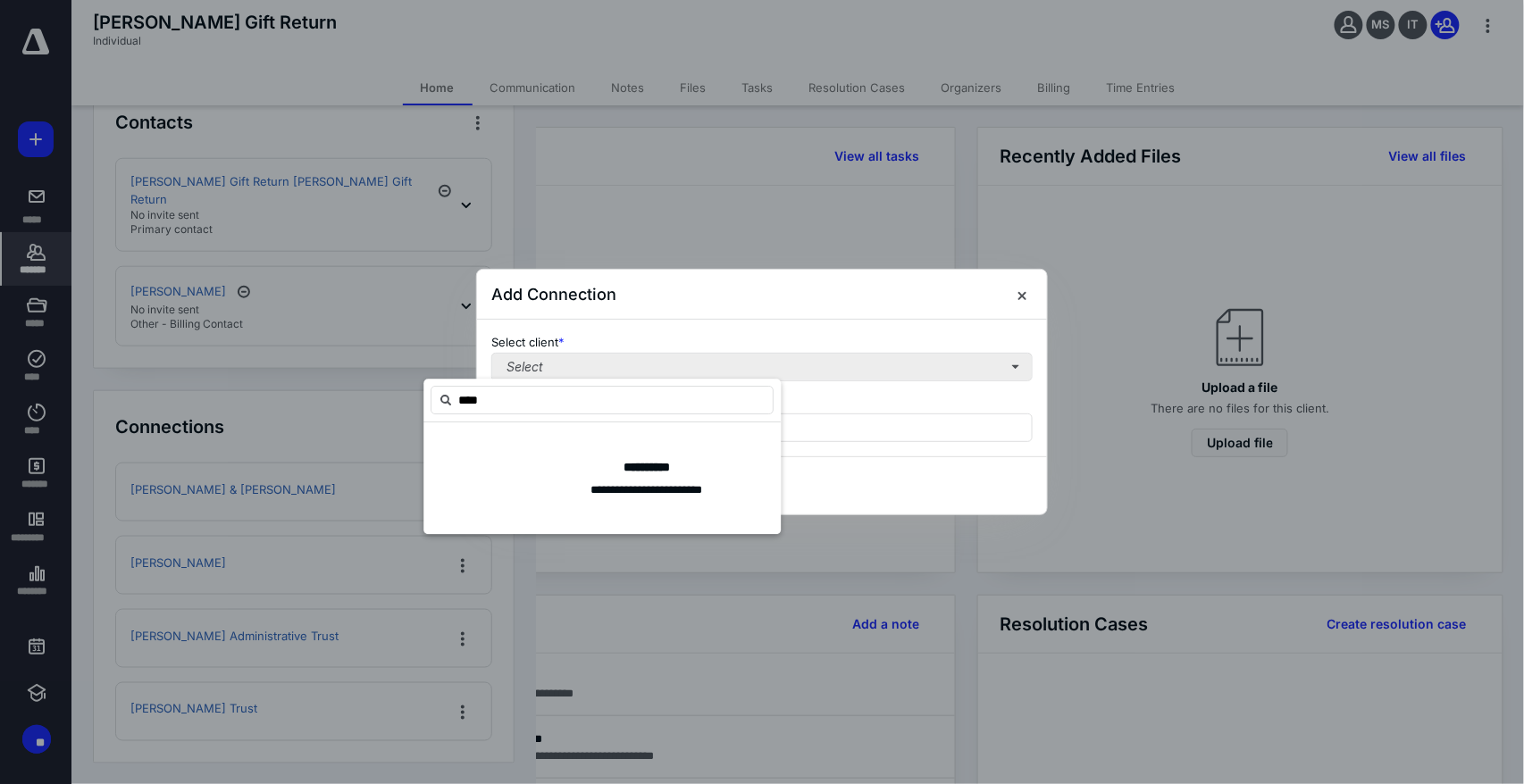 type on "*****" 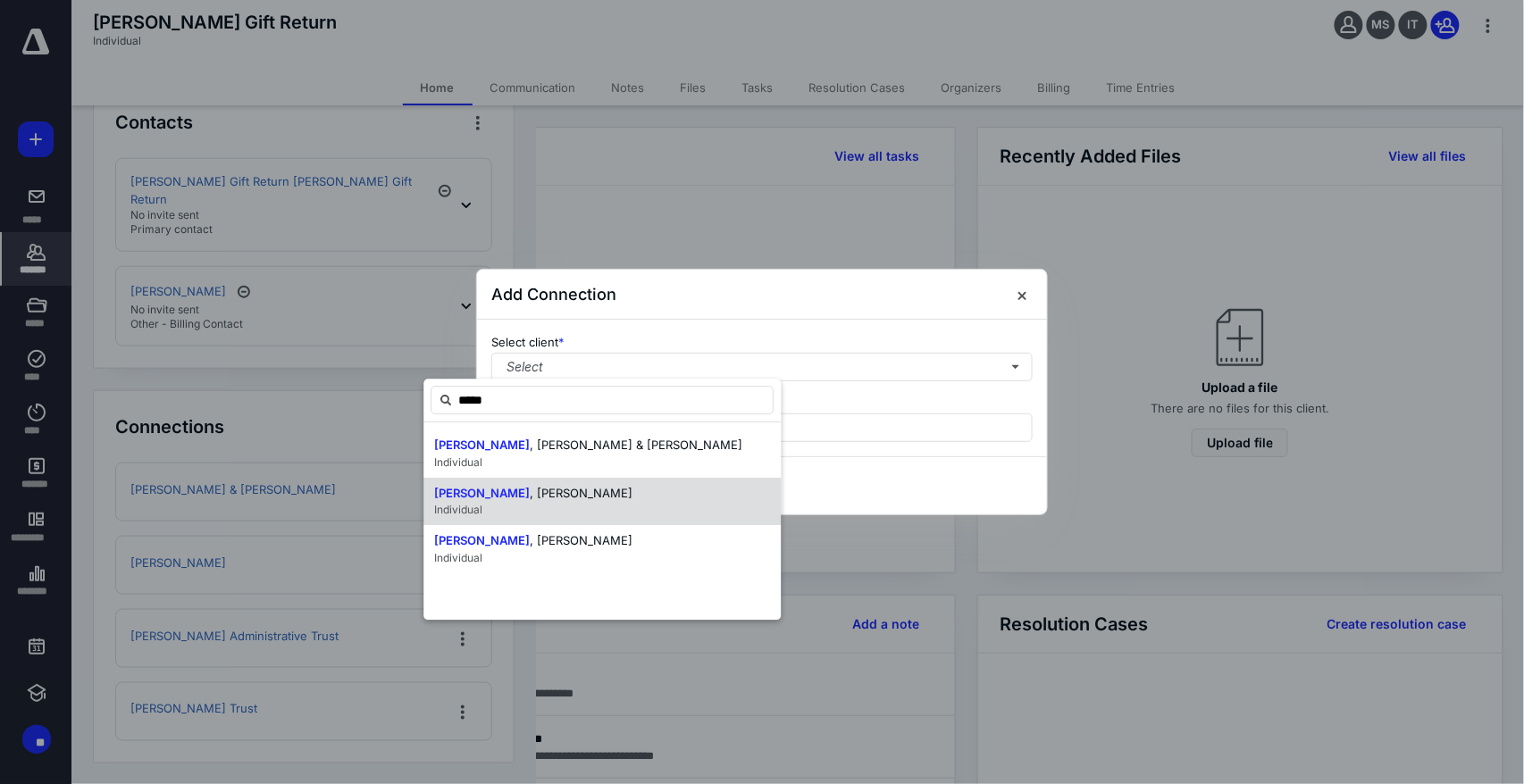 click on ", Dolores M." at bounding box center [581, 493] 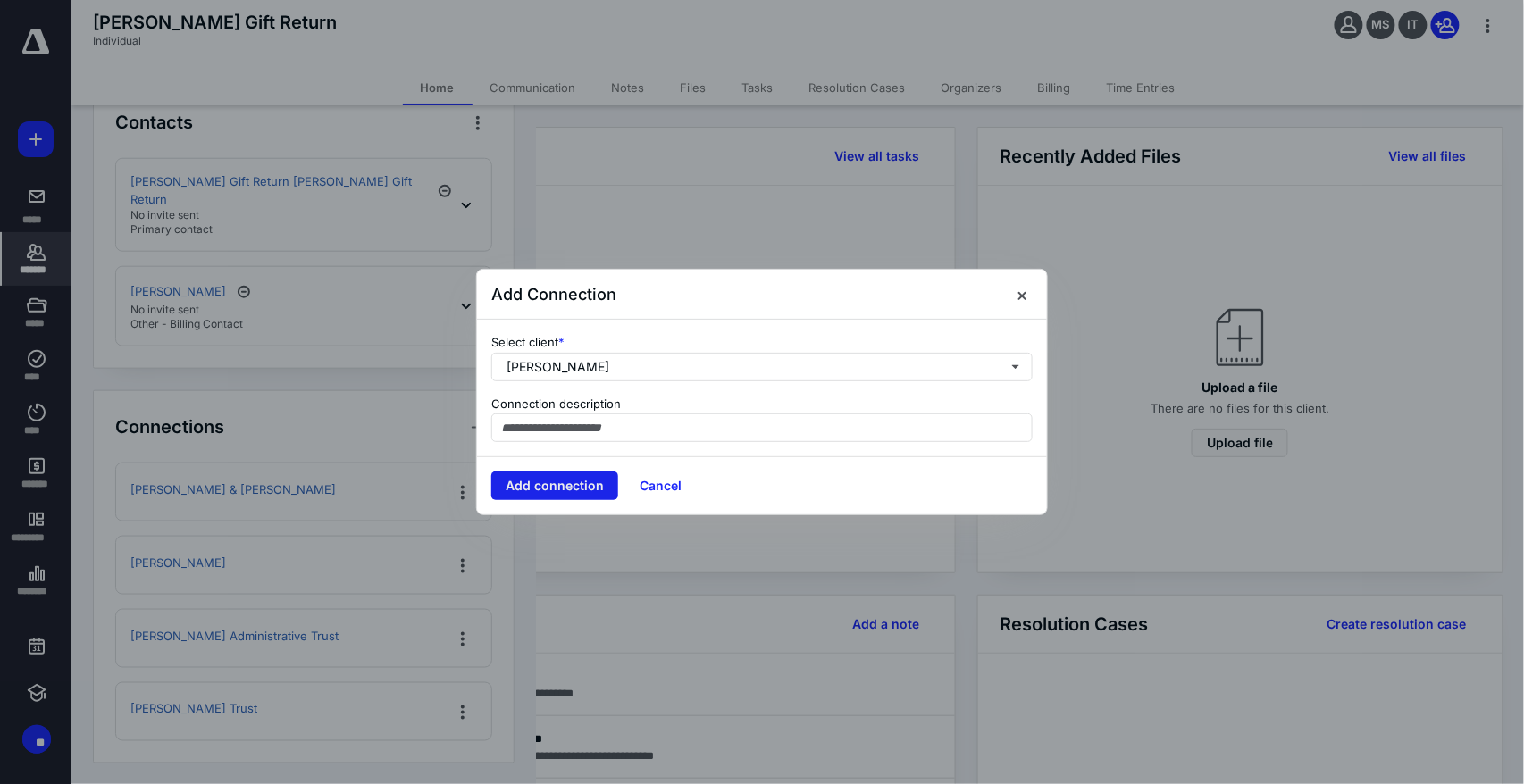 click on "Add connection" at bounding box center [555, 486] 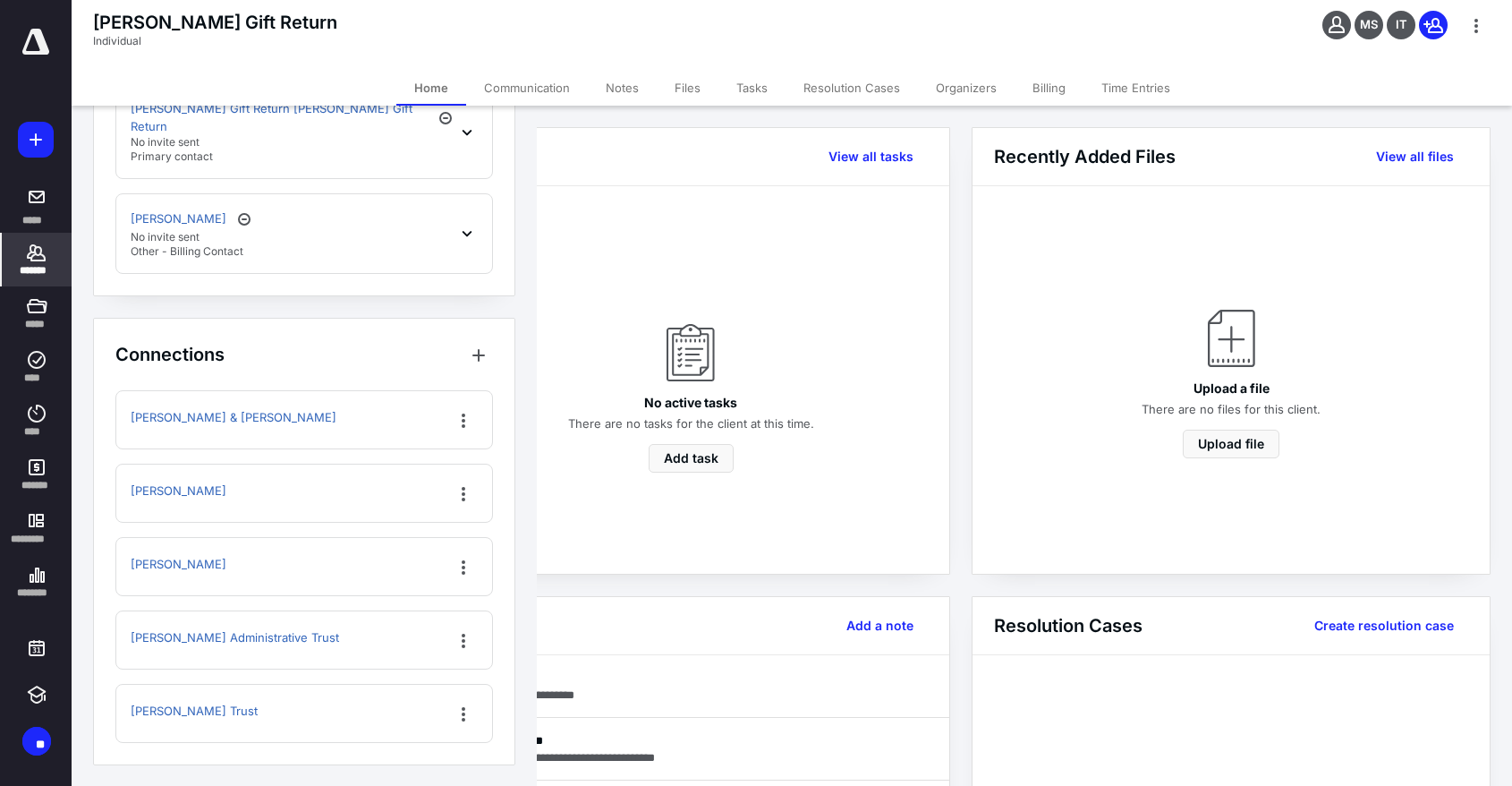 scroll, scrollTop: 895, scrollLeft: 0, axis: vertical 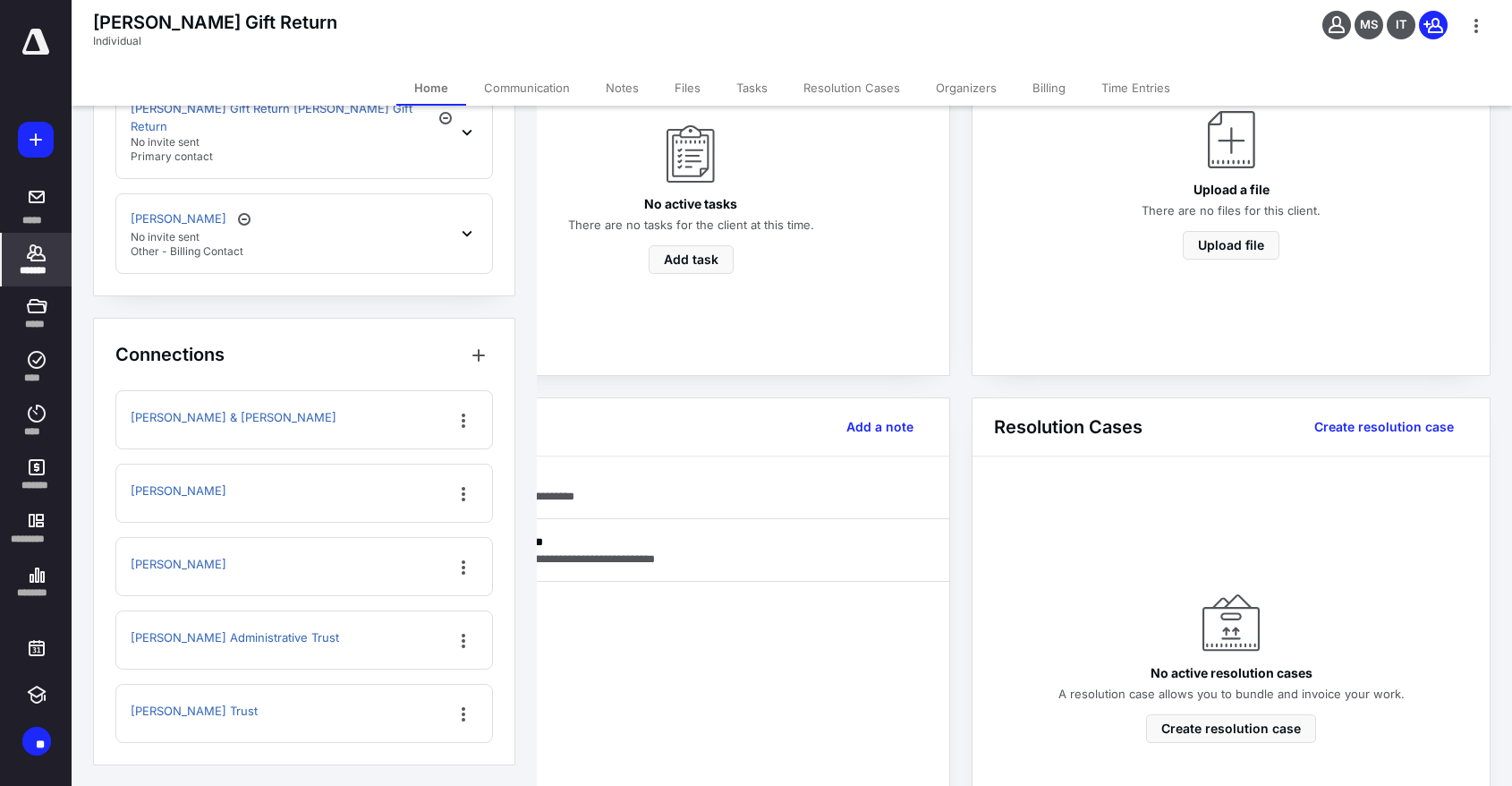 click on "*******" at bounding box center [37, 270] 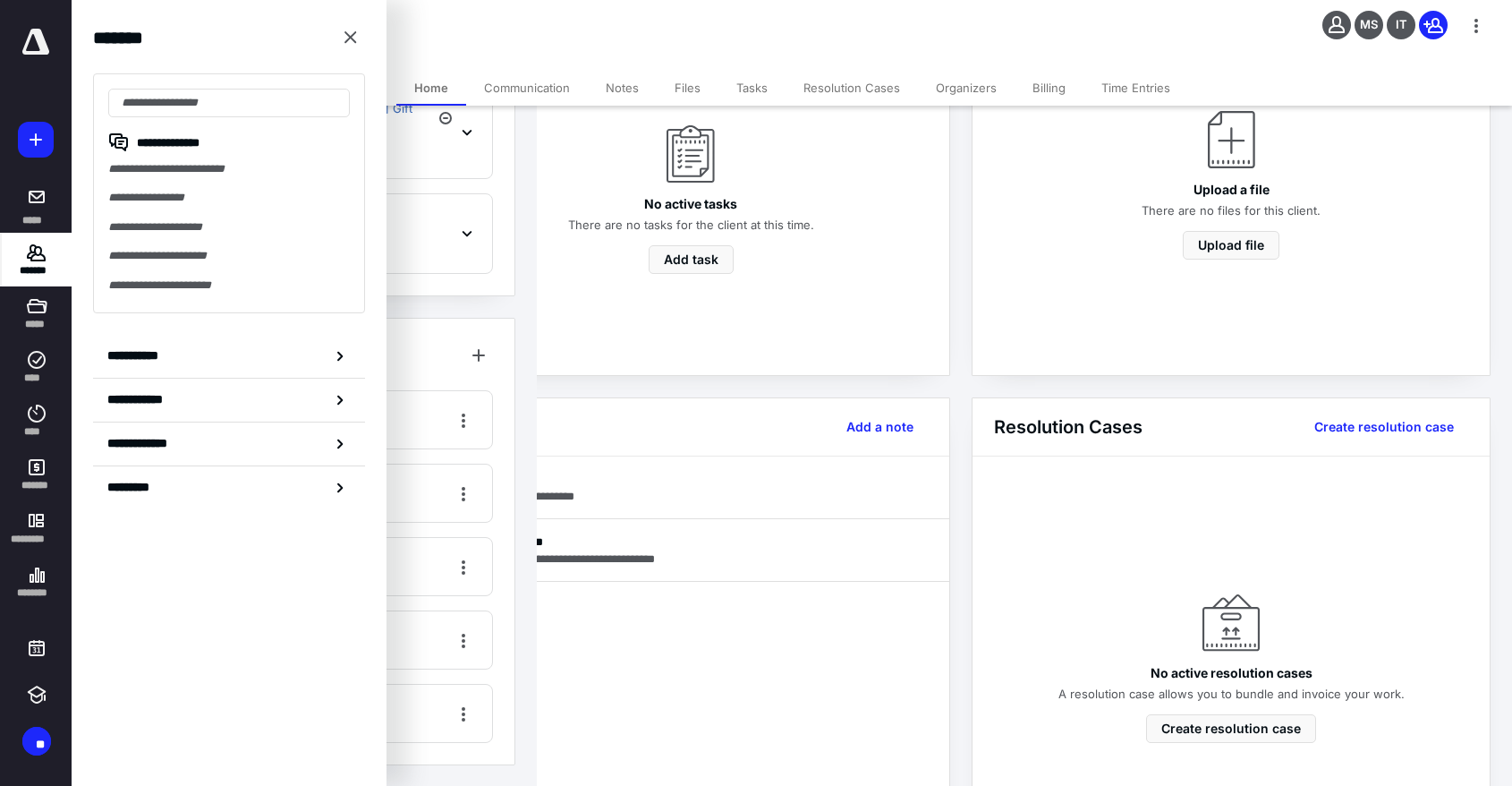 type on "*****" 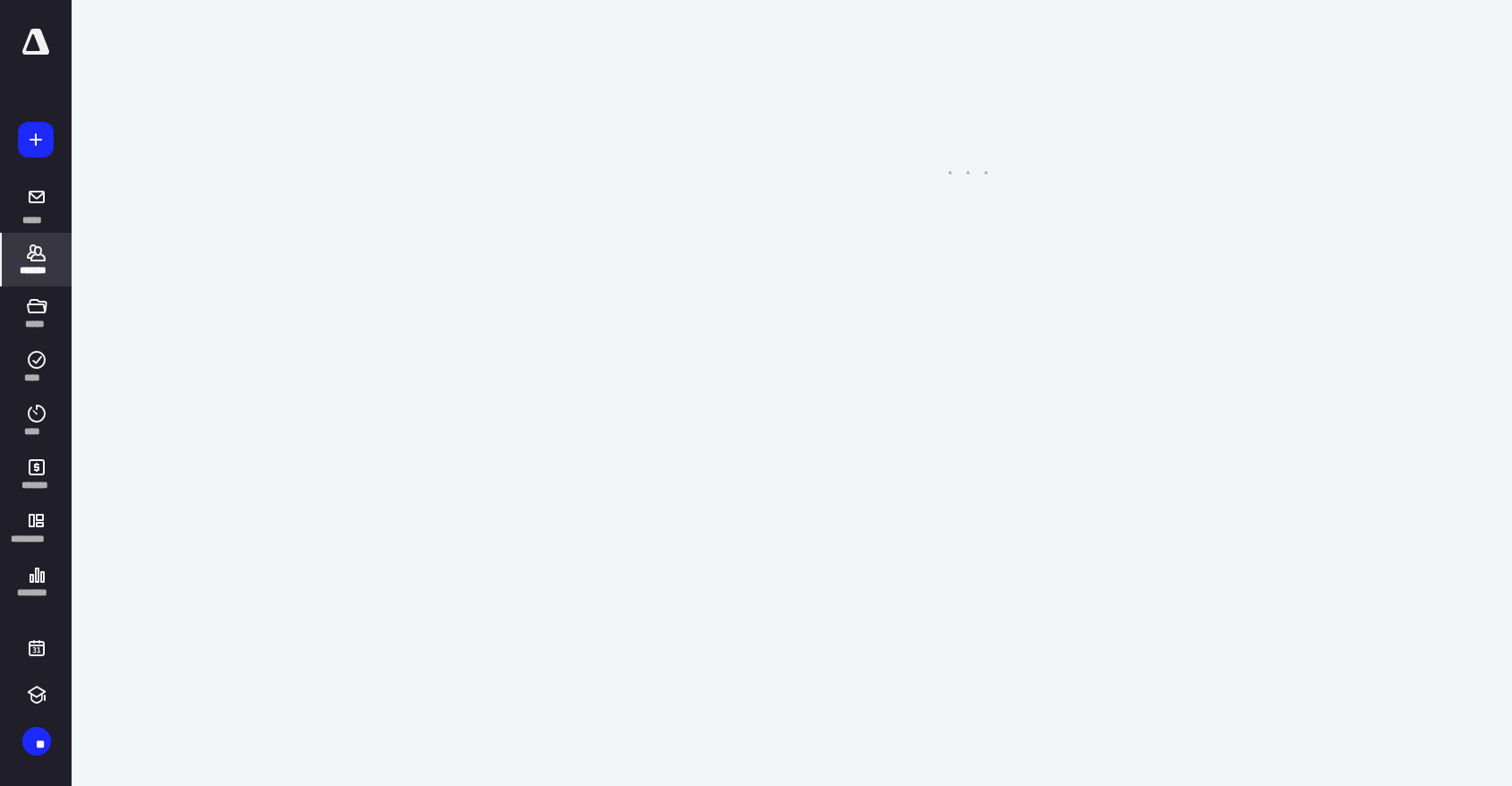 scroll, scrollTop: 0, scrollLeft: 0, axis: both 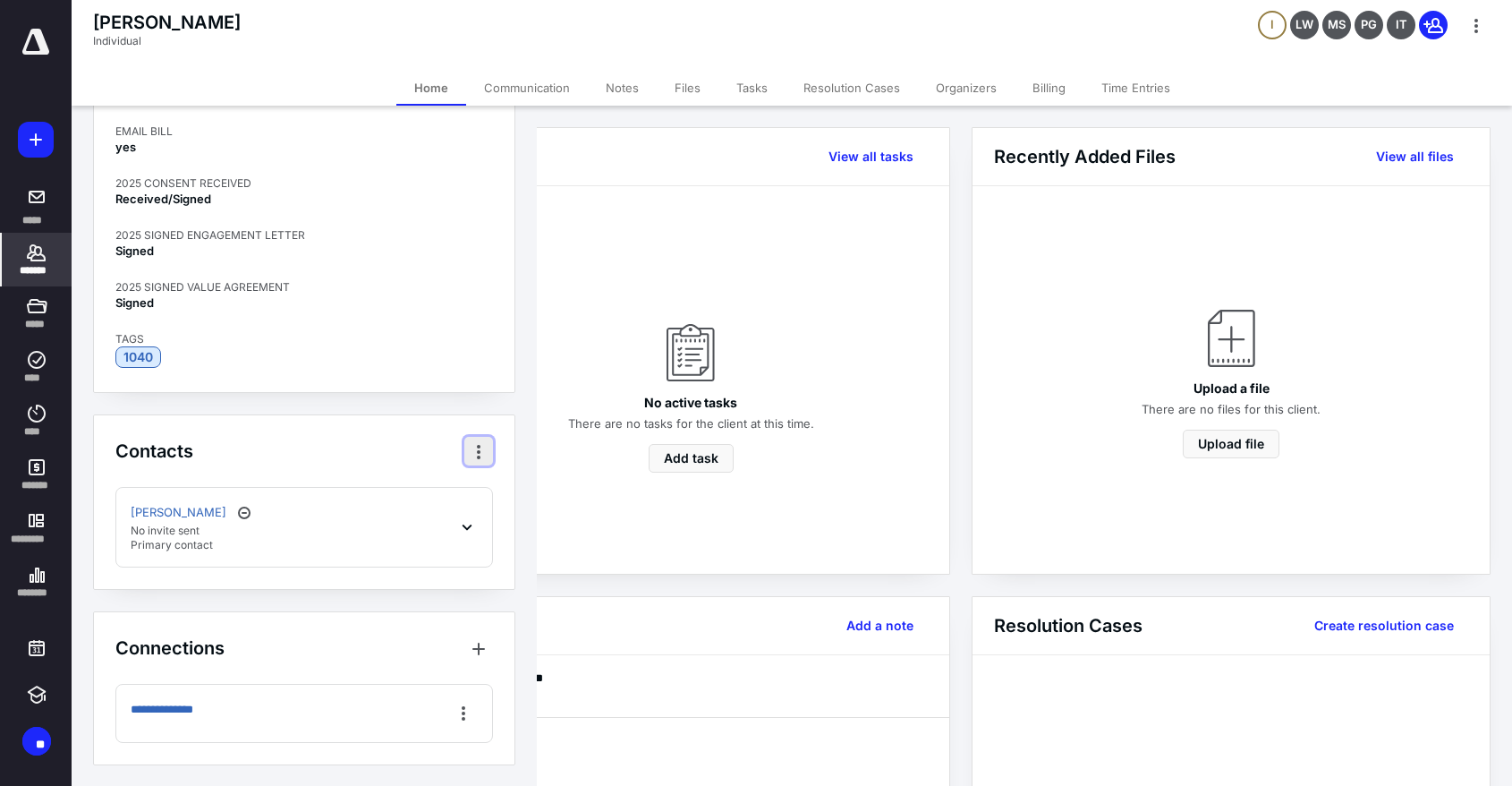 click at bounding box center [479, 451] 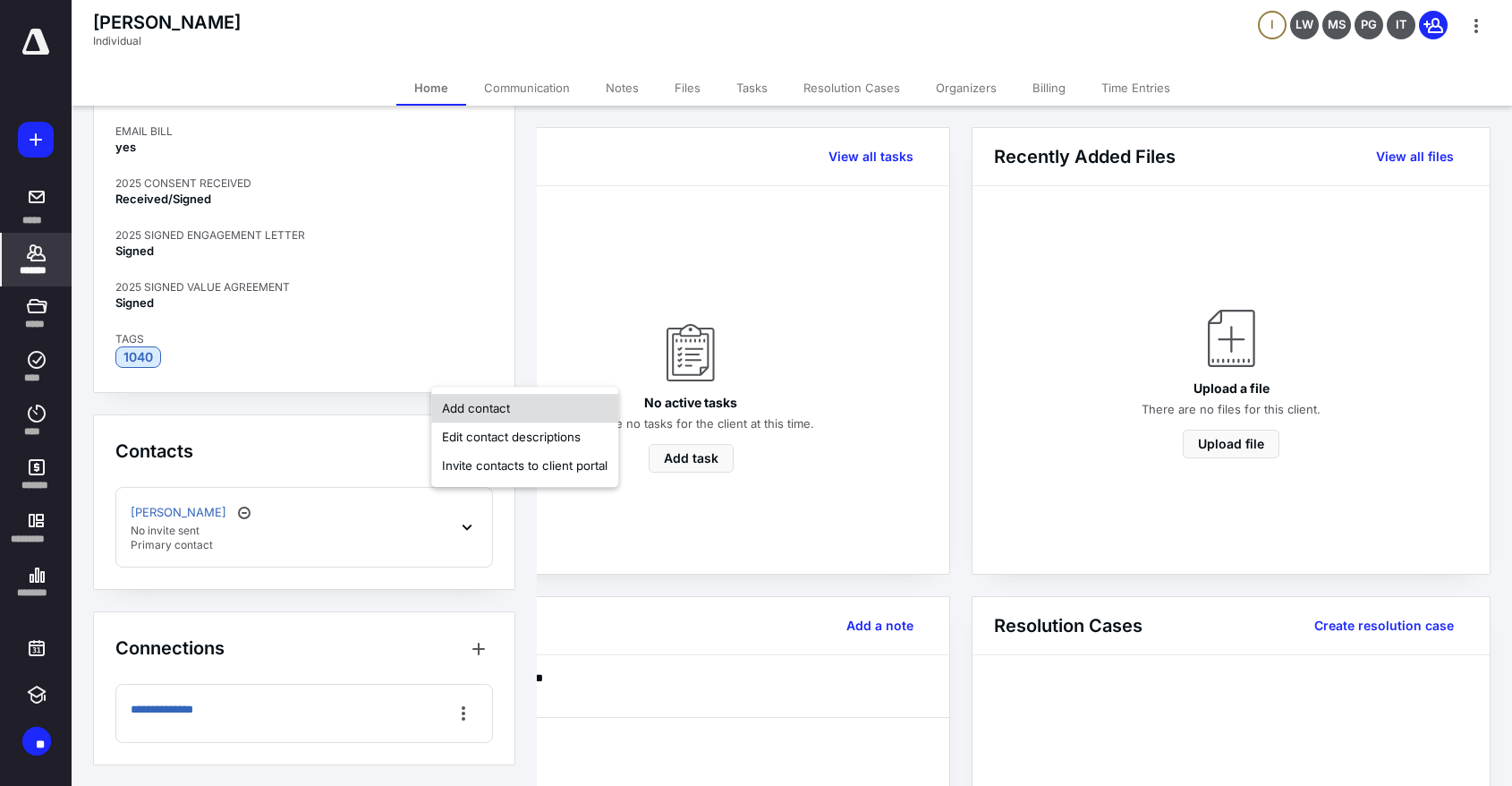 click on "Add contact" at bounding box center [524, 408] 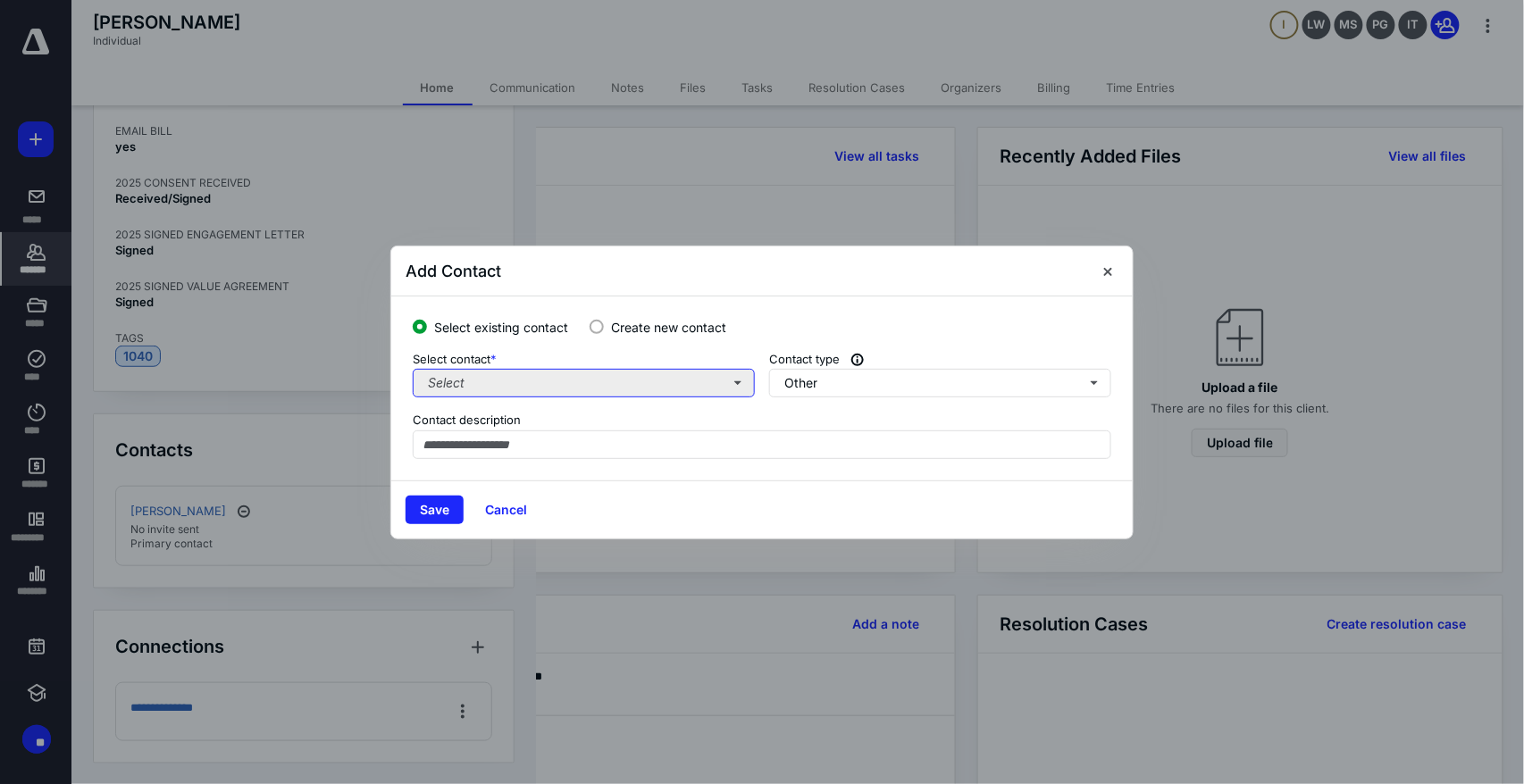 click on "Select" at bounding box center [583, 383] 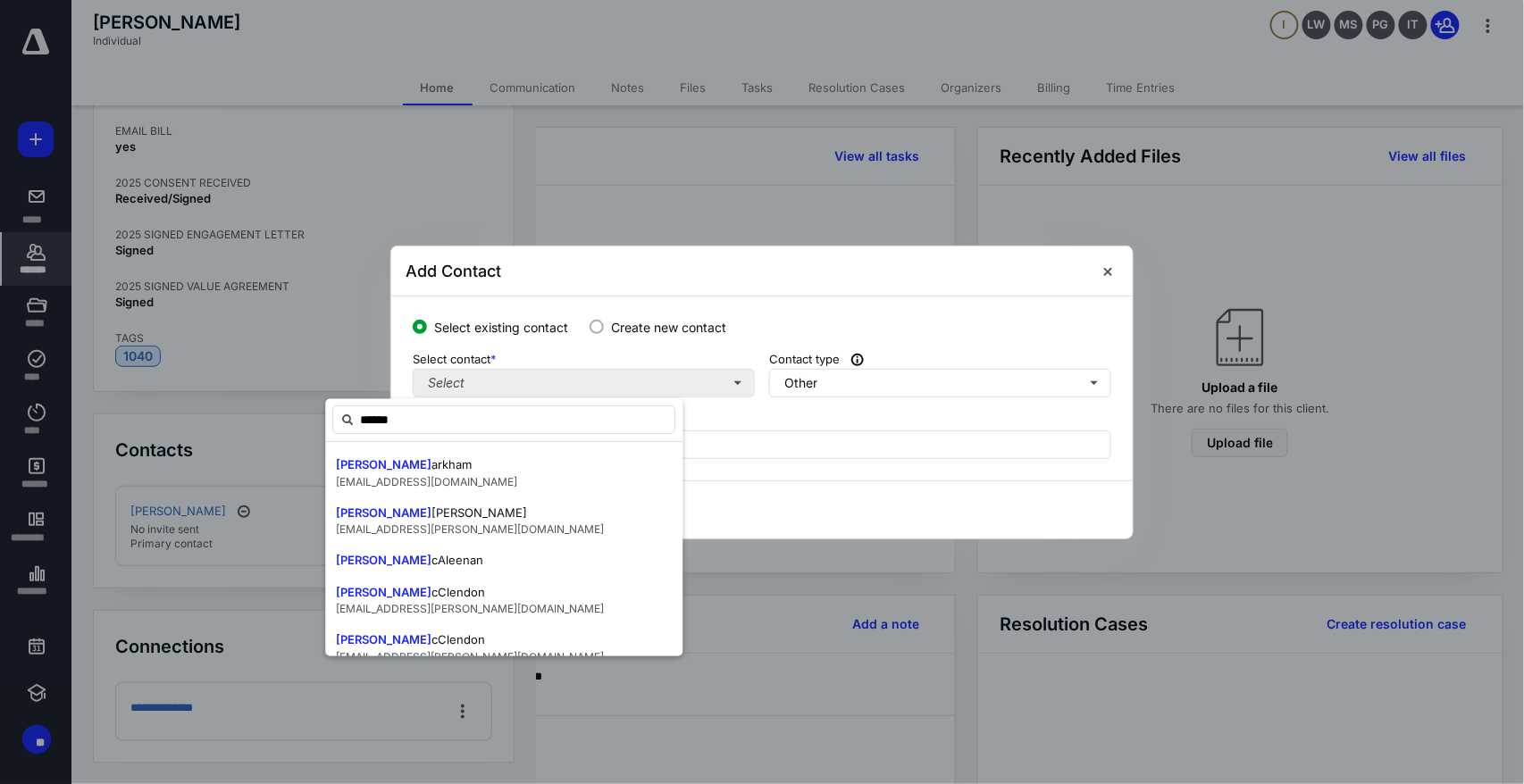 type on "*******" 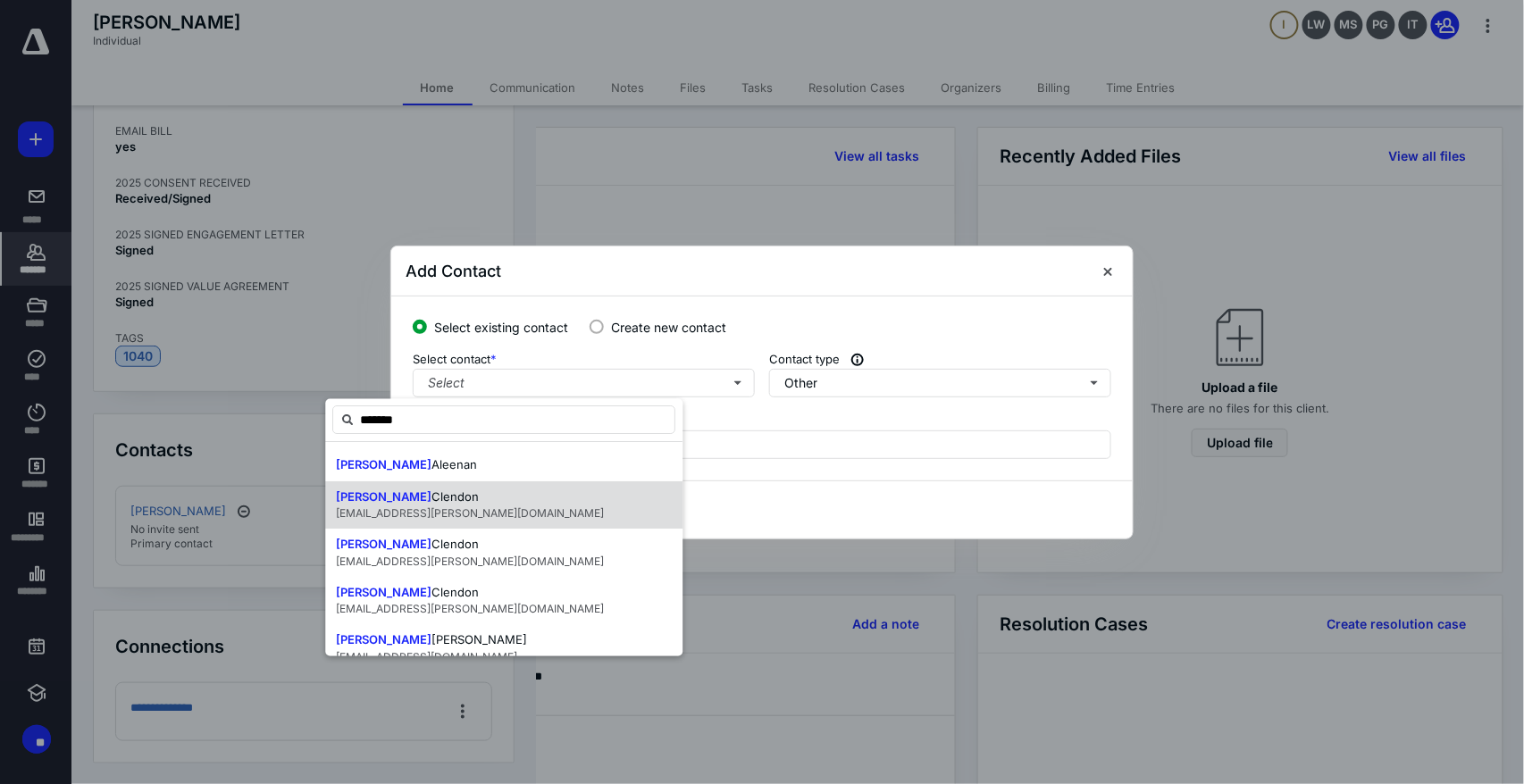 click on "Clendon" at bounding box center [455, 496] 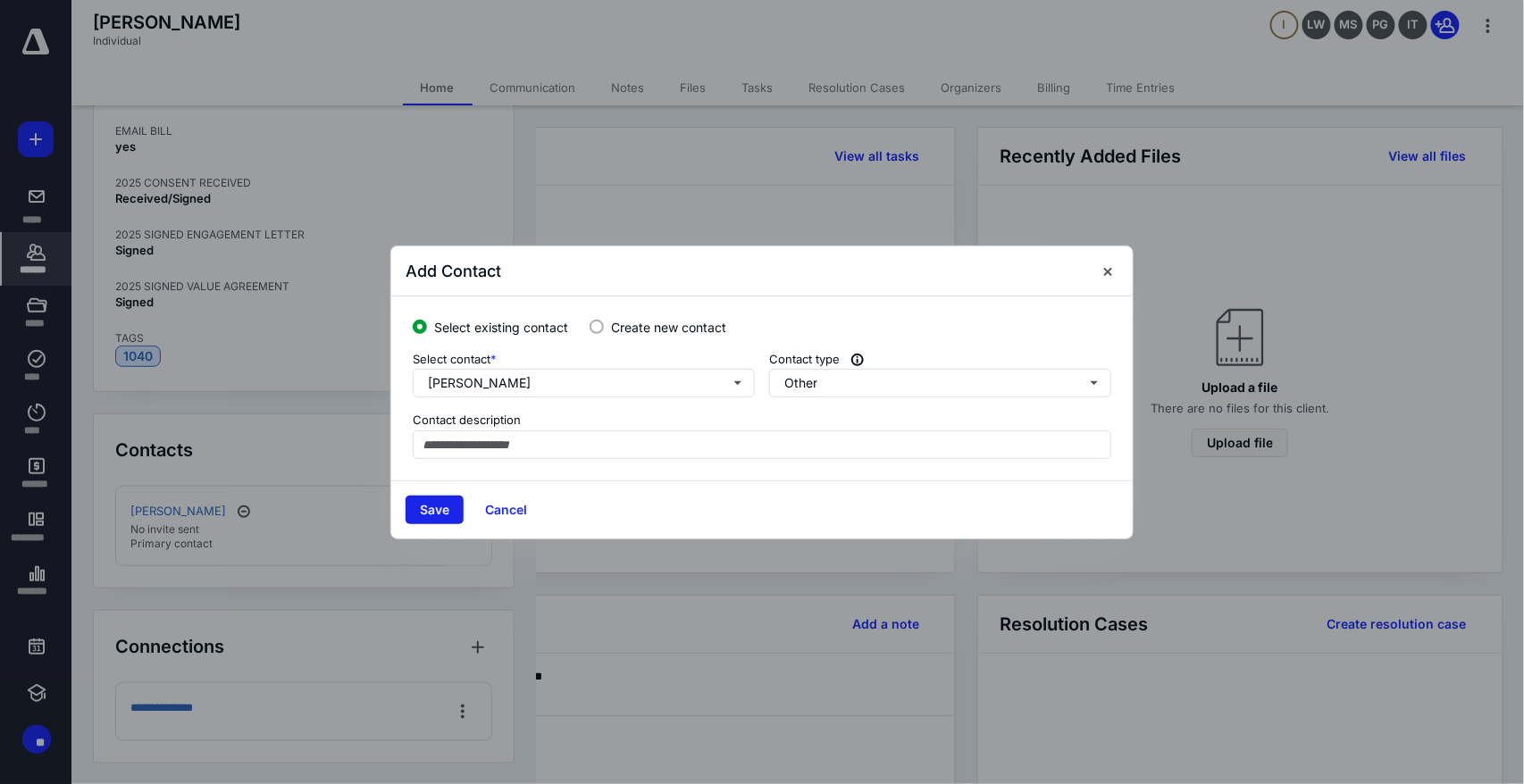 click on "Save" at bounding box center [434, 510] 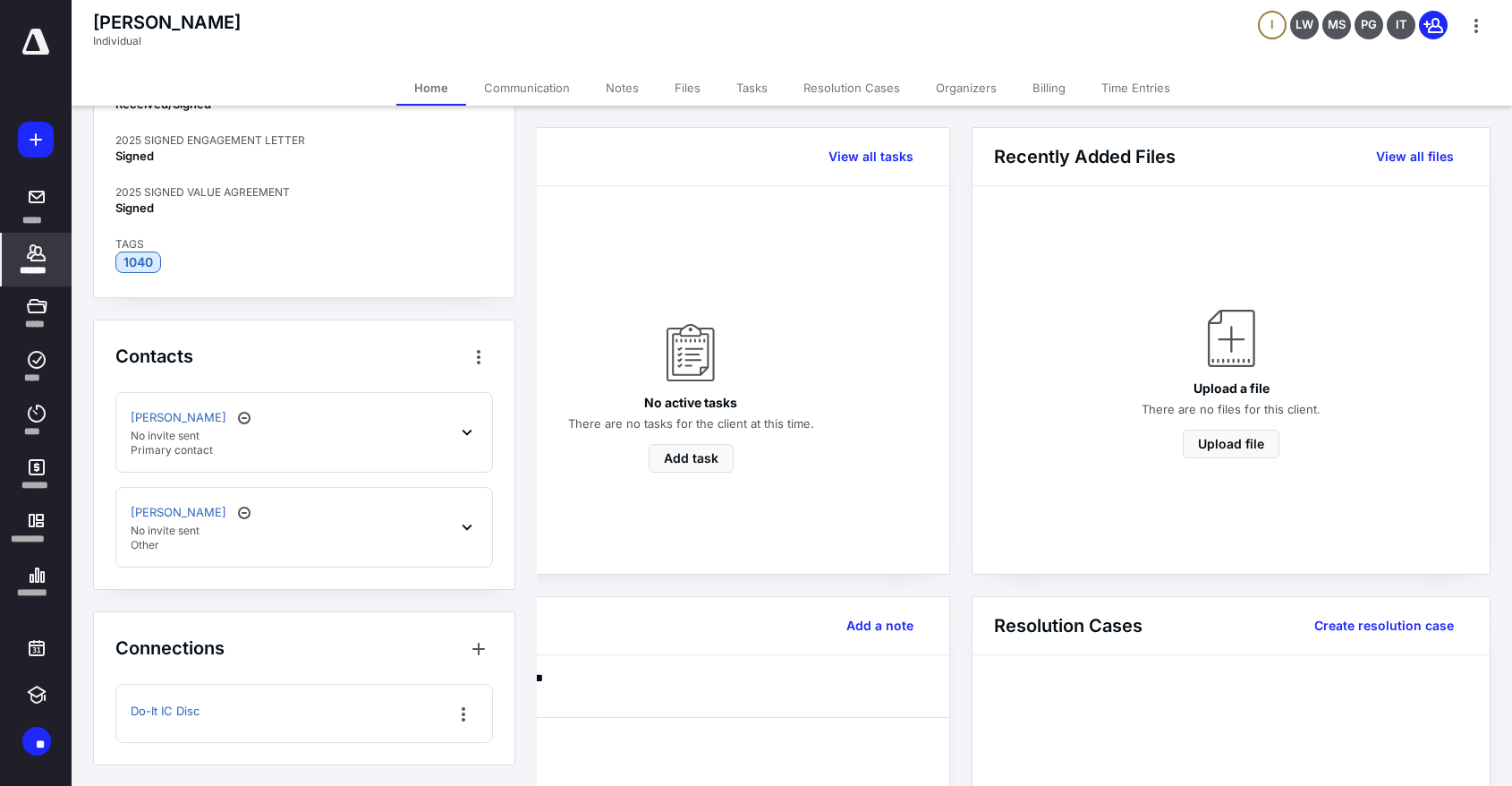 scroll, scrollTop: 640, scrollLeft: 0, axis: vertical 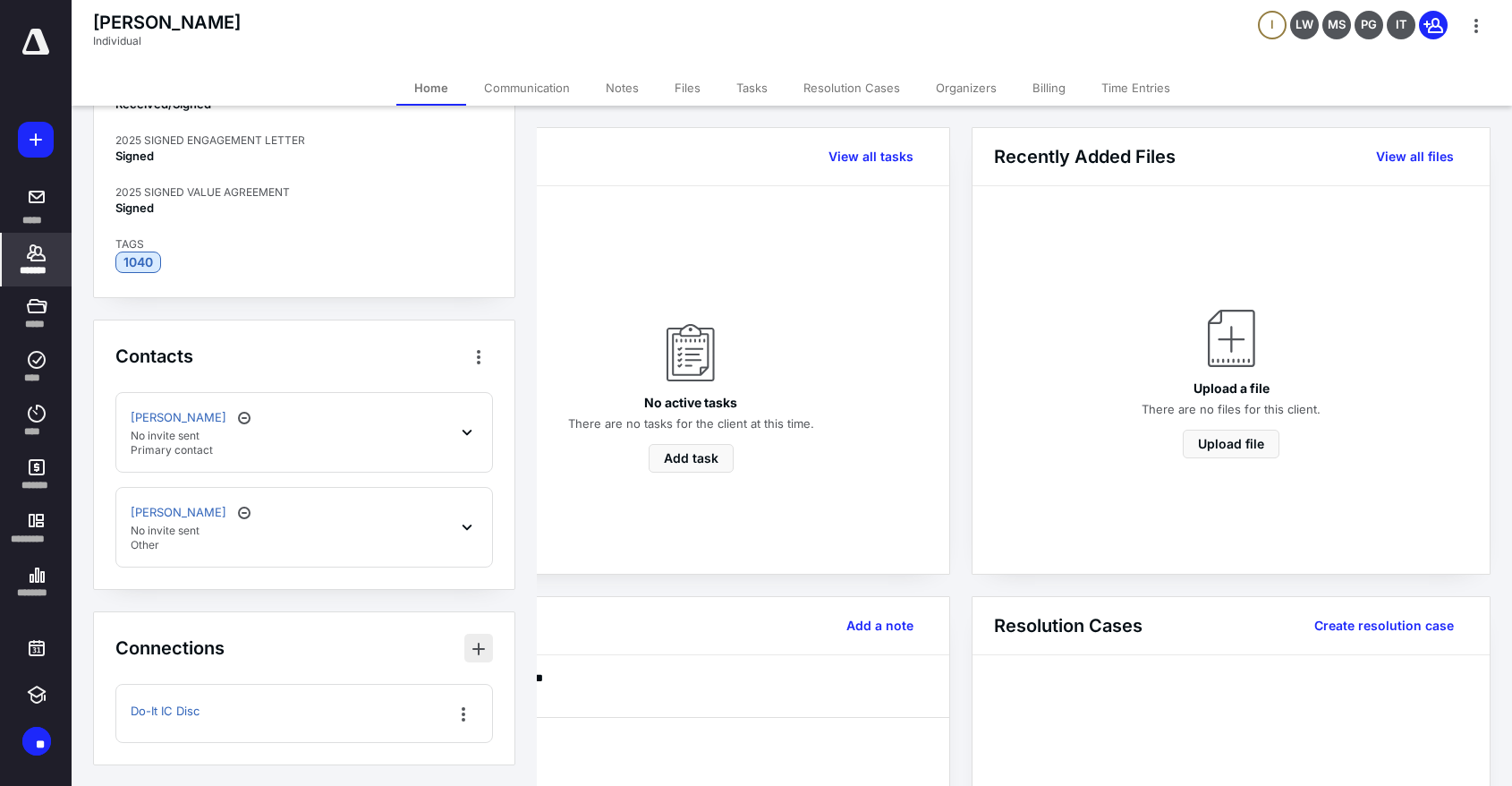click at bounding box center (479, 648) 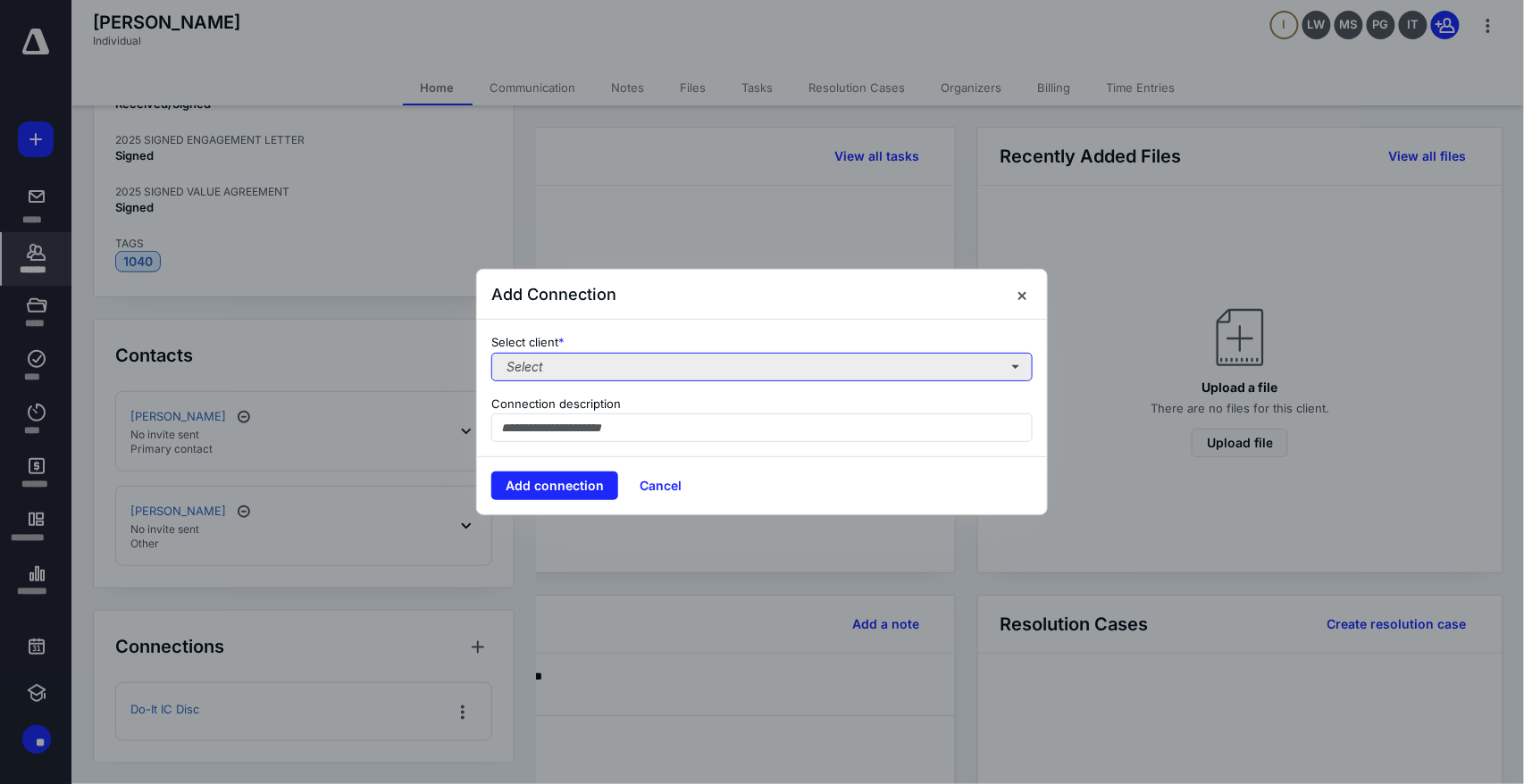 click on "Select" at bounding box center (762, 367) 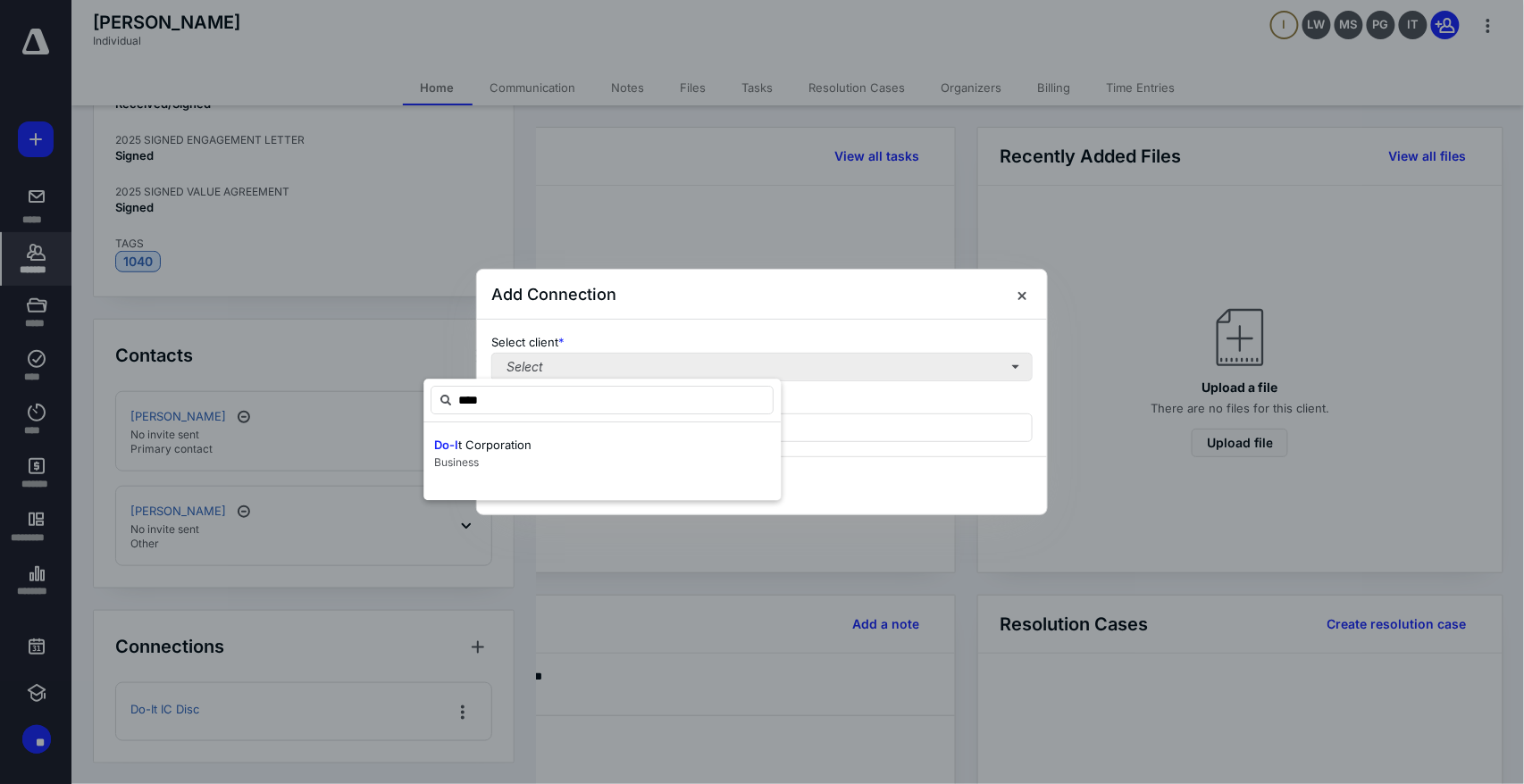type on "*****" 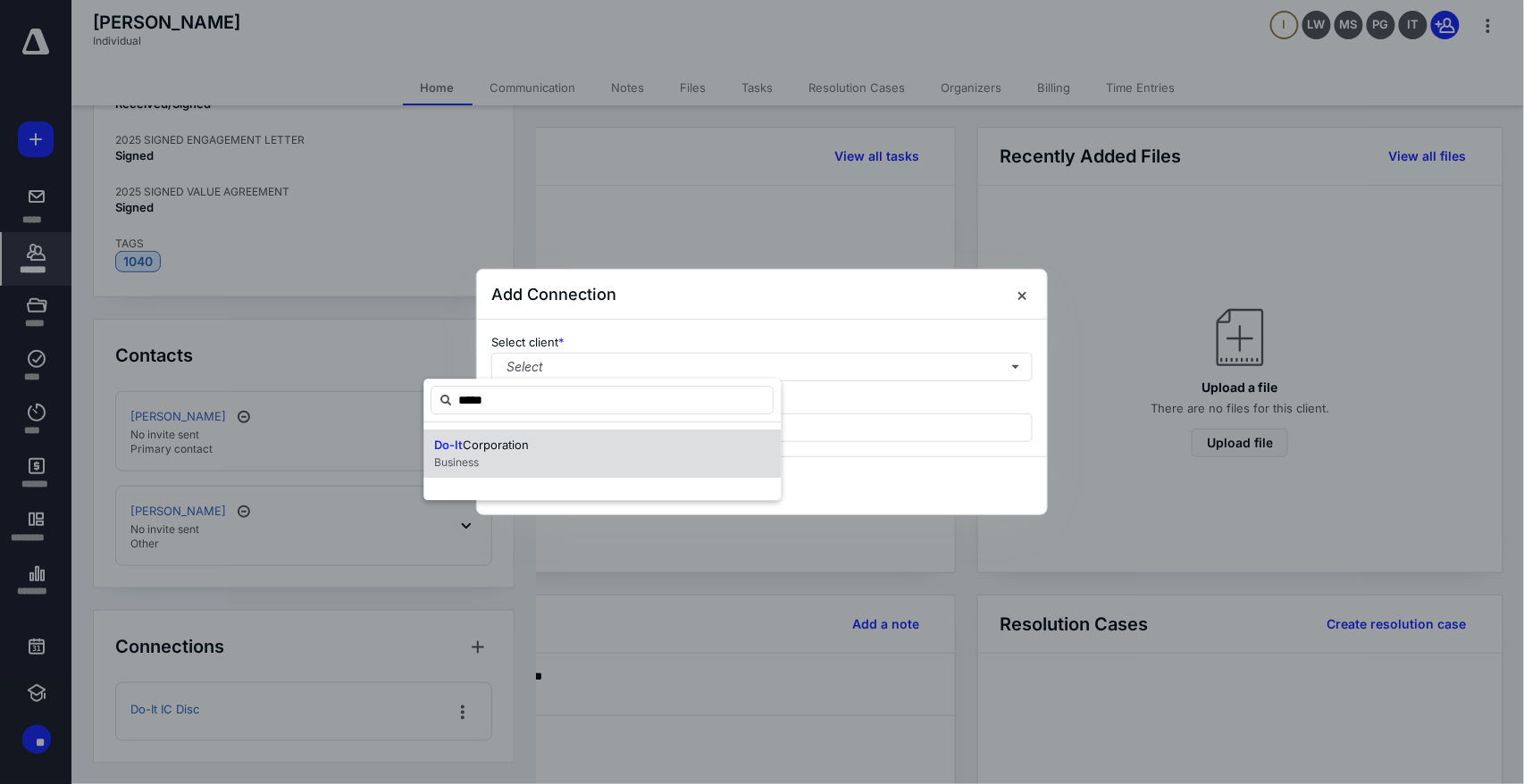 click on "Corporation" at bounding box center [496, 445] 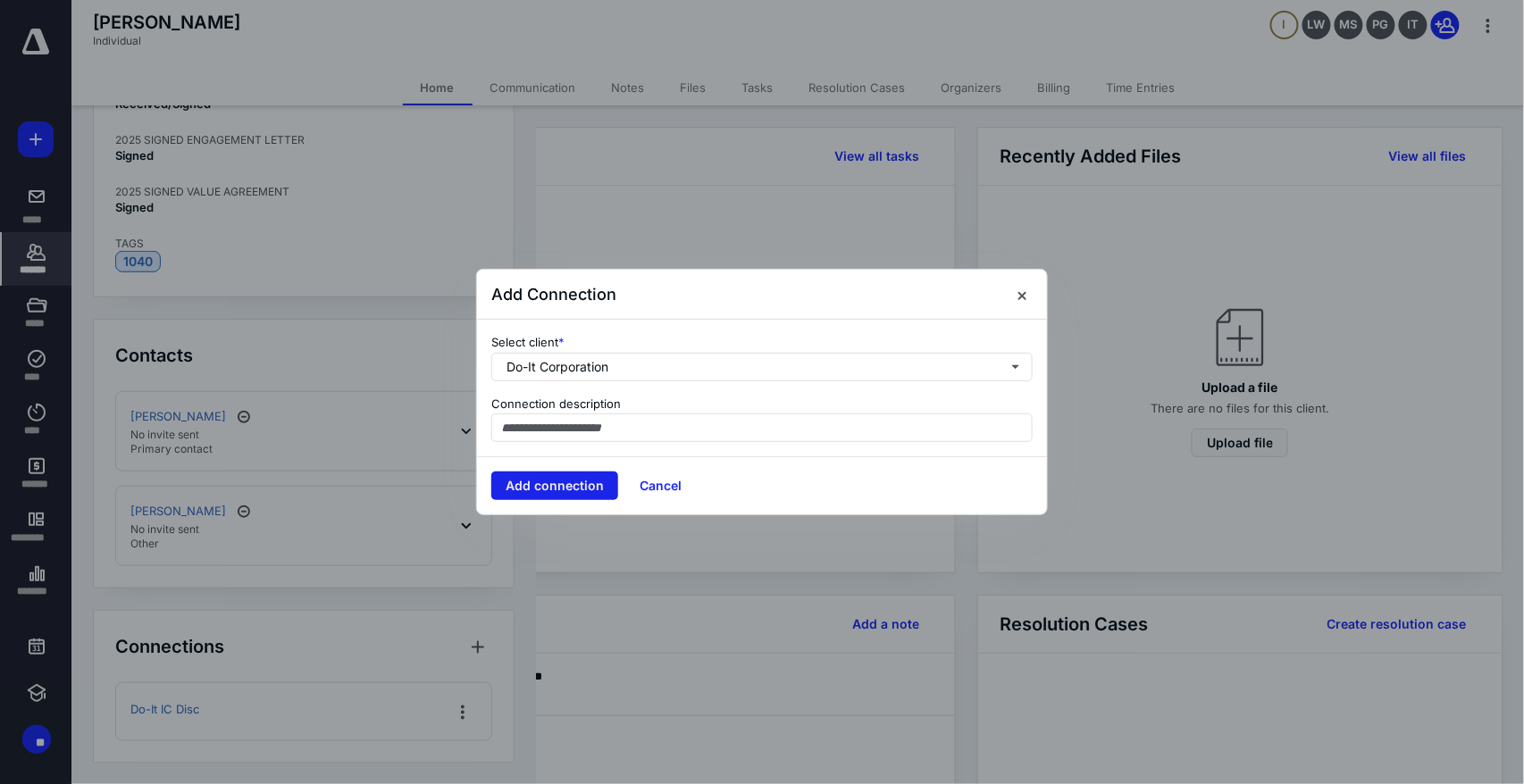 click on "Add connection" at bounding box center (555, 486) 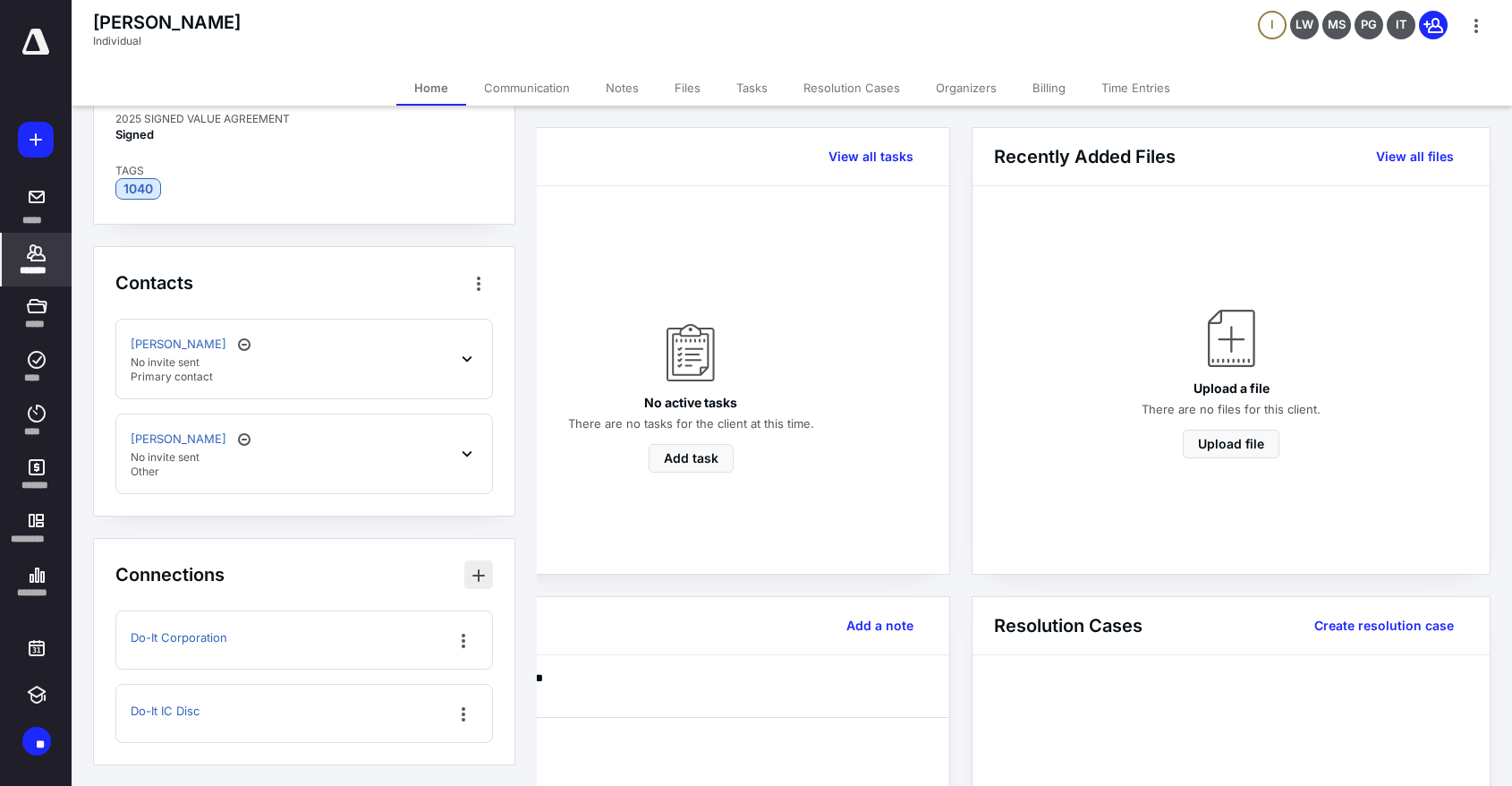 click at bounding box center [479, 575] 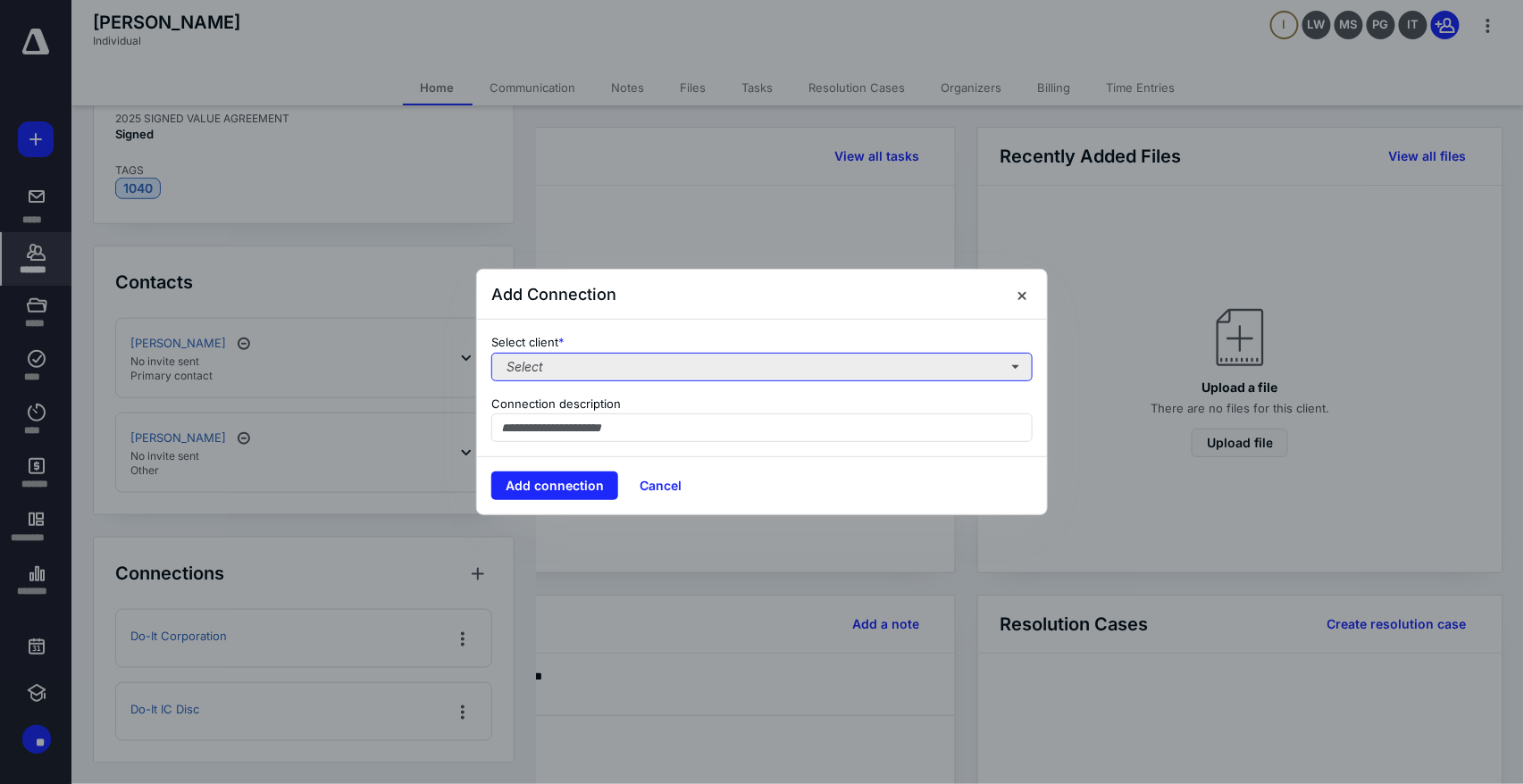 click on "Select" at bounding box center [762, 367] 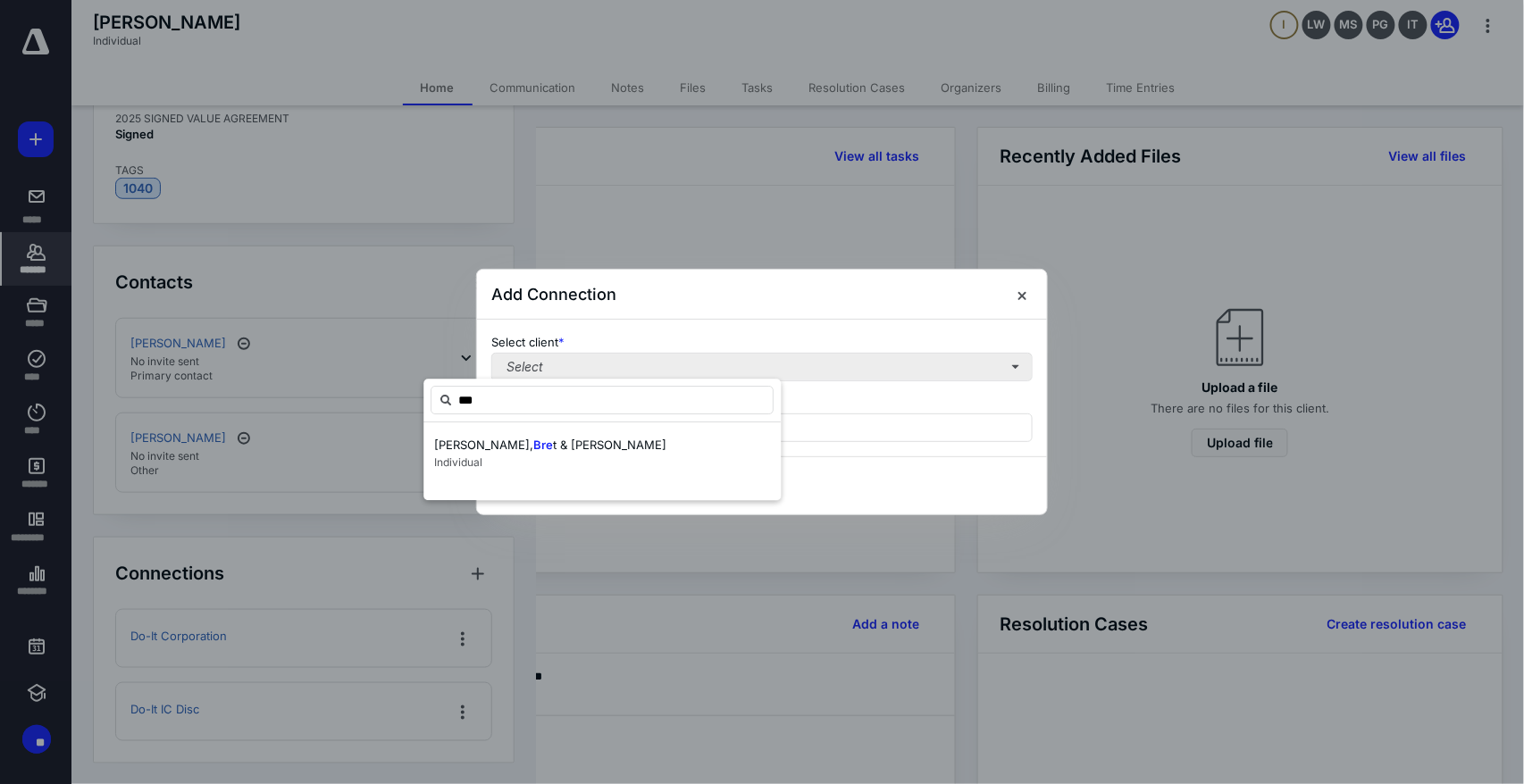 type on "****" 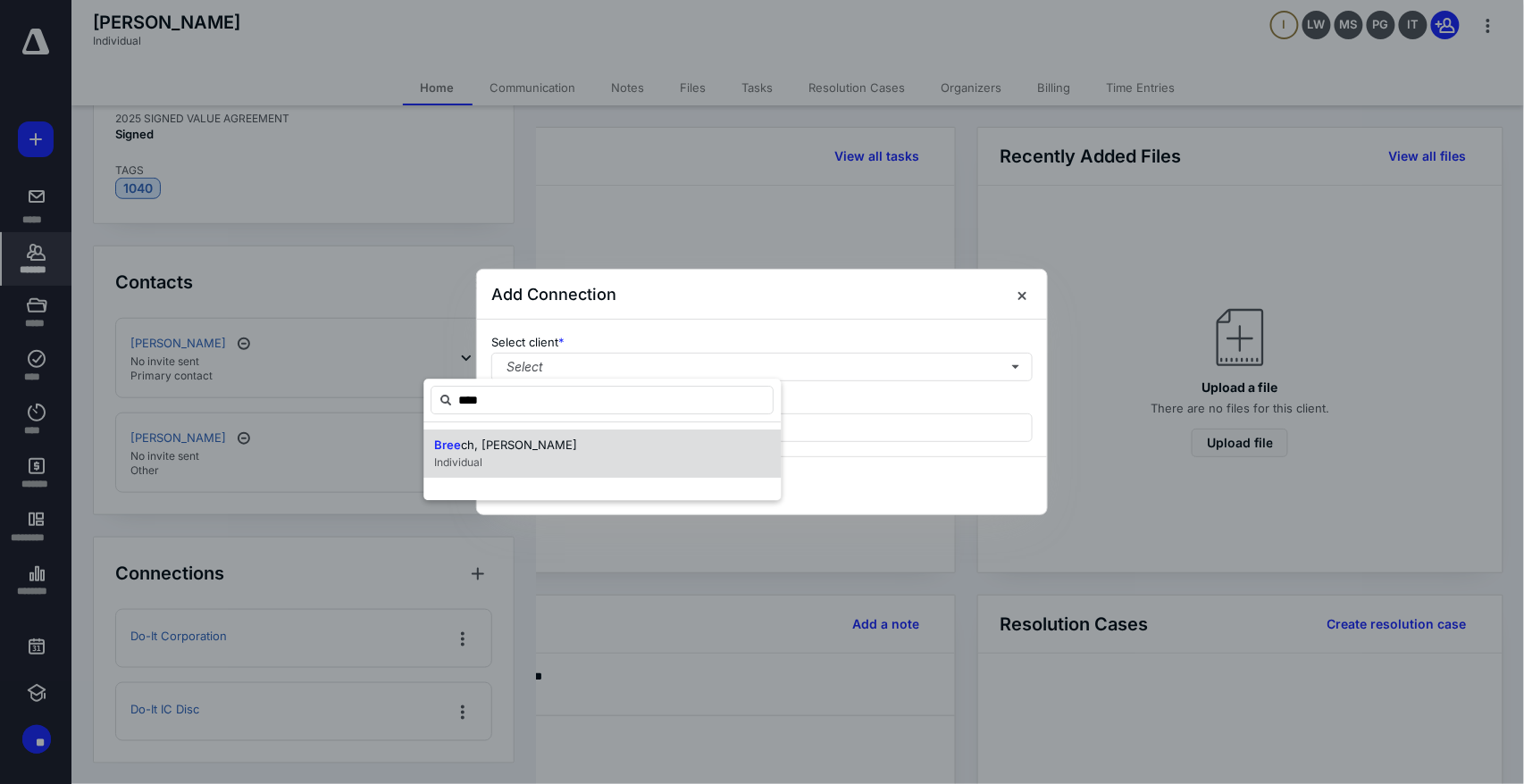 click on "Individual" at bounding box center (458, 462) 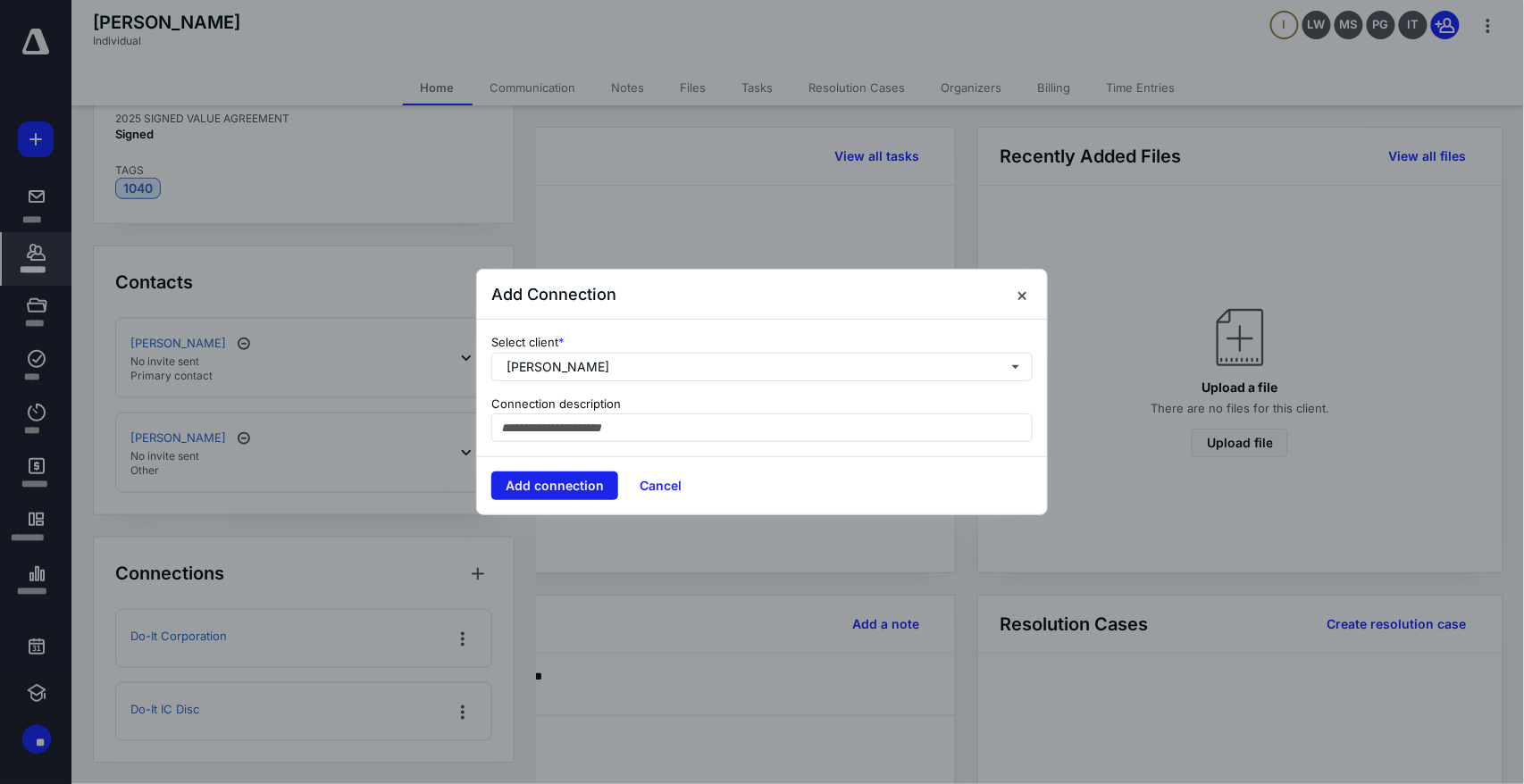 click on "Add connection" at bounding box center (555, 486) 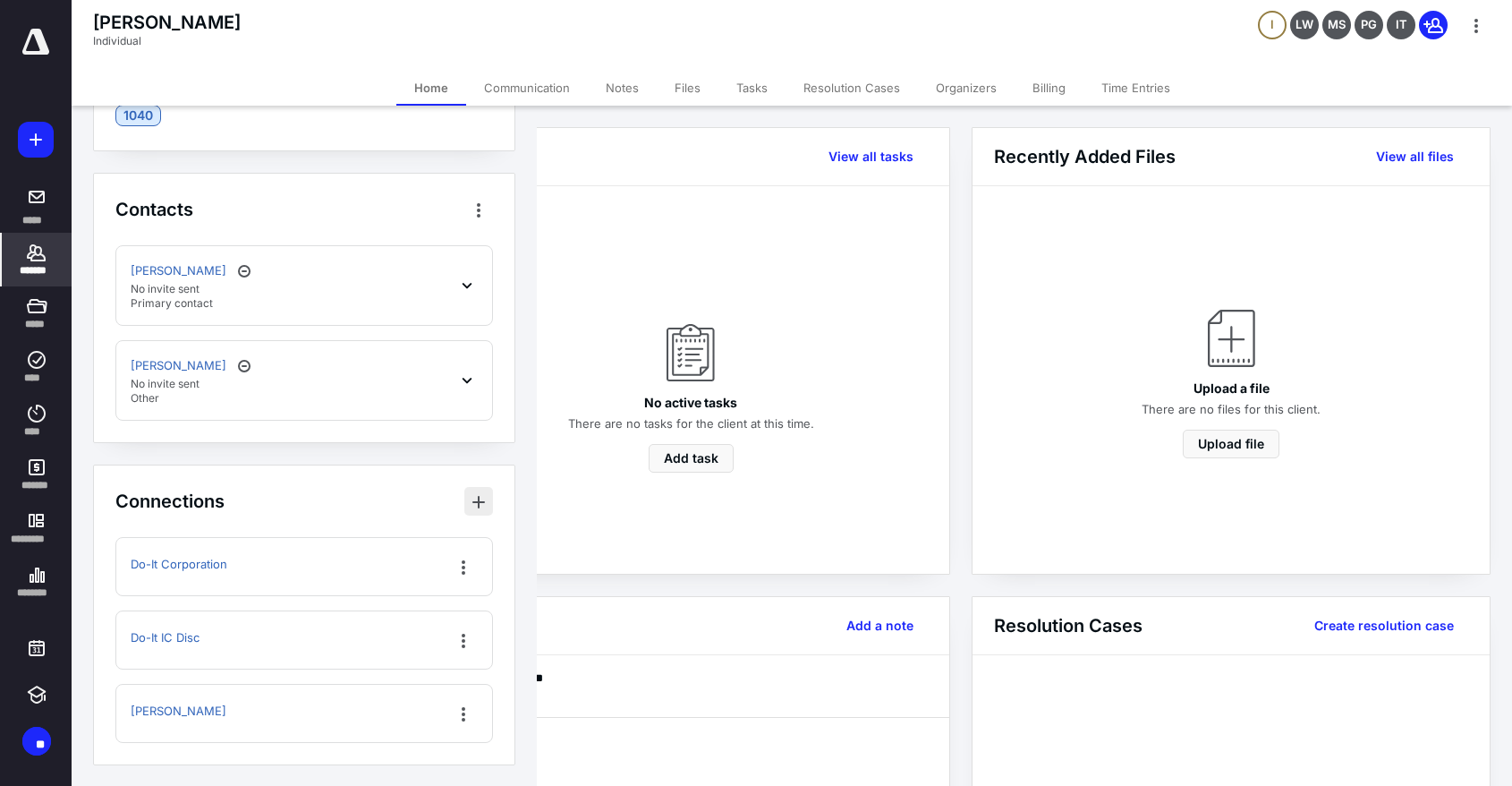 click at bounding box center [479, 501] 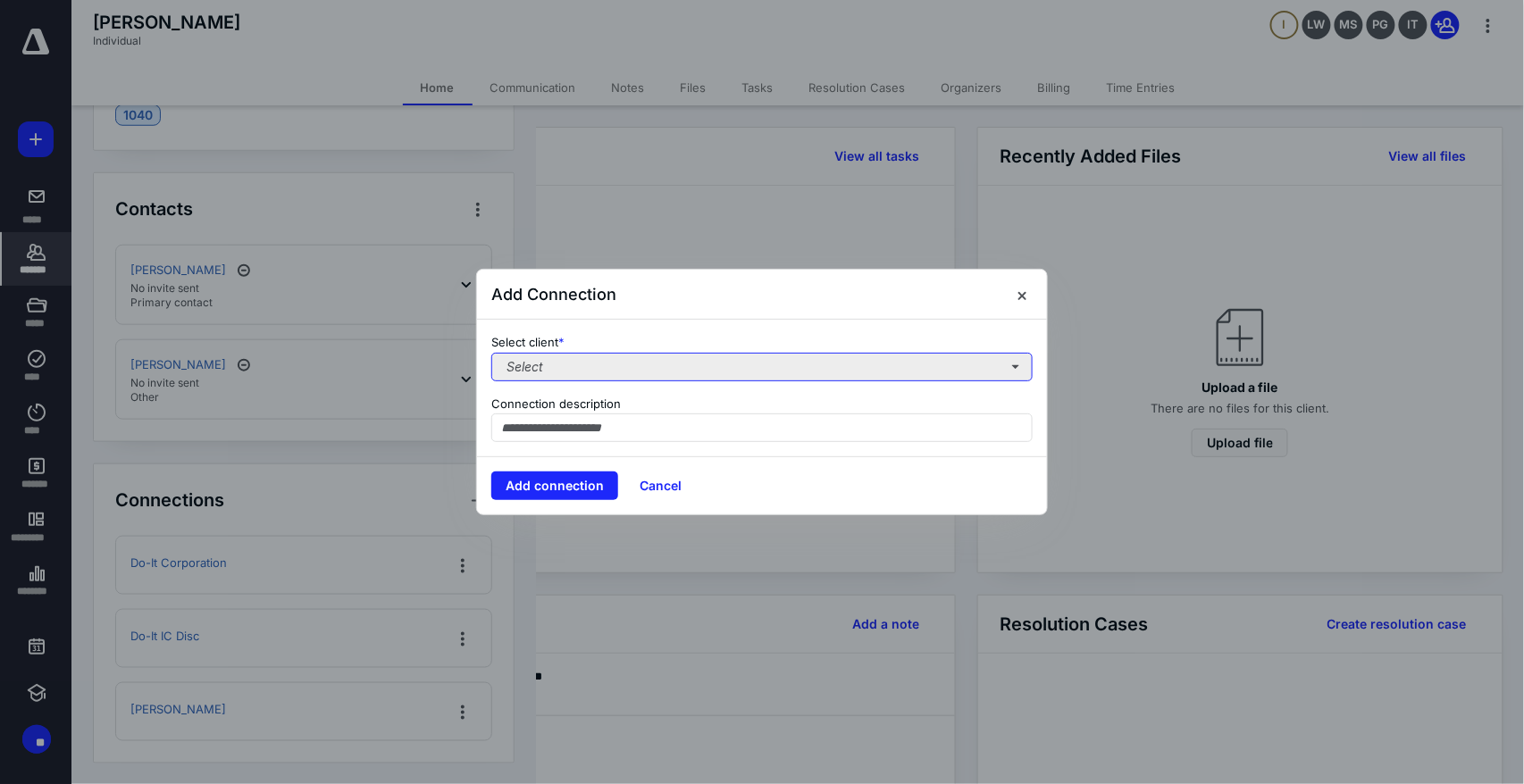 click on "Select" at bounding box center (762, 367) 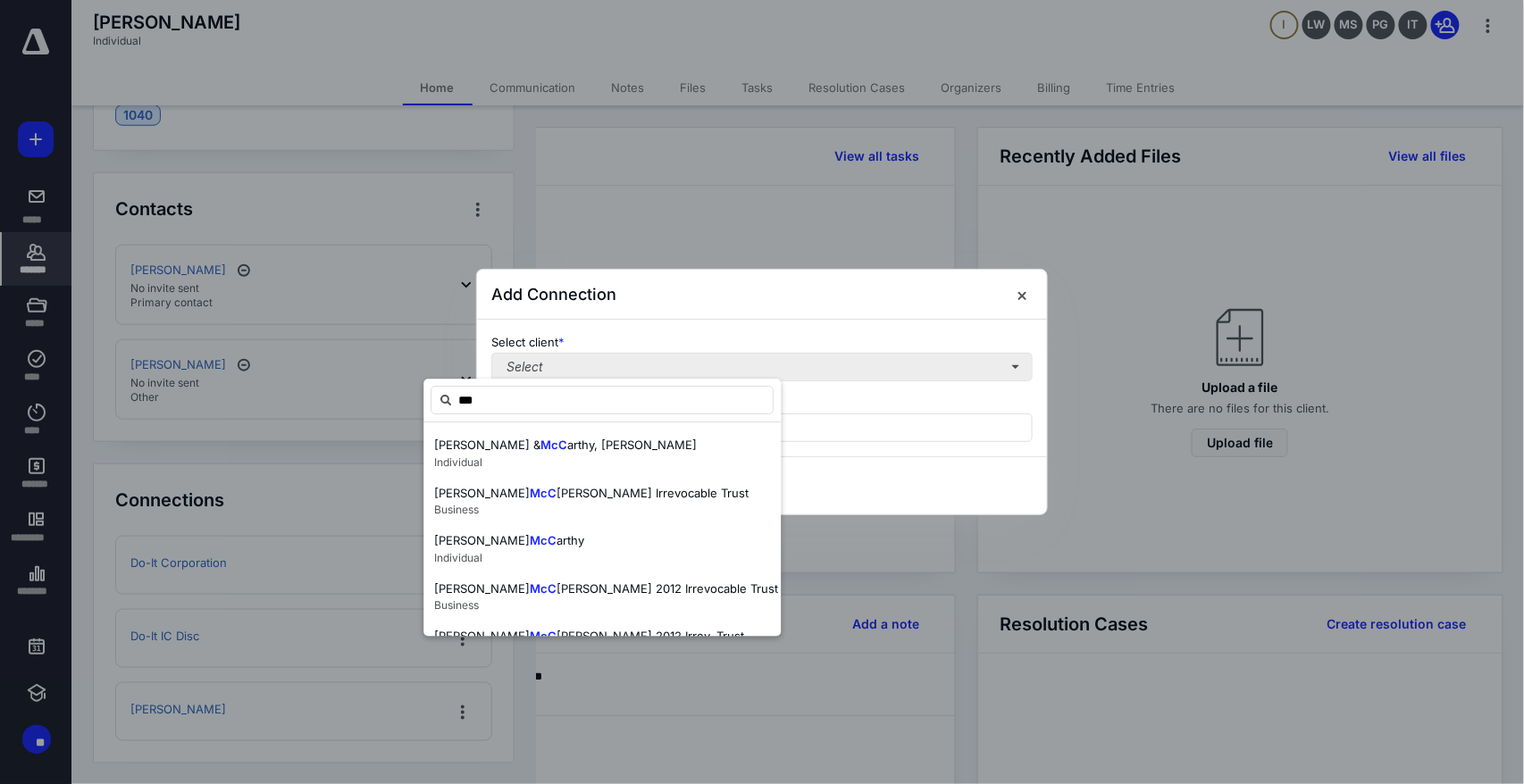type on "****" 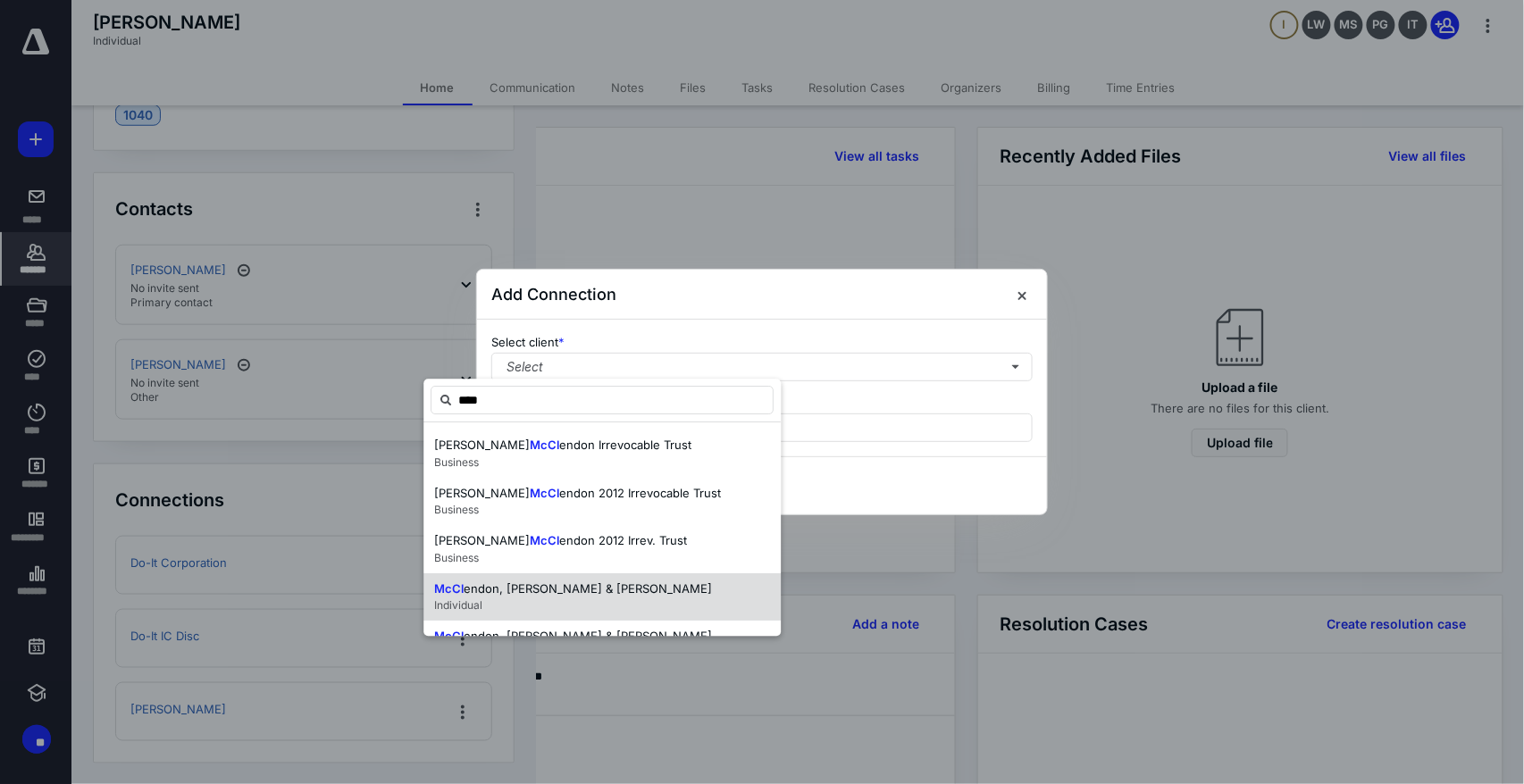 click on "endon, Mark & Margaret L." at bounding box center (588, 588) 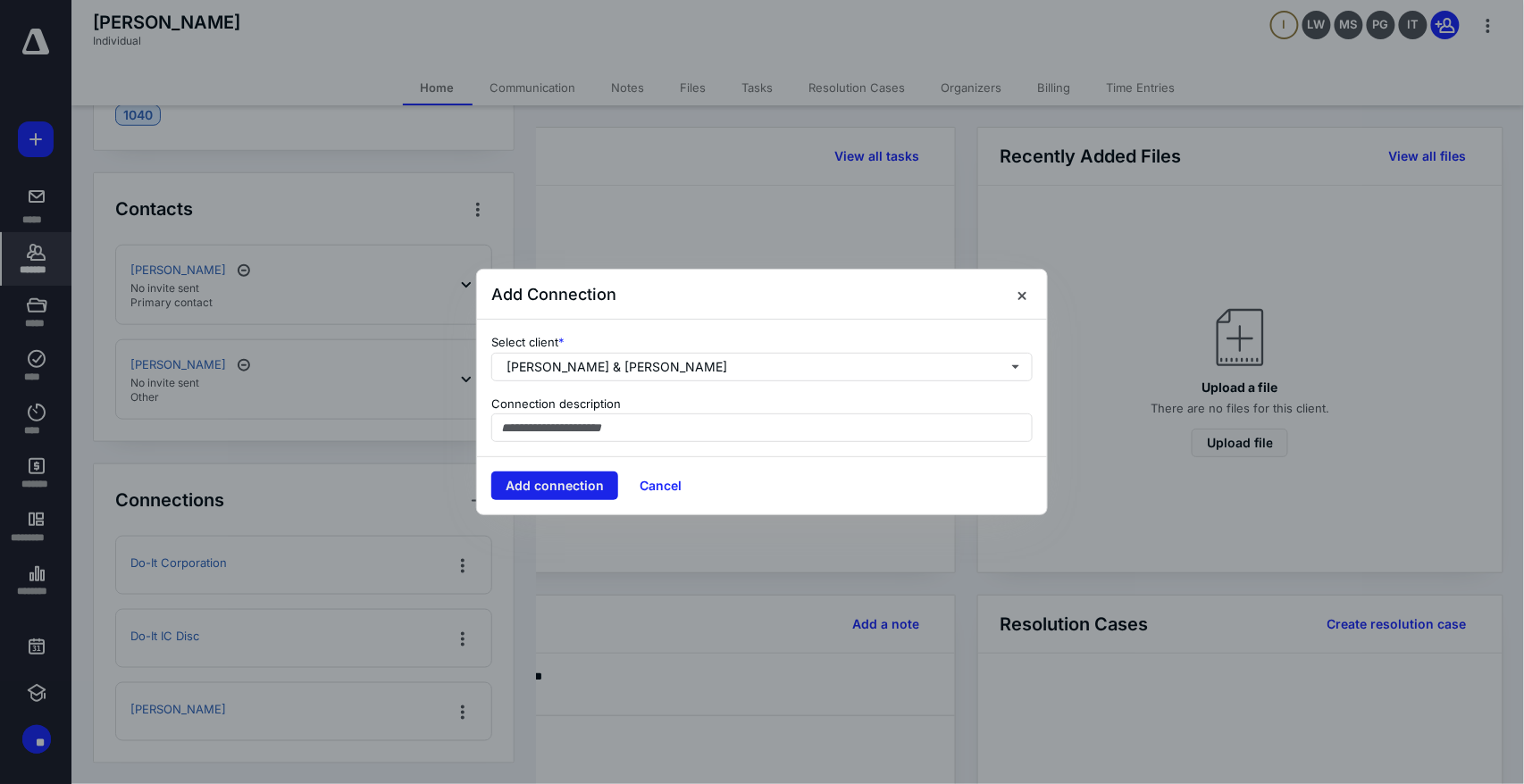 click on "Add connection" at bounding box center (555, 486) 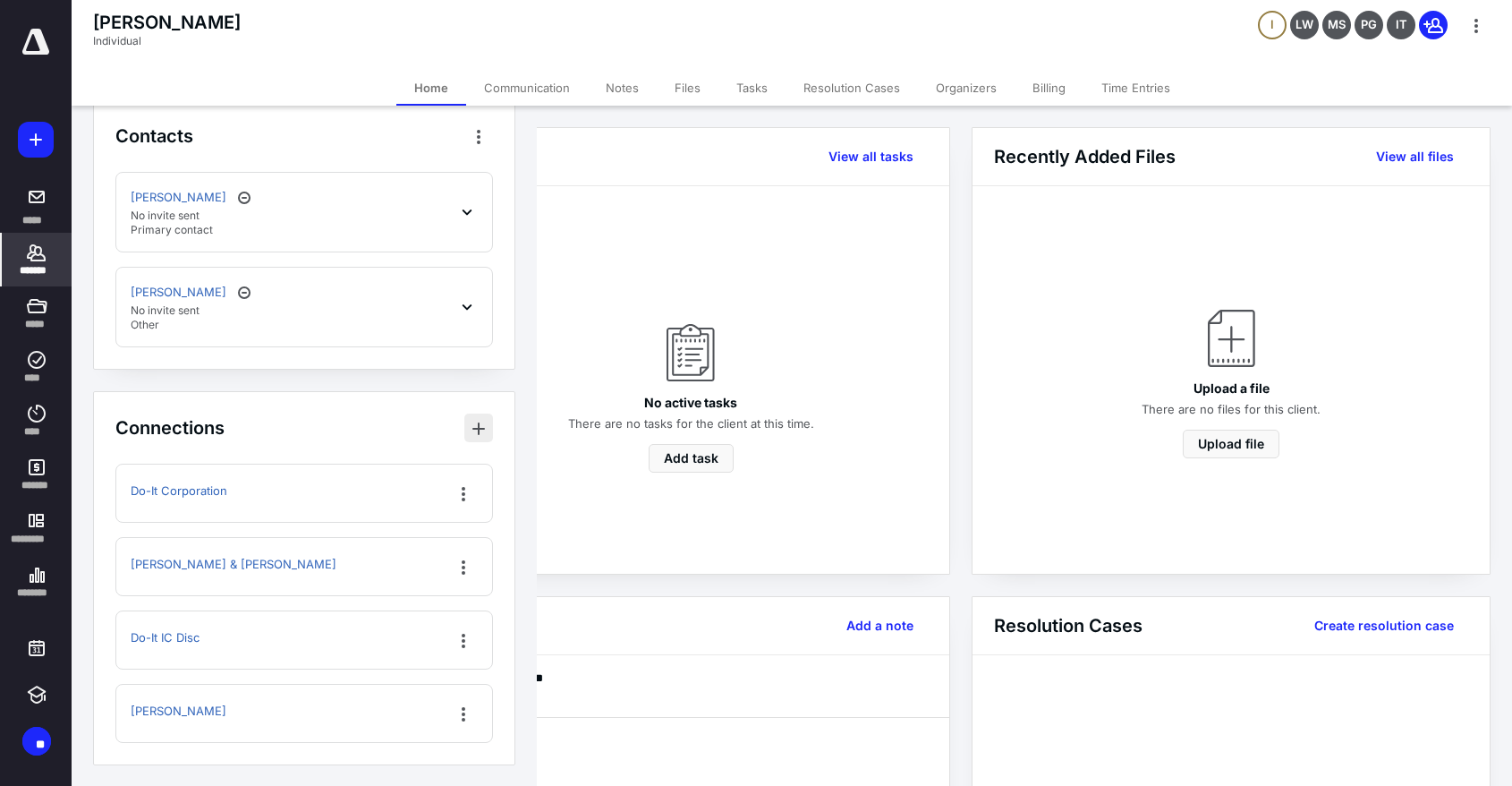 click at bounding box center (479, 428) 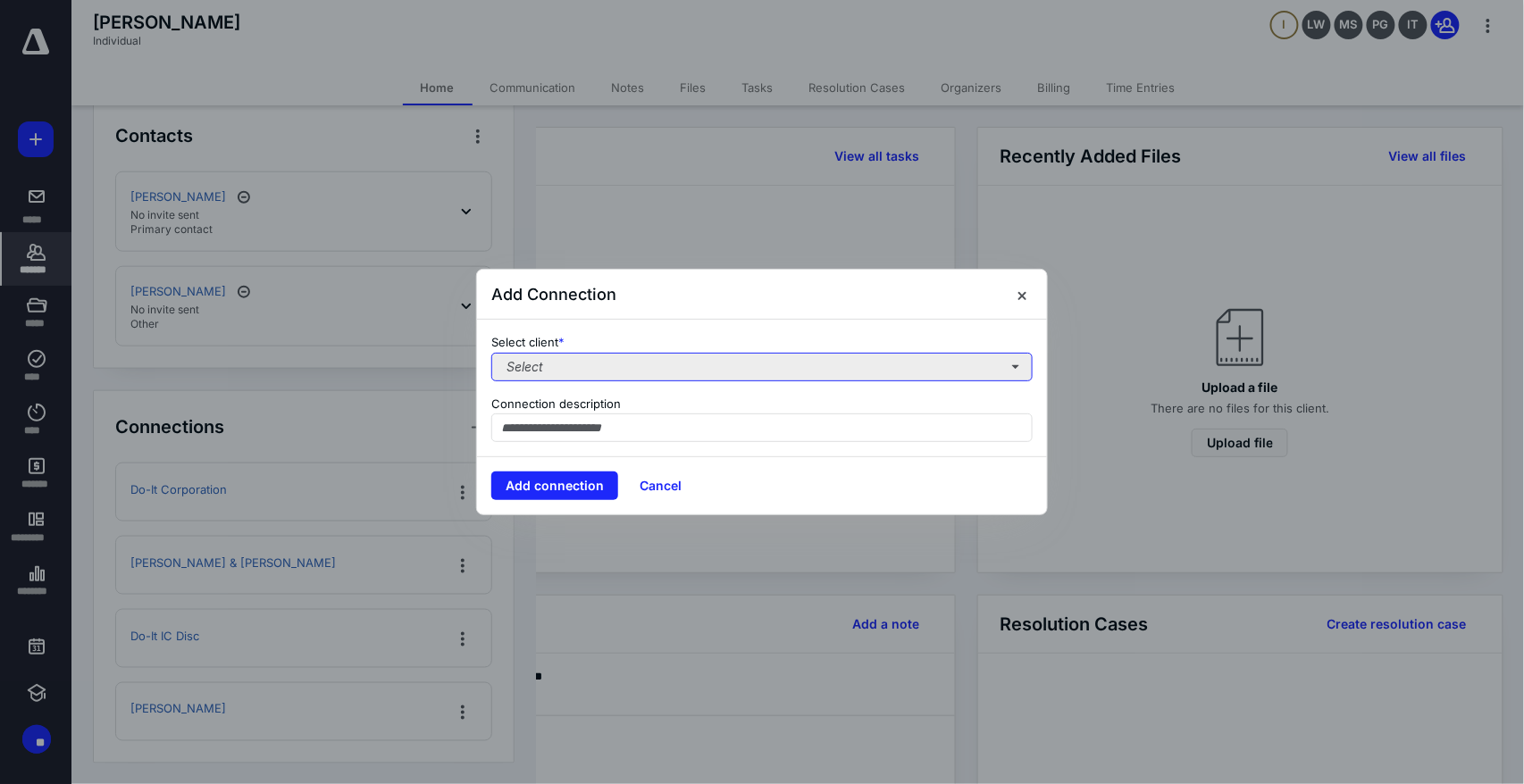 click on "Select" at bounding box center [762, 367] 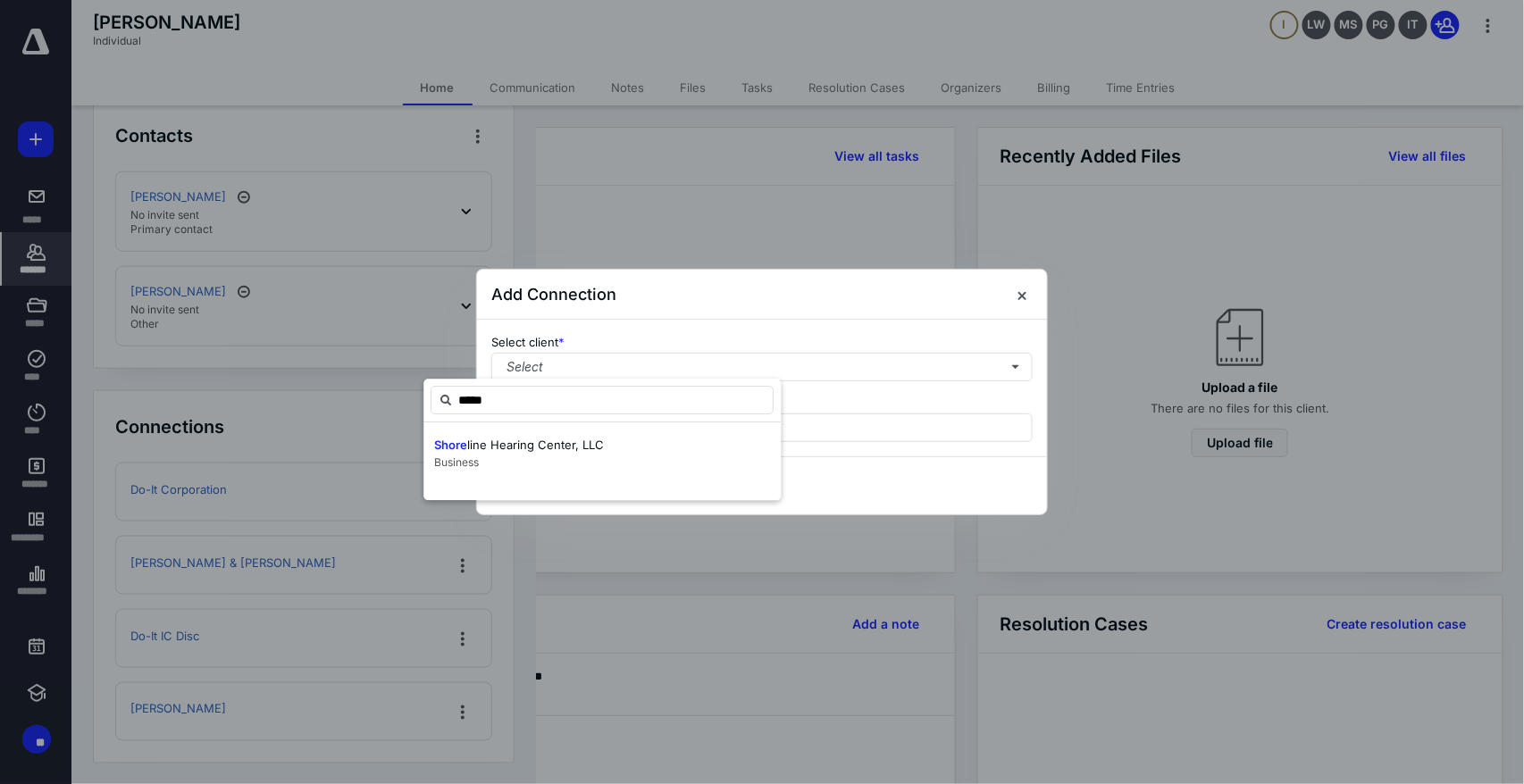 type on "*****" 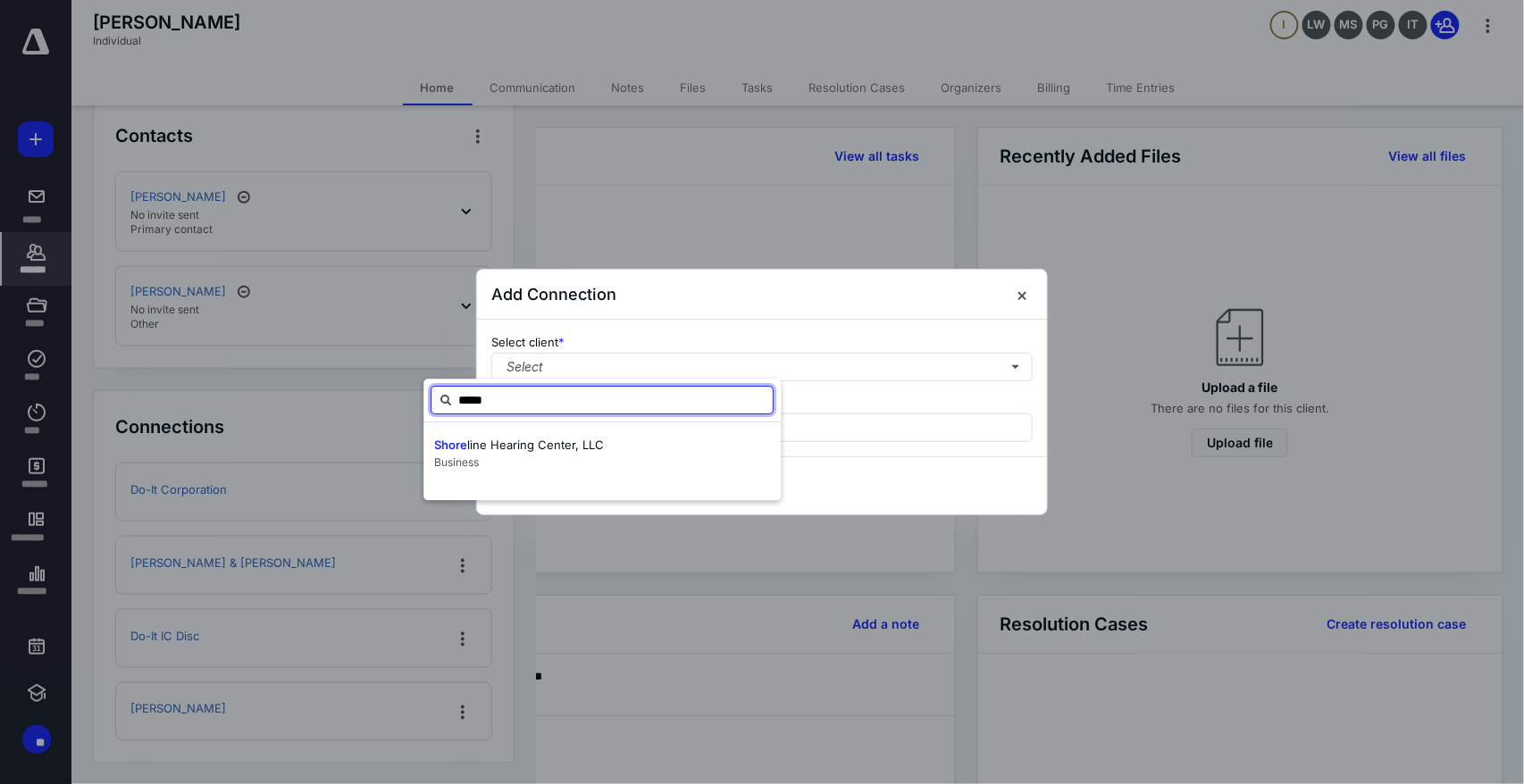 drag, startPoint x: 532, startPoint y: 402, endPoint x: 412, endPoint y: 388, distance: 120.81391 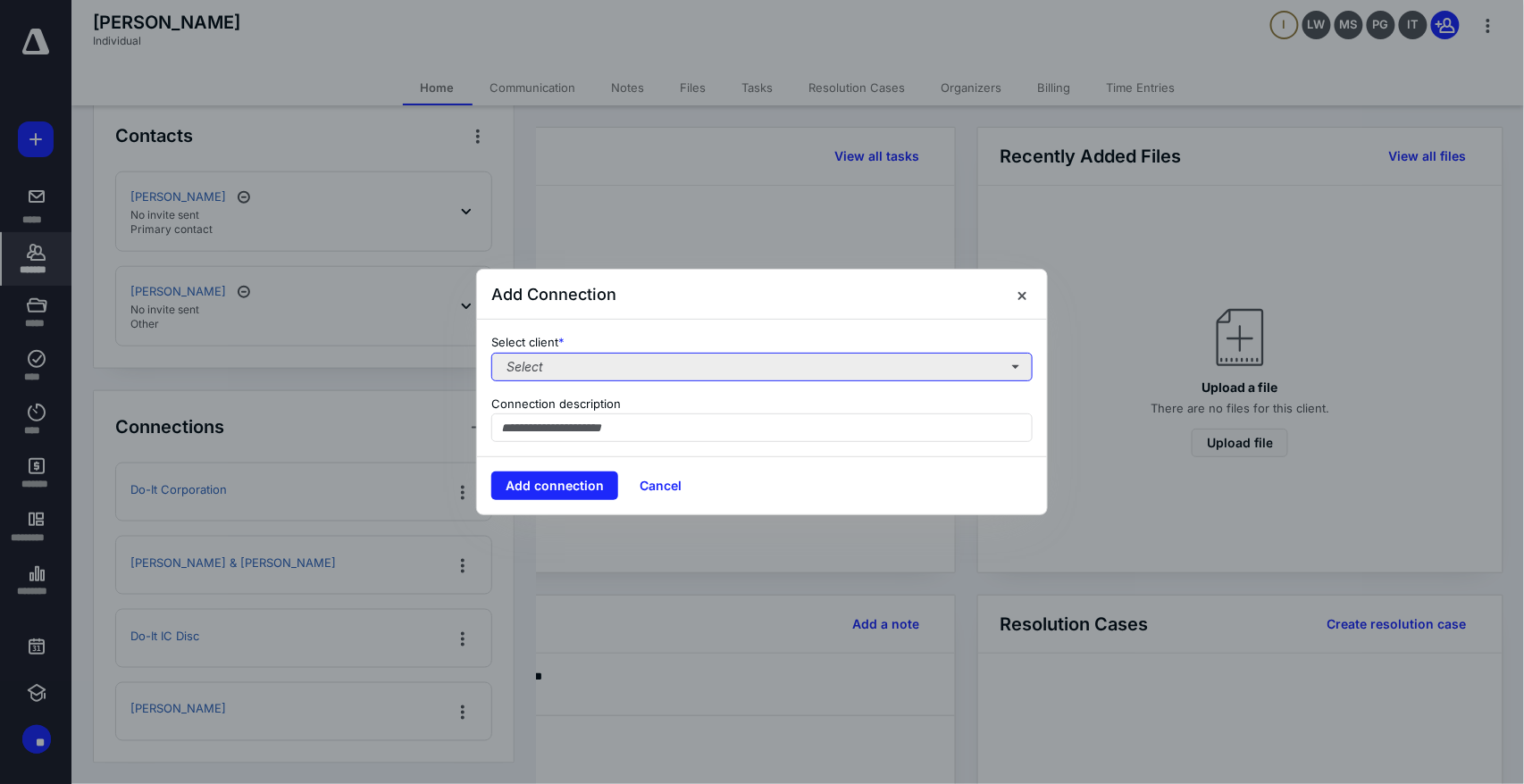 click on "Select" at bounding box center (762, 367) 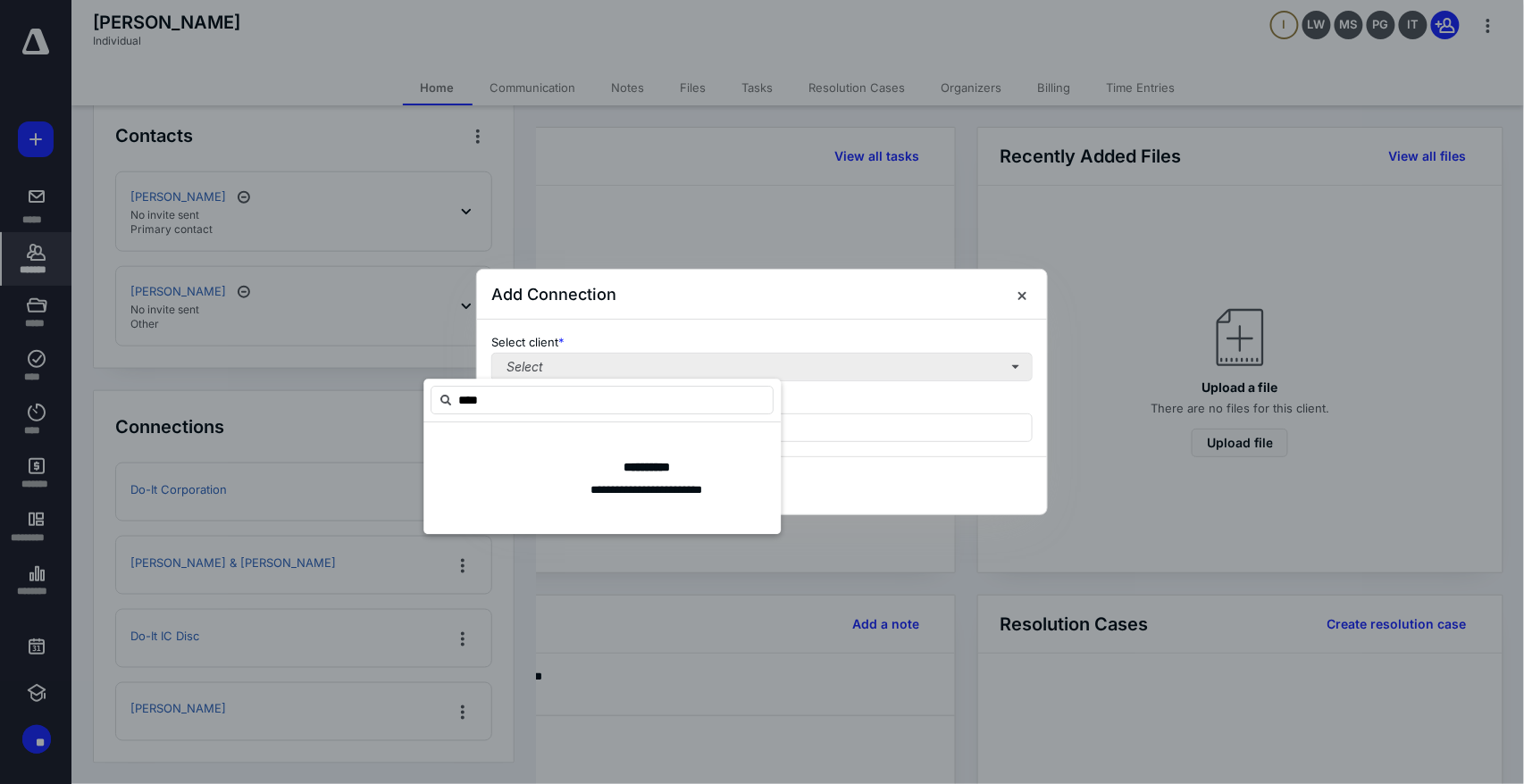 type on "*****" 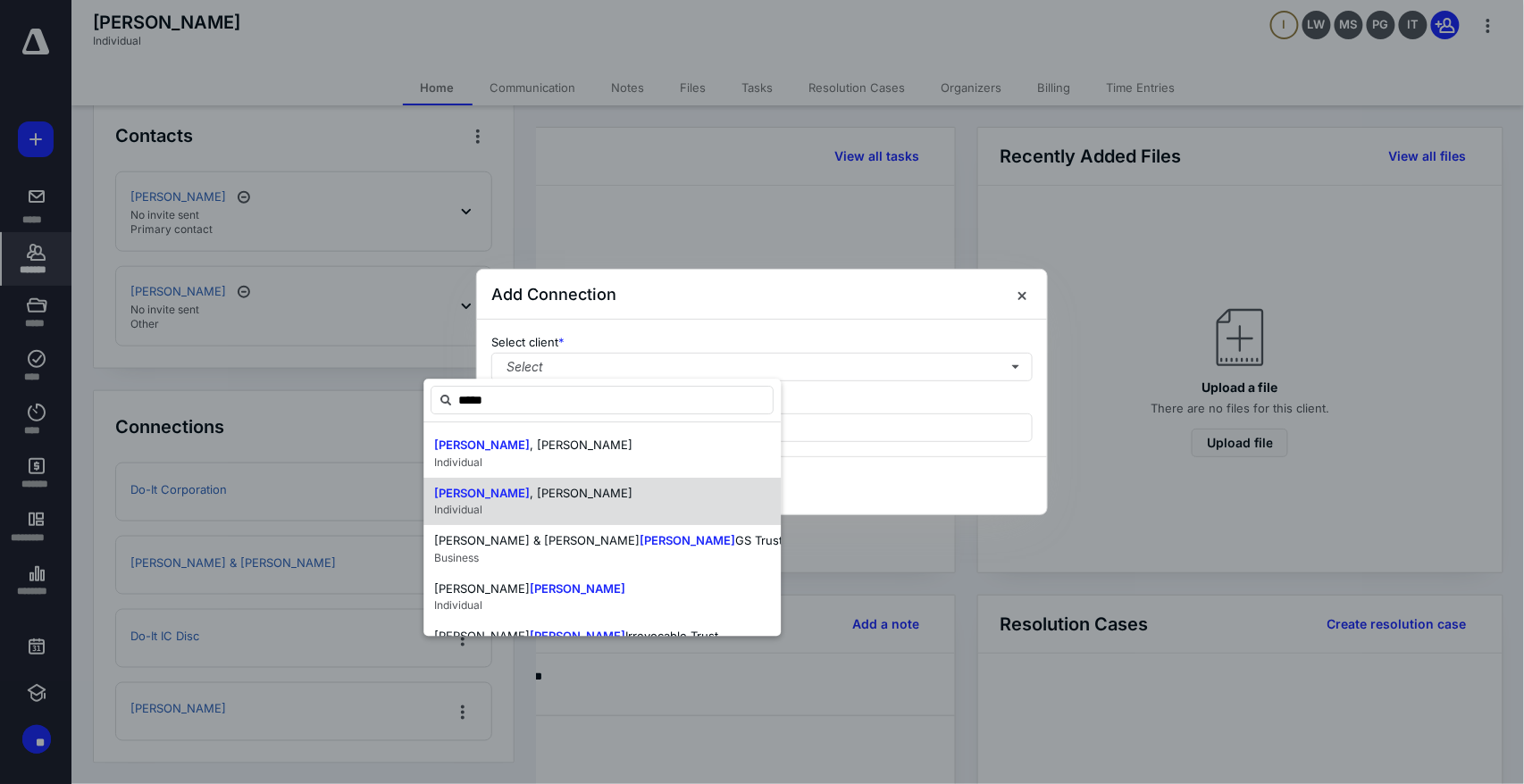 click on "Ellis" at bounding box center [481, 493] 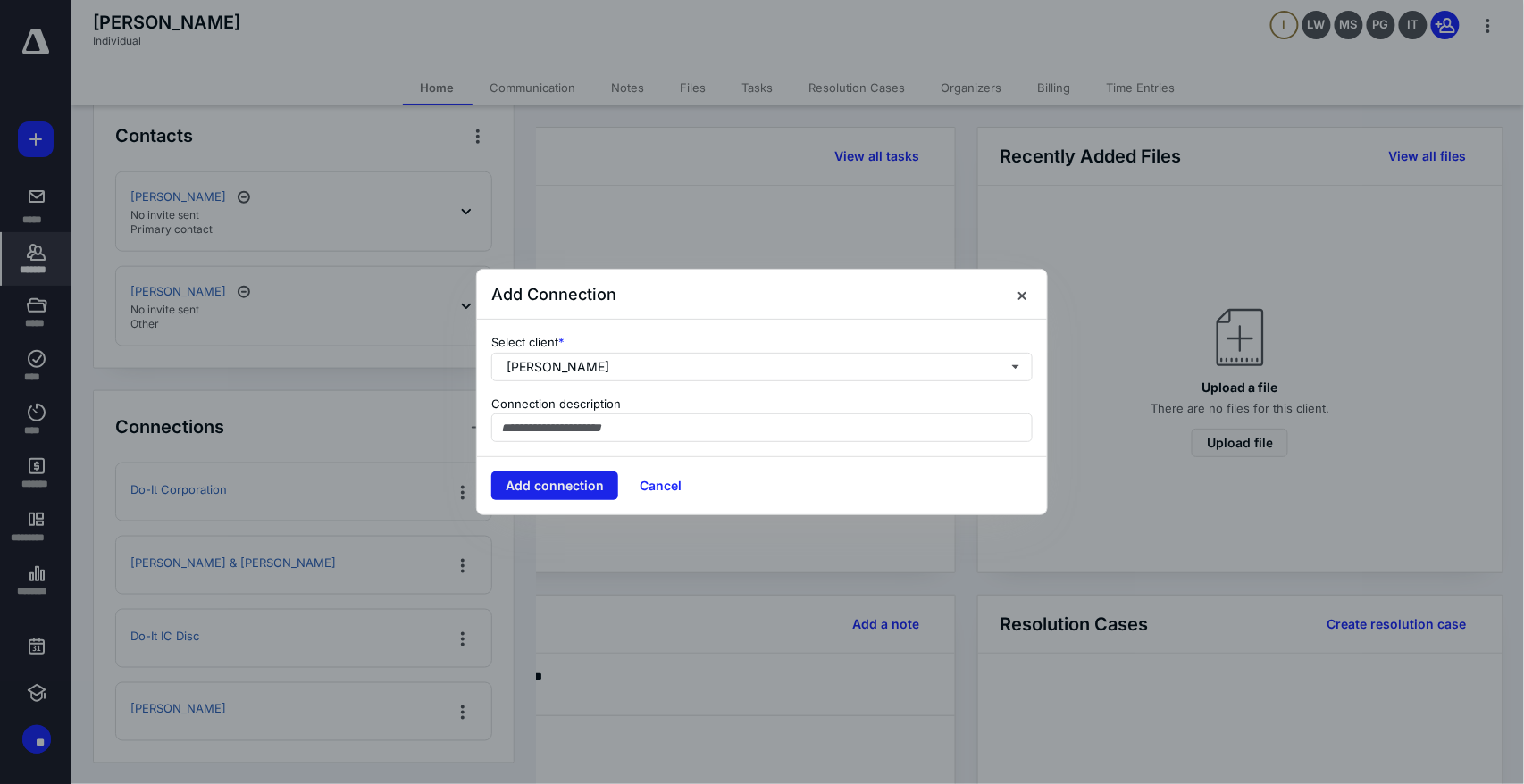 click on "Add connection" at bounding box center (555, 486) 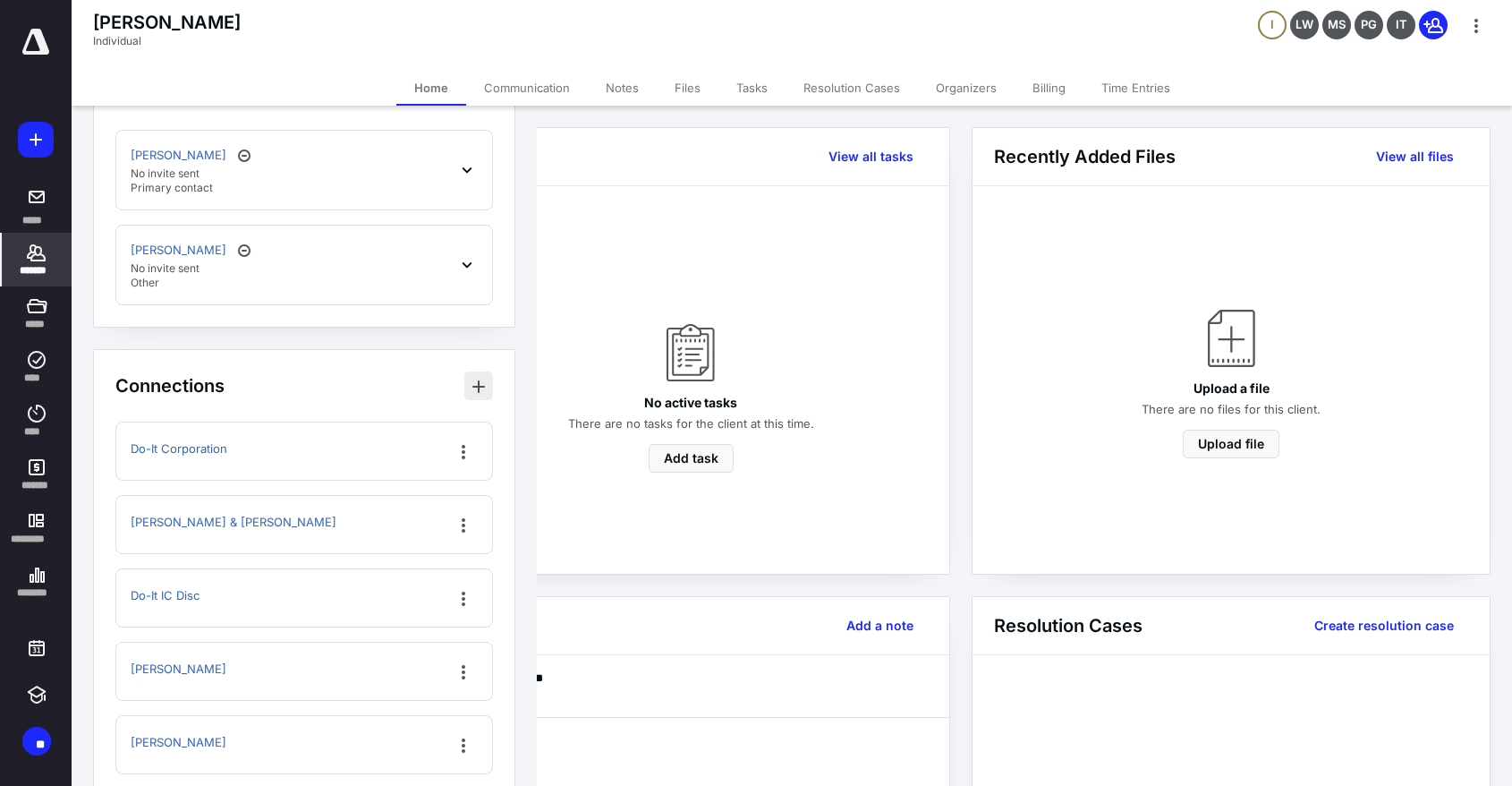 click at bounding box center [479, 386] 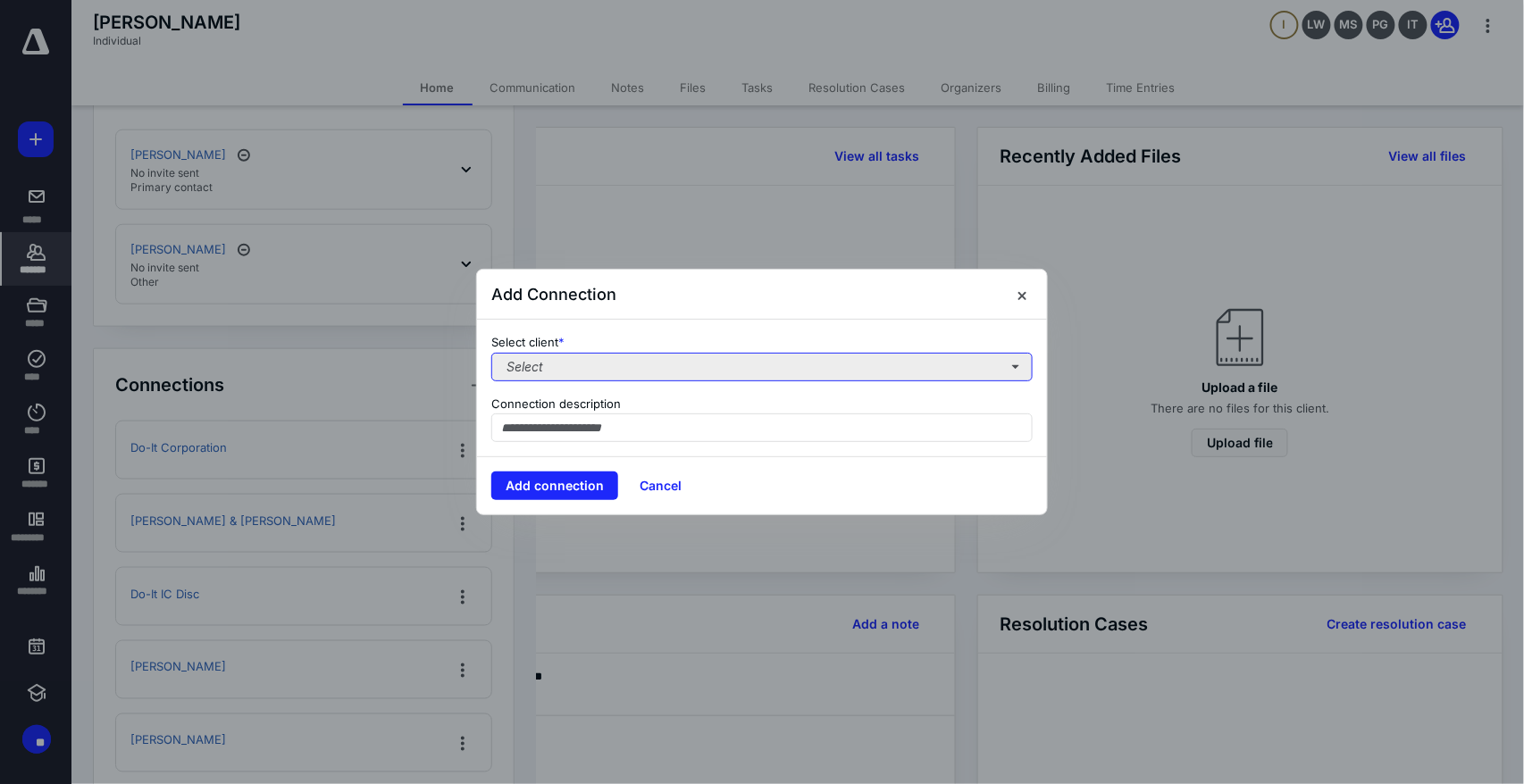 click on "Select" at bounding box center (762, 367) 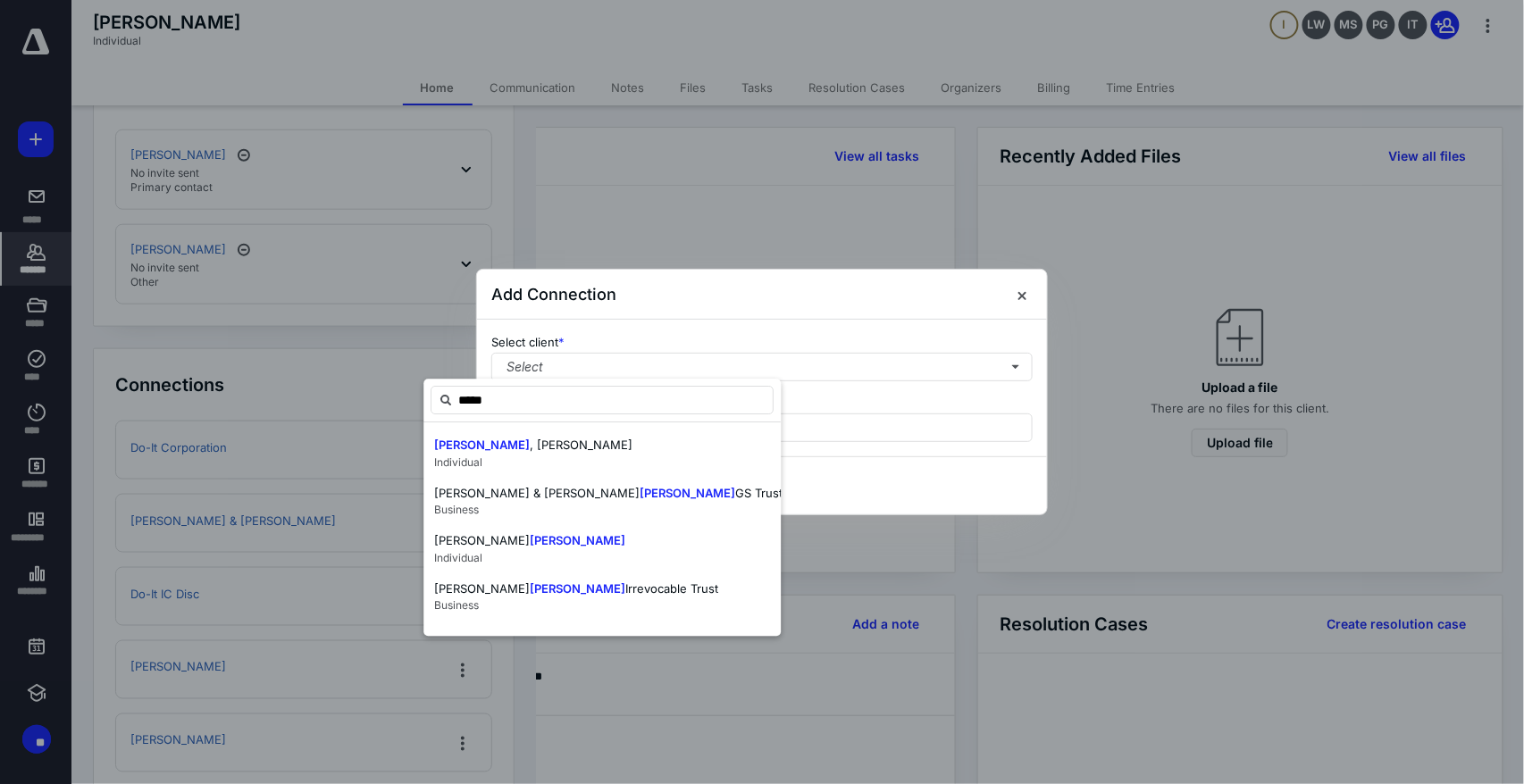 type on "*****" 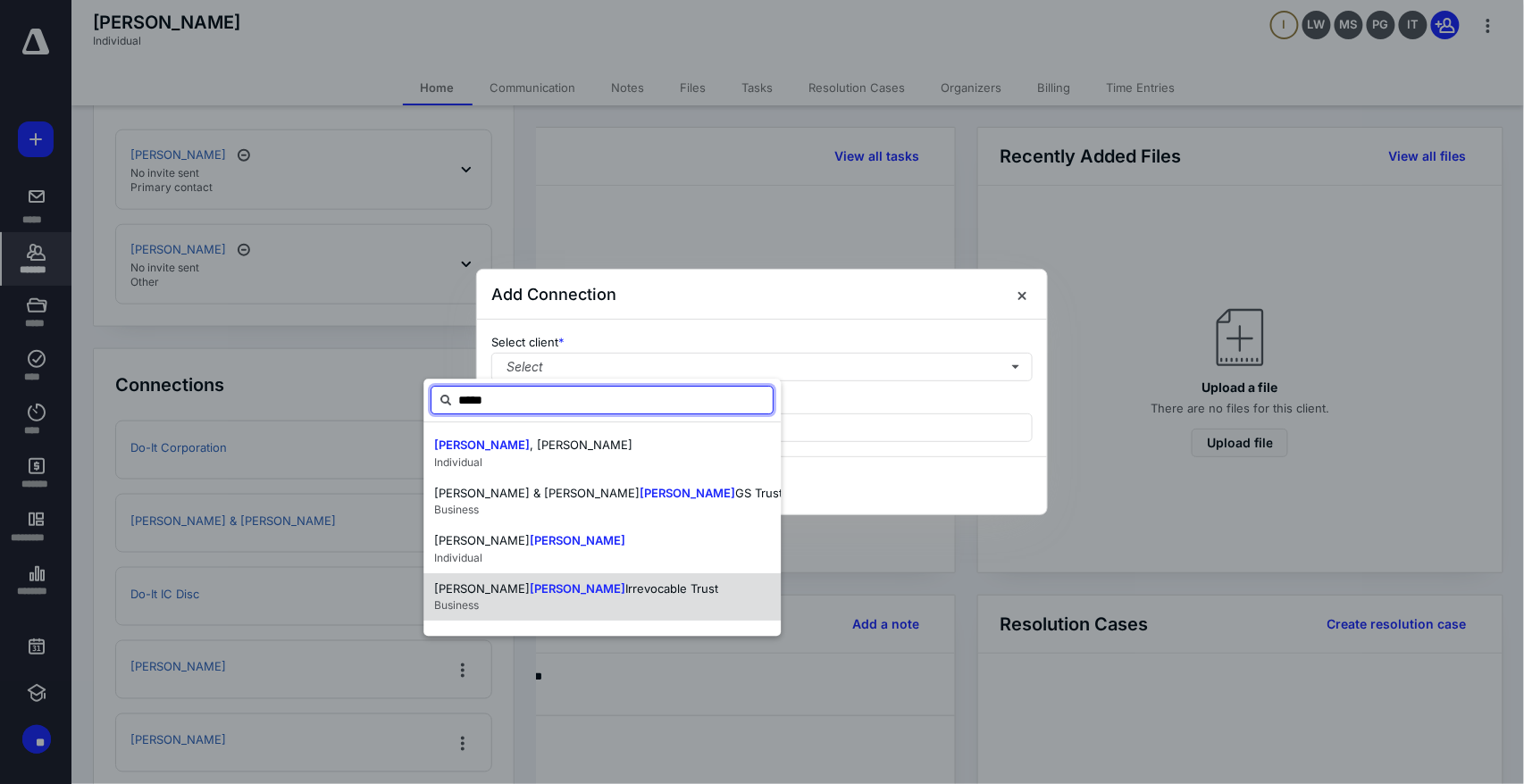 click on "Meghan C.  Ellis  Irrevocable Trust Business" at bounding box center (647, 597) 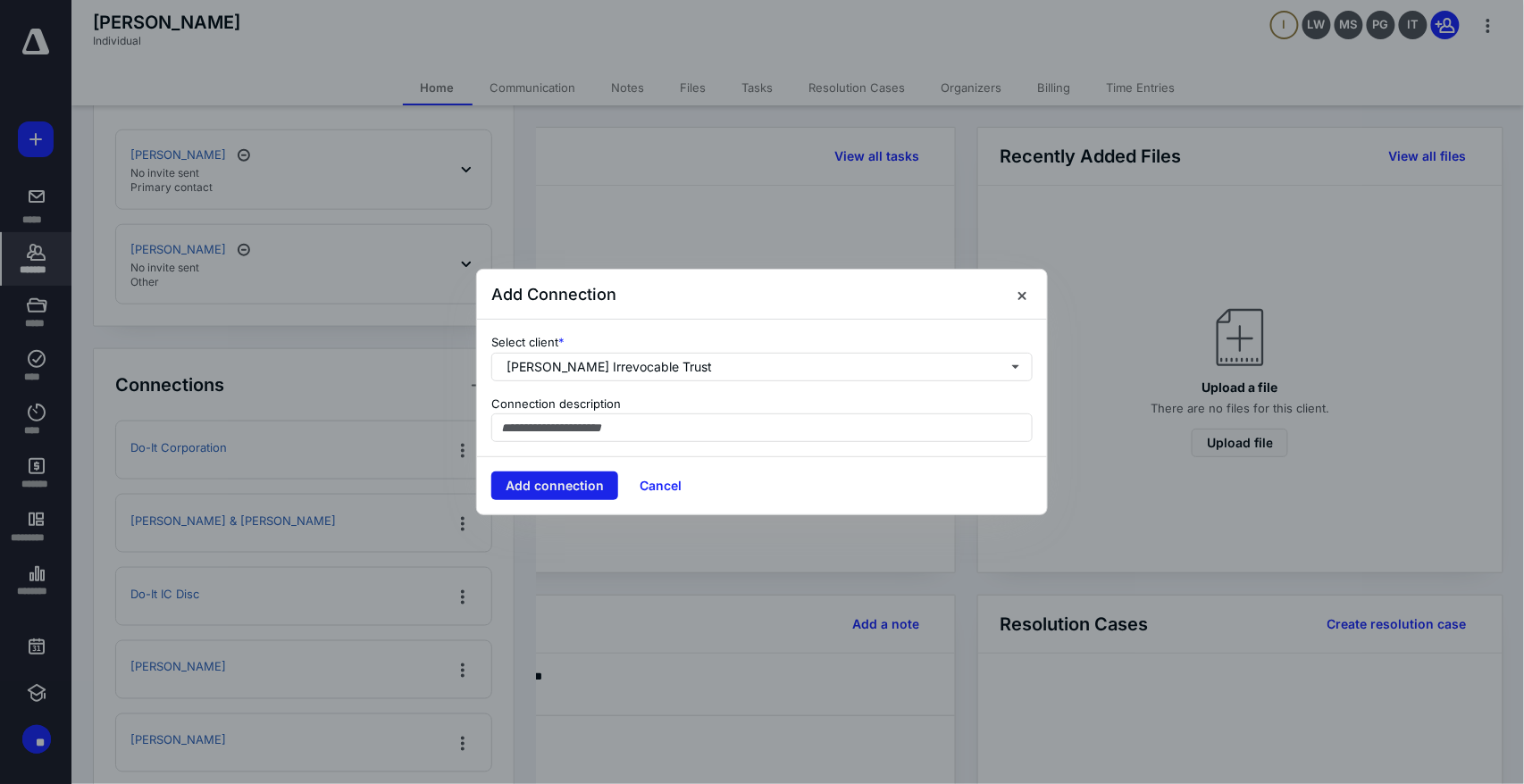click on "Add connection" at bounding box center [555, 486] 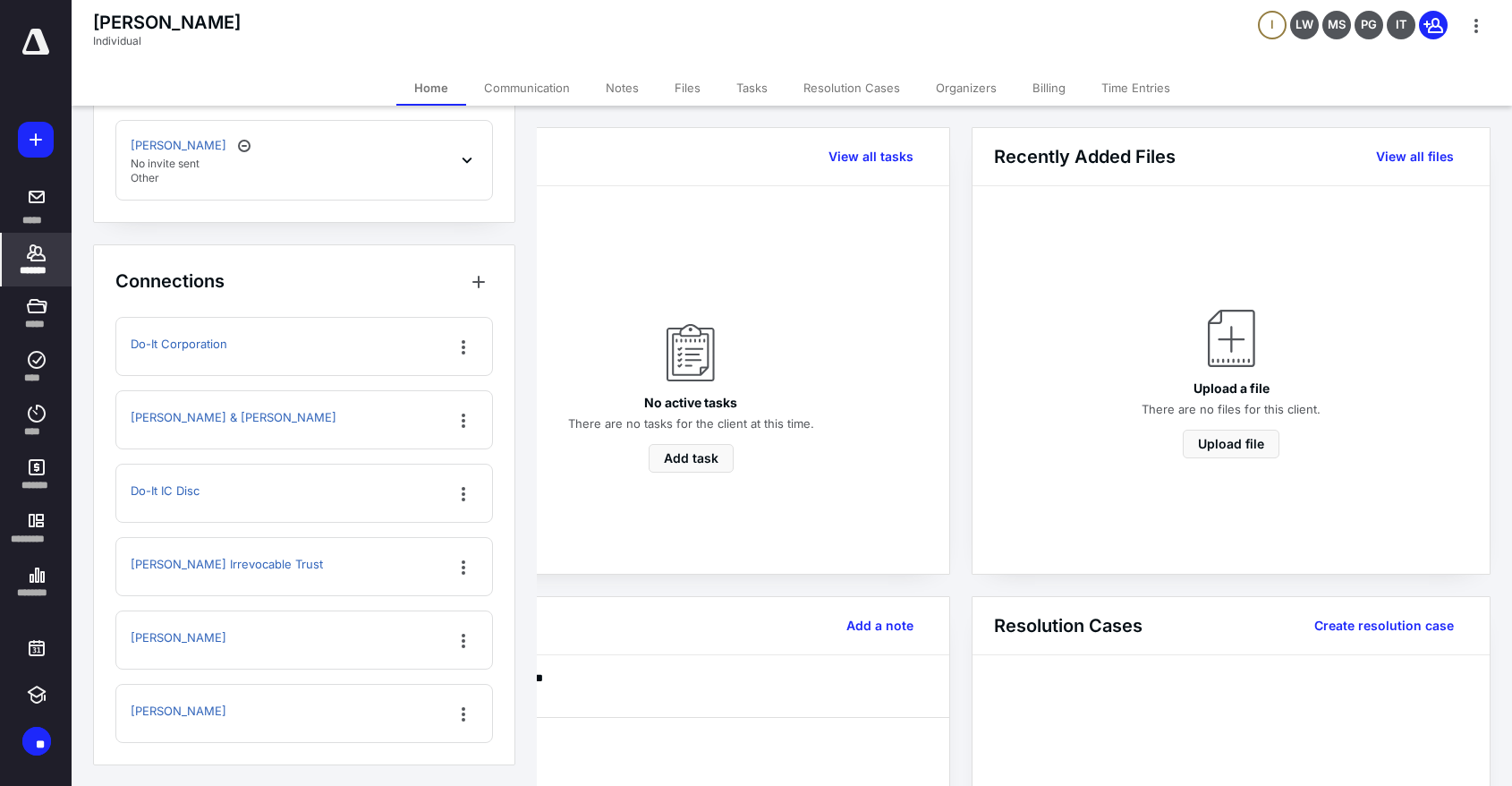 scroll, scrollTop: 1098, scrollLeft: 0, axis: vertical 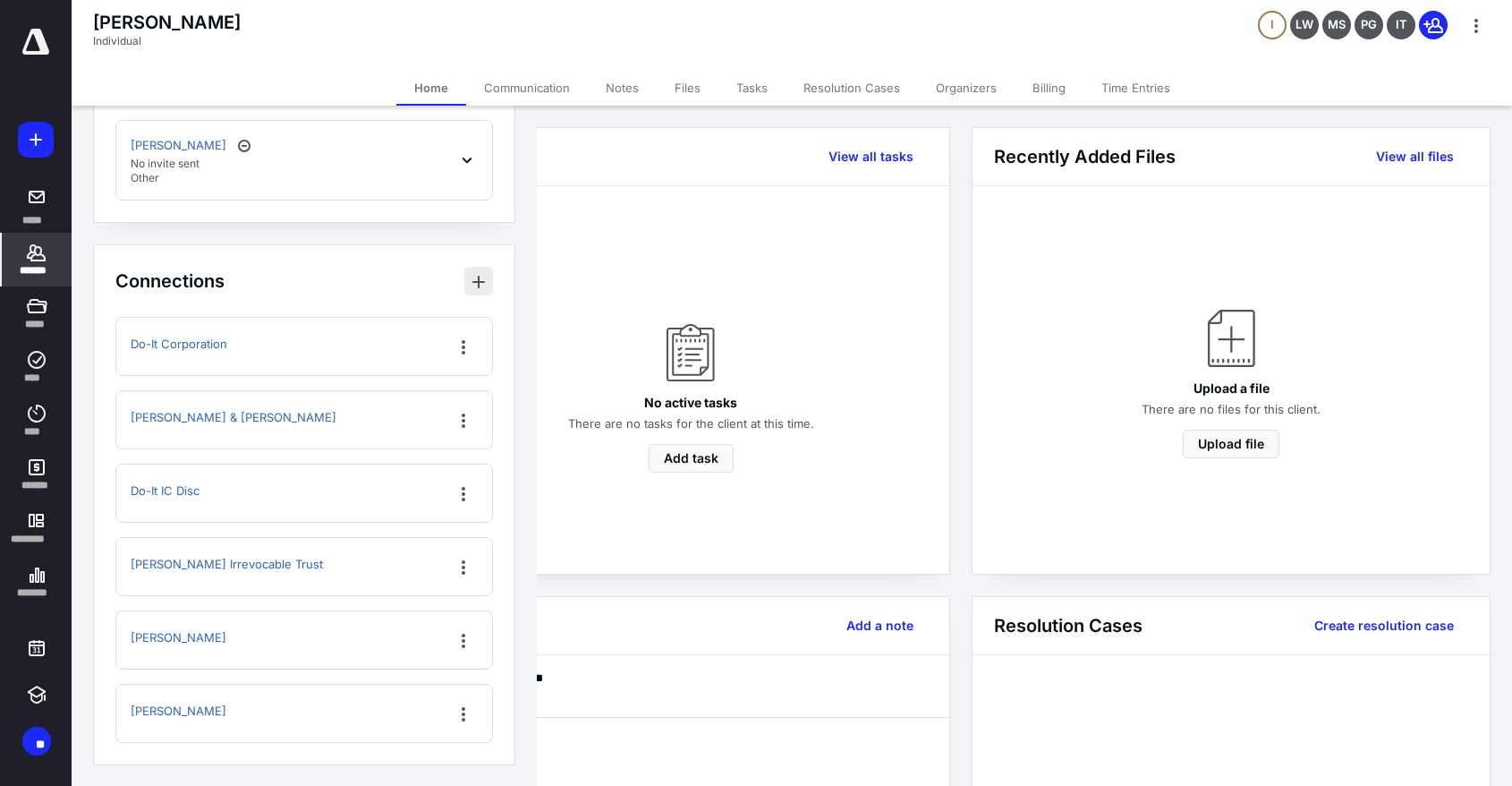 click at bounding box center [479, 281] 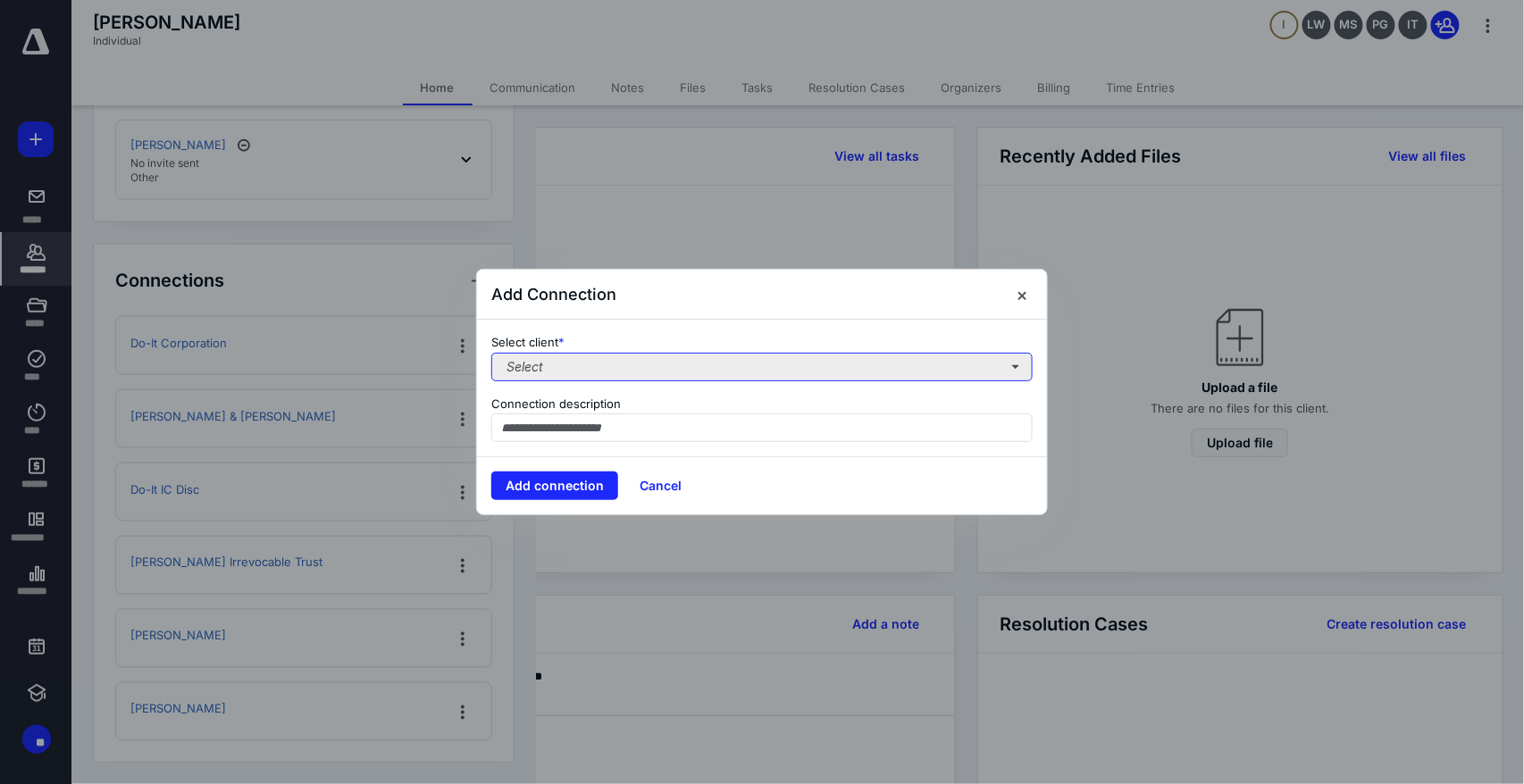 click on "Select" at bounding box center [762, 367] 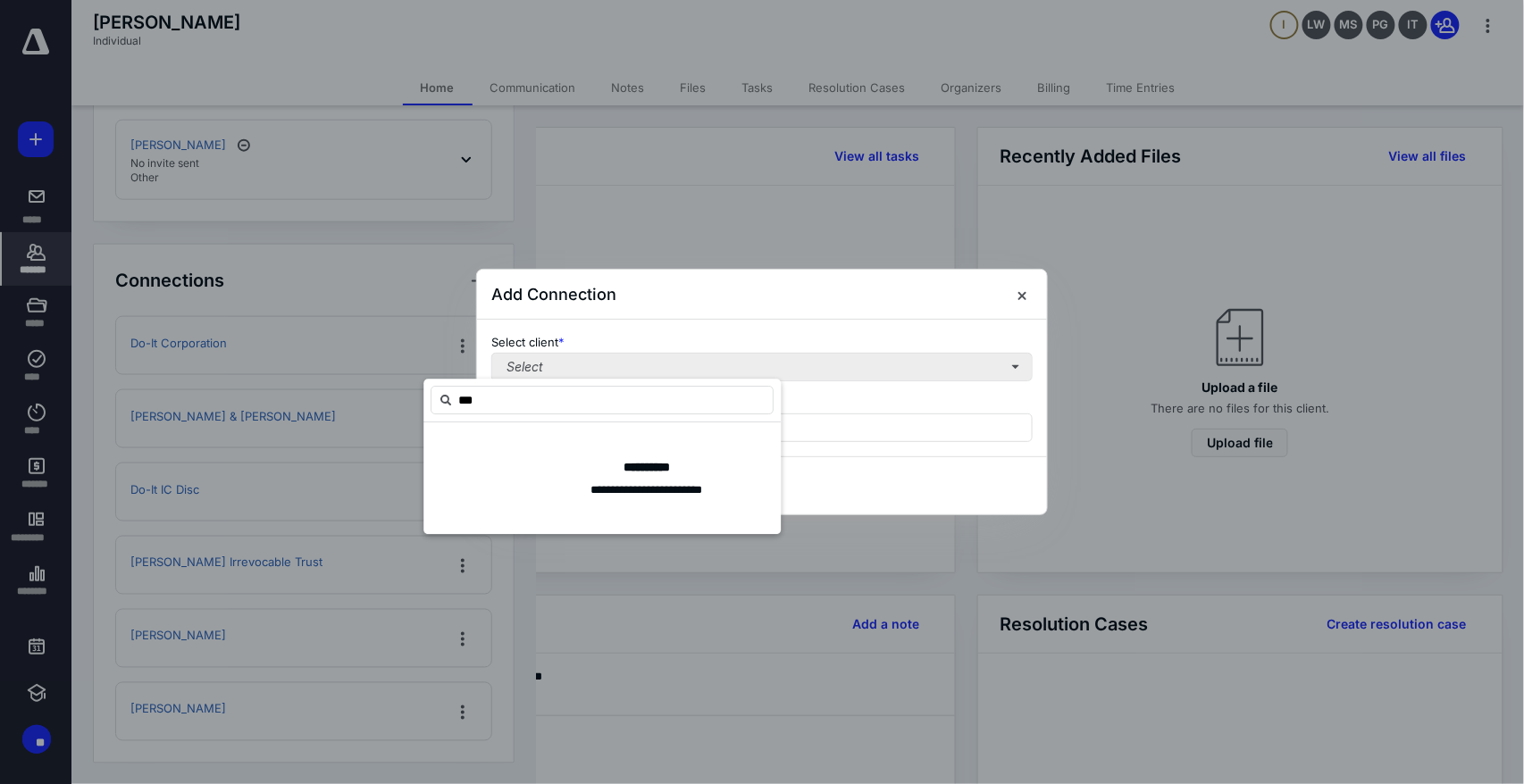 type on "****" 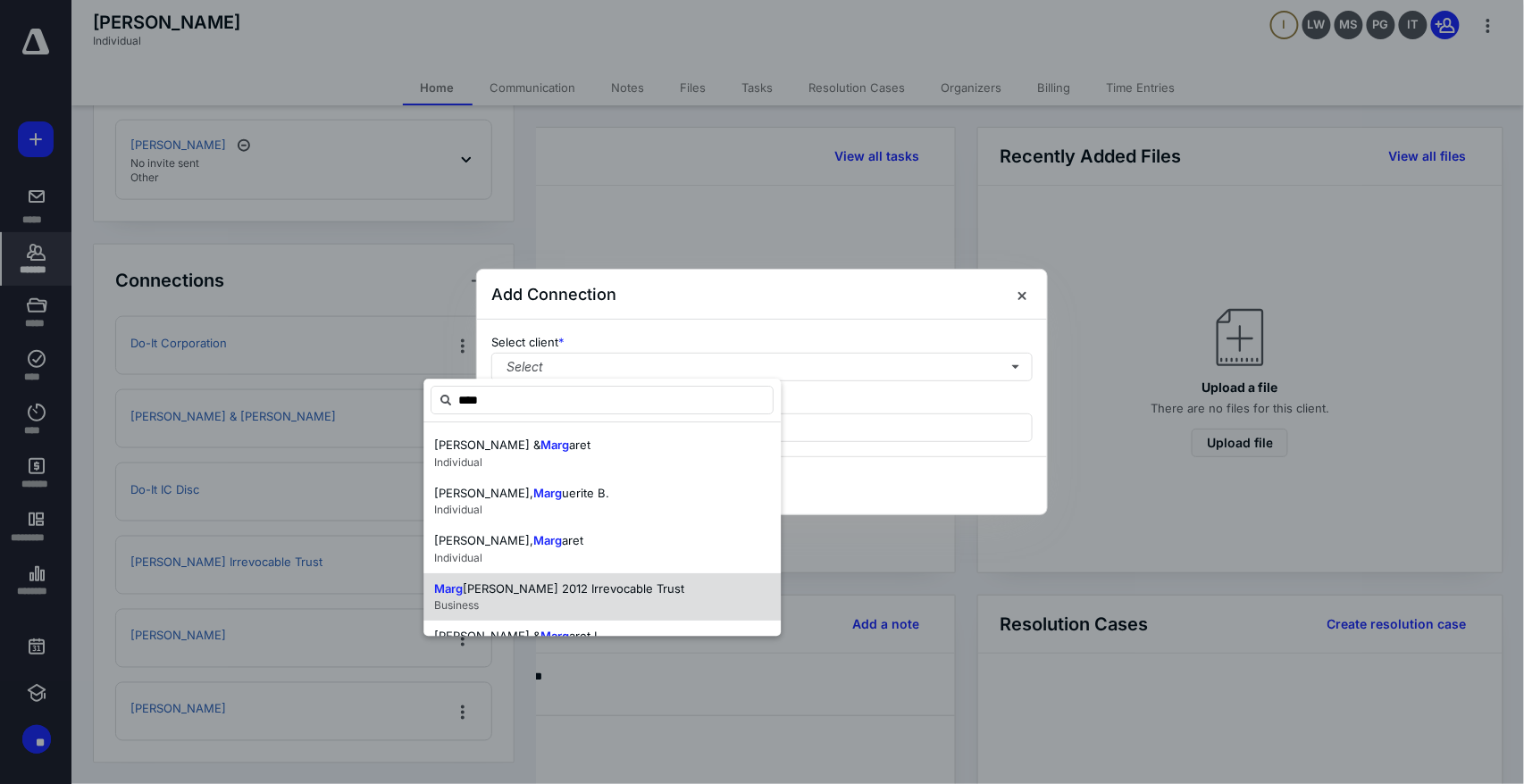 click on "aret McClendon 2012 Irrevocable Trust" at bounding box center [574, 588] 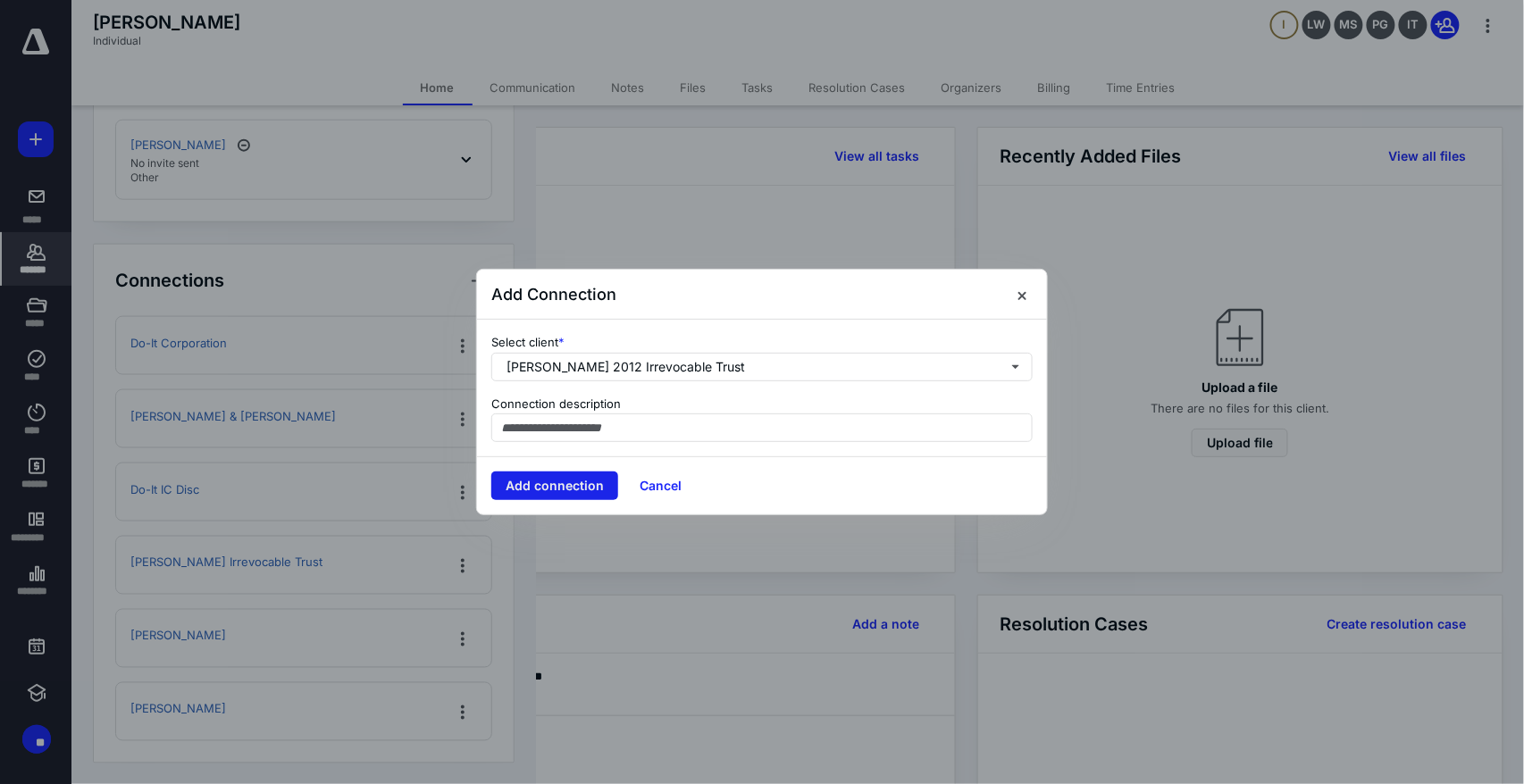 click on "Add connection" at bounding box center [555, 486] 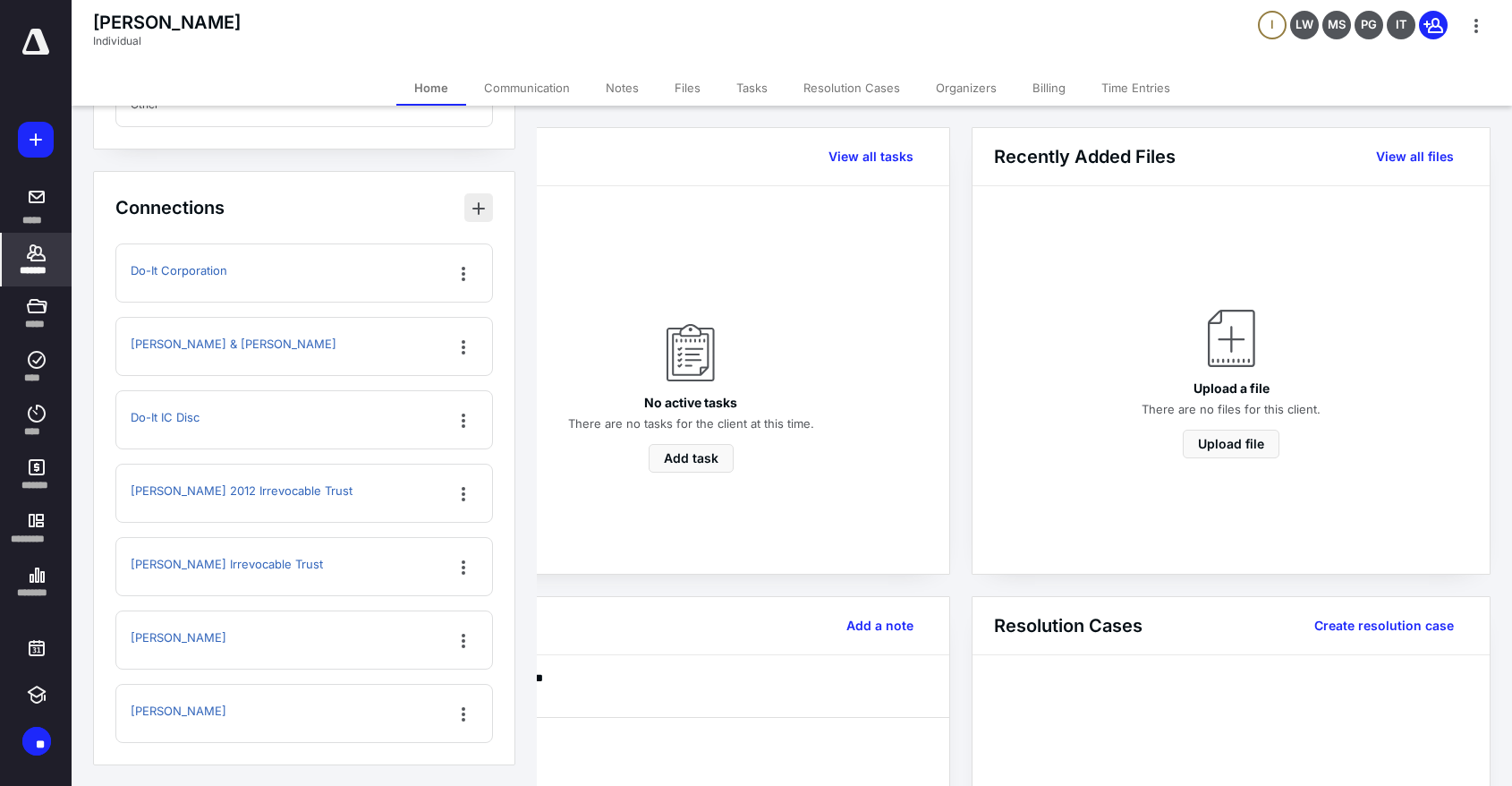 click at bounding box center [479, 208] 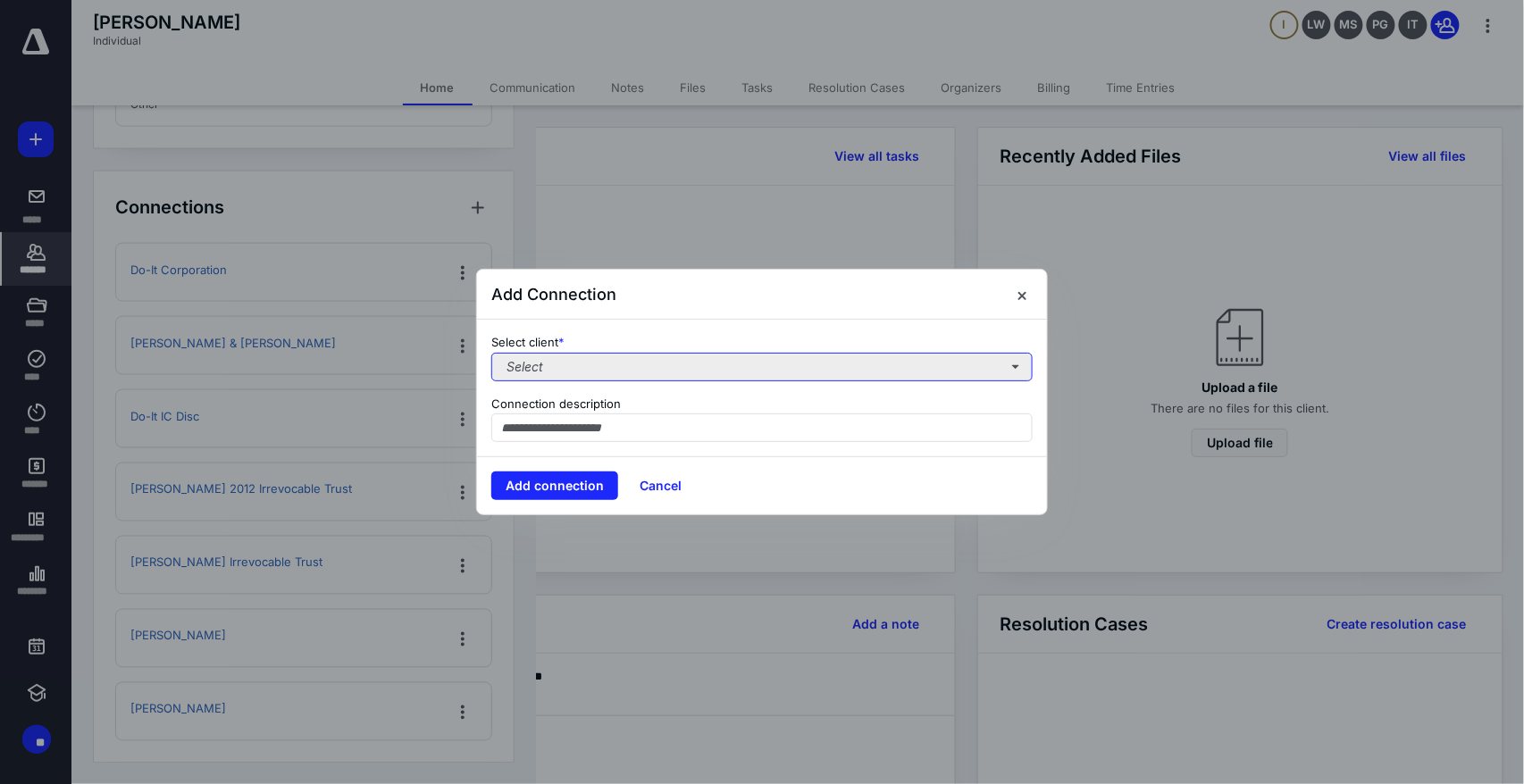 click on "Select" at bounding box center [762, 367] 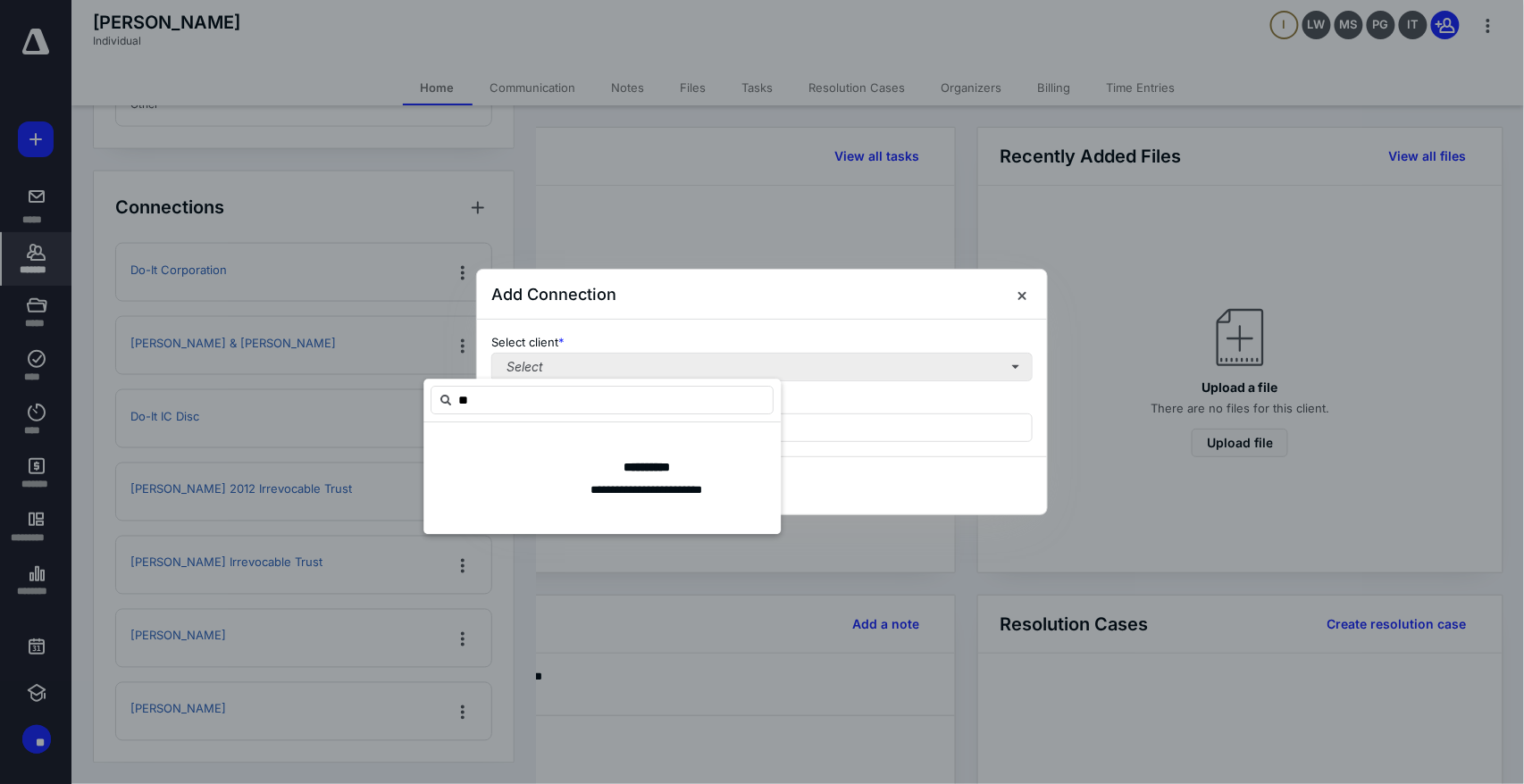 type on "***" 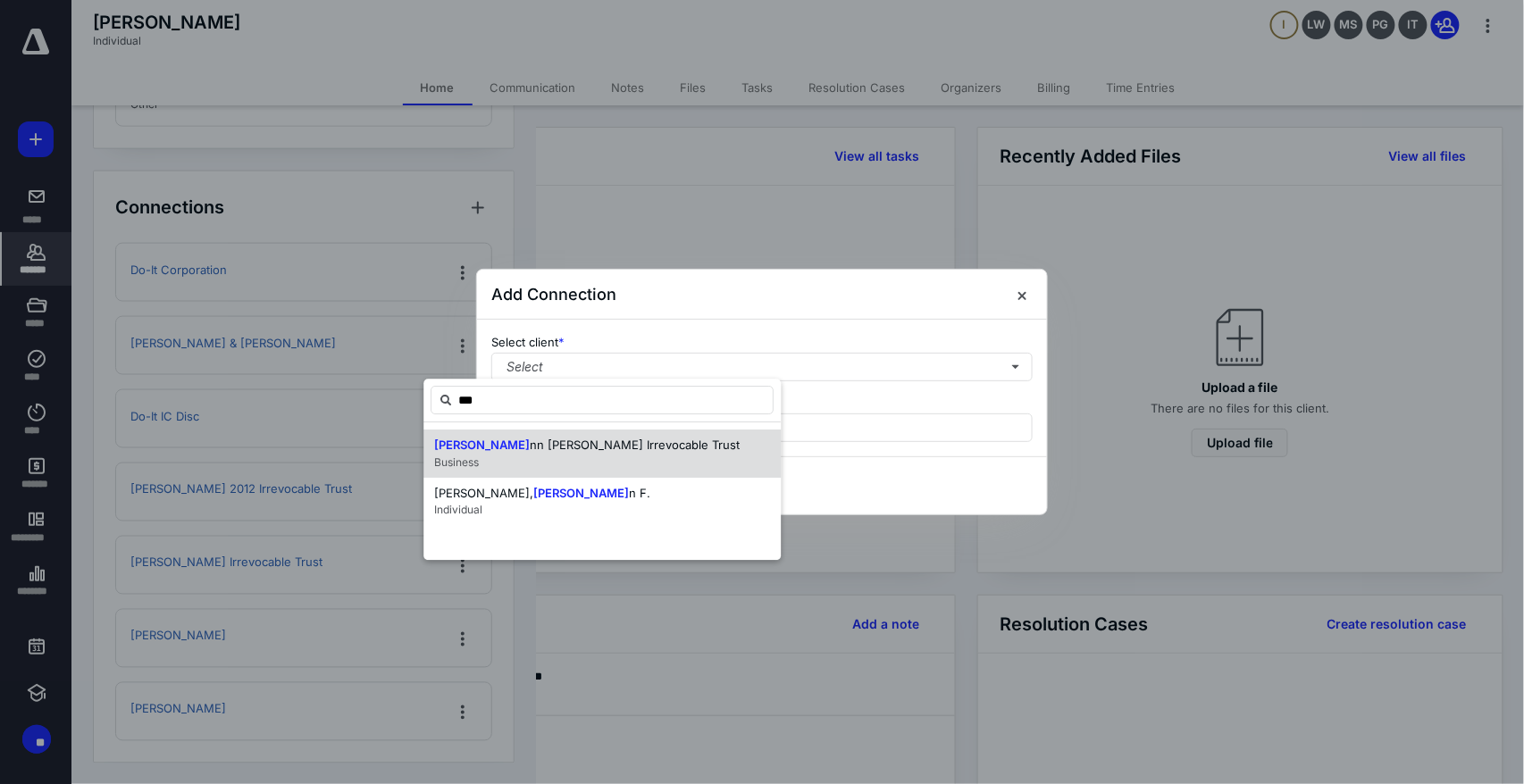 click on "nn McClendon Irrevocable Trust" at bounding box center (634, 445) 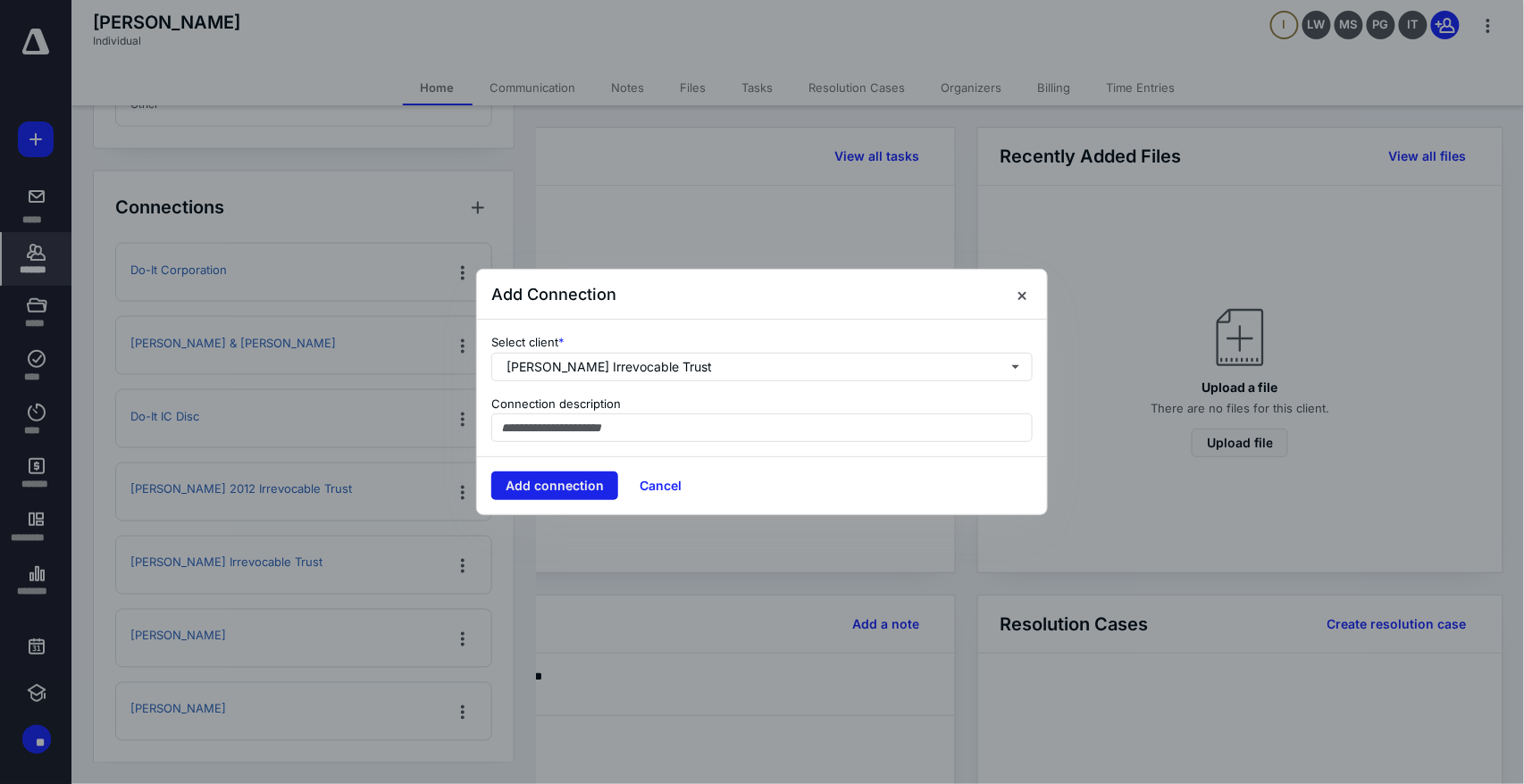 click on "Add connection" at bounding box center [555, 486] 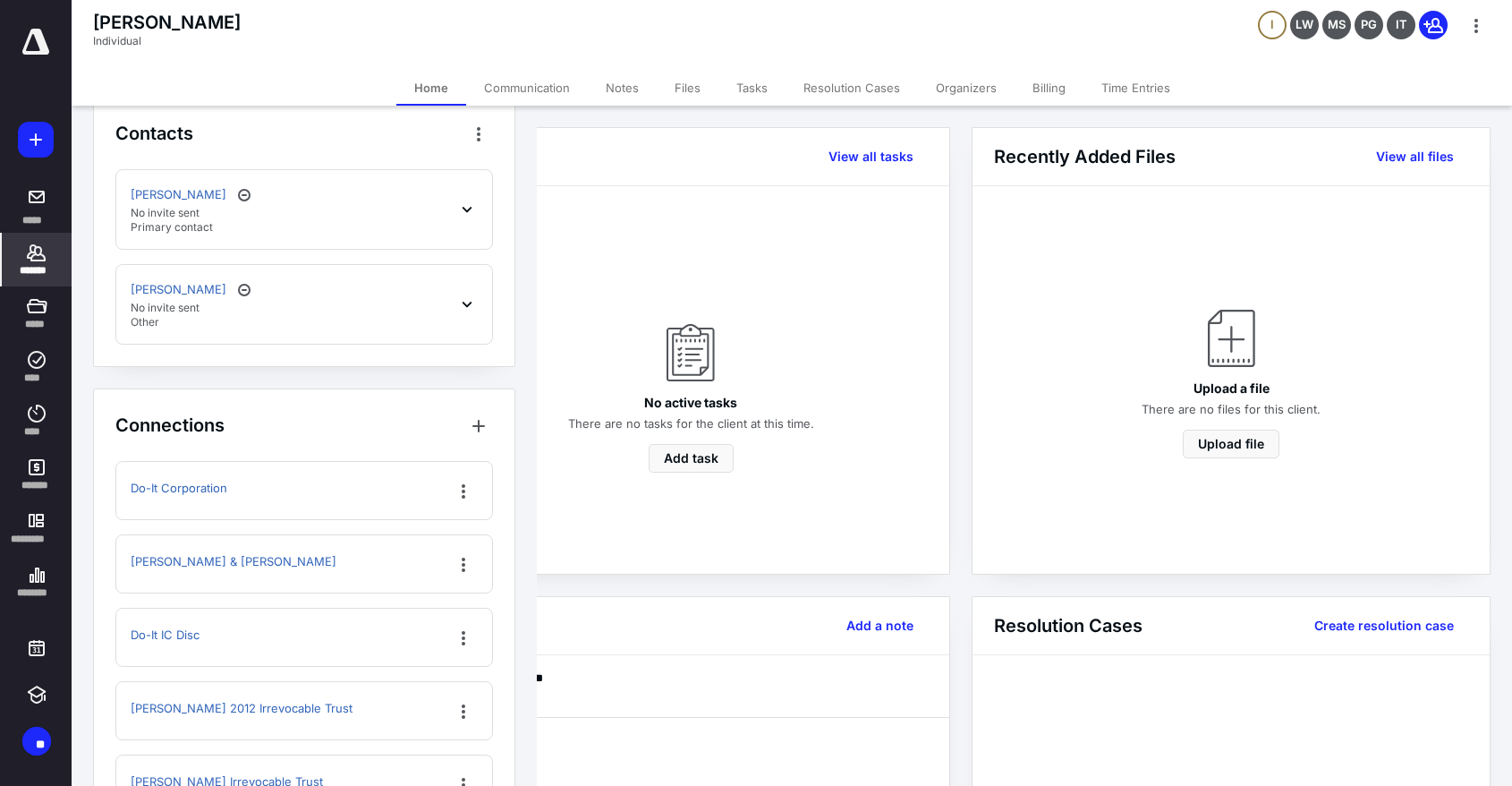 scroll, scrollTop: 0, scrollLeft: 0, axis: both 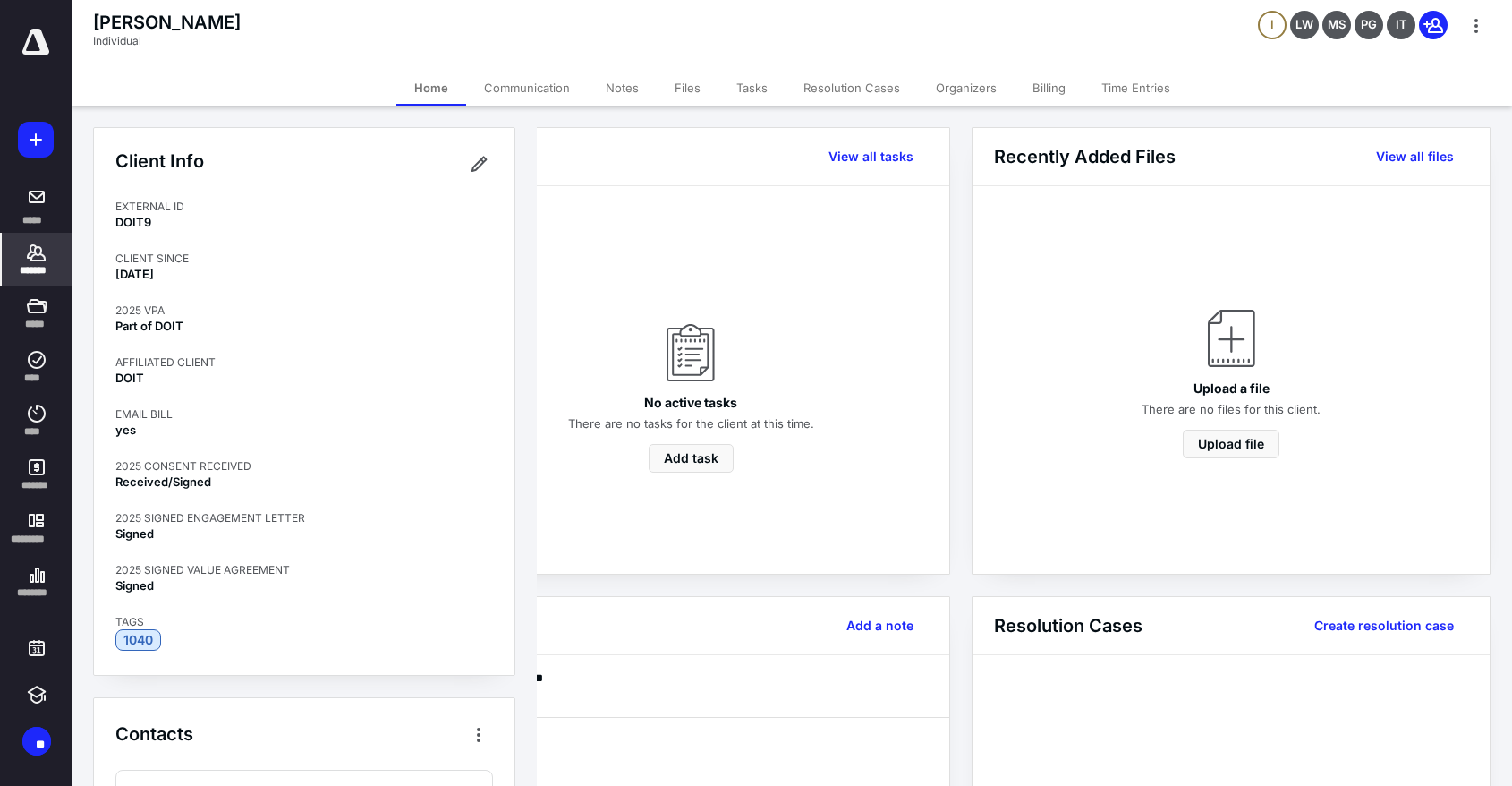 click 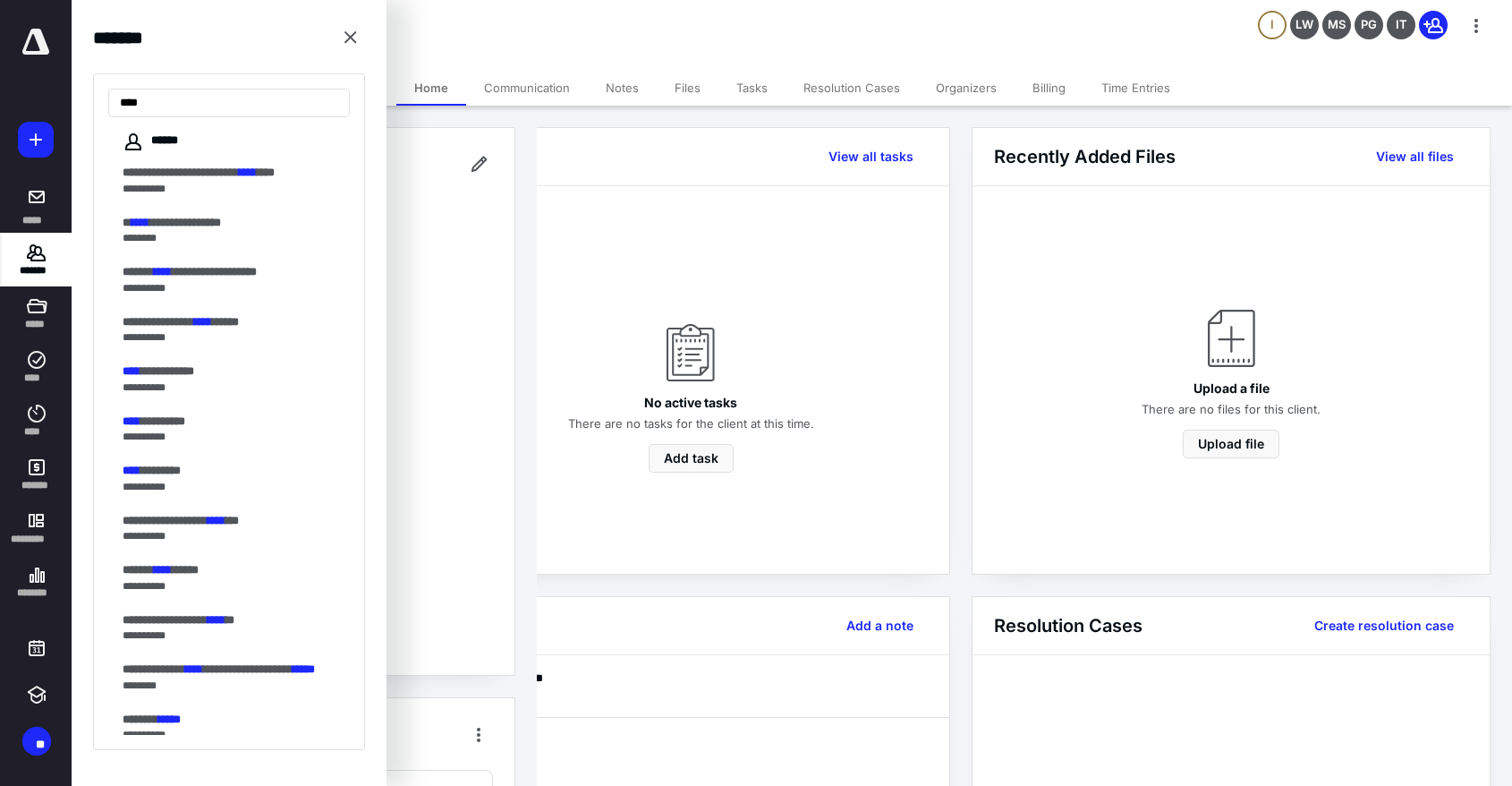 type on "****" 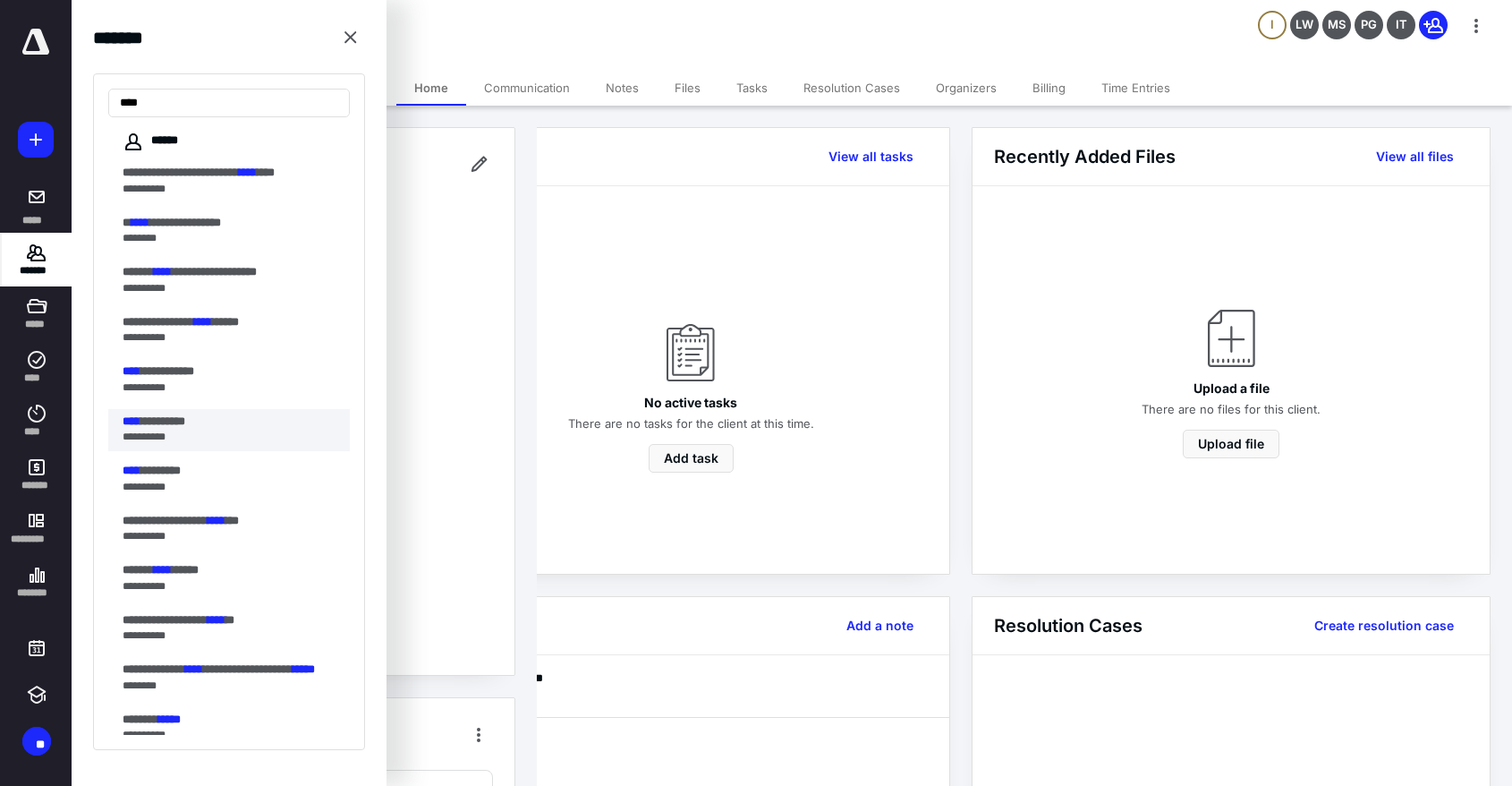 click on "**********" at bounding box center (163, 421) 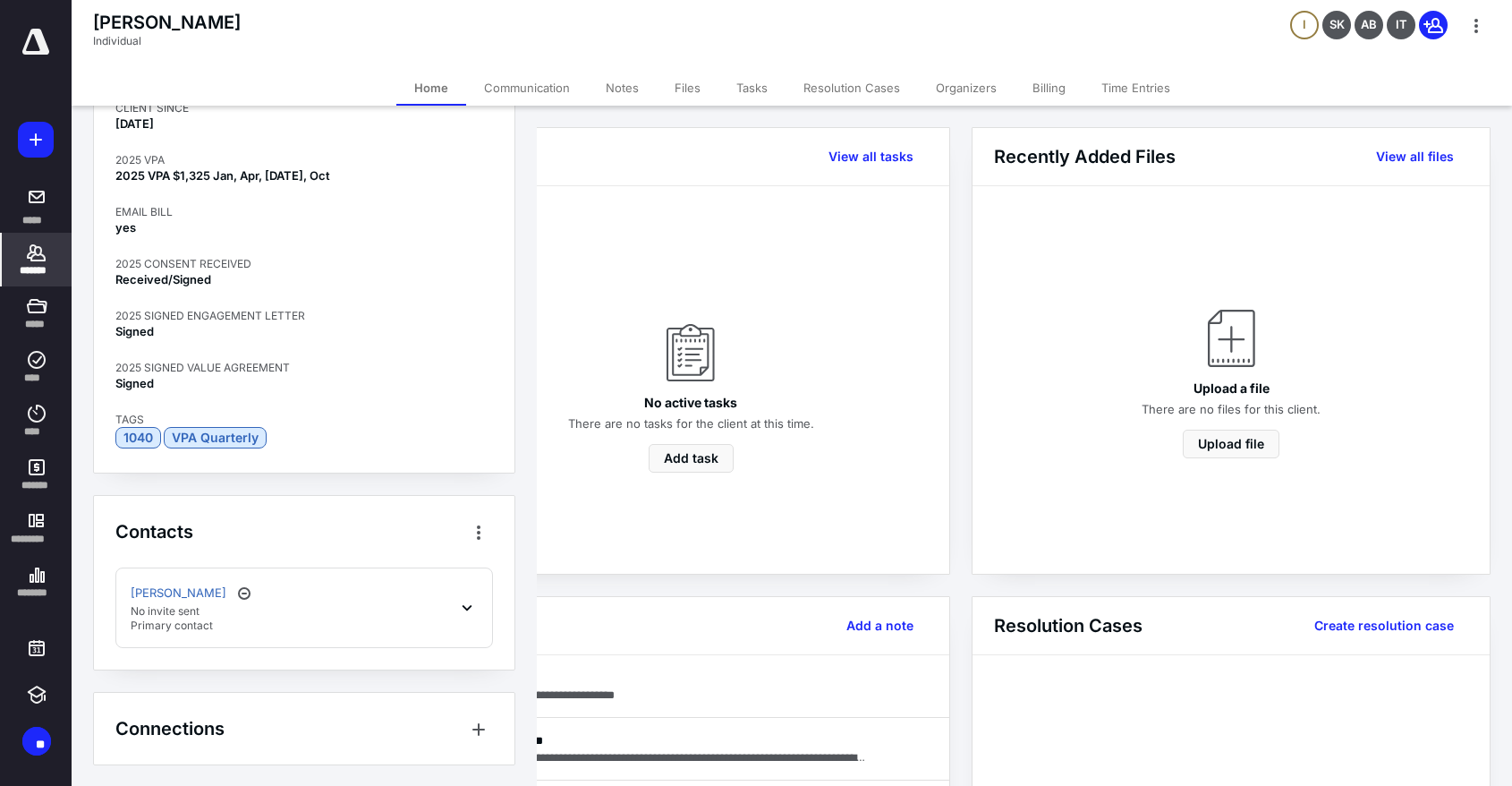 scroll, scrollTop: 356, scrollLeft: 0, axis: vertical 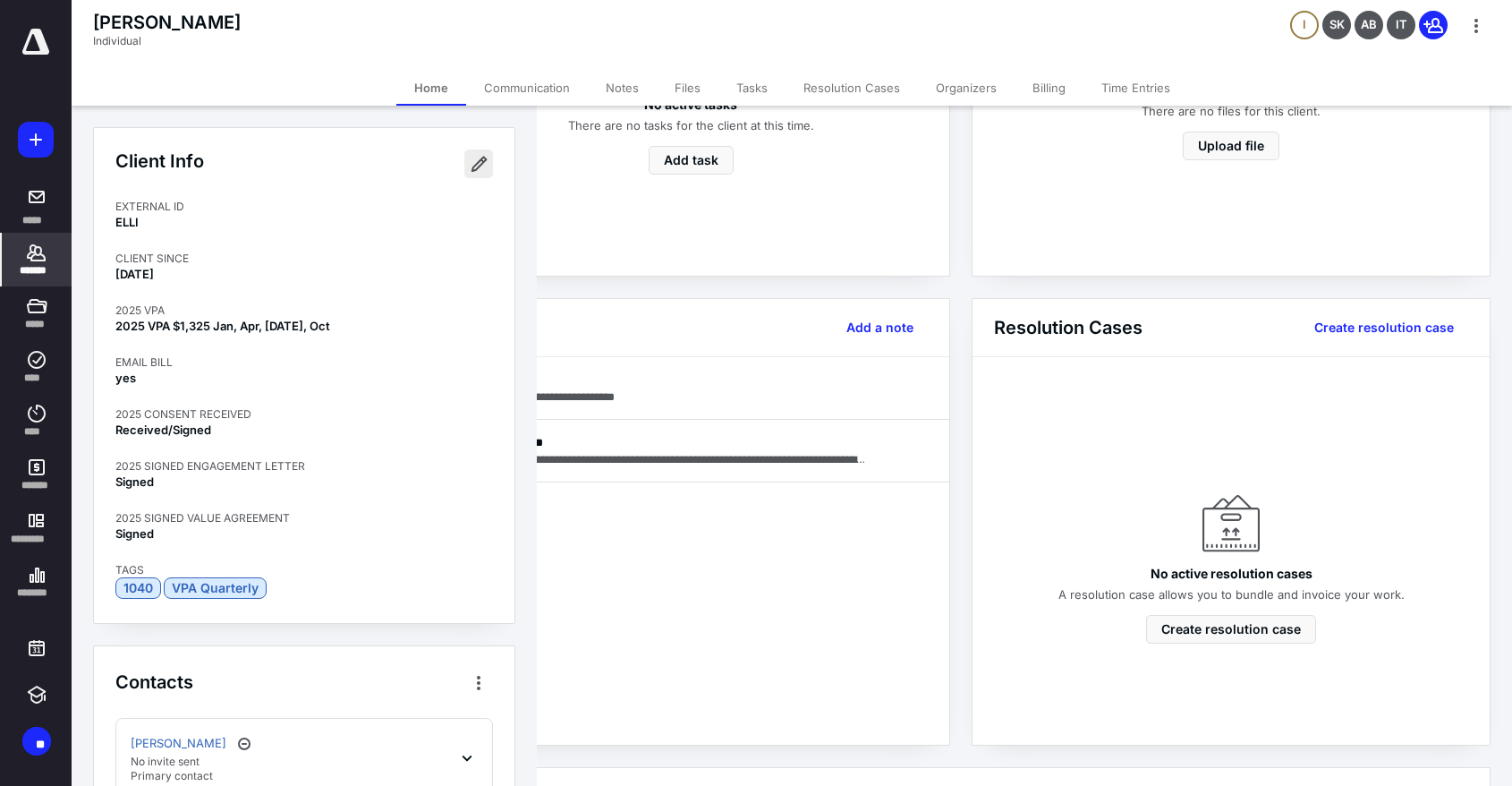 click at bounding box center [479, 164] 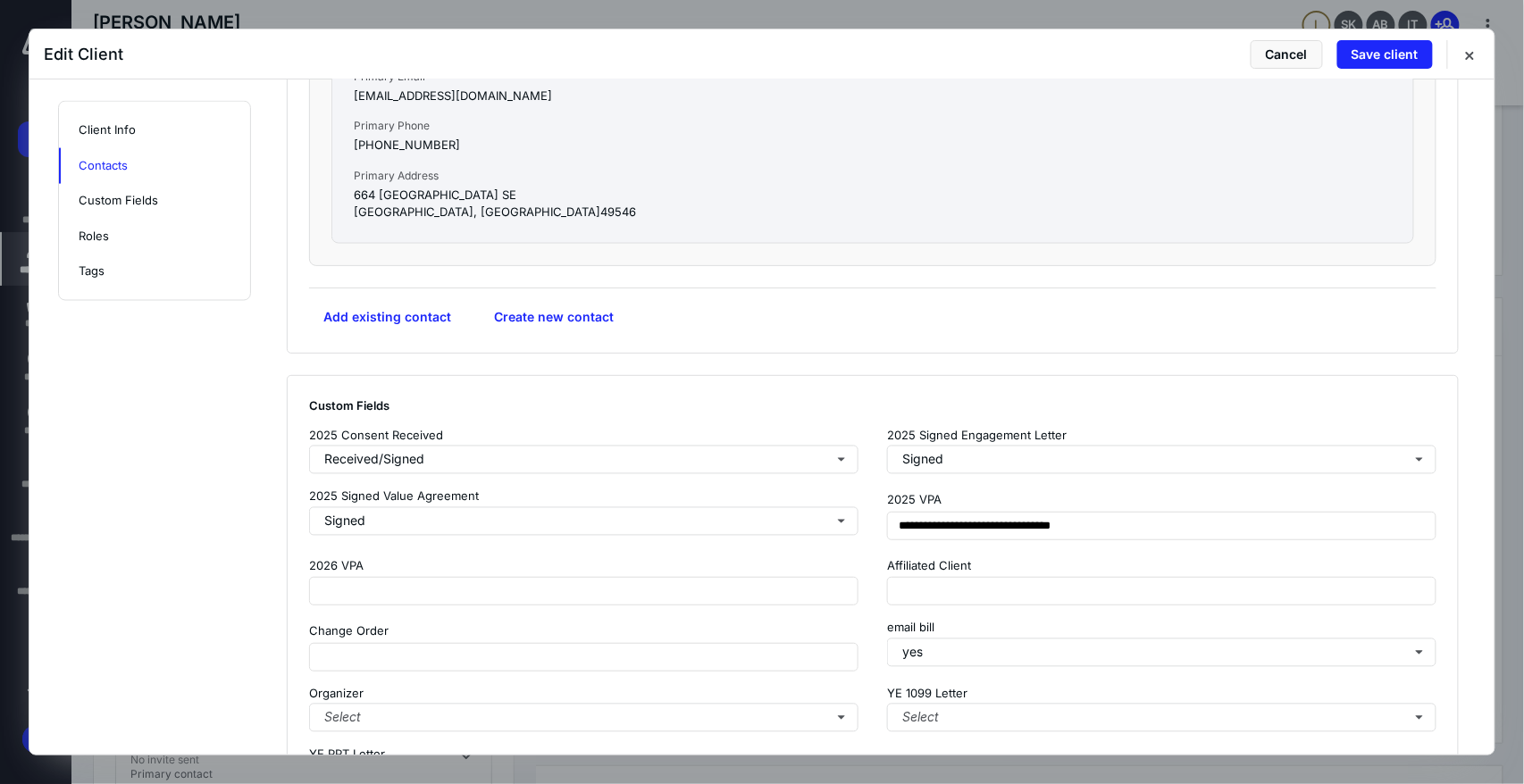 scroll, scrollTop: 1190, scrollLeft: 0, axis: vertical 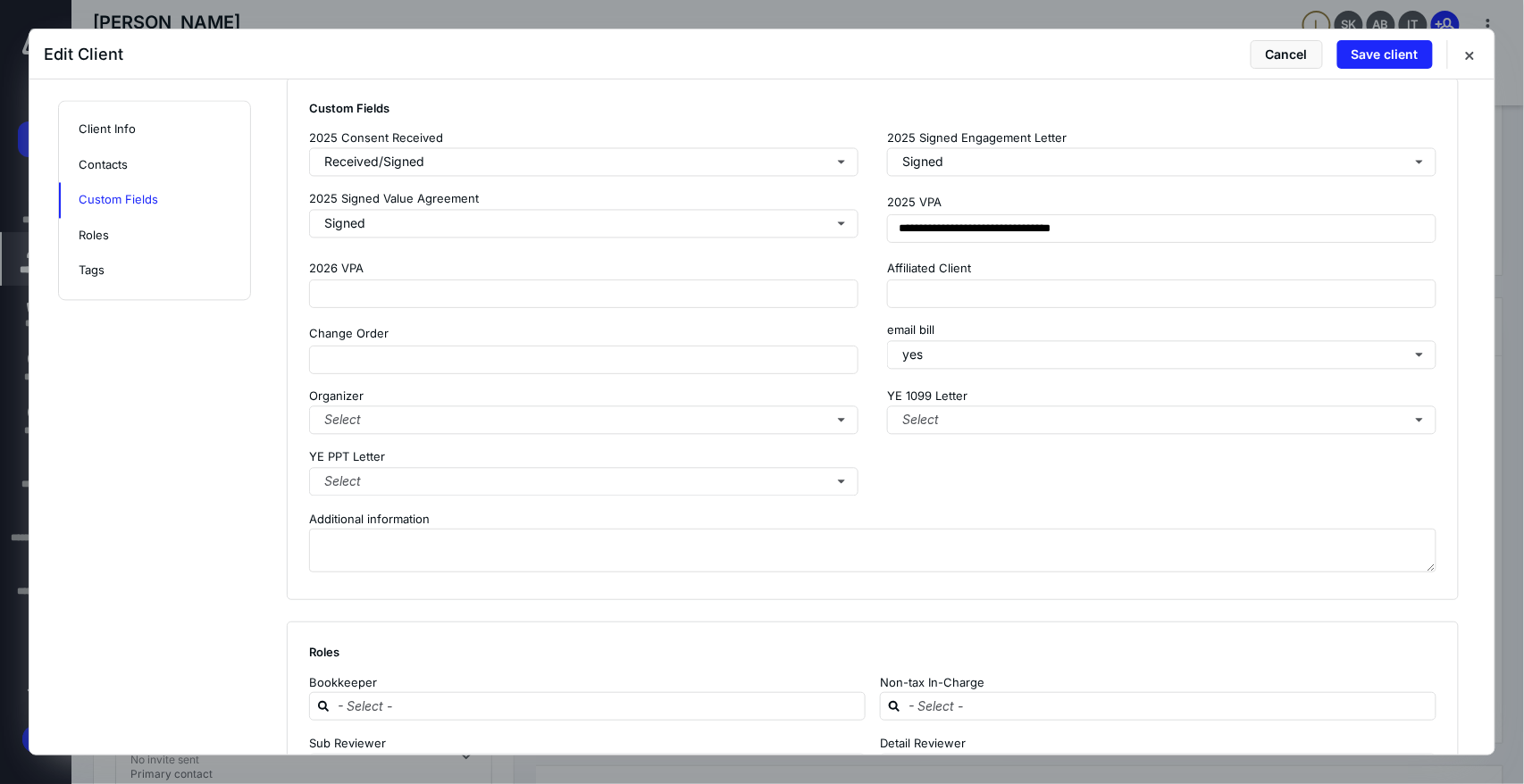 click on "Add existing contact" at bounding box center (387, 20) 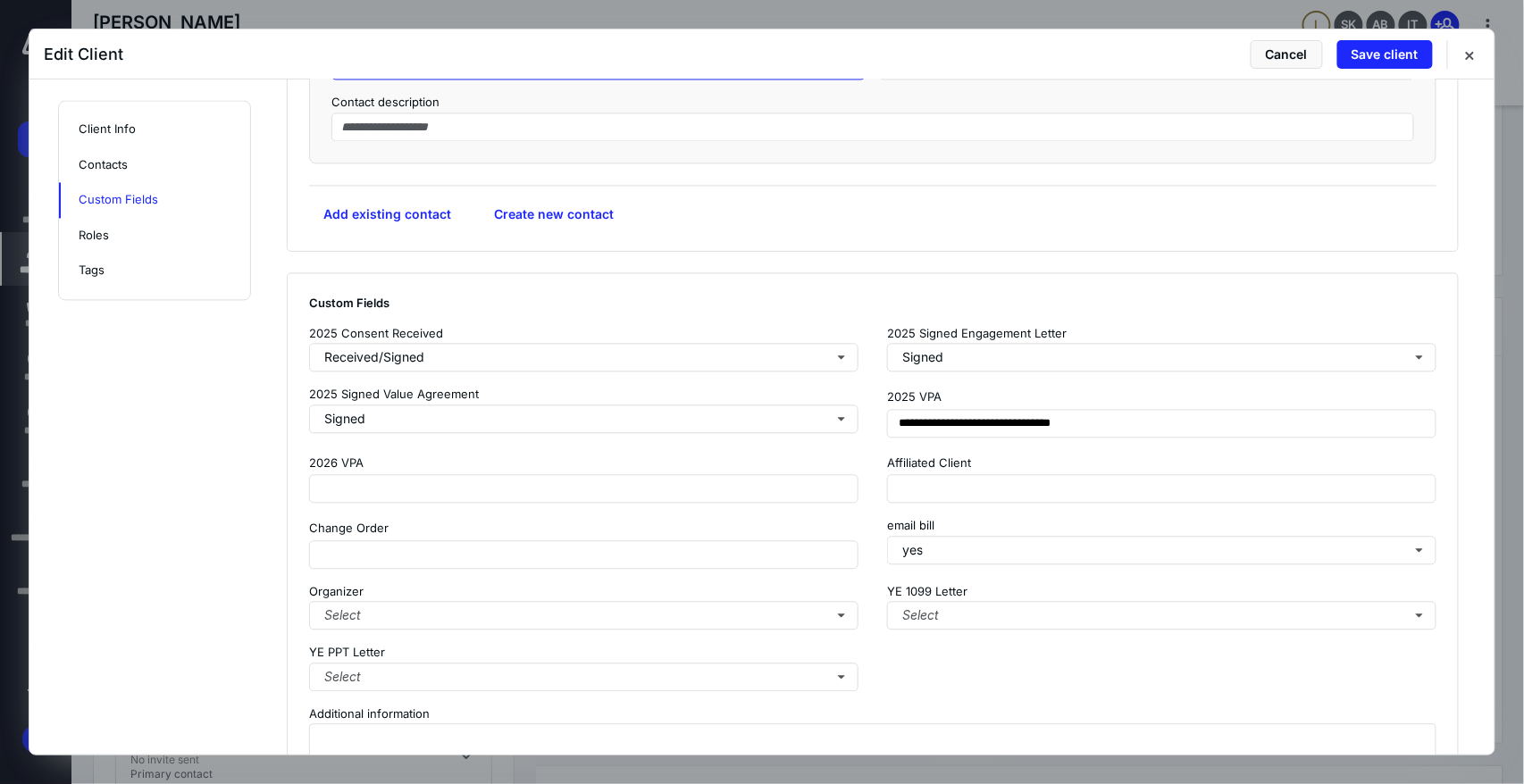 click on "Select" at bounding box center (599, 66) 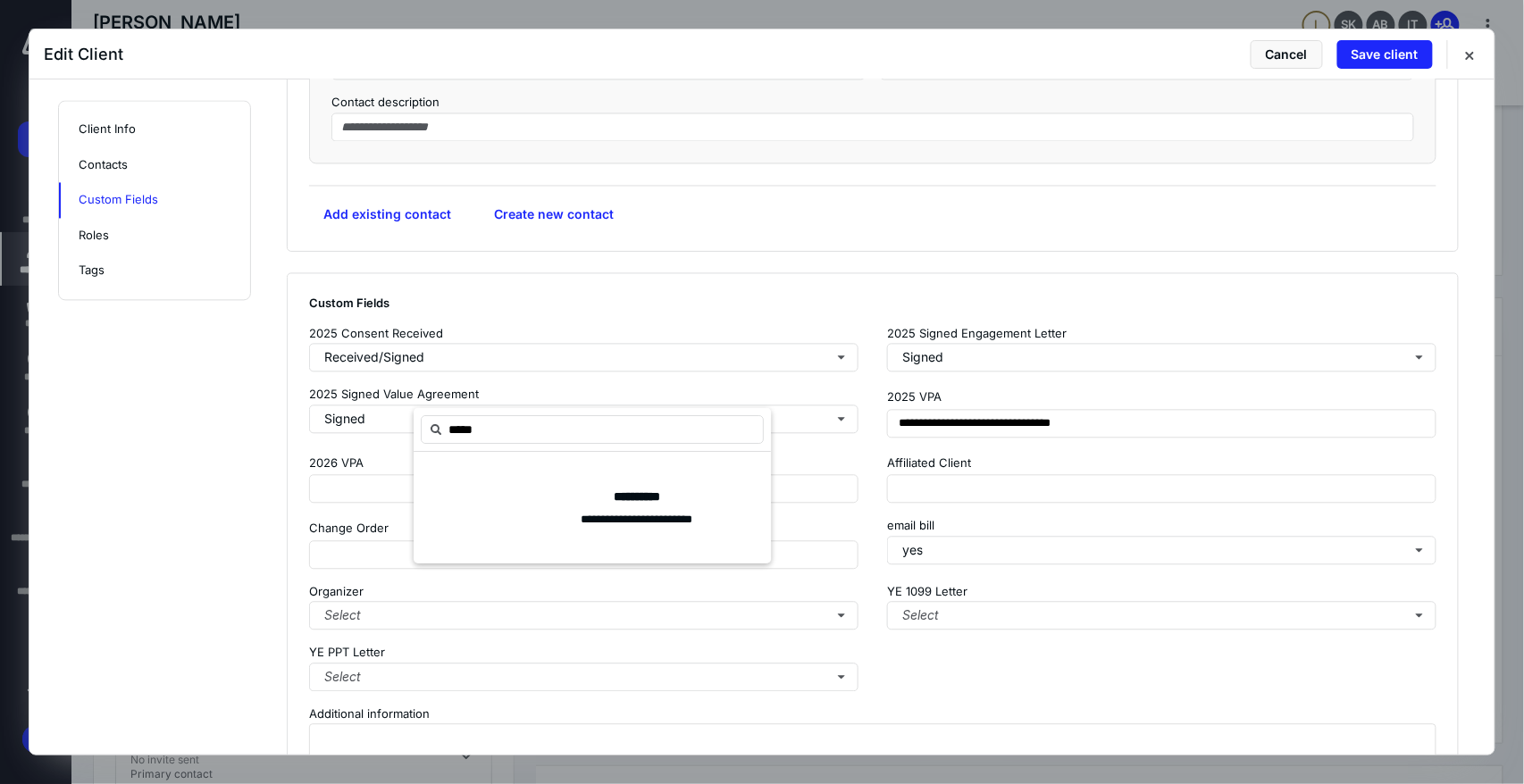 type on "******" 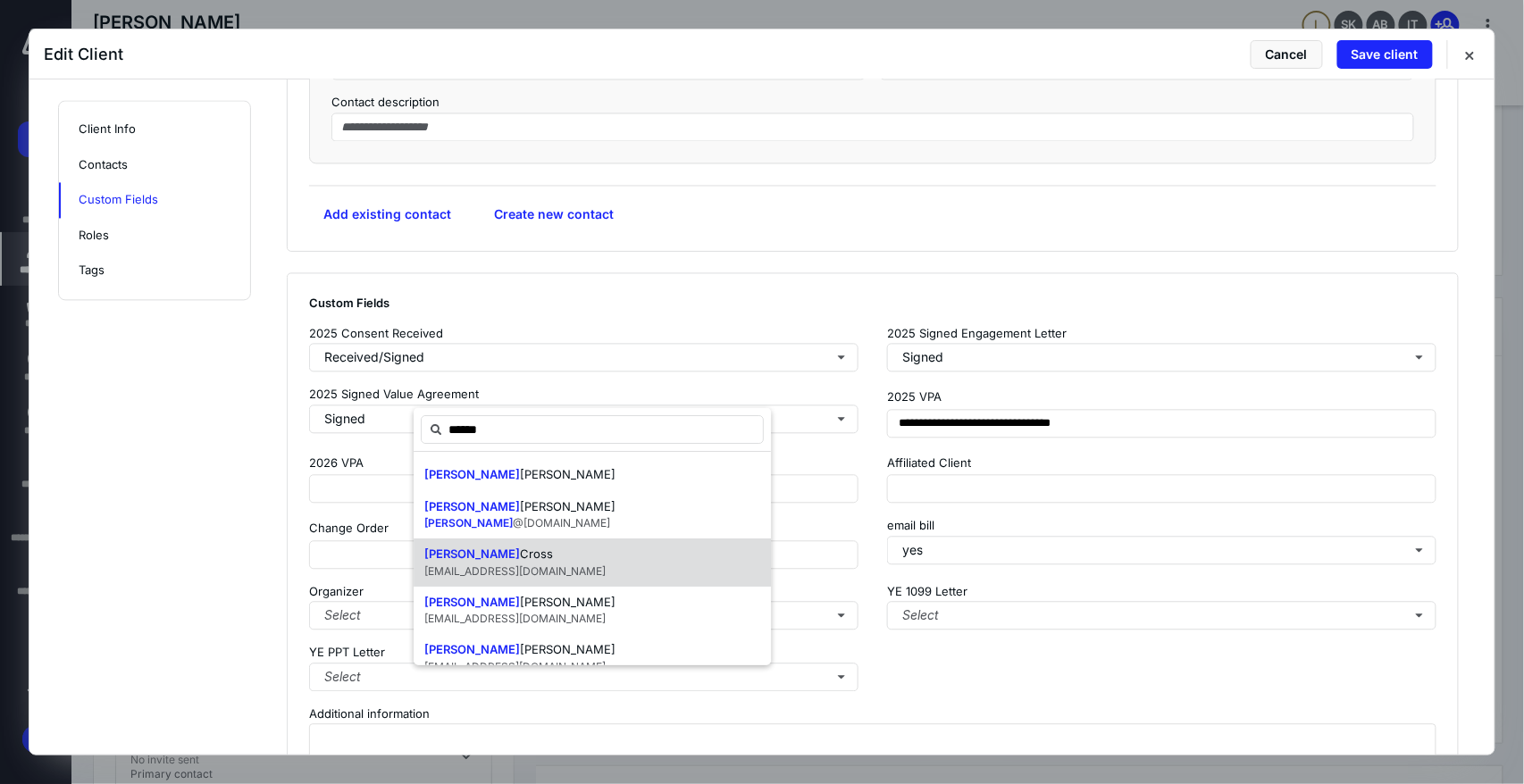 click on "pjcross@rhoadesmckee.com" at bounding box center (515, 571) 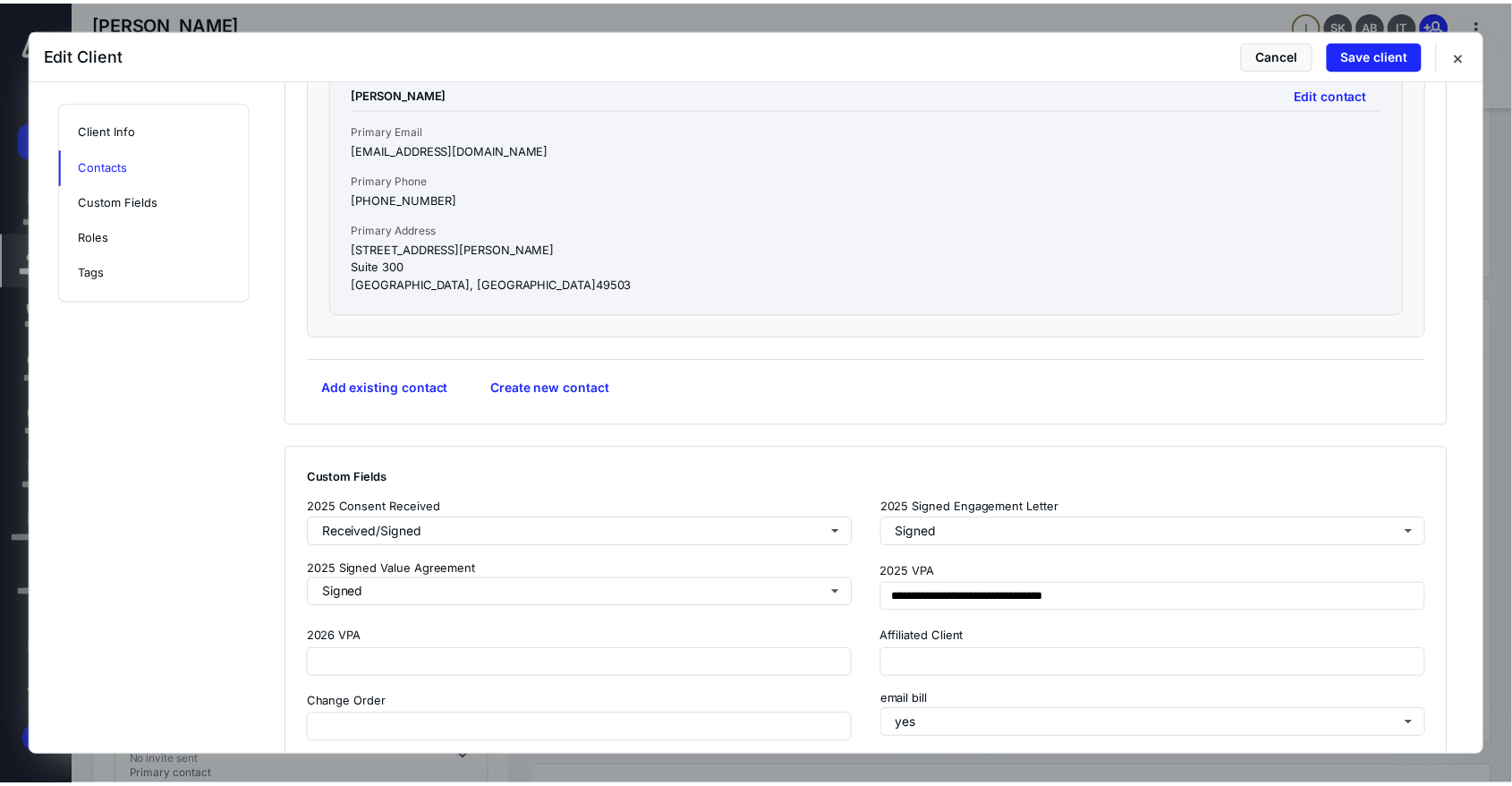 scroll, scrollTop: 1392, scrollLeft: 0, axis: vertical 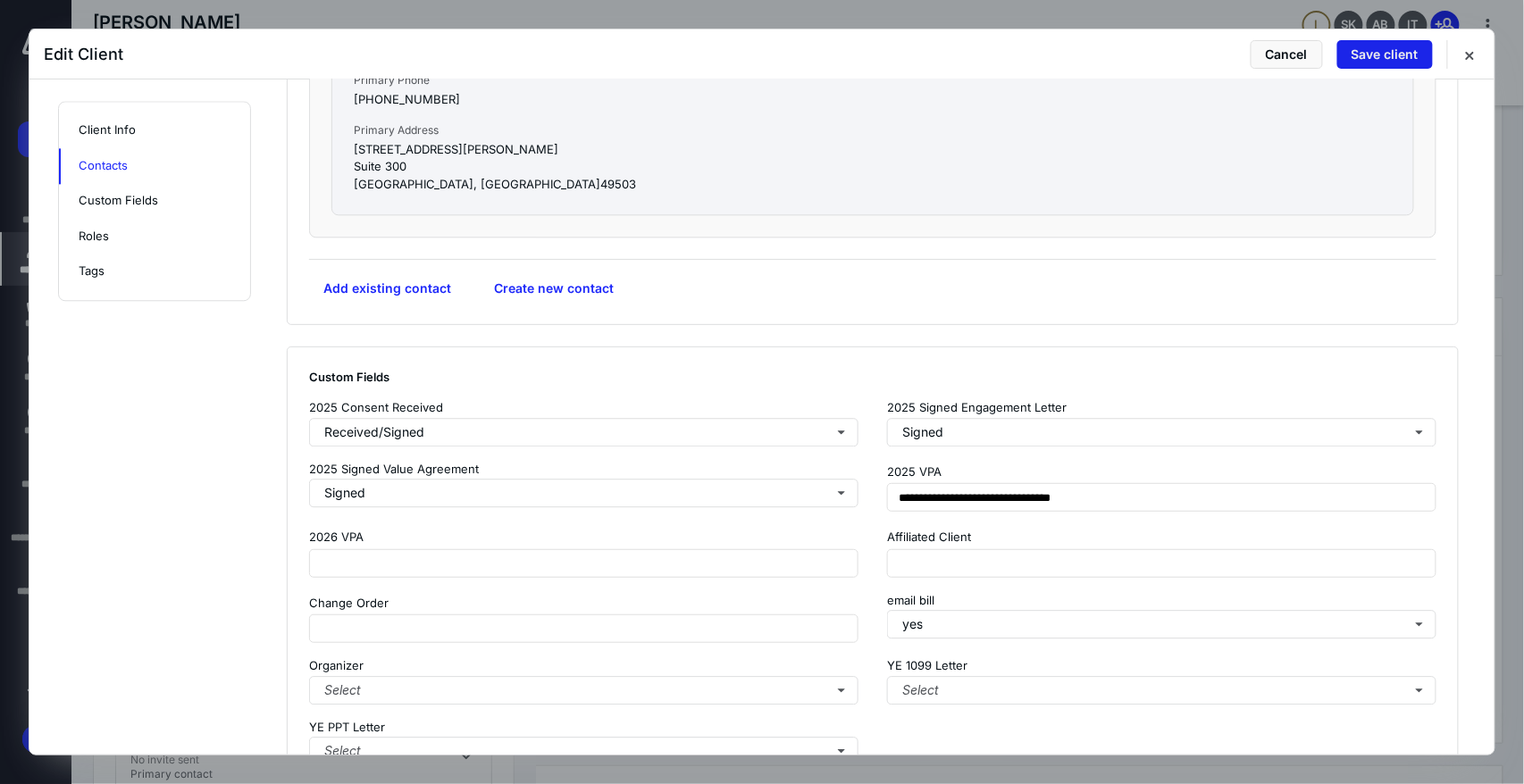 click on "Save client" at bounding box center [1385, 54] 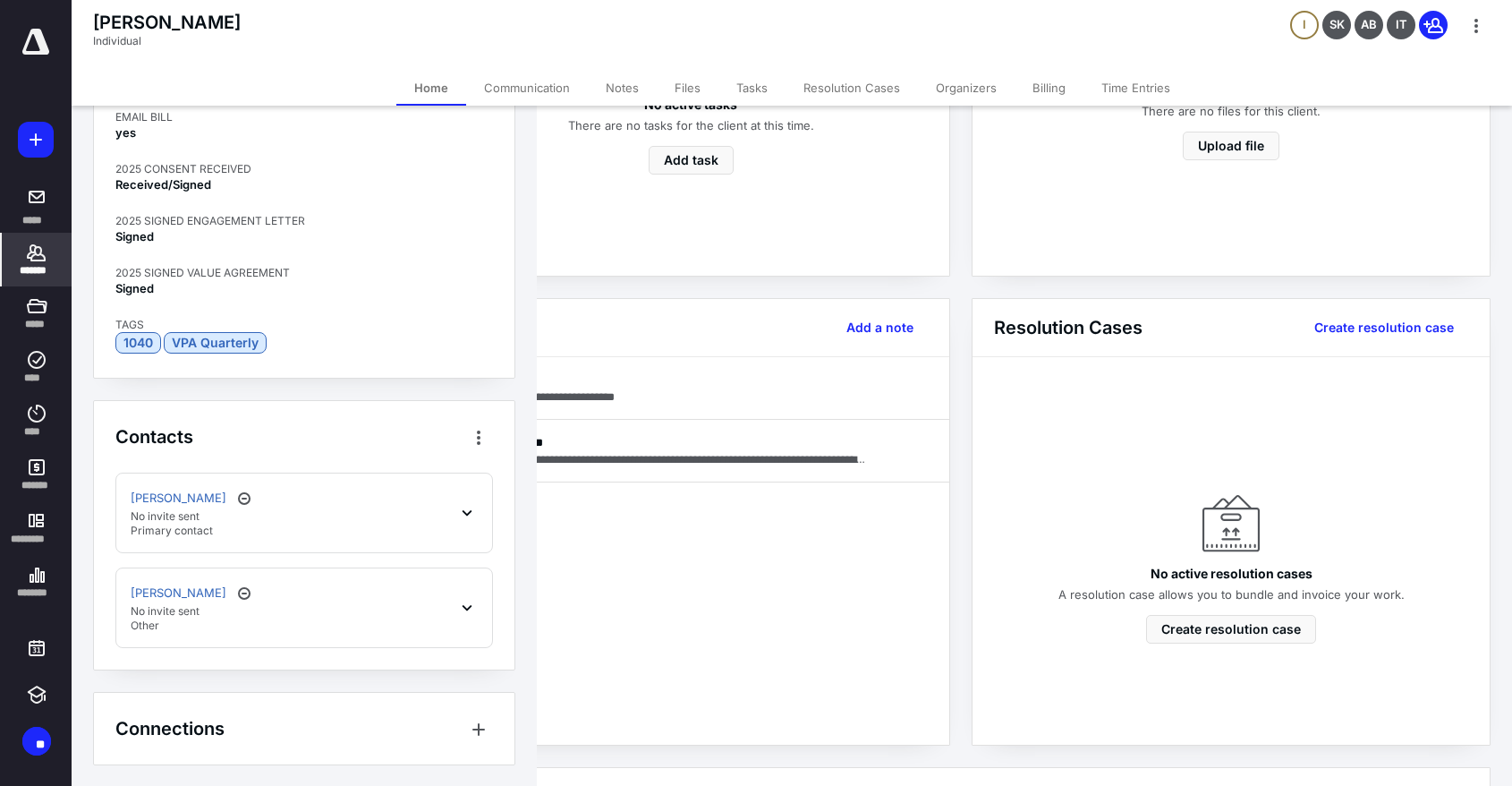 scroll, scrollTop: 475, scrollLeft: 0, axis: vertical 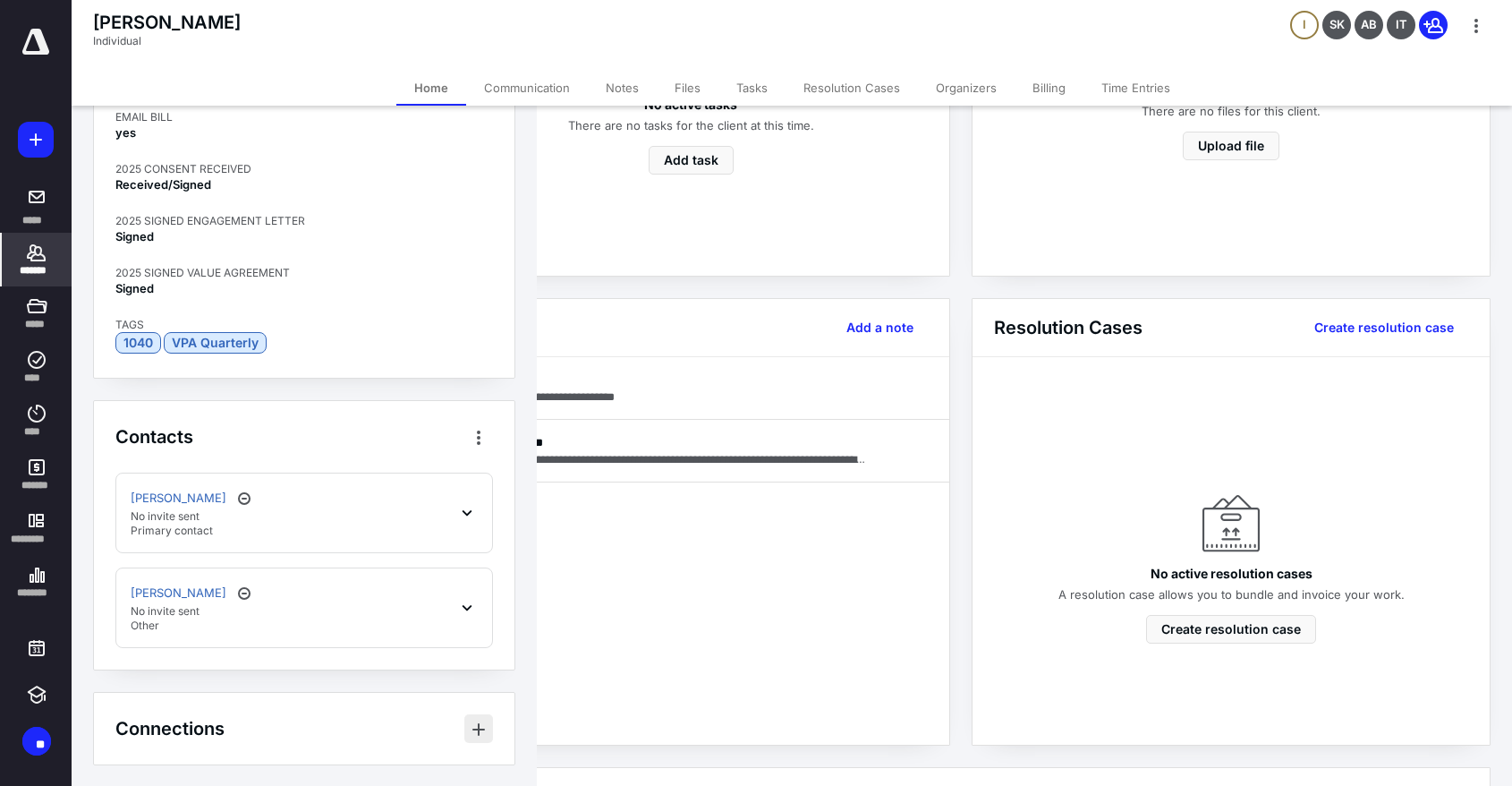click at bounding box center [479, 729] 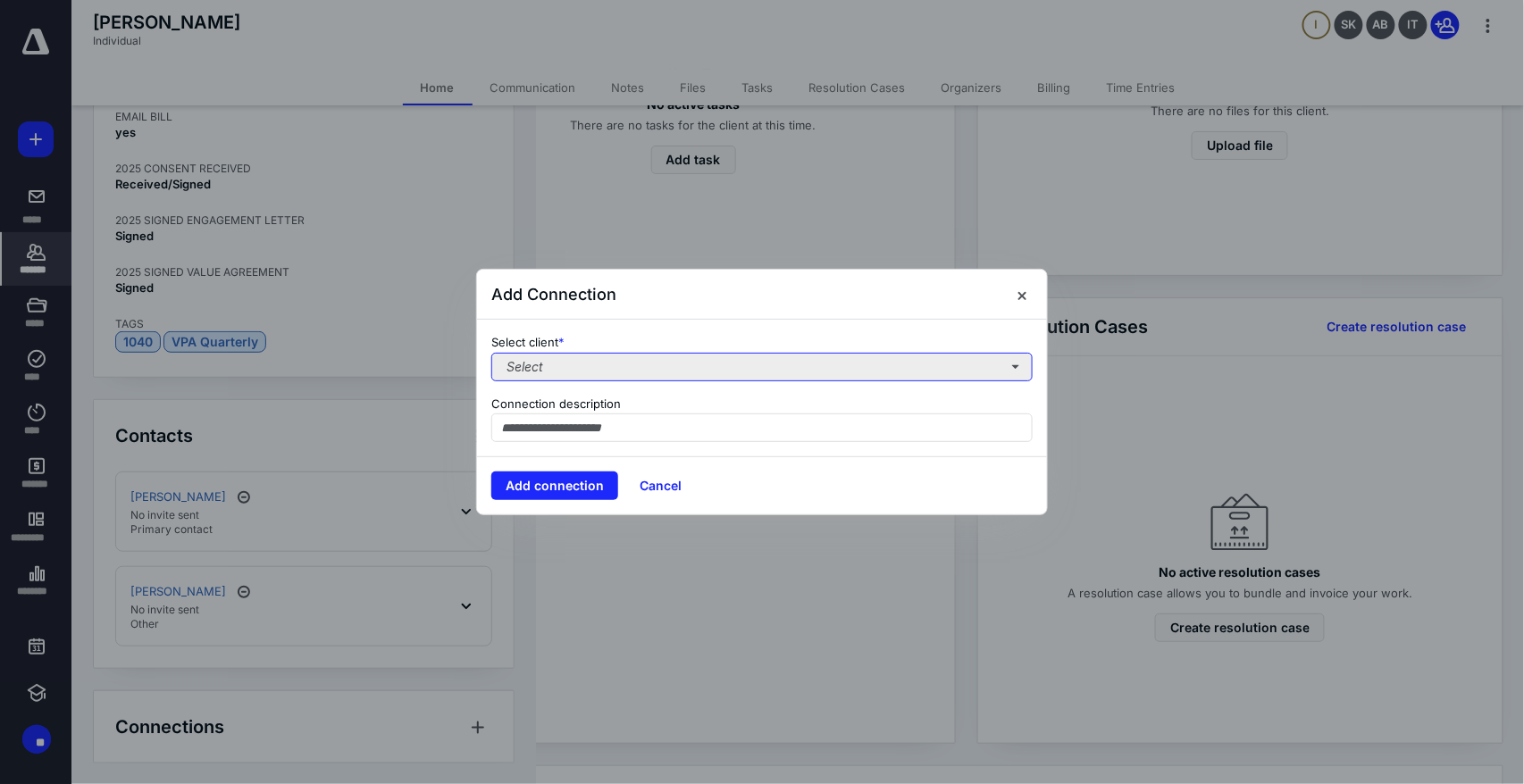 click on "Select" at bounding box center (762, 367) 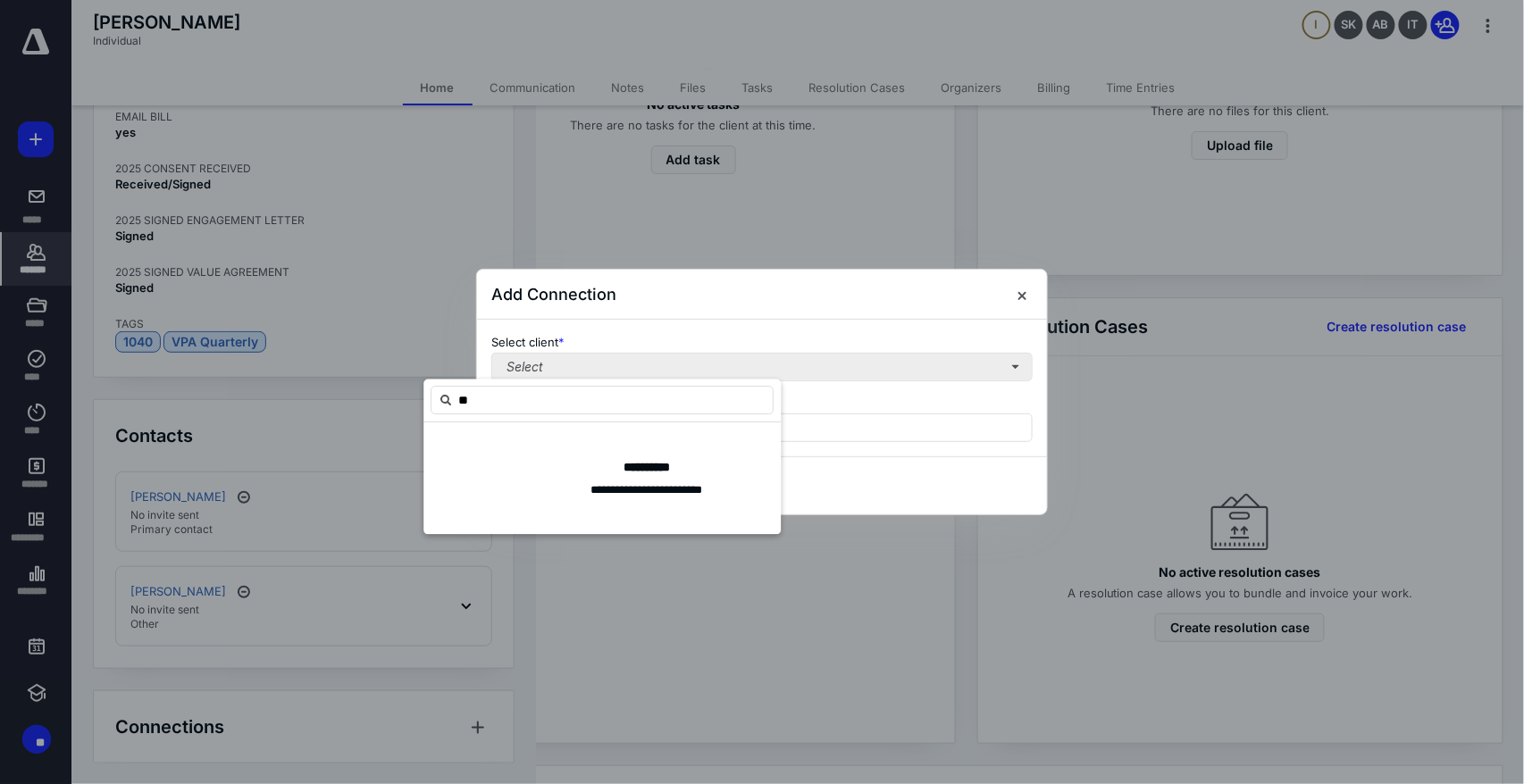 type on "*" 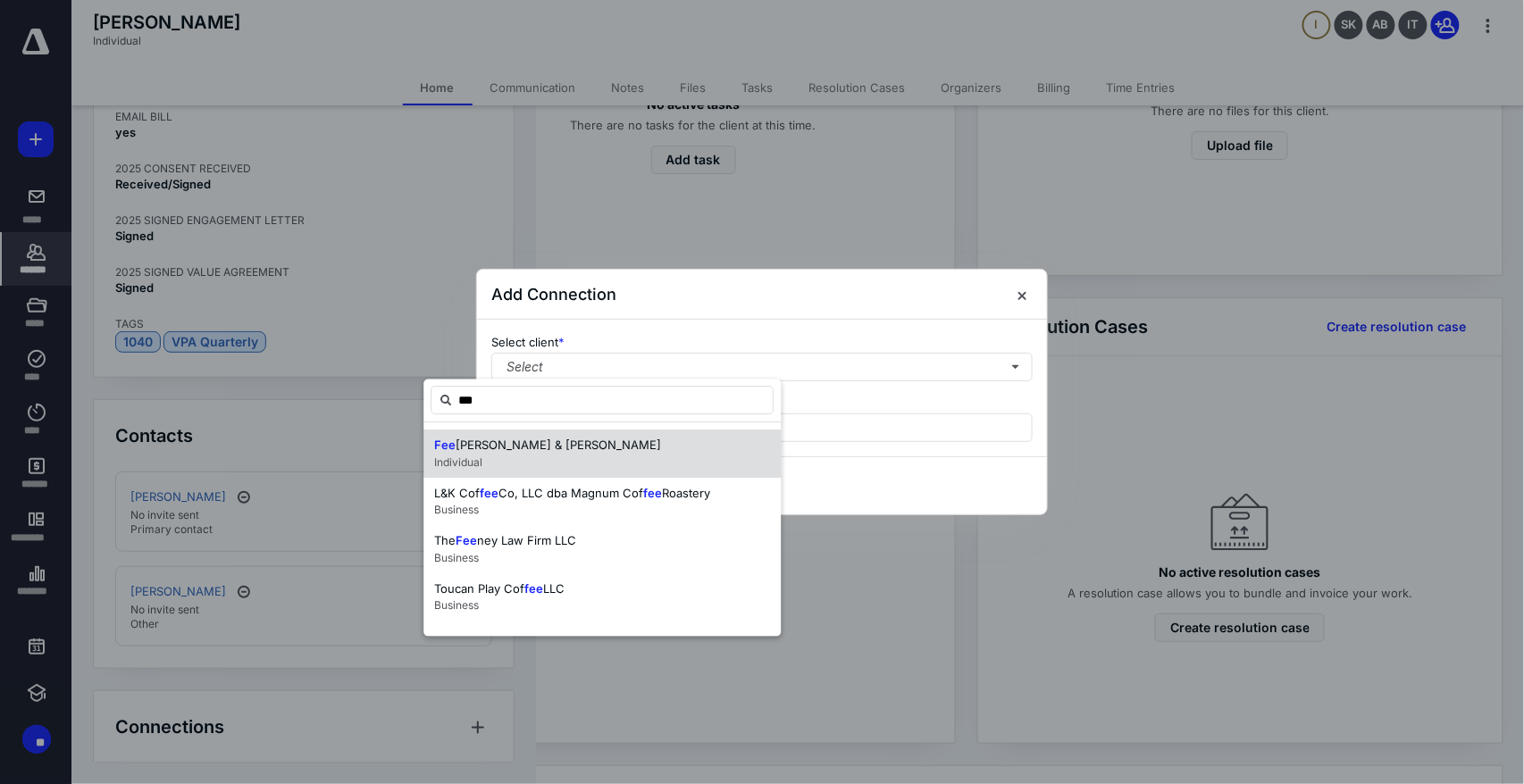 click on "Individual" at bounding box center (458, 462) 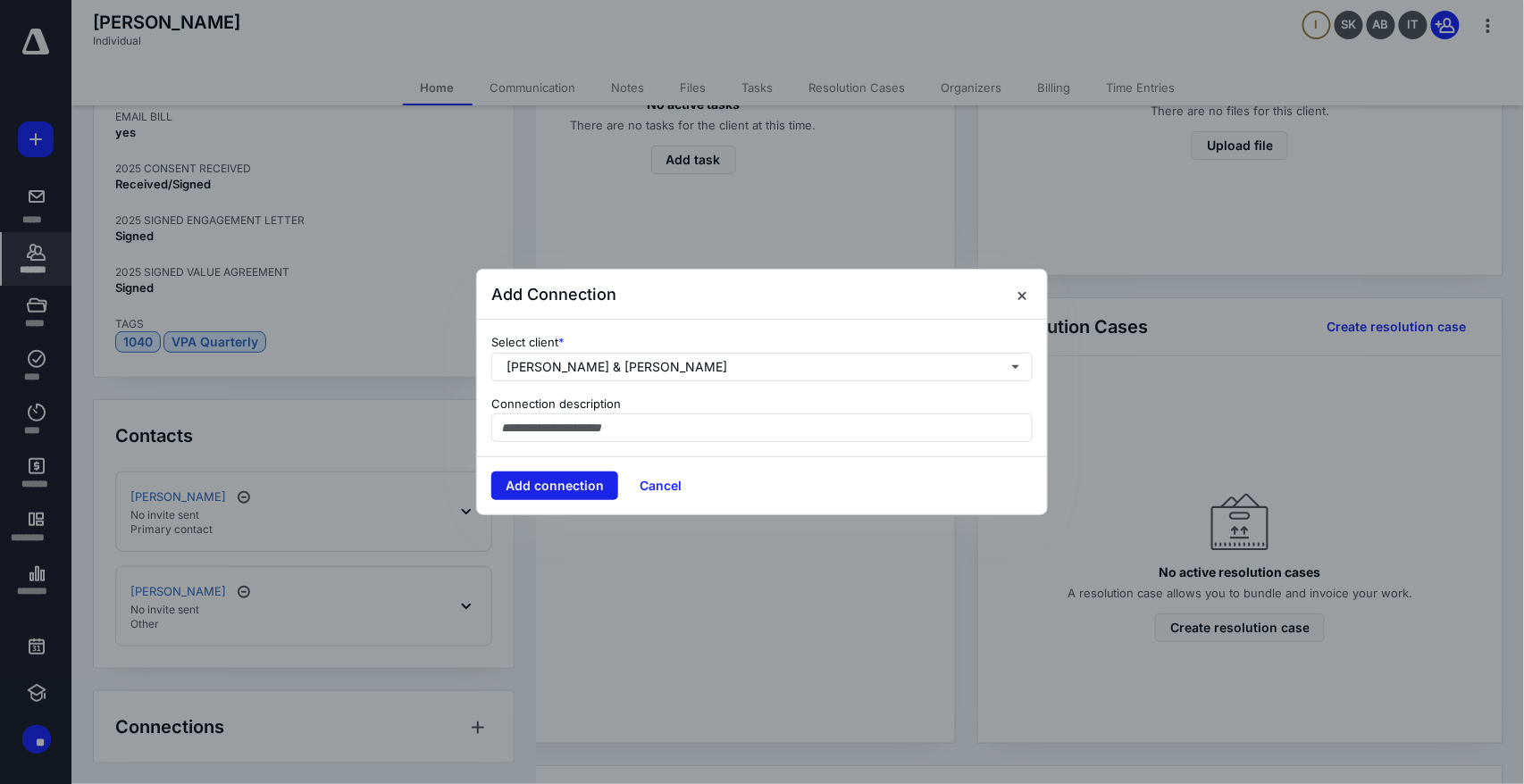 click on "Add connection" at bounding box center (555, 486) 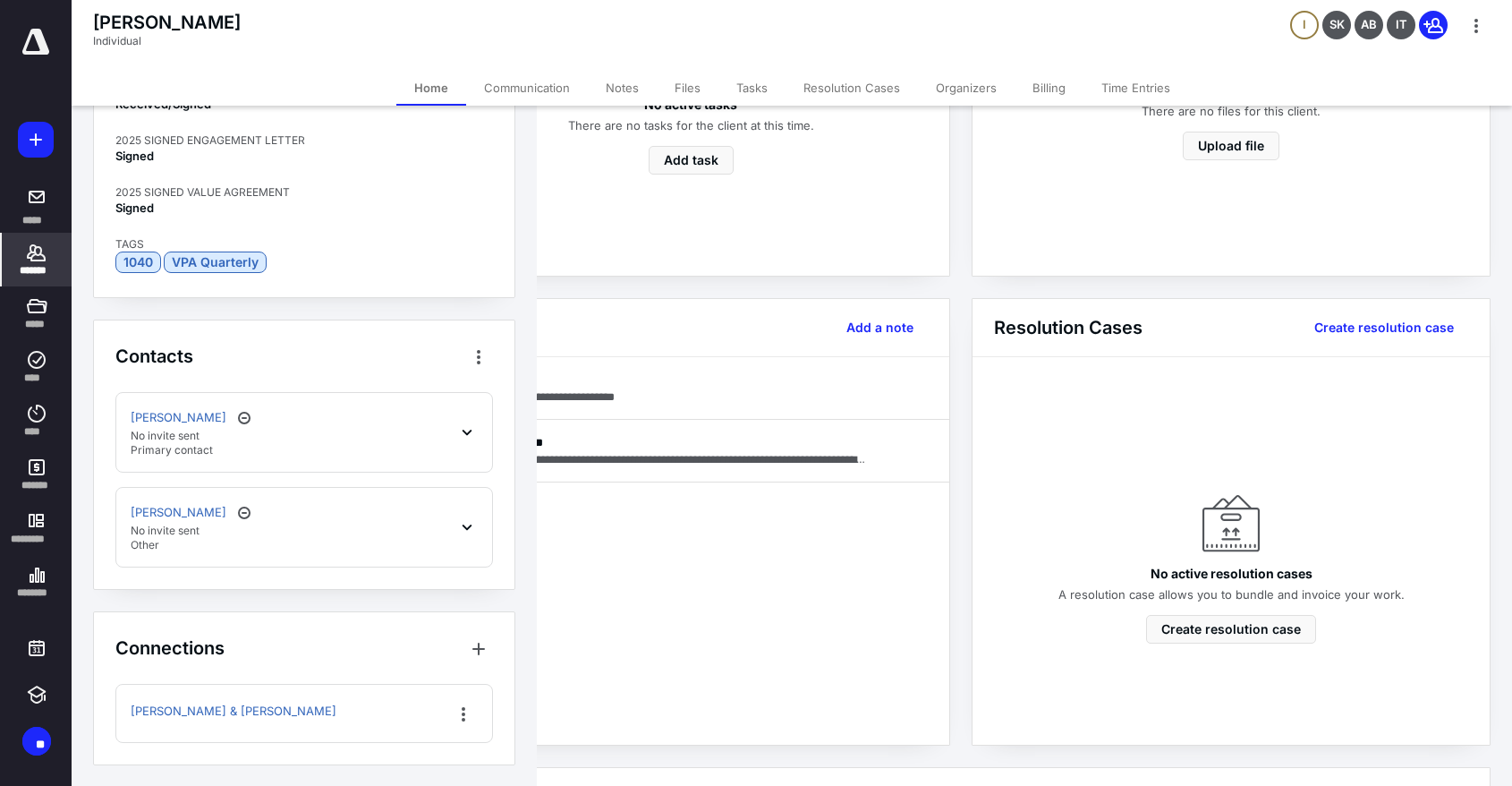 click on "*******" at bounding box center [37, 260] 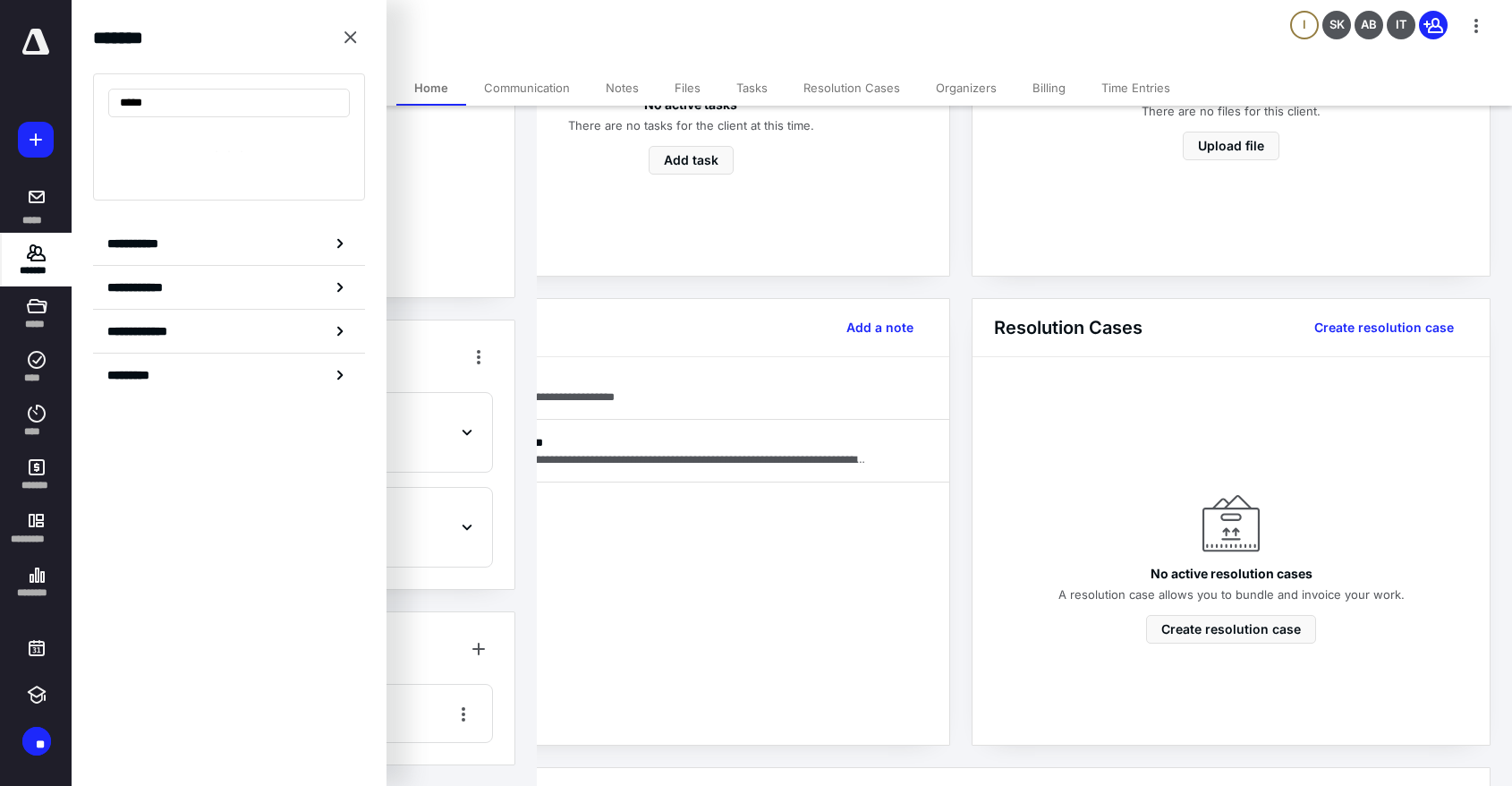 type on "*****" 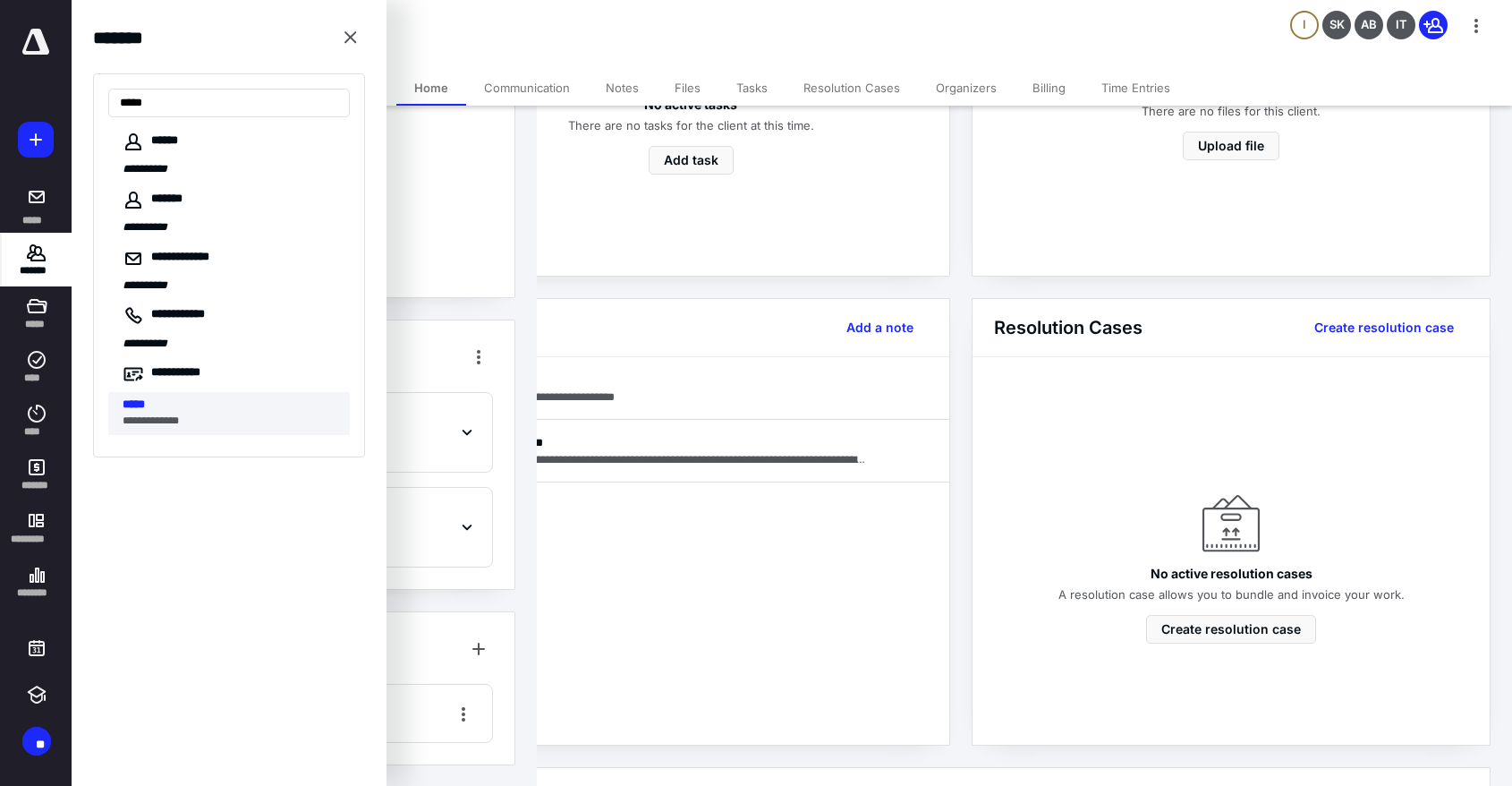 click on "*****" at bounding box center [133, 404] 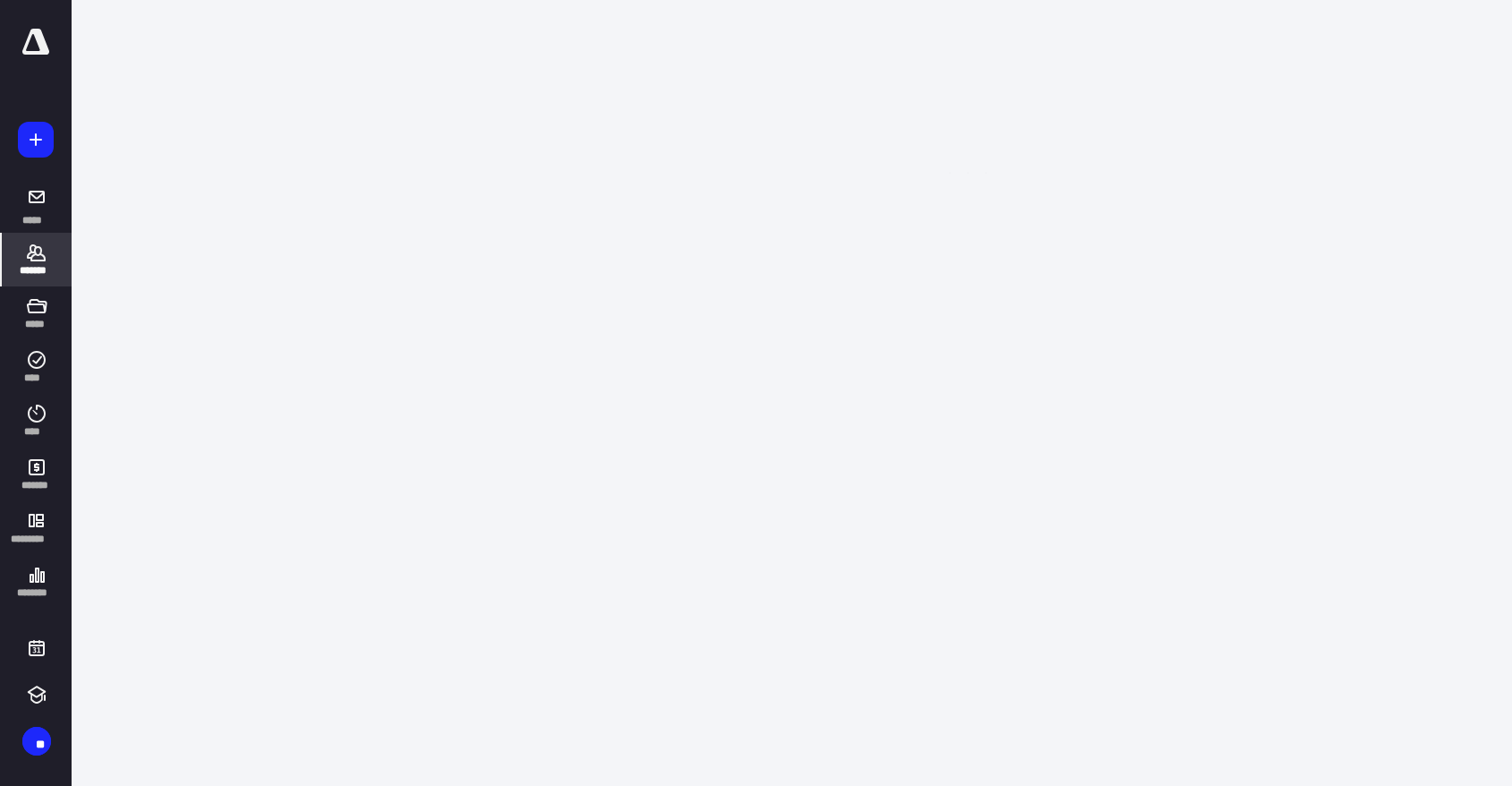 scroll, scrollTop: 0, scrollLeft: 0, axis: both 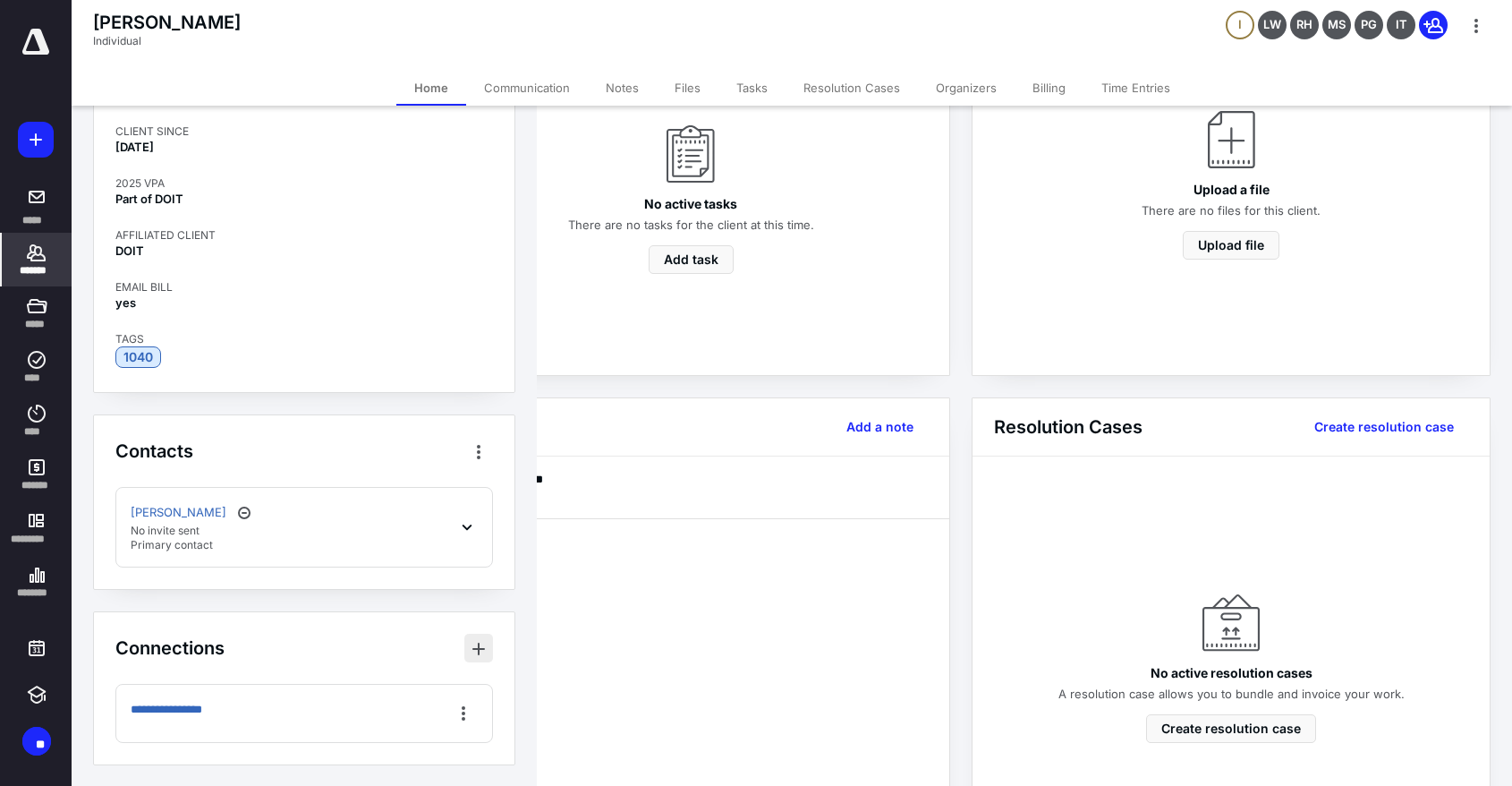 click at bounding box center (479, 648) 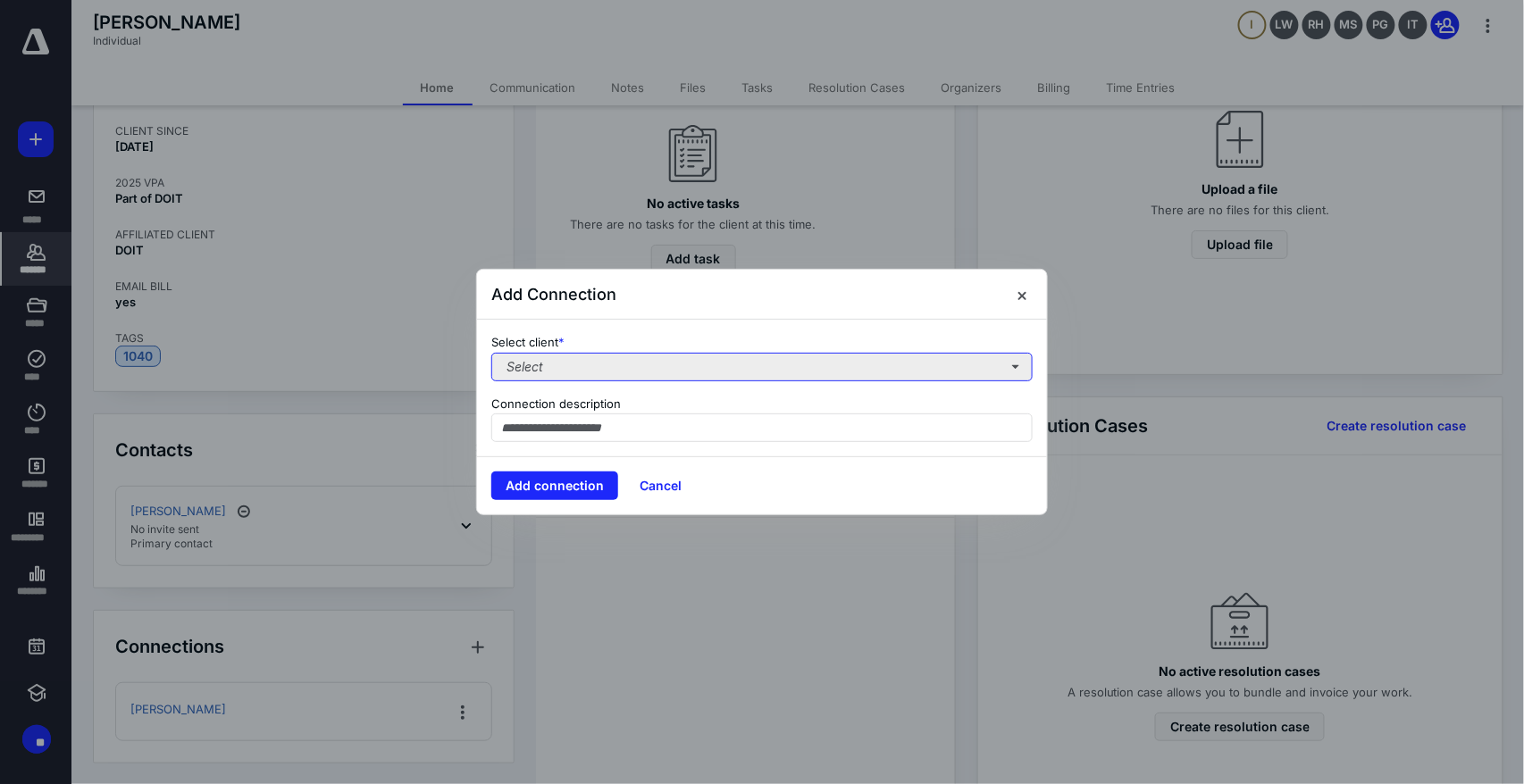 click on "Select" at bounding box center [762, 367] 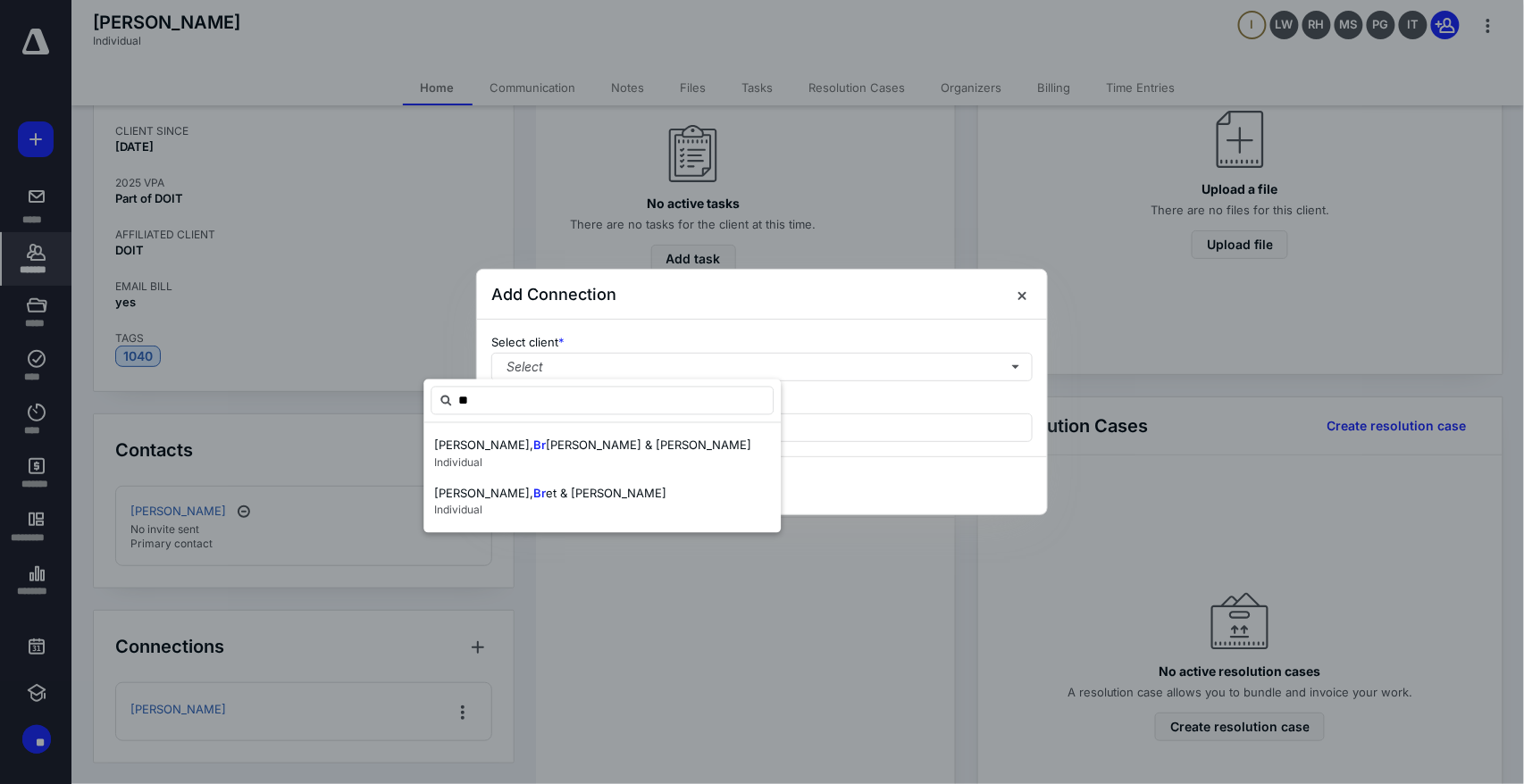 type on "***" 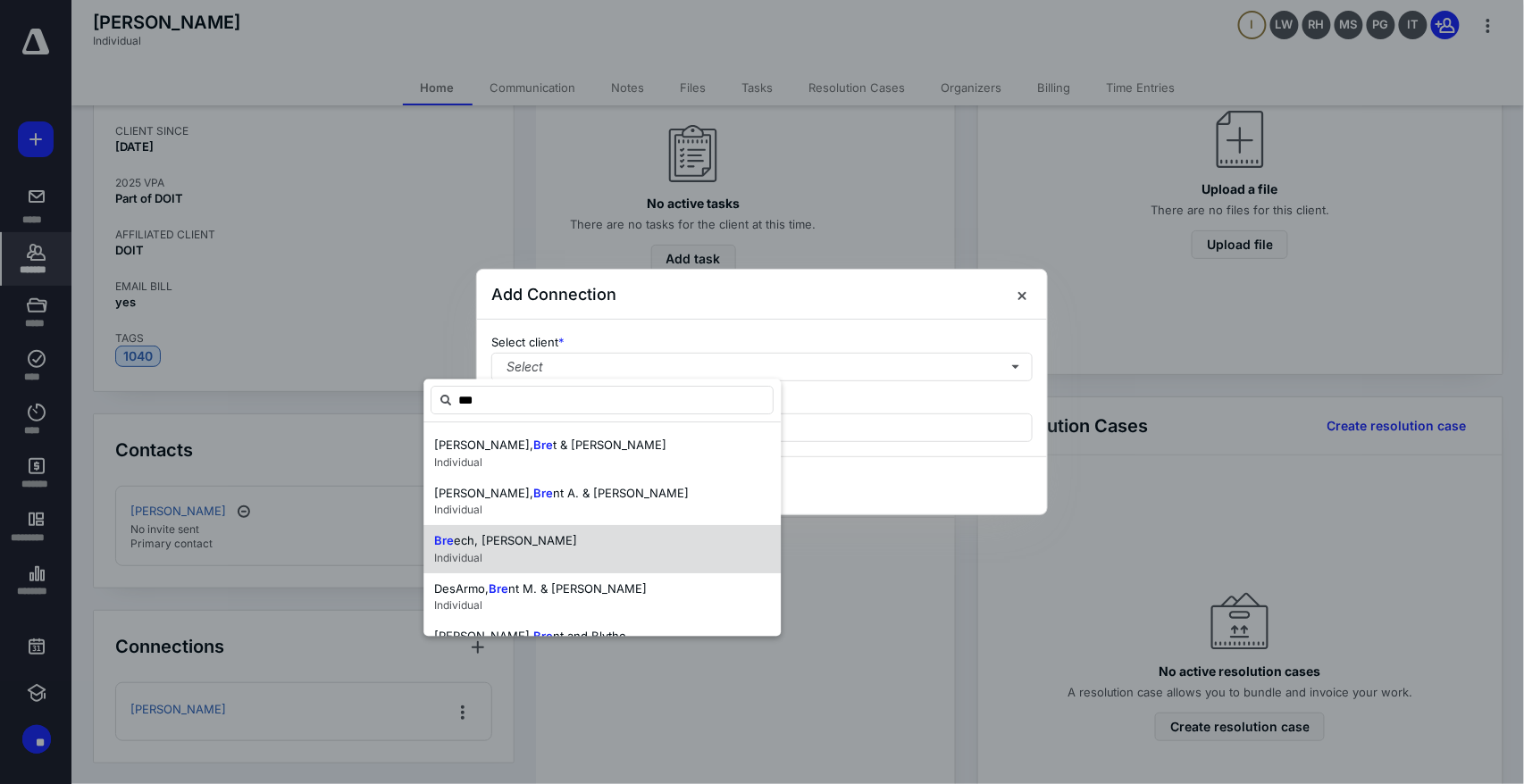 click on "Individual" at bounding box center [458, 557] 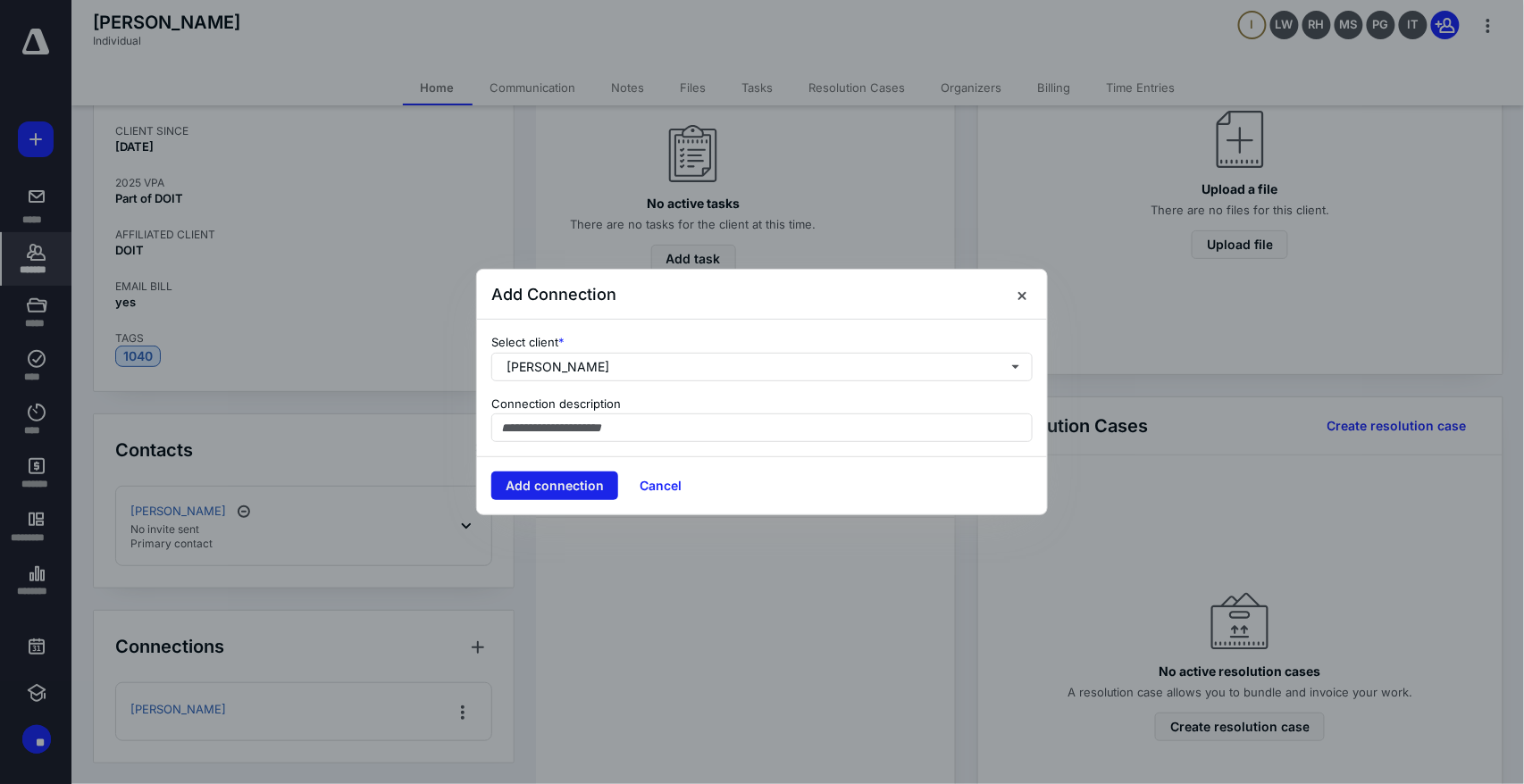 click on "Add connection" at bounding box center [555, 486] 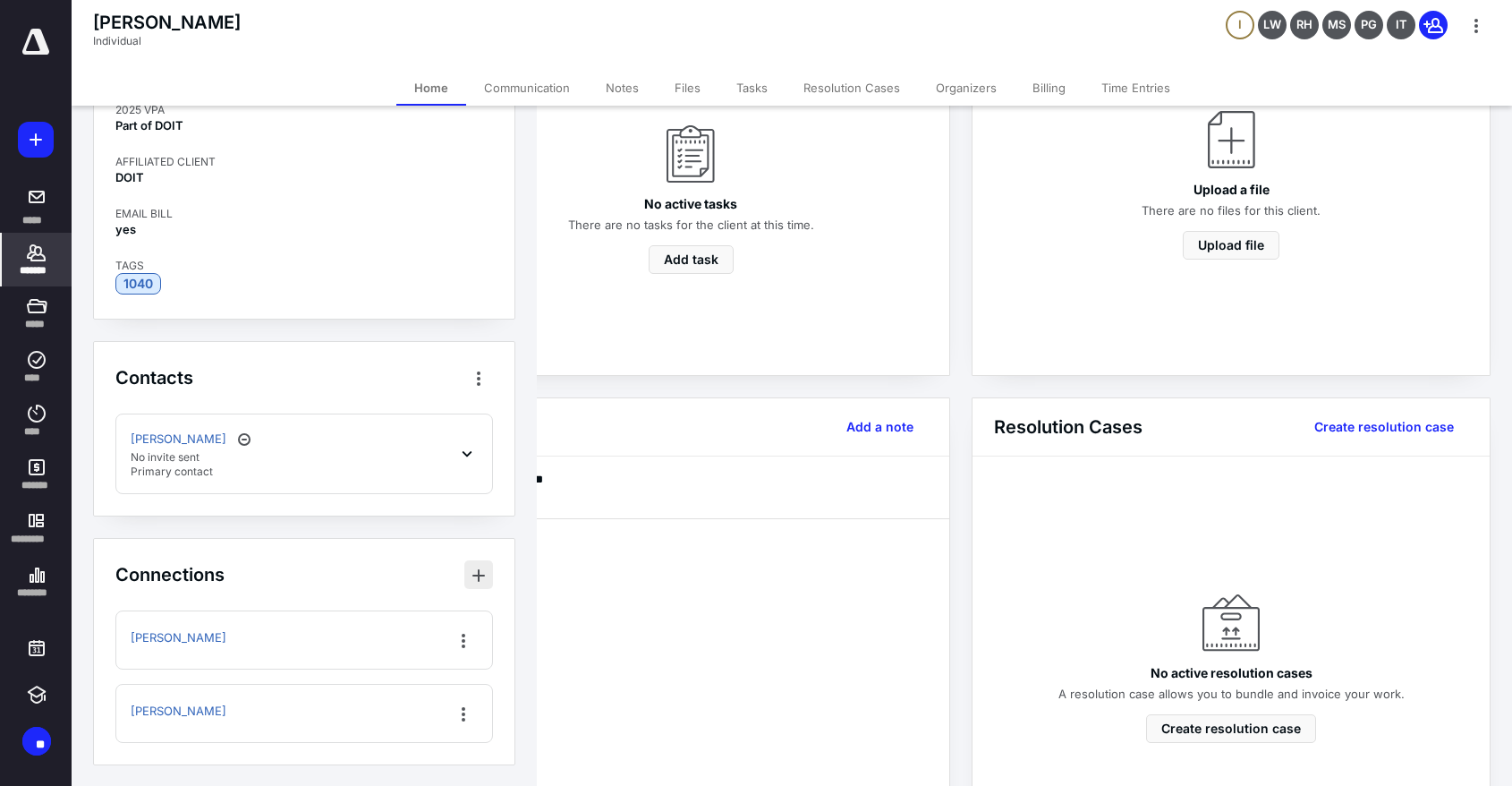 click at bounding box center (479, 575) 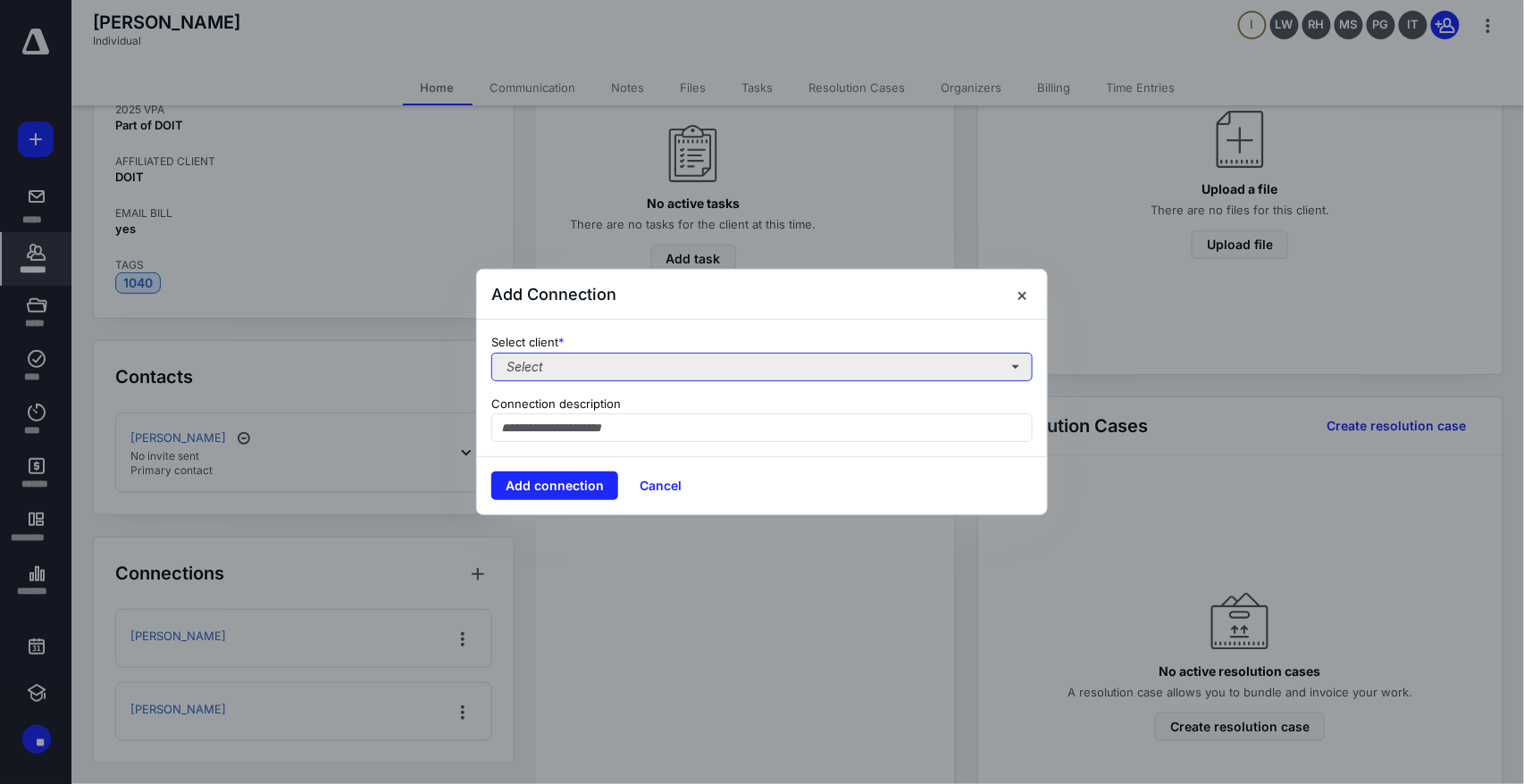 click on "Select" at bounding box center [762, 367] 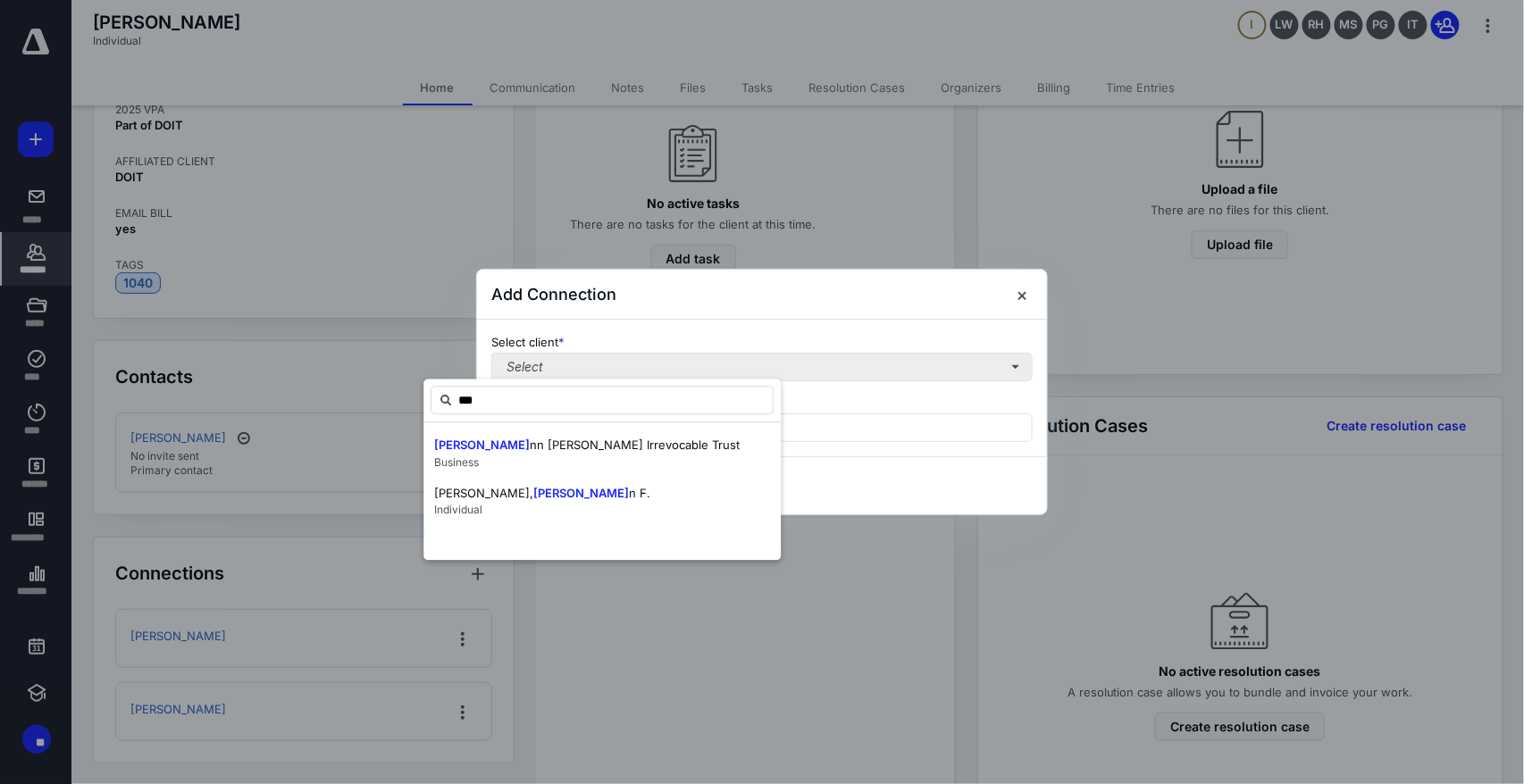 type on "****" 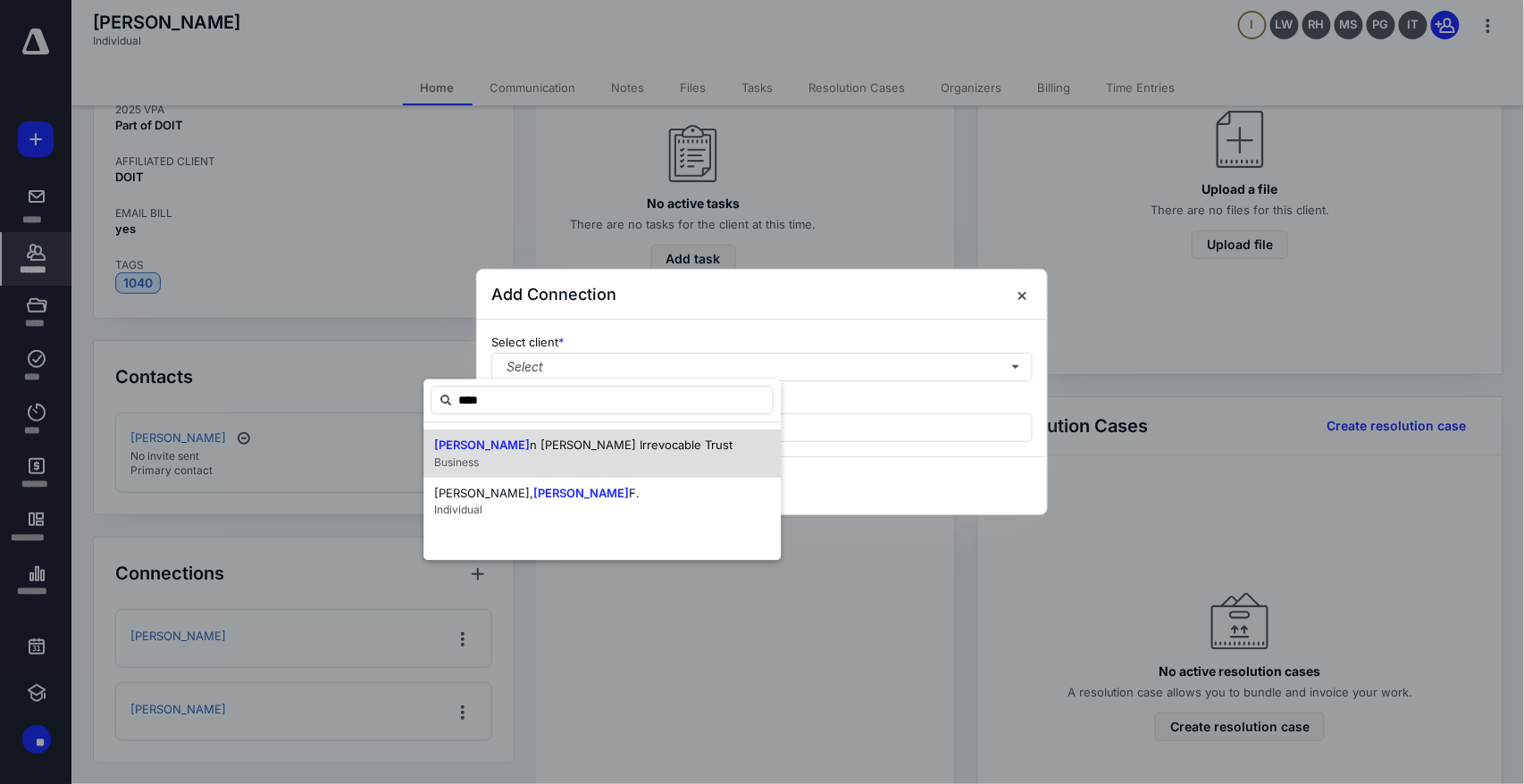 click on "Joan n McClendon Irrevocable Trust" at bounding box center (583, 446) 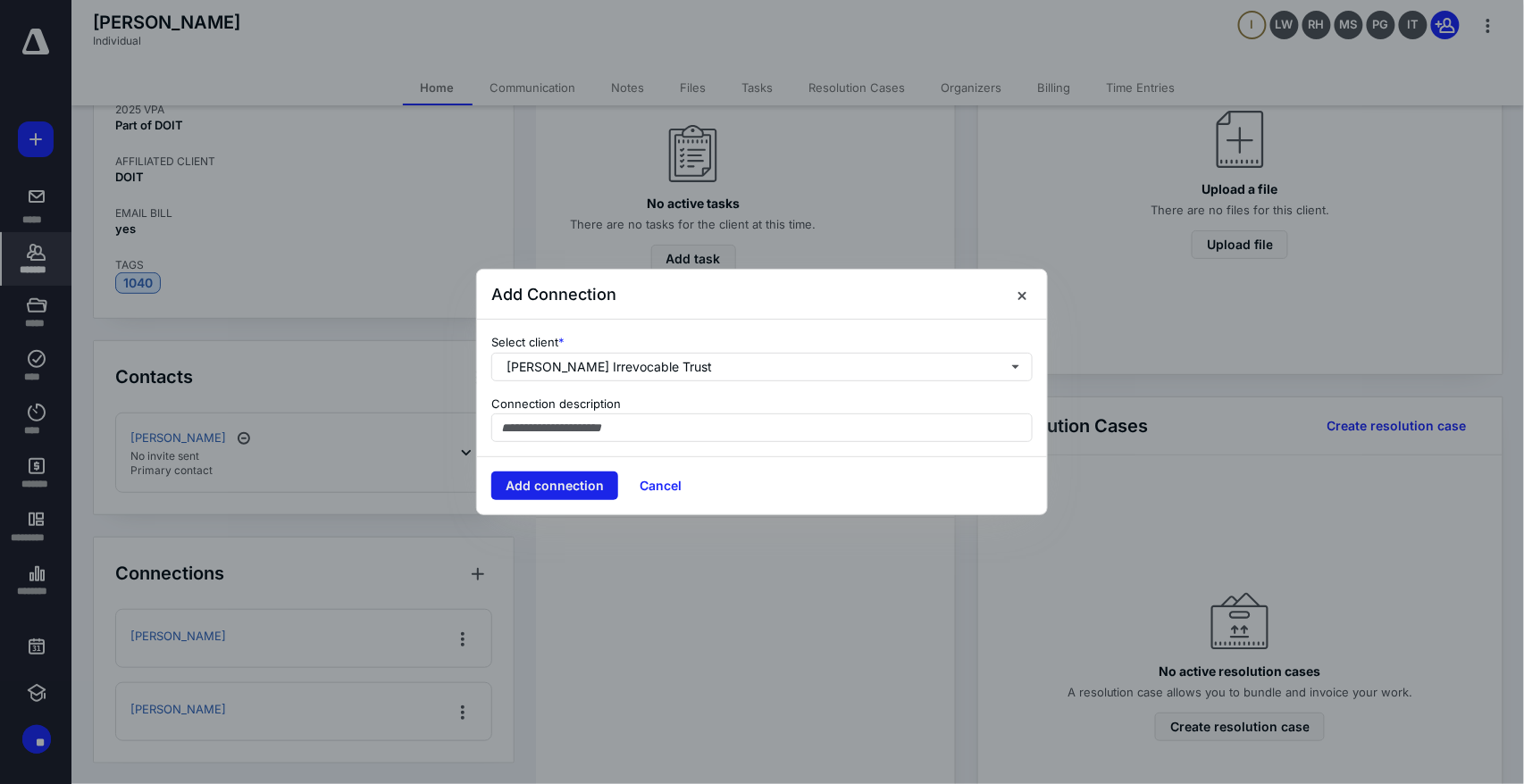 click on "Add connection" at bounding box center (555, 486) 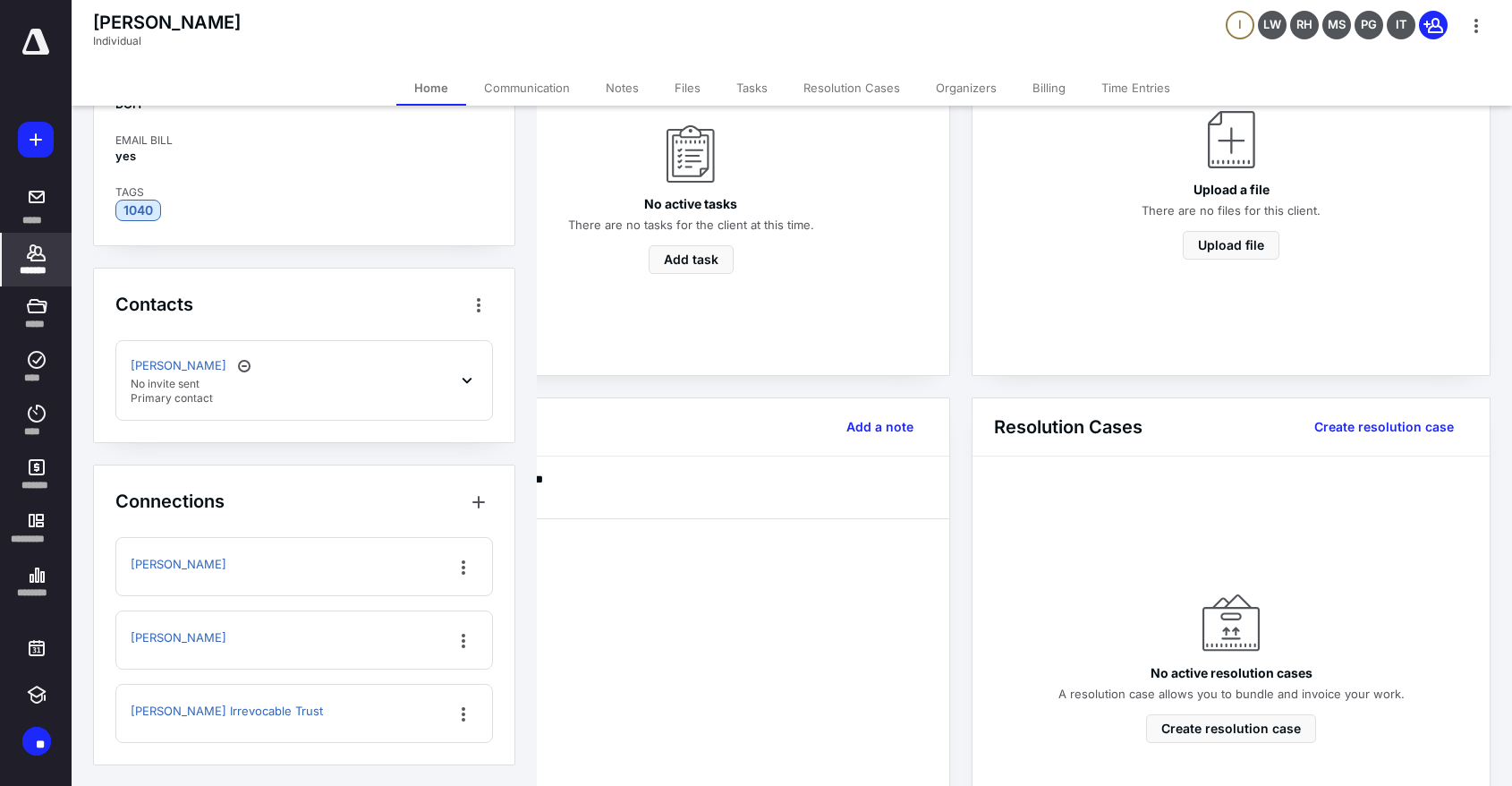 click on "*******" at bounding box center [37, 270] 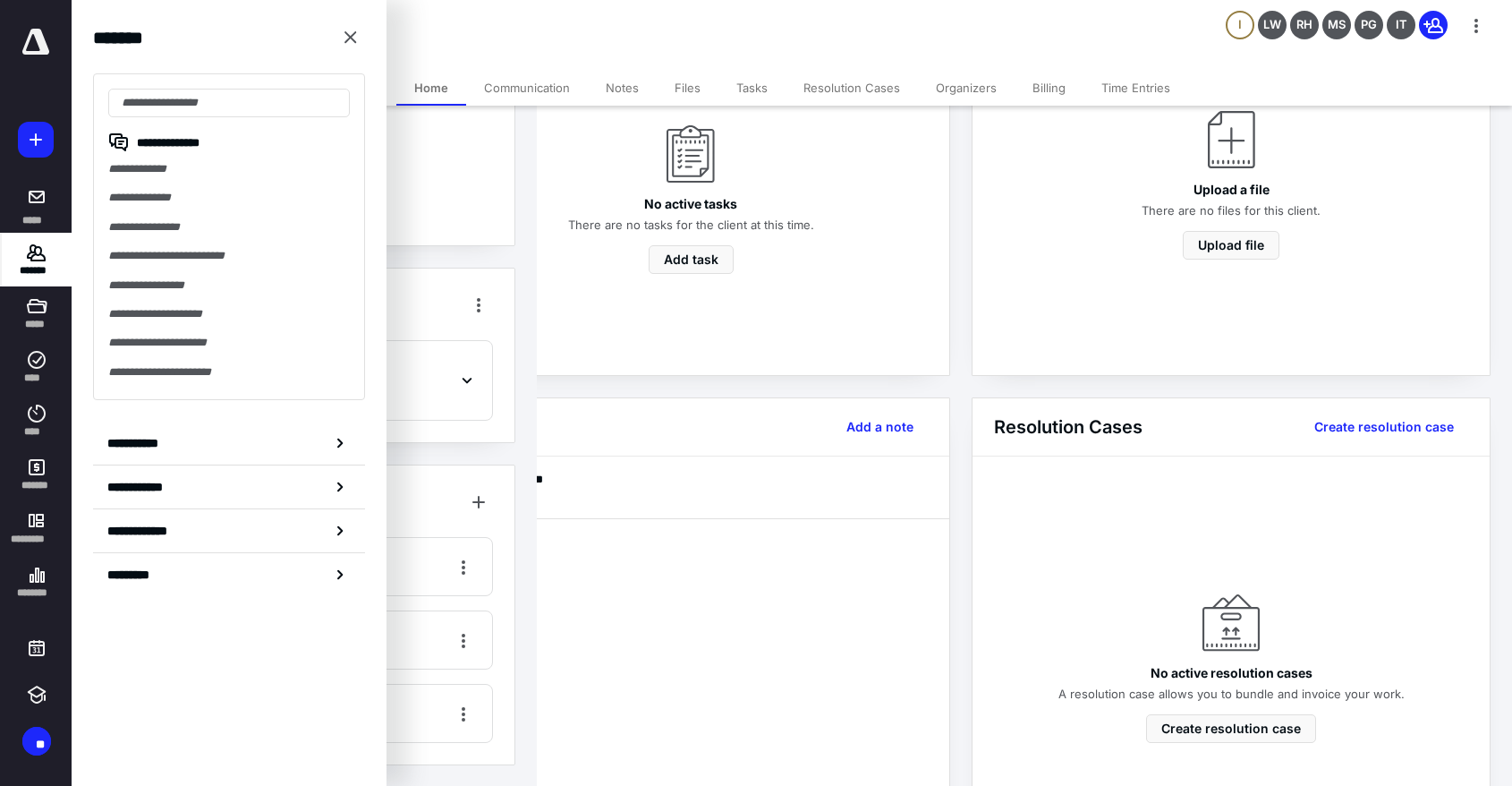 type on "*****" 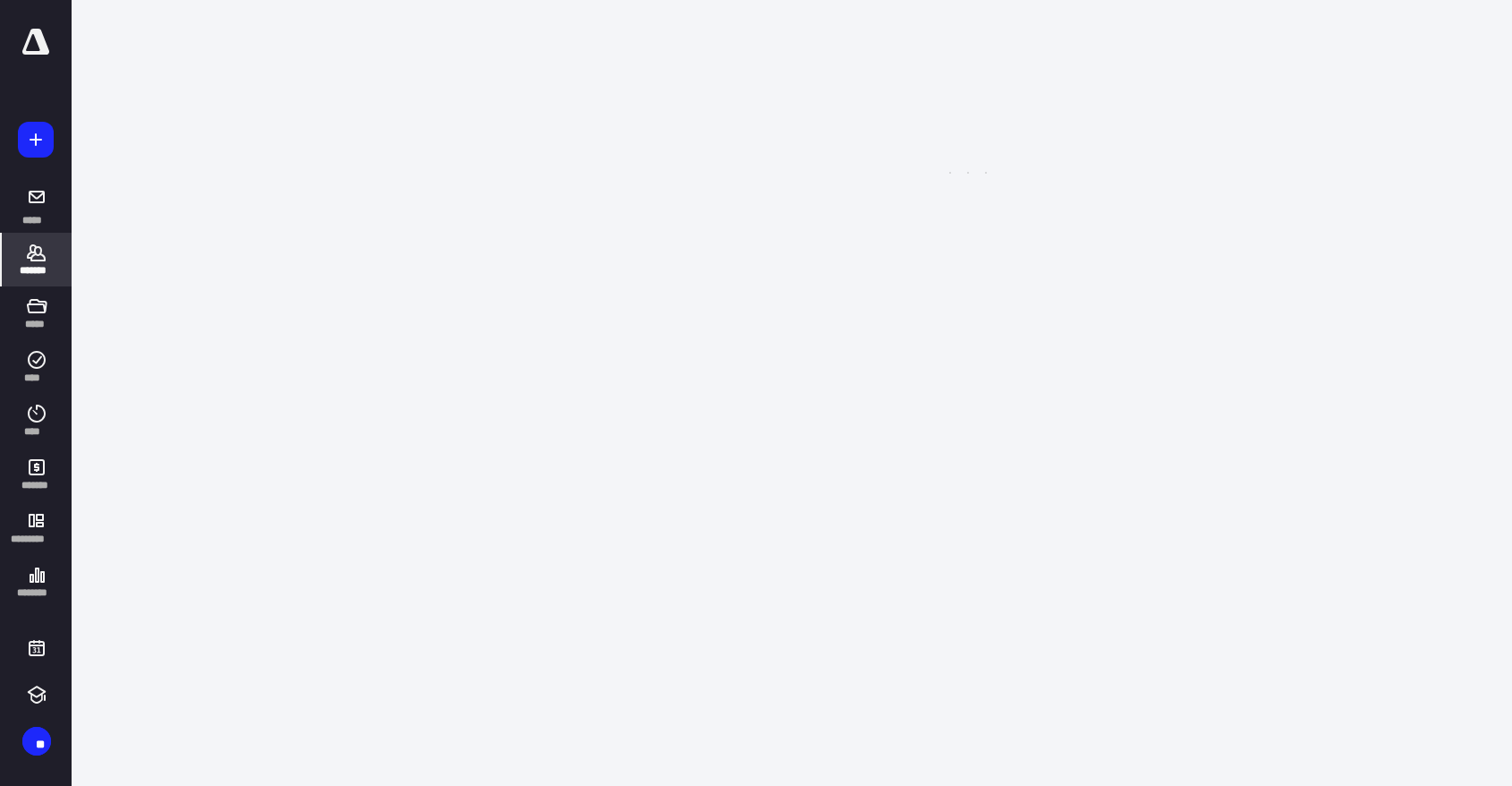 scroll, scrollTop: 0, scrollLeft: 0, axis: both 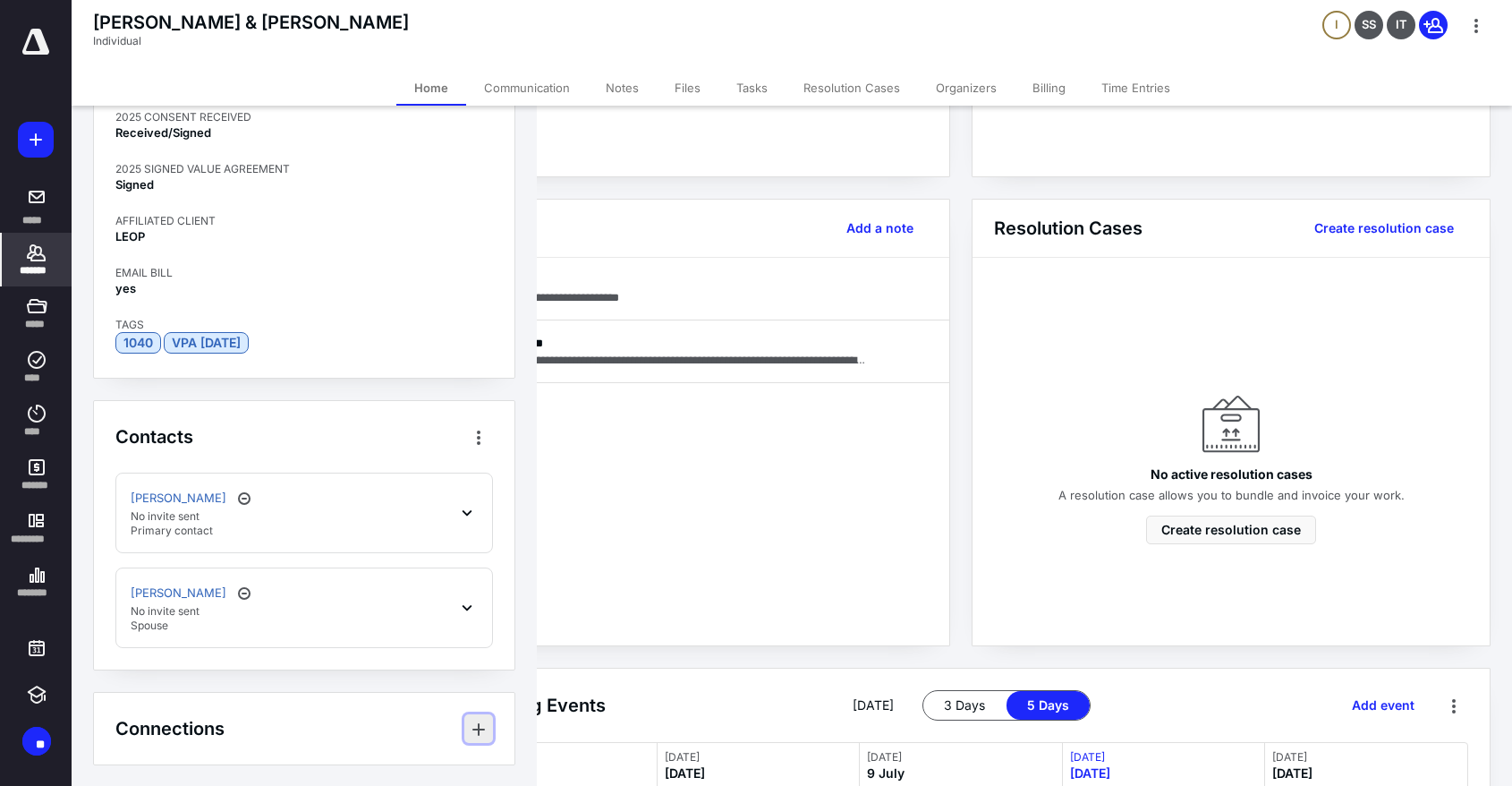 click at bounding box center (479, 729) 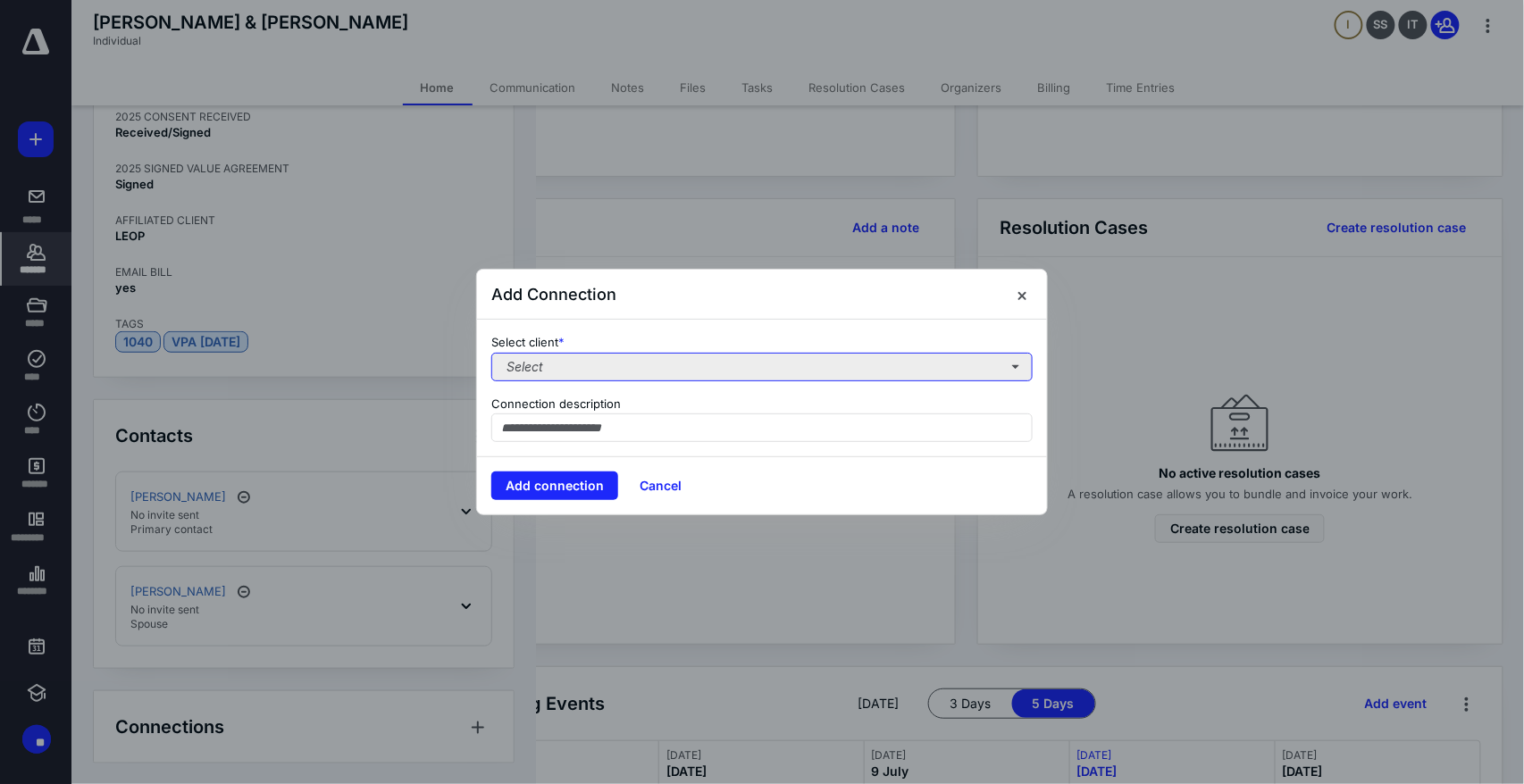 click on "Select" at bounding box center (762, 367) 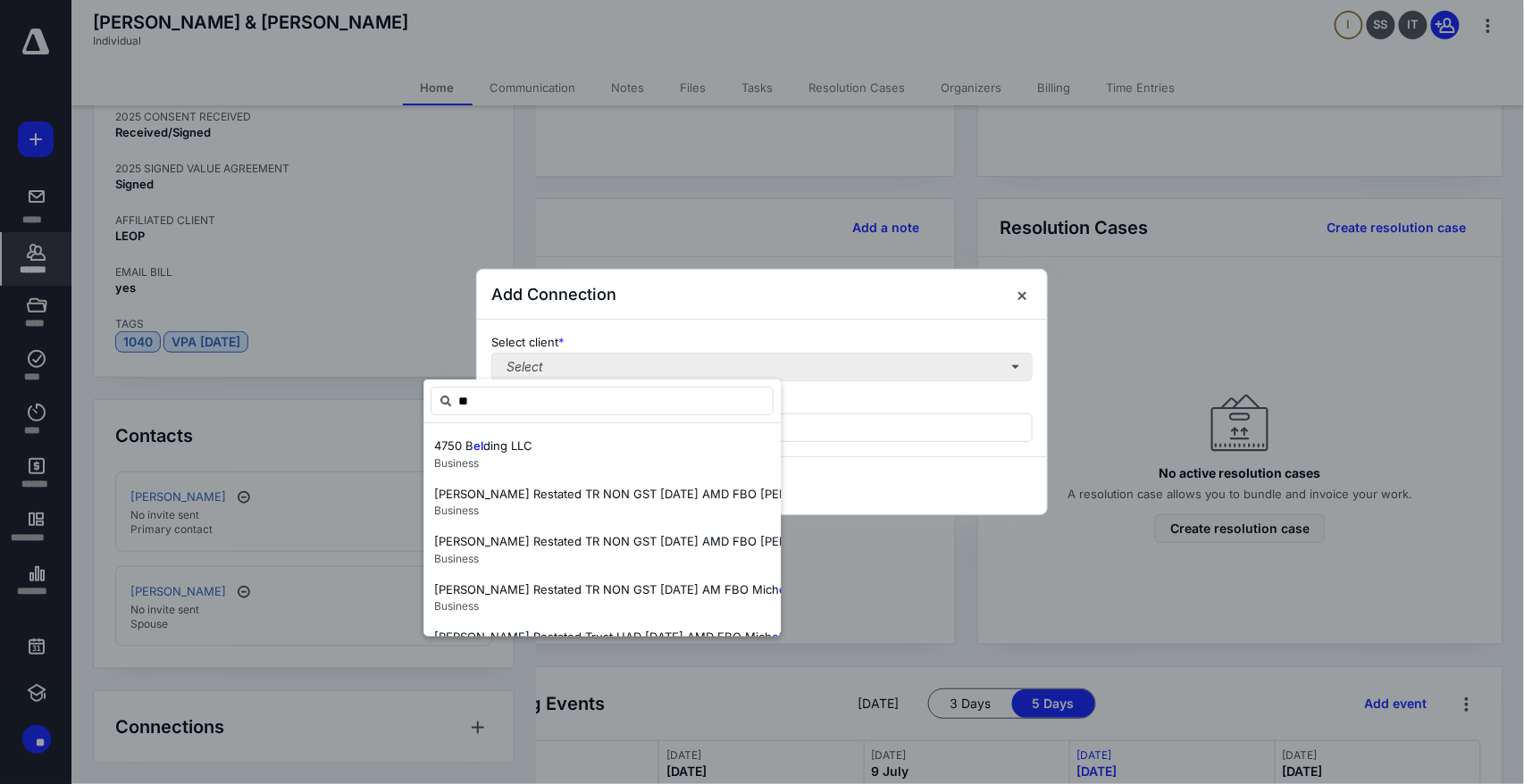 type on "*" 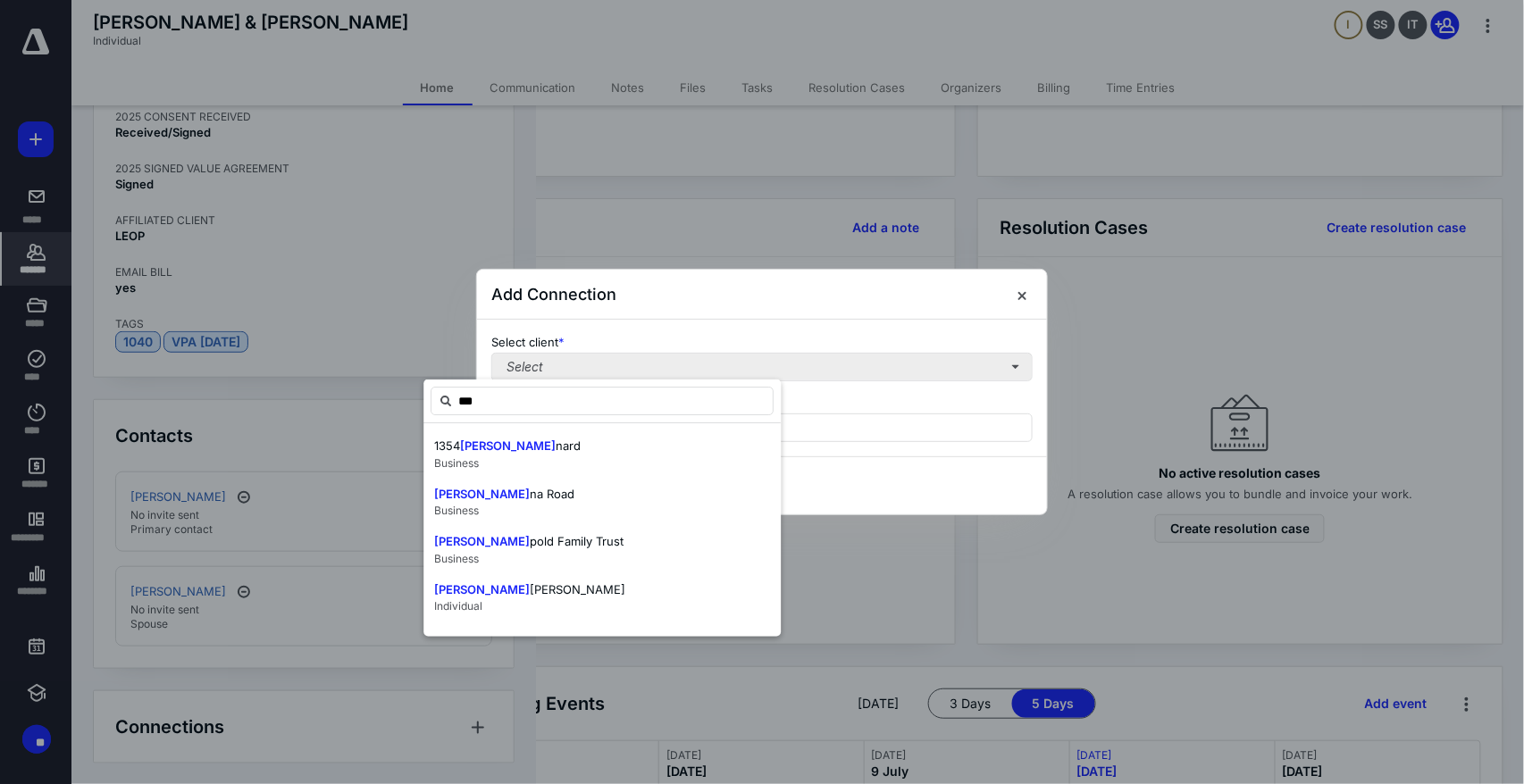 type on "****" 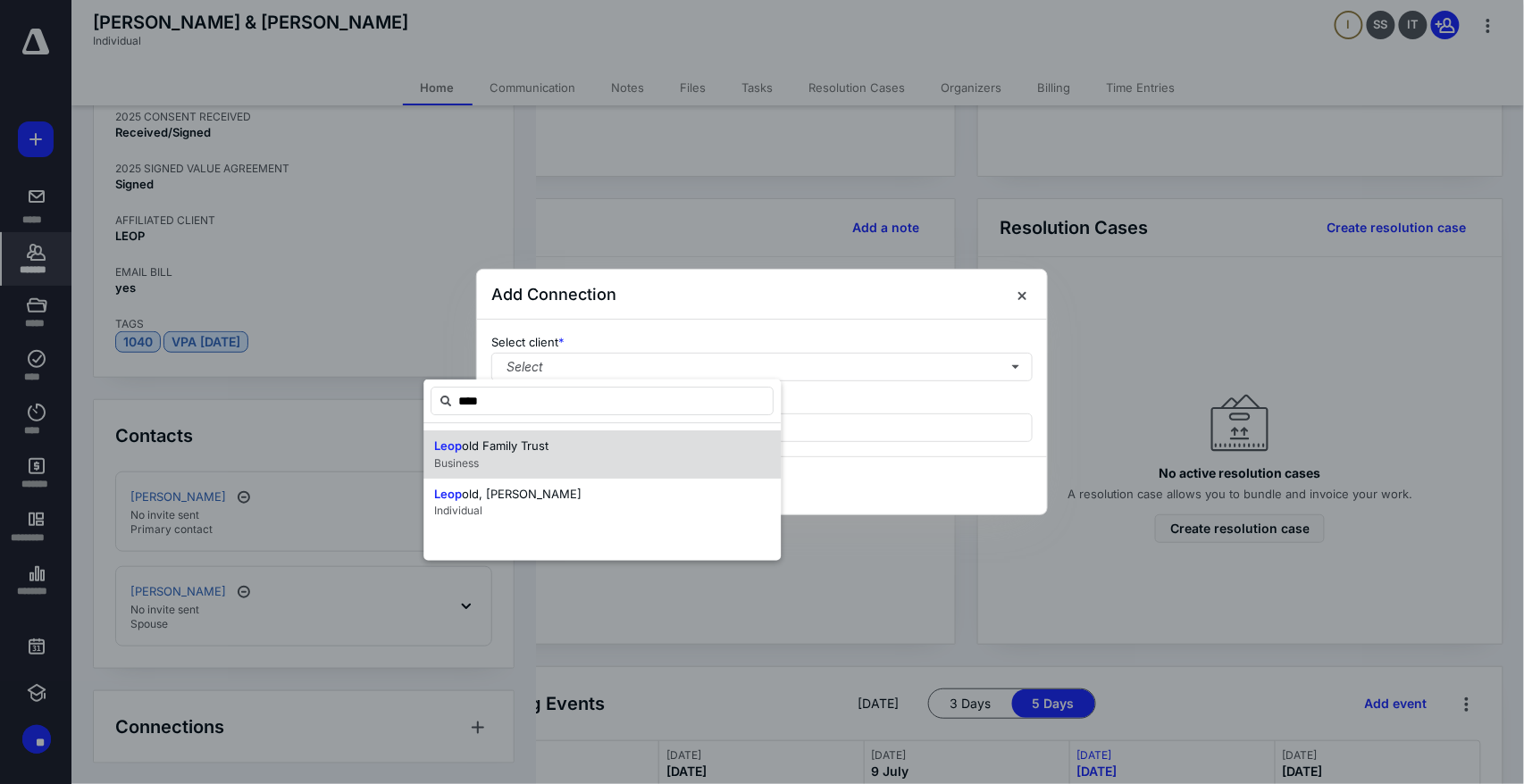 click on "Leop old Family Trust Business" at bounding box center [647, 455] 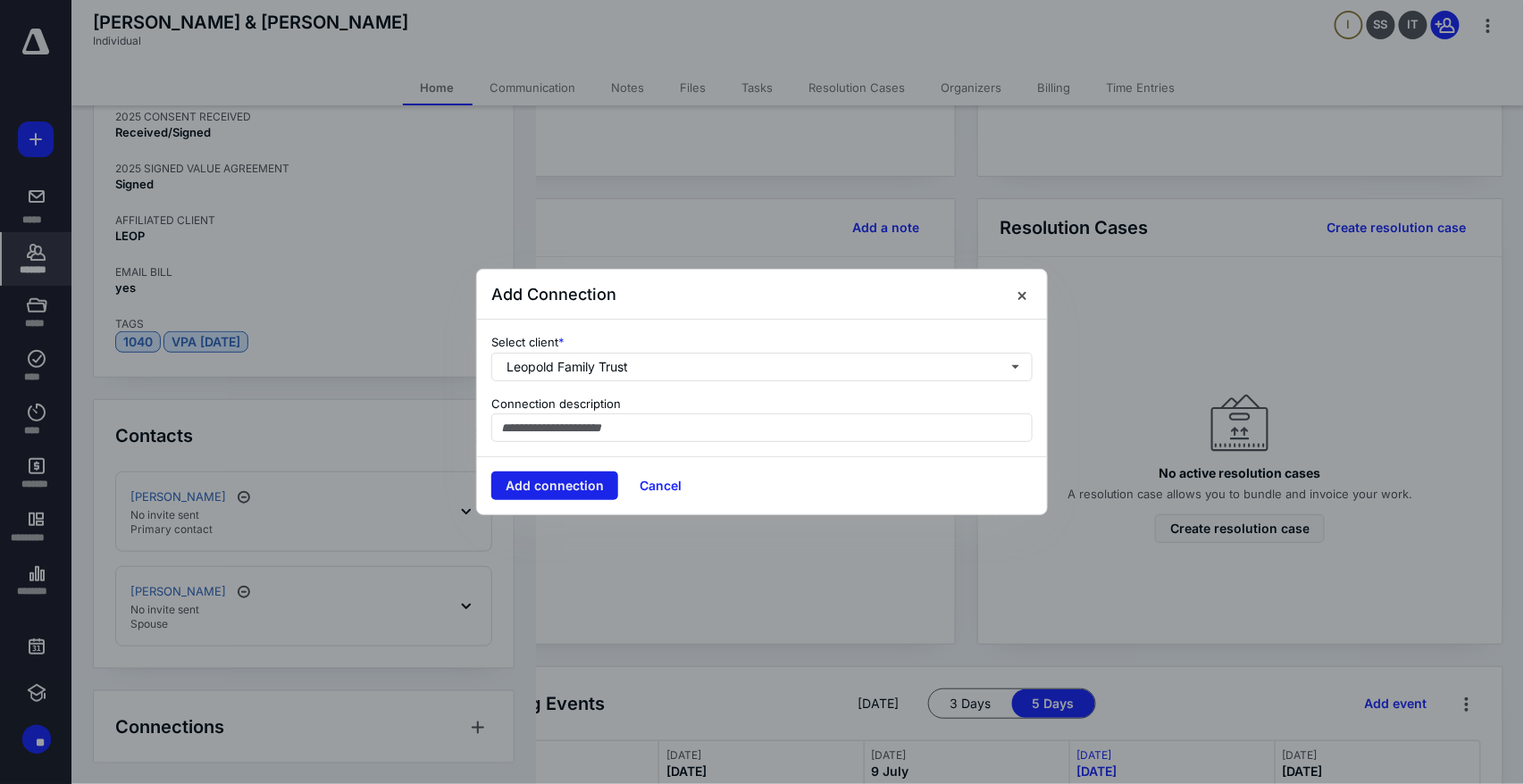 click on "Add connection" at bounding box center (555, 486) 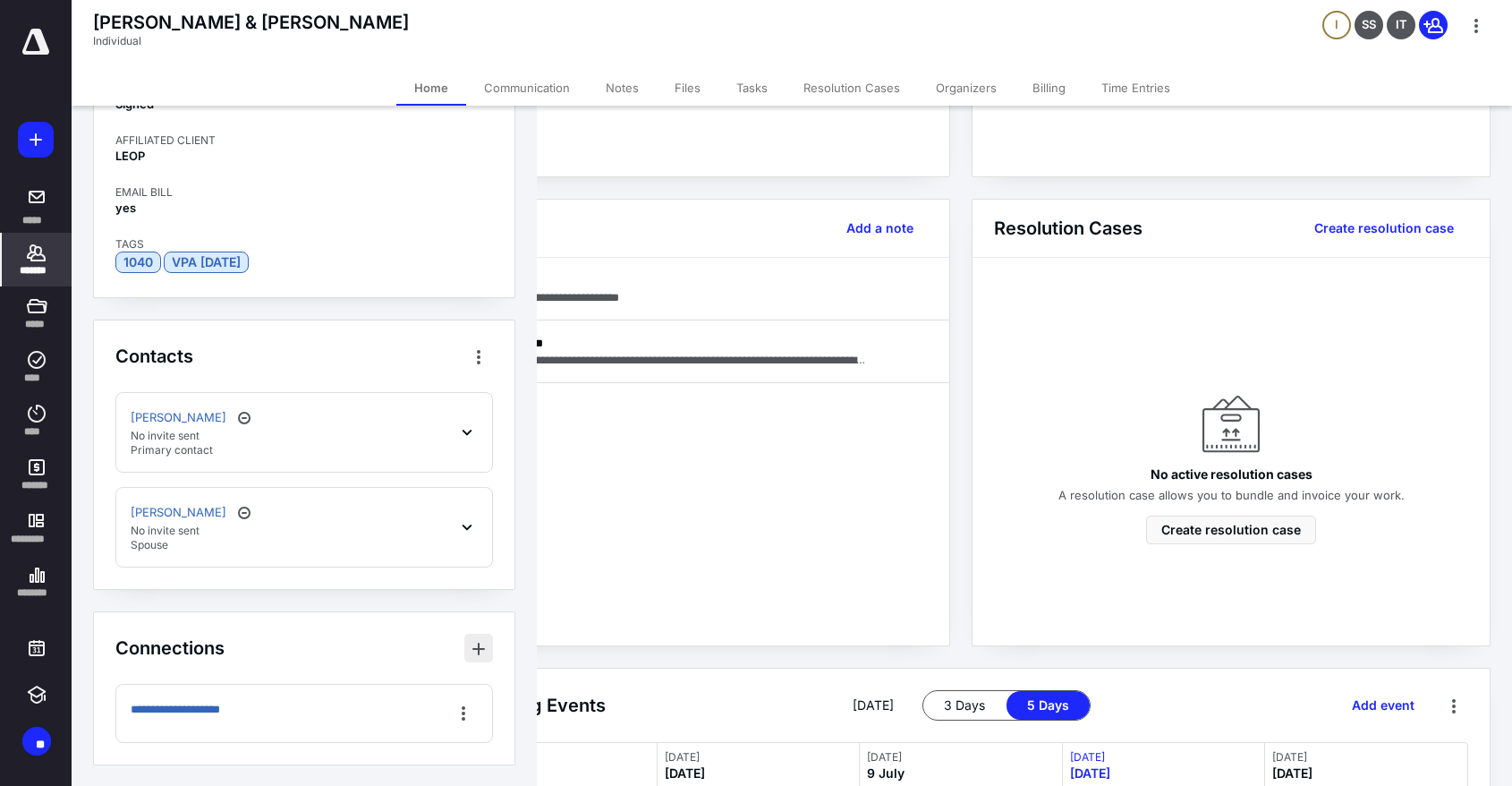 click at bounding box center [479, 648] 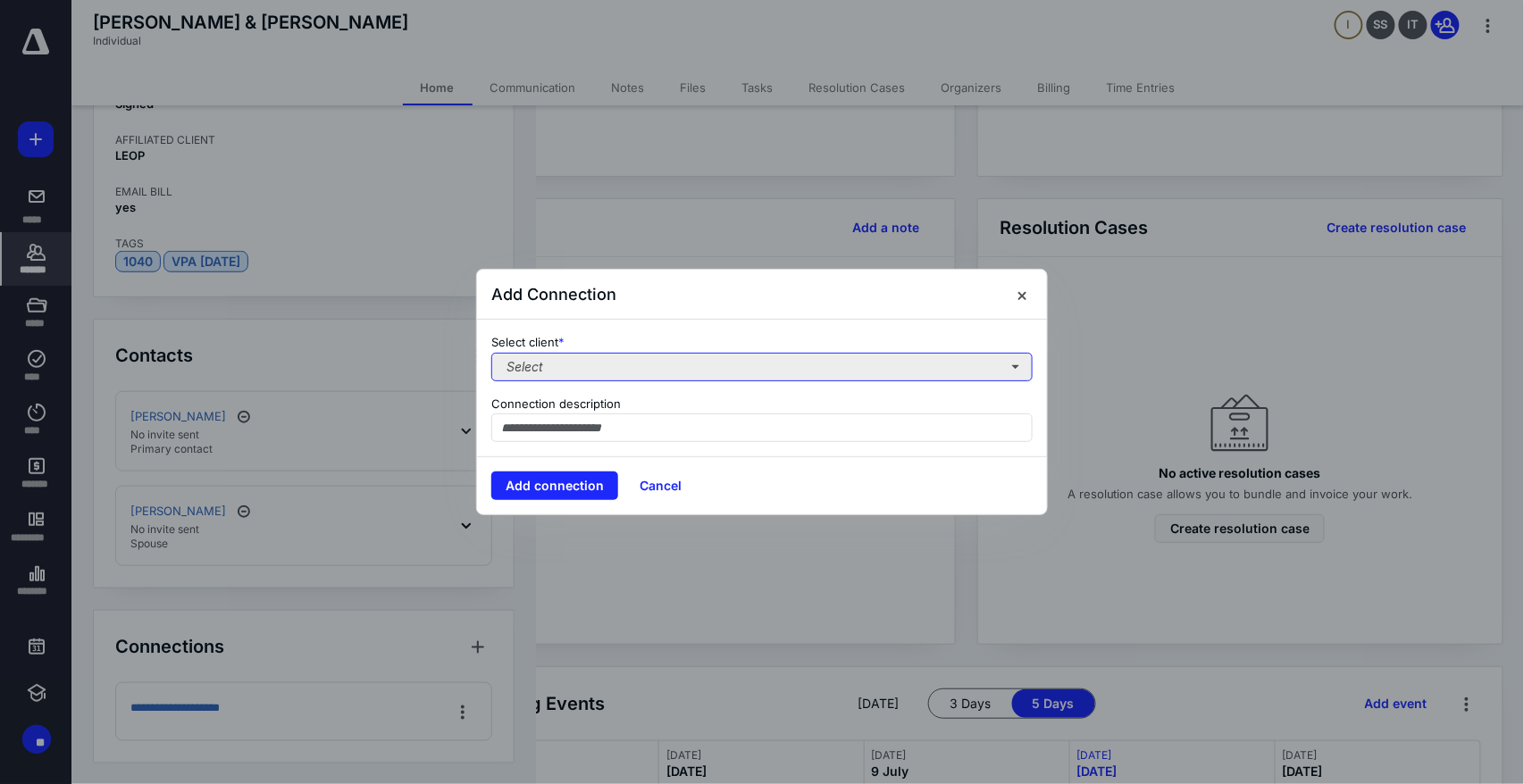 click on "Select" at bounding box center (762, 367) 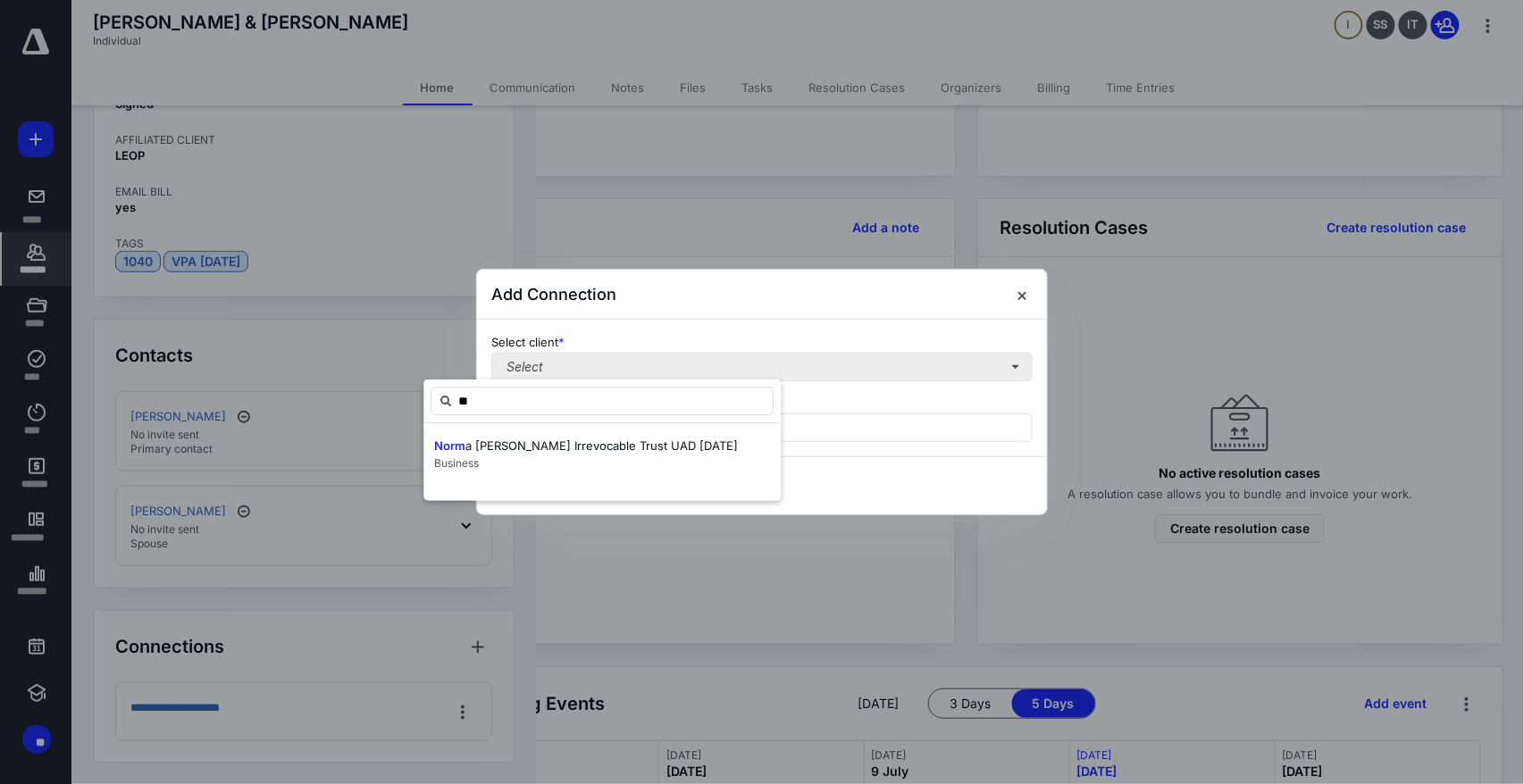 type on "*" 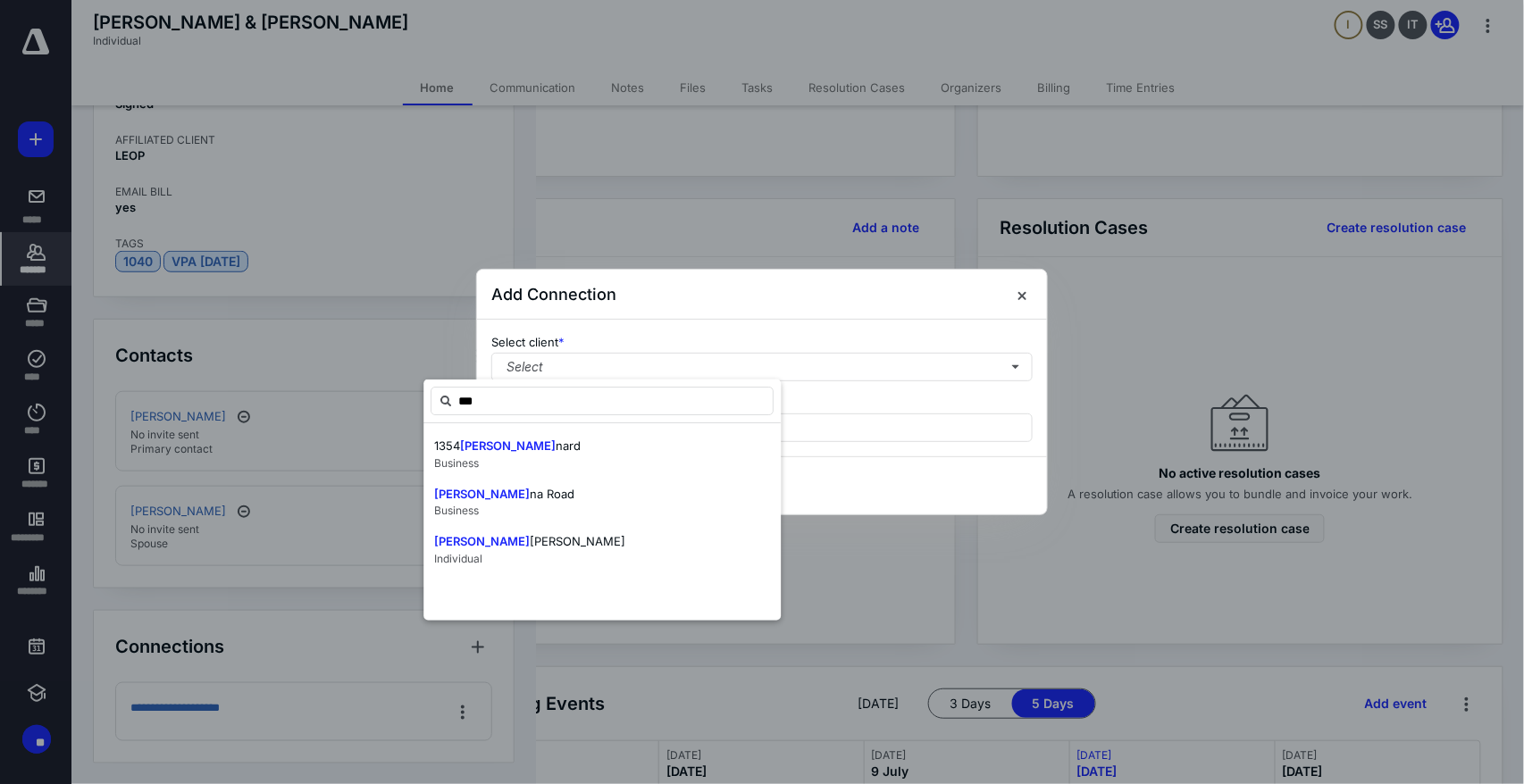 type on "***" 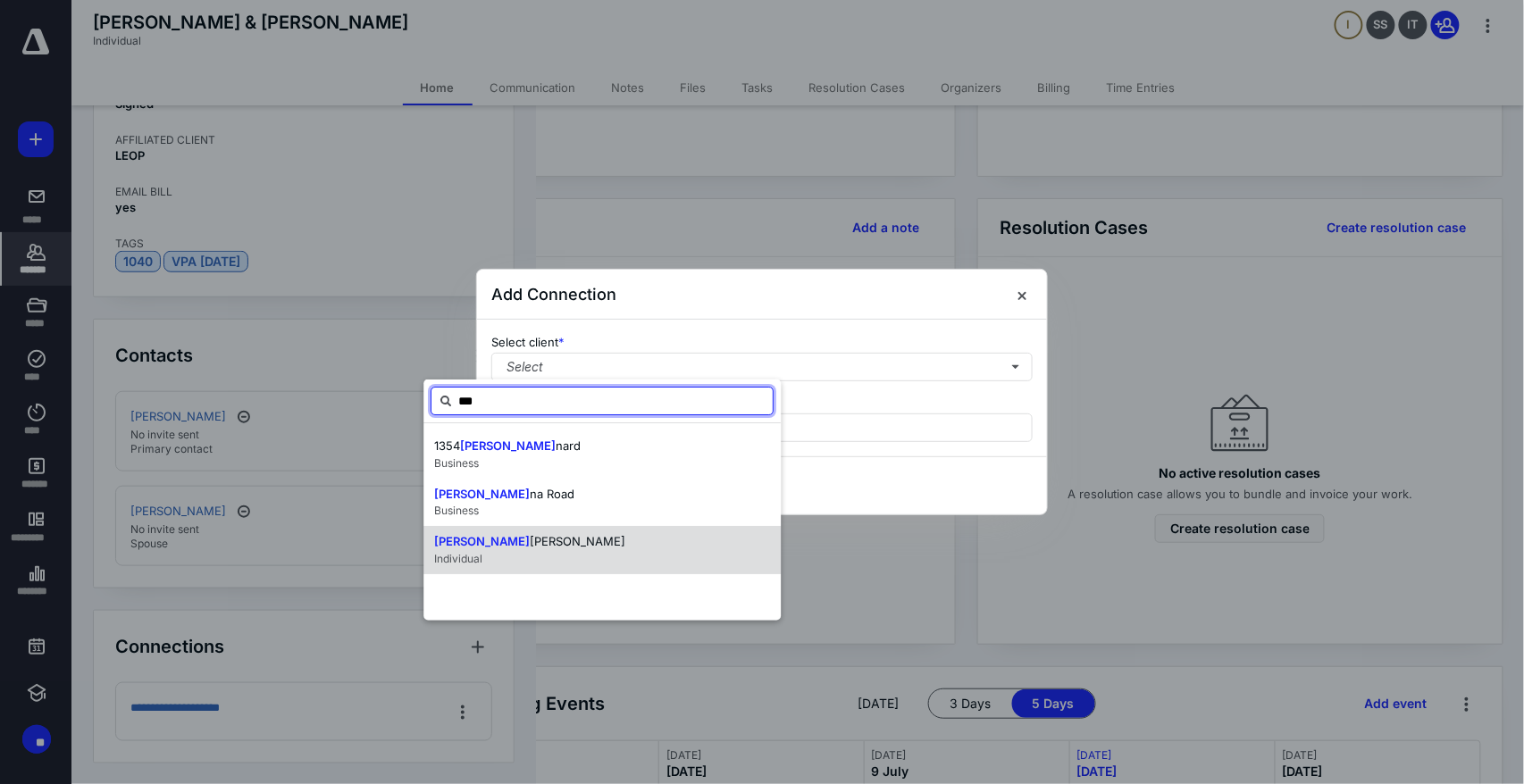 click on "Individual" at bounding box center (458, 557) 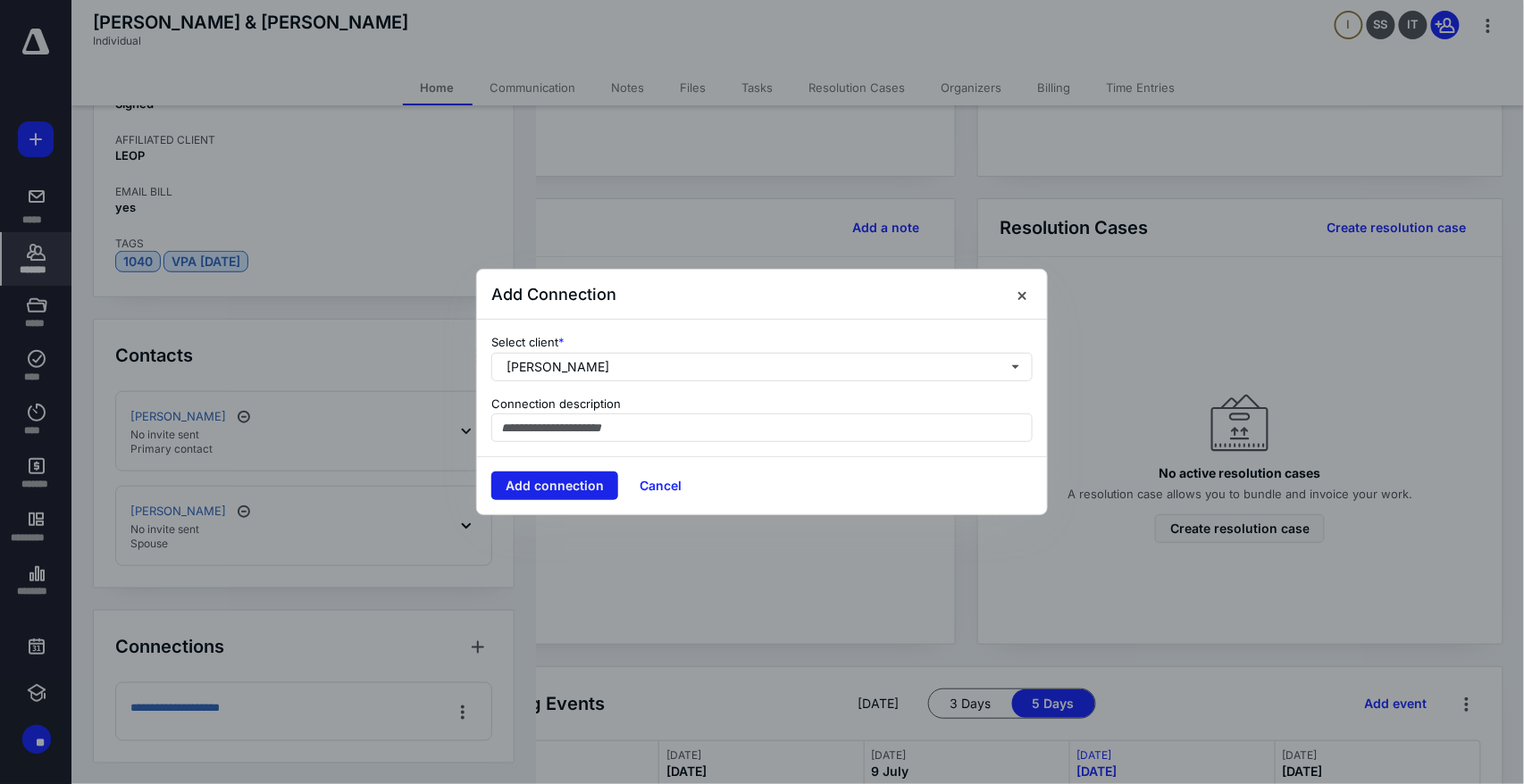 click on "Add connection" at bounding box center (555, 486) 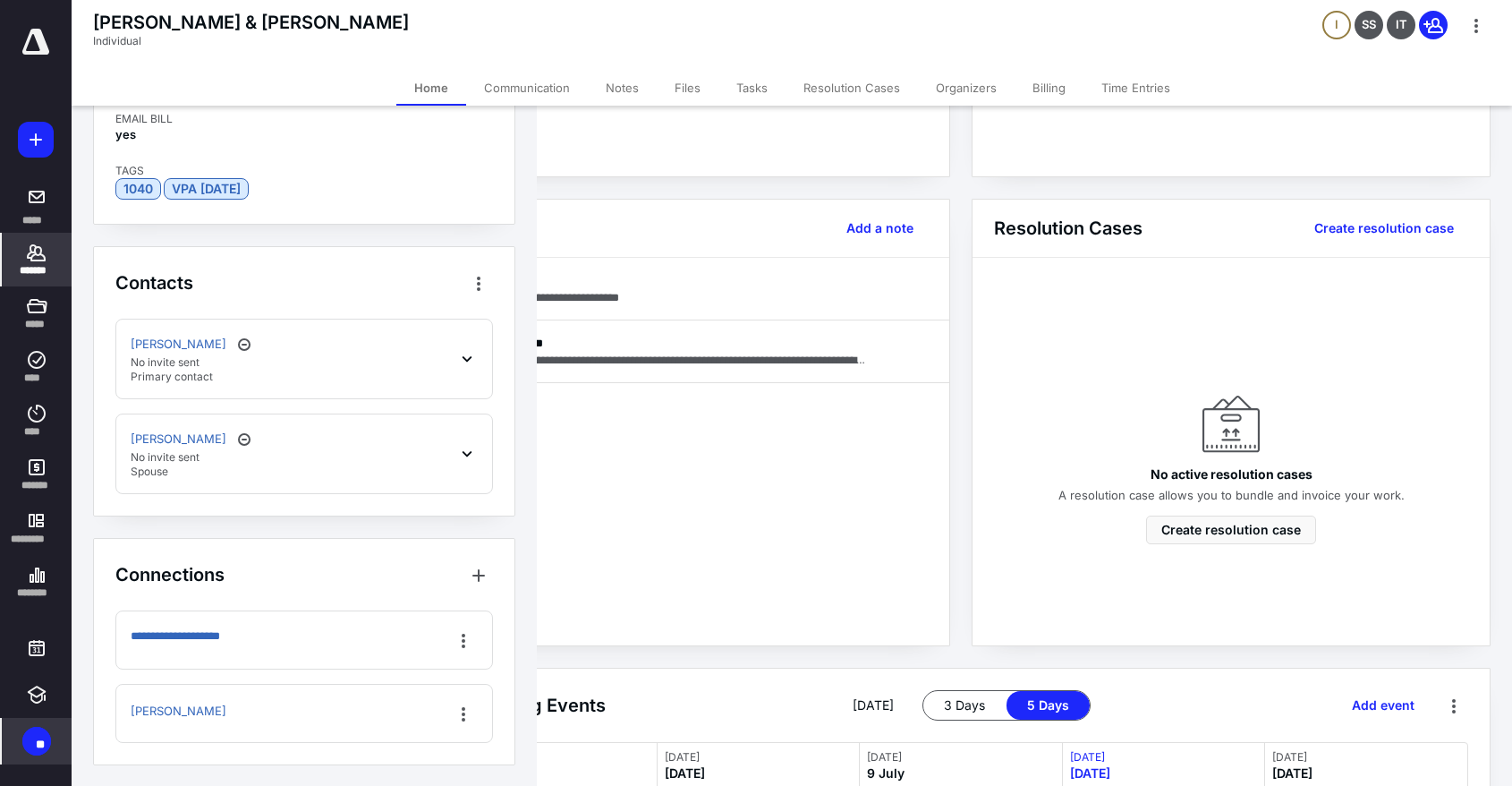 click on "**" at bounding box center (40, 745) 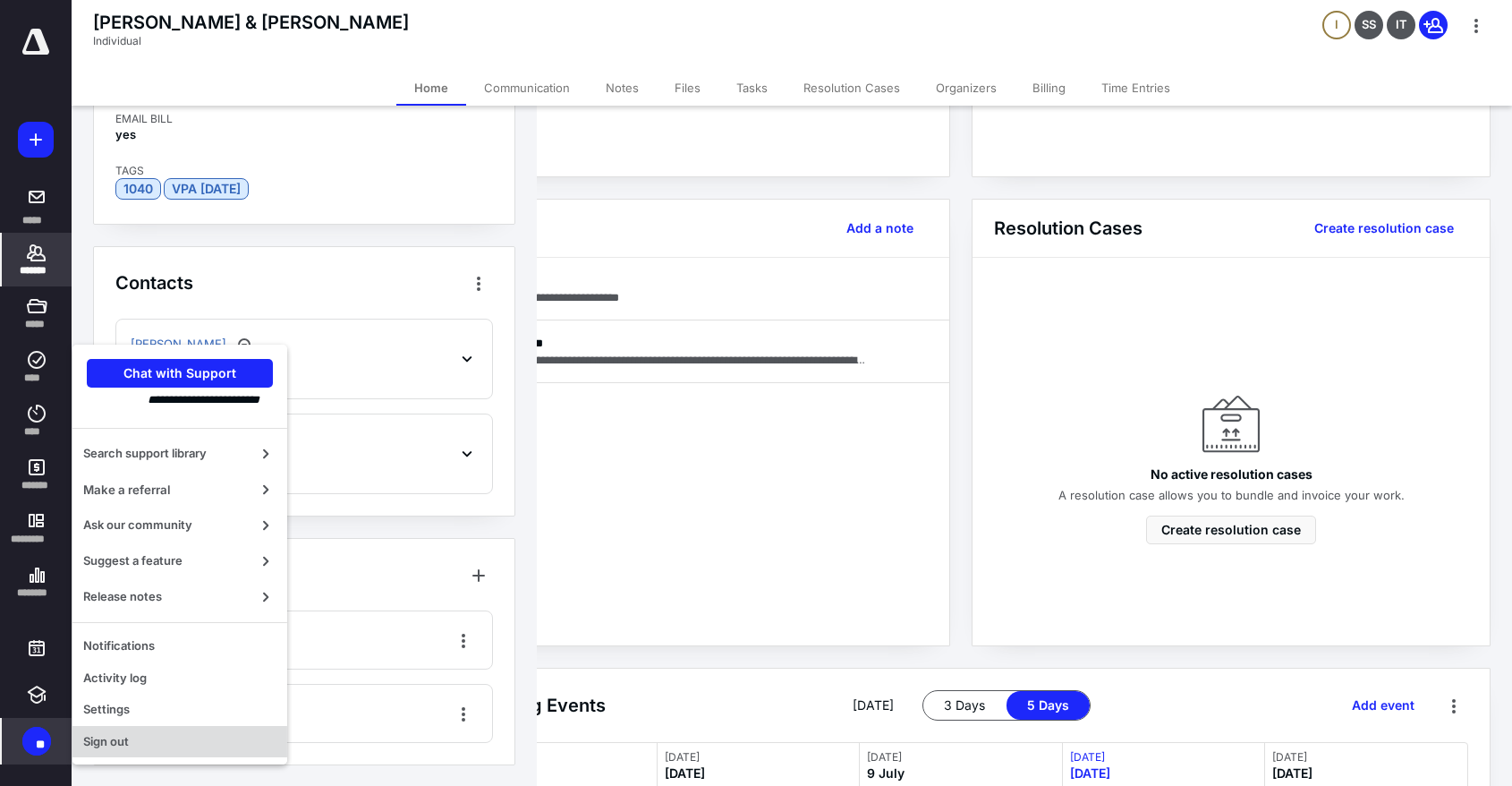 click on "Sign out" at bounding box center (180, 742) 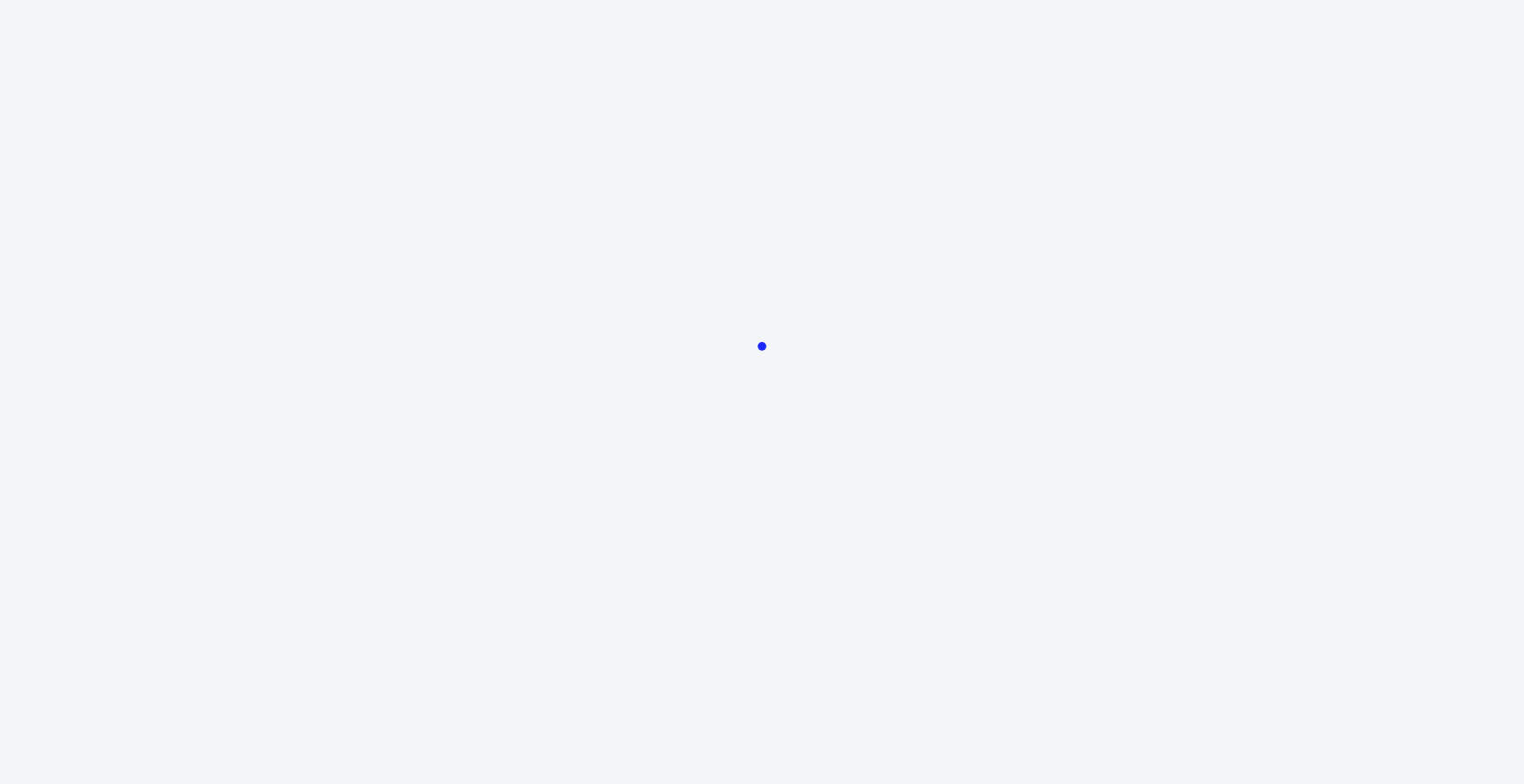 scroll, scrollTop: 0, scrollLeft: 0, axis: both 